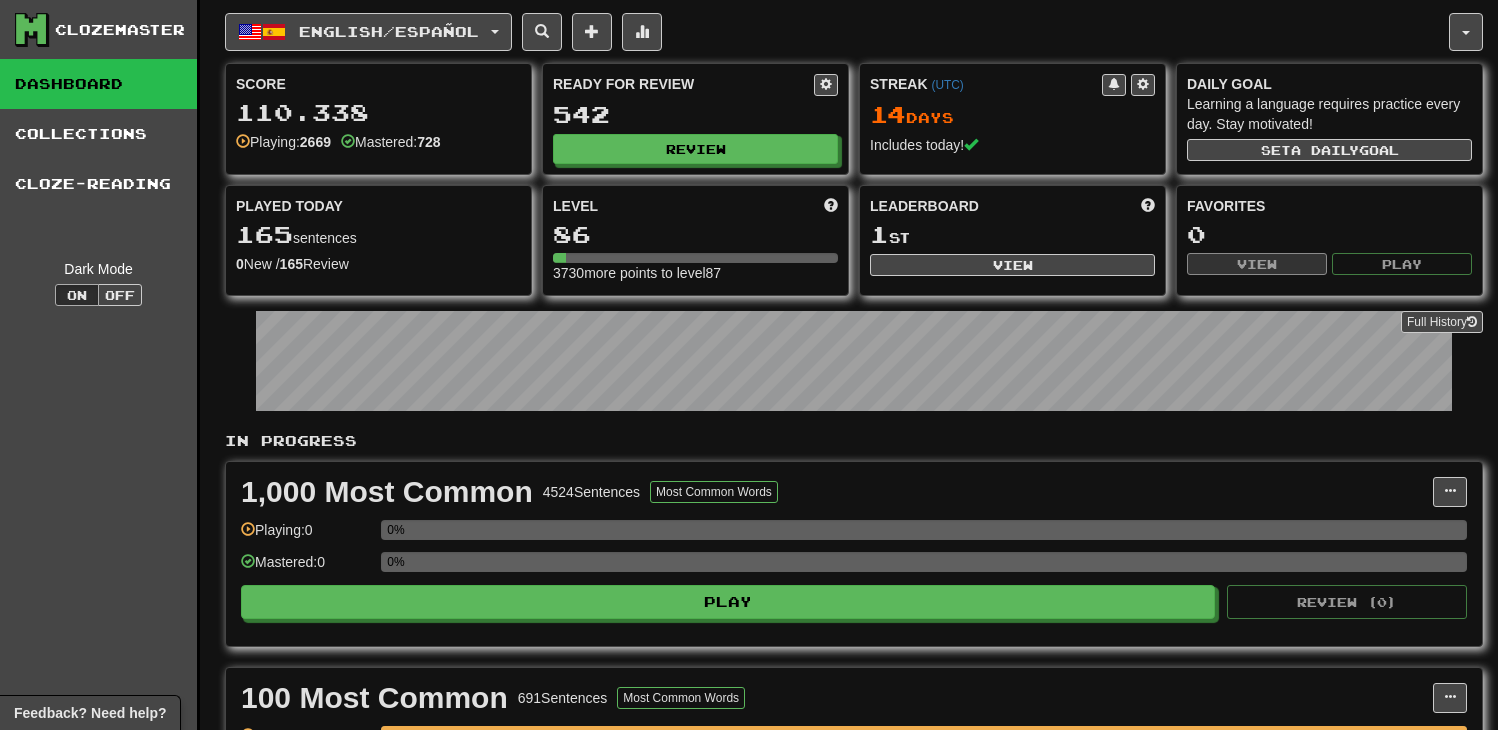 scroll, scrollTop: 0, scrollLeft: 0, axis: both 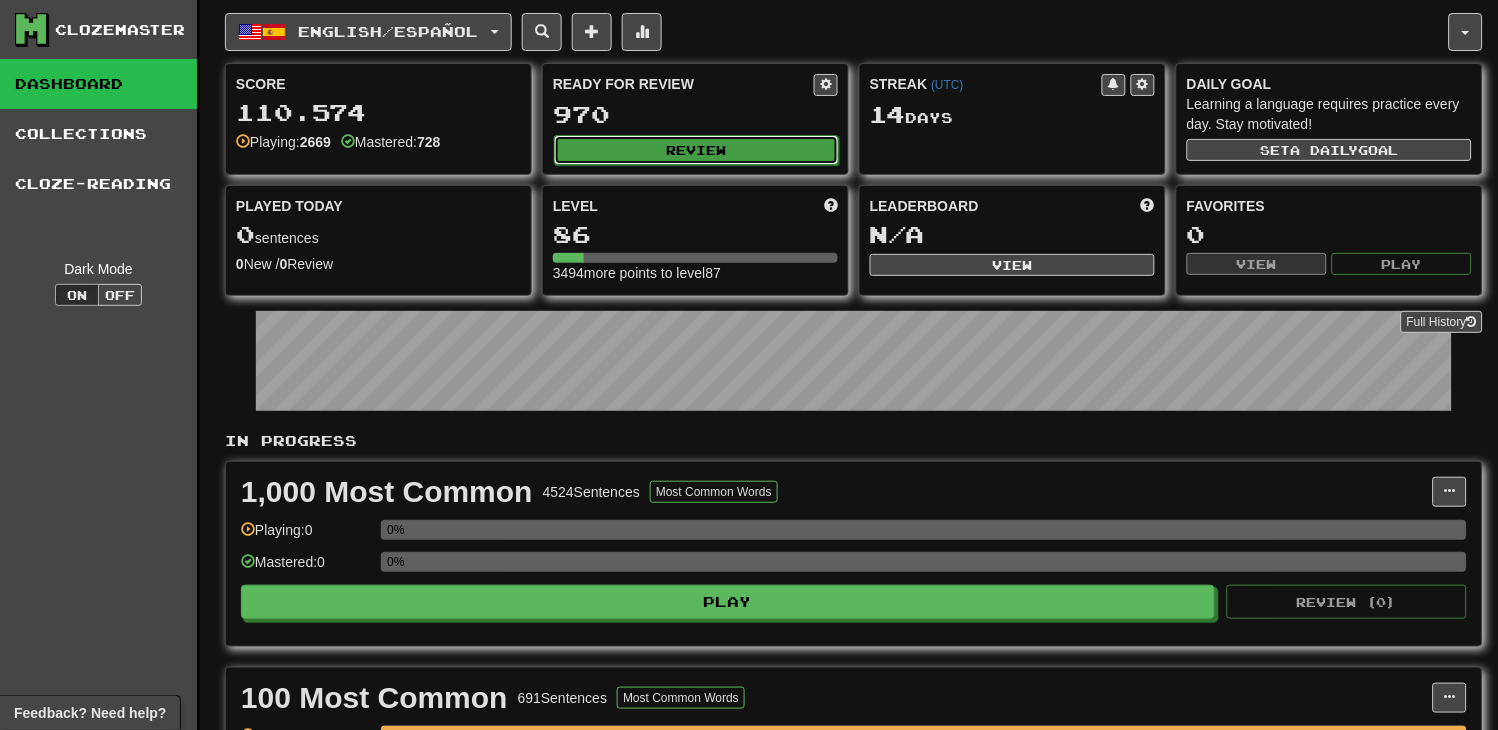 click on "Review" at bounding box center (696, 150) 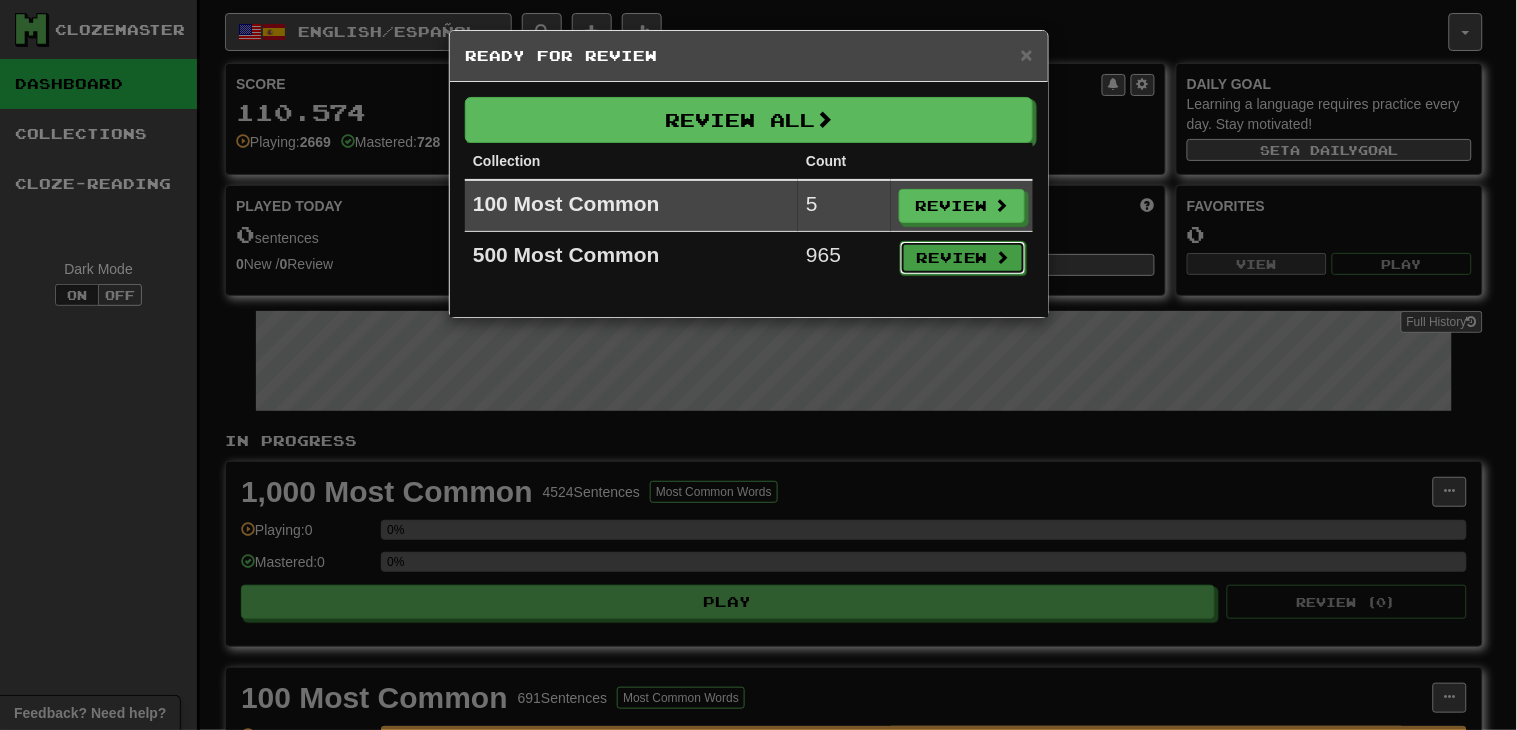 click on "Review" at bounding box center [963, 258] 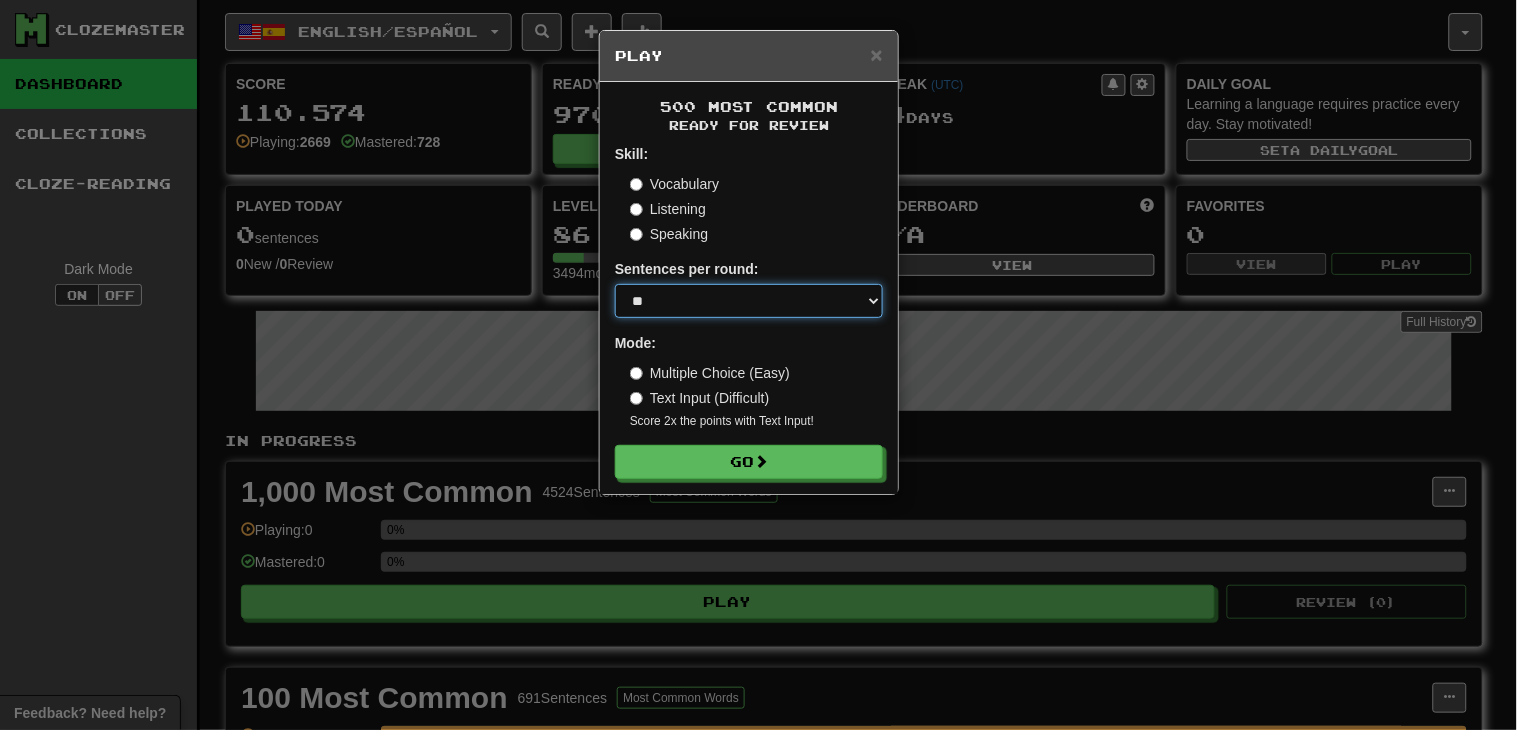 click on "* ** ** ** ** ** *** ********" at bounding box center [749, 301] 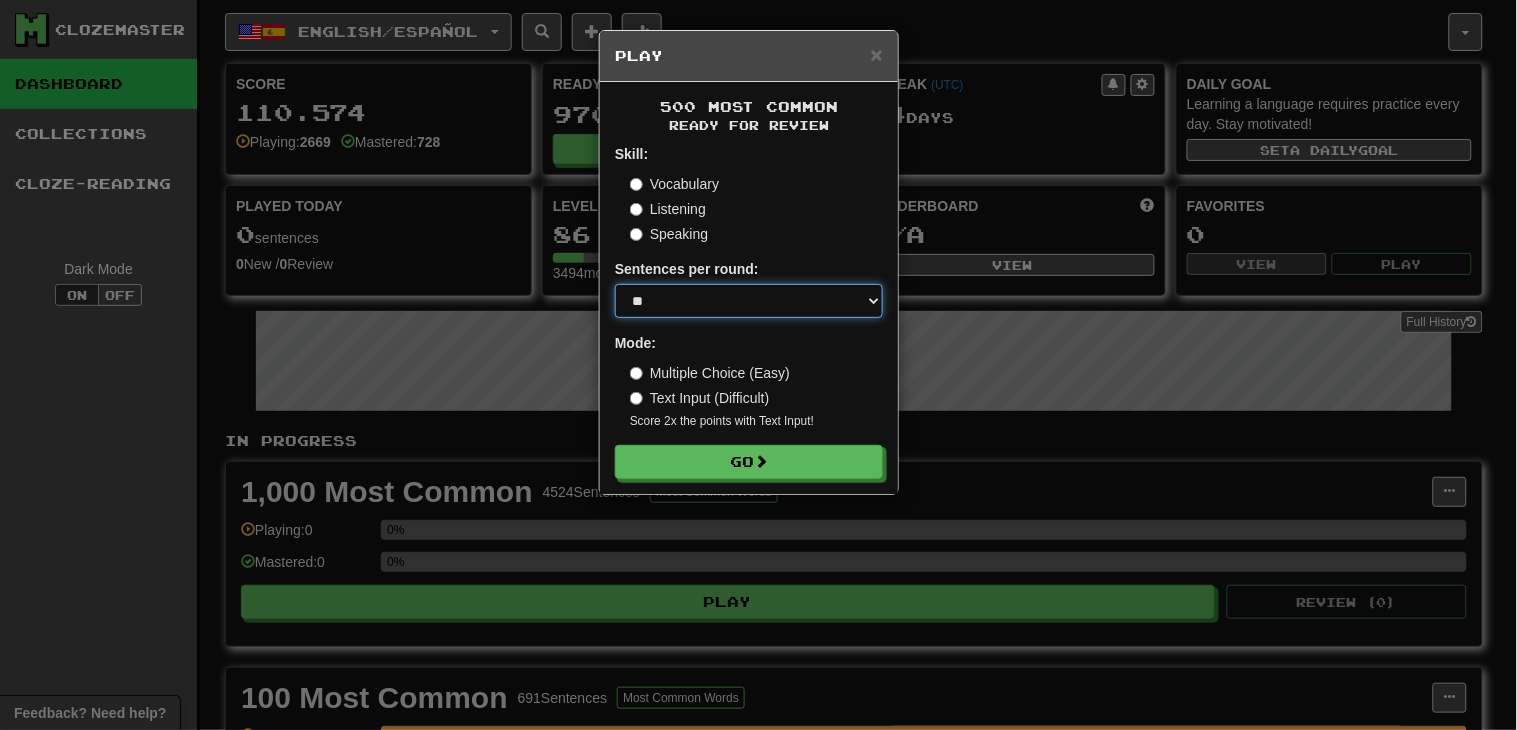 select on "********" 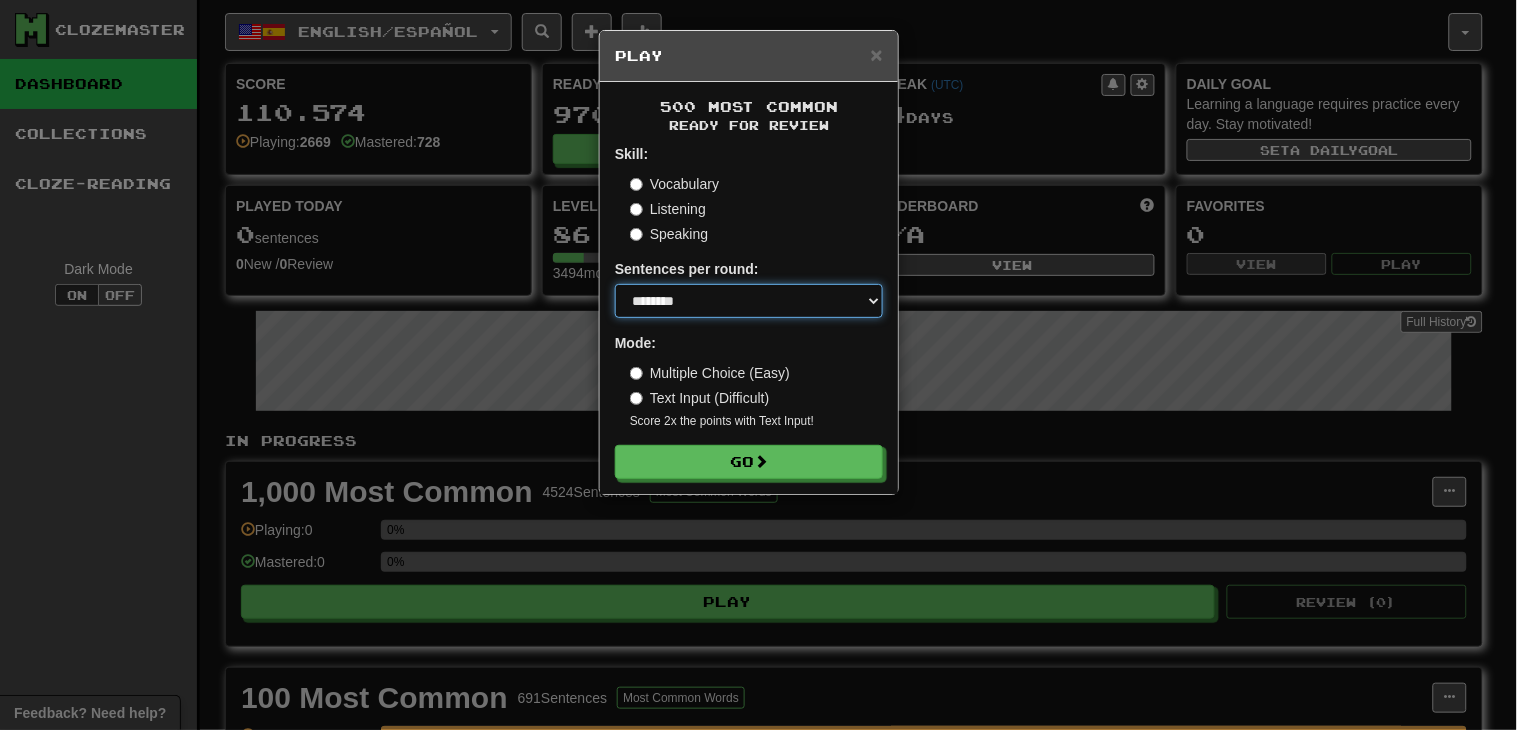 click on "* ** ** ** ** ** *** ********" at bounding box center [749, 301] 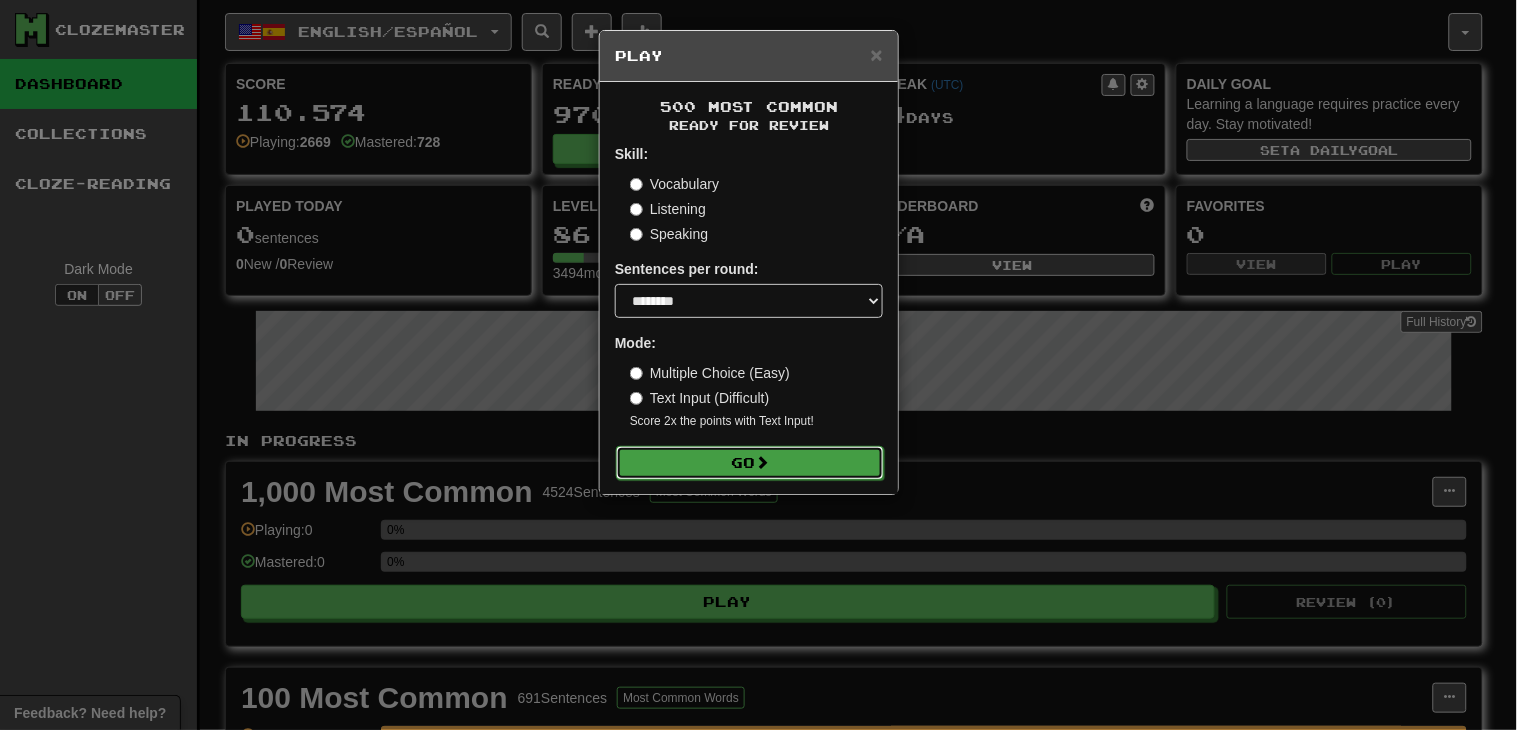 click on "Go" at bounding box center (750, 463) 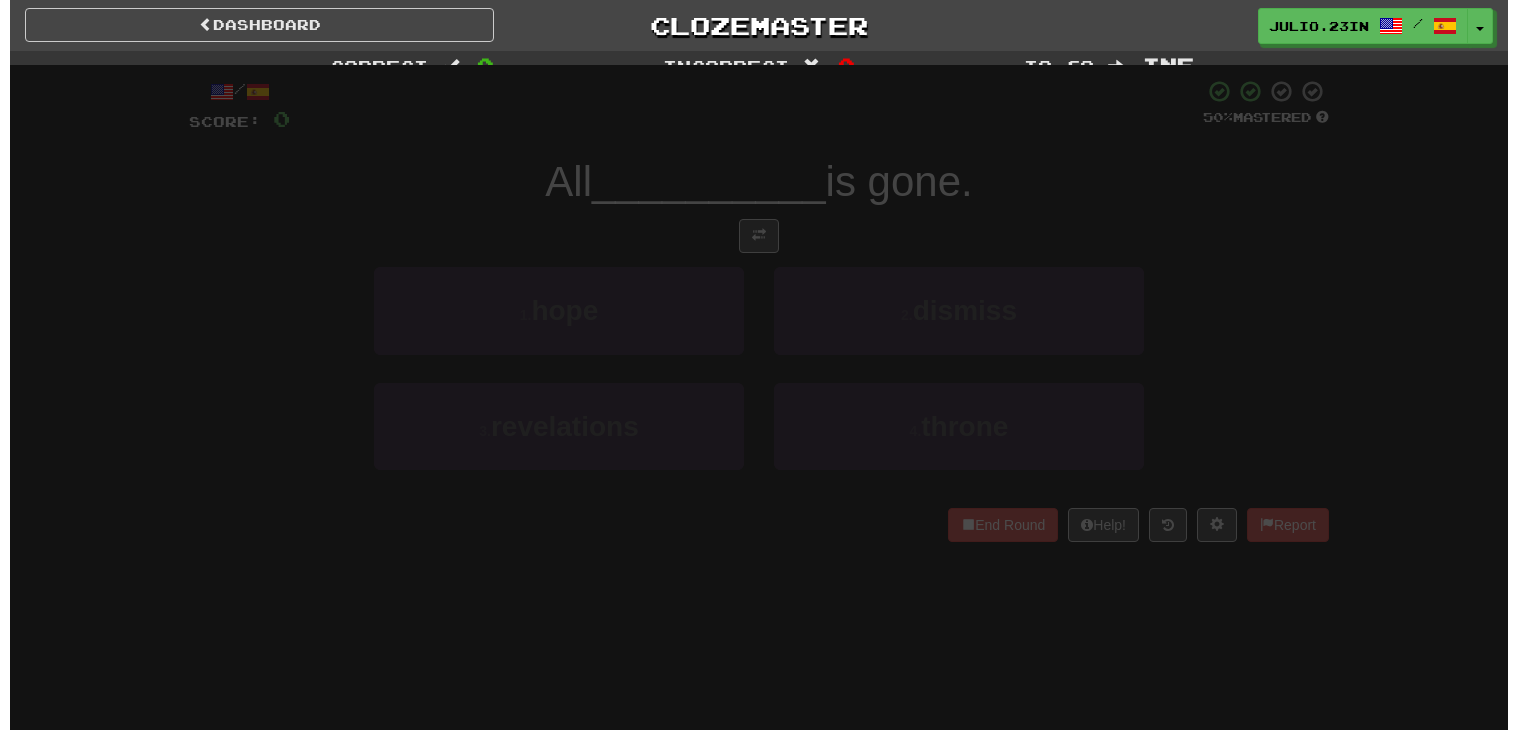 scroll, scrollTop: 0, scrollLeft: 0, axis: both 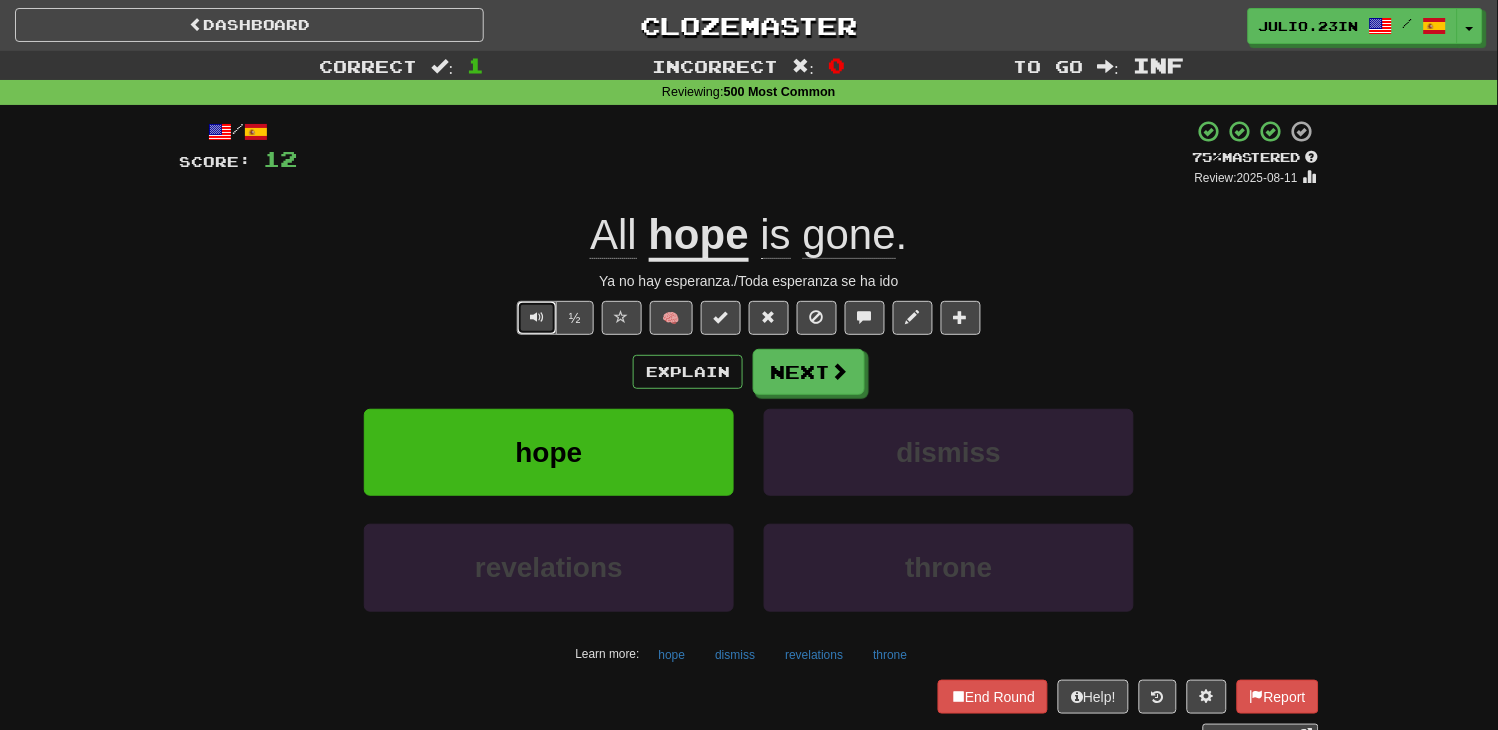 click at bounding box center (537, 317) 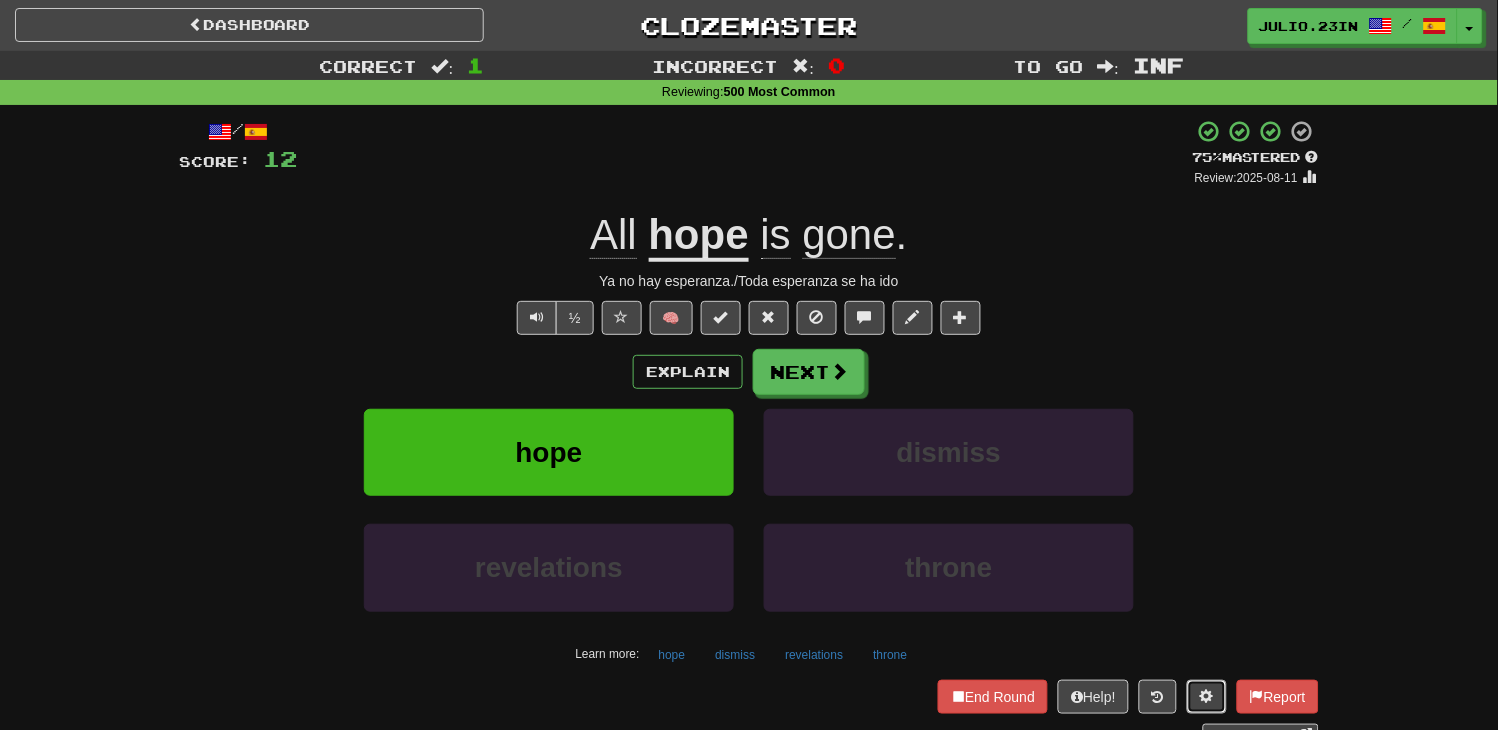 click at bounding box center [1207, 696] 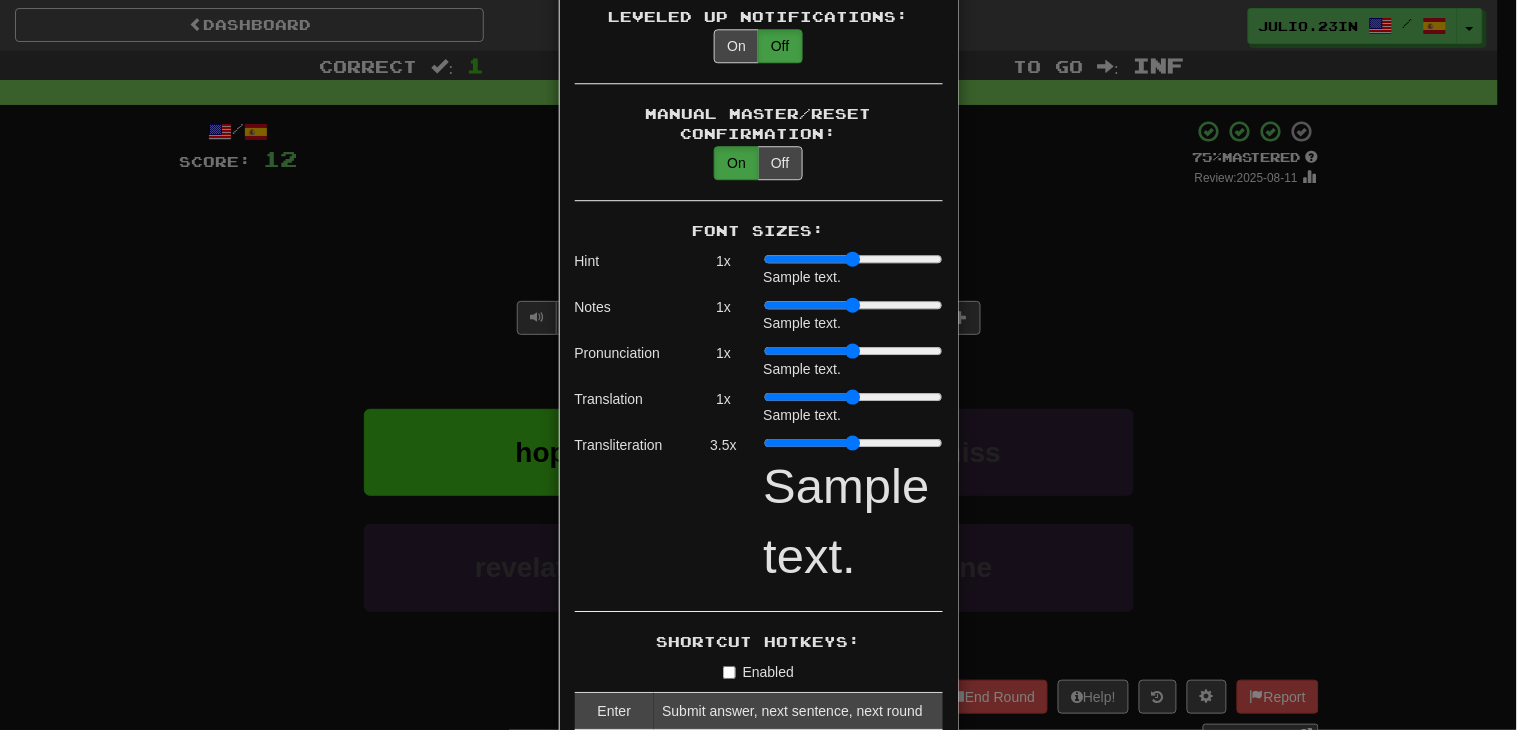 scroll, scrollTop: 1352, scrollLeft: 0, axis: vertical 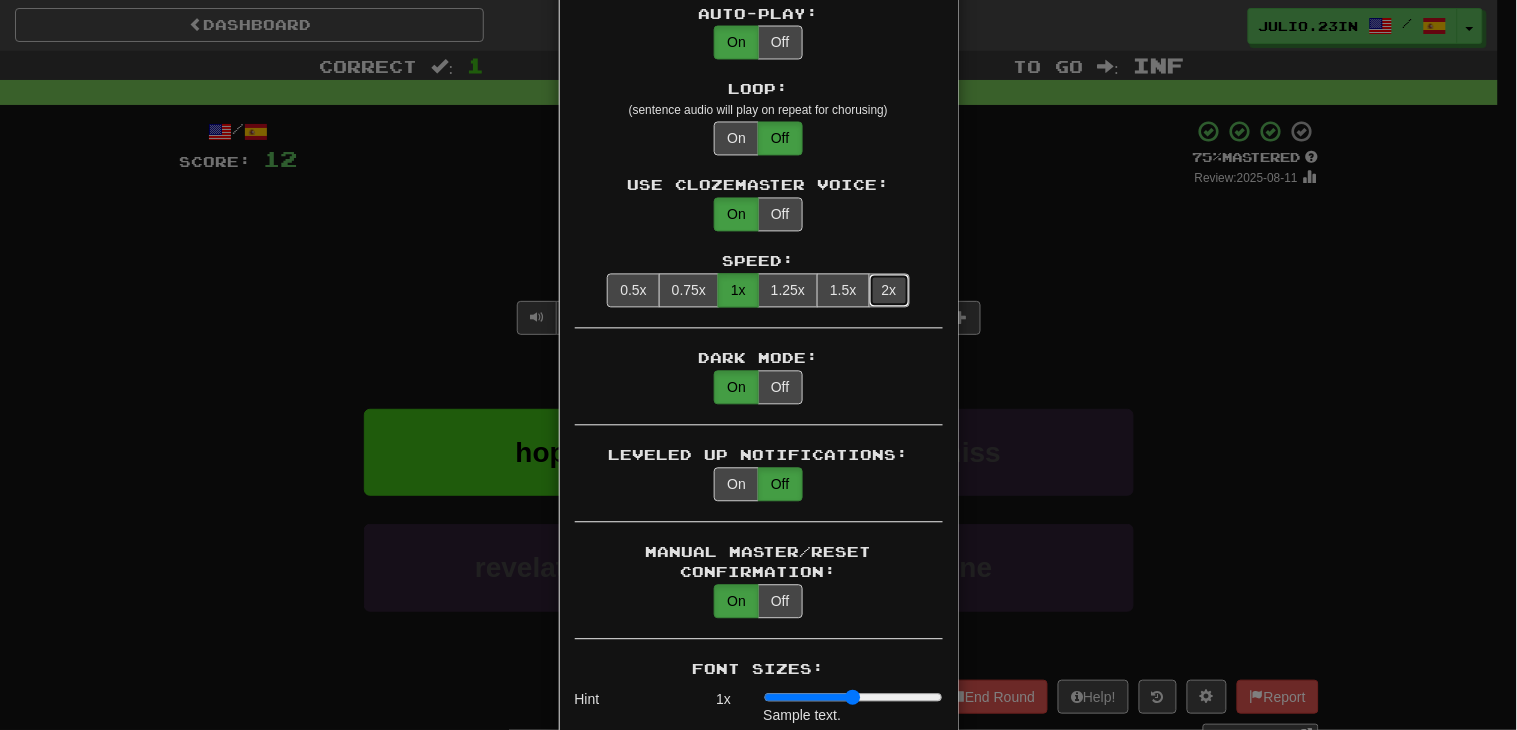 click on "2x" at bounding box center (889, 291) 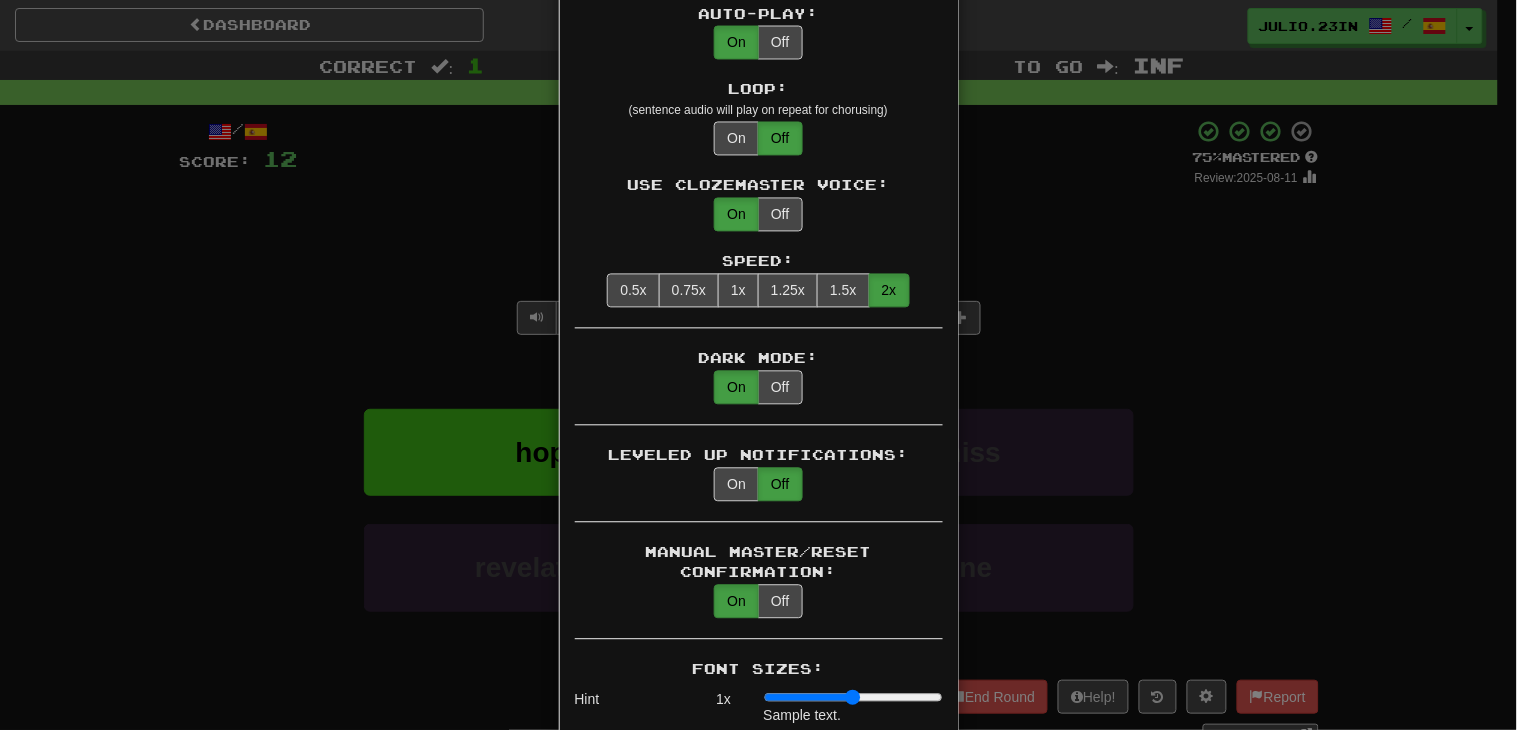 click on "× Game Settings Translations: Visible Show  After Answering Hidden Sentence Text Initially Hidden: (see just the translation, then click a button to see the sentence text) On Off Hints: (appear above the missing word when available) On Off Image Toggle: (toggle button, if sentence image available) After Answering Before and After Off Image Background: (use sentence image as background, if available) On Off Pronunciation: (shown after answering when available) On Off Sound Effects: On Off Text-to-Speech Auto-Play: On Off Loop: (sentence audio will play on repeat for chorusing) On Off Use Clozemaster Voice: On Off Speed: 0.5x 0.75x 1x 1.25x 1.5x 2x Dark Mode: On Off Leveled Up Notifications: On Off Manual Master/Reset Confirmation: On Off Font Sizes: Hint 1 x Sample text. Notes 1 x Sample text. Pronunciation 1 x Sample text. Translation 1 x Sample text. Transliteration 3.5 x Sample text. Shortcut Hotkeys:  Enabled Enter Submit answer, next sentence, next round 1-4 Select multiple choice answer ctl+Space alt+a" at bounding box center [758, 365] 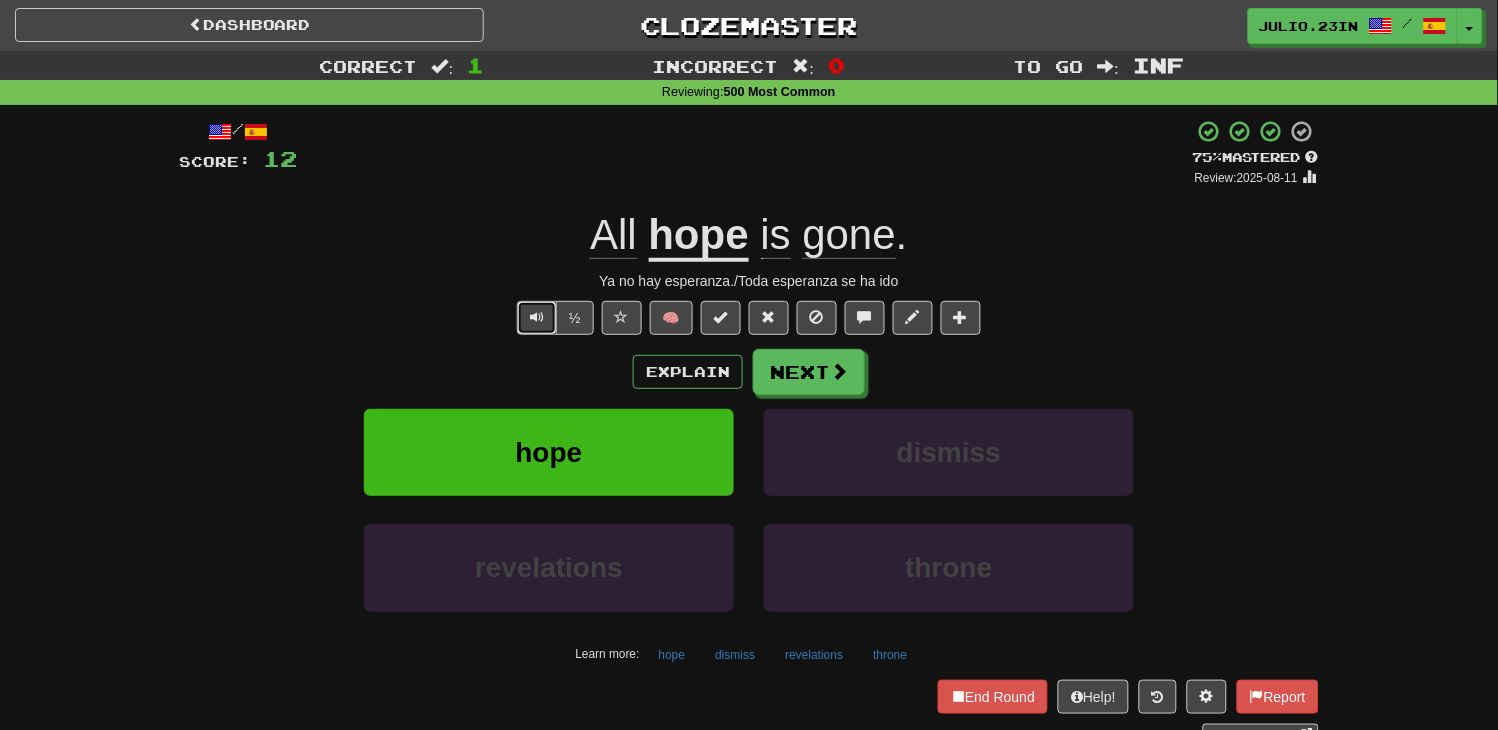 click at bounding box center (537, 318) 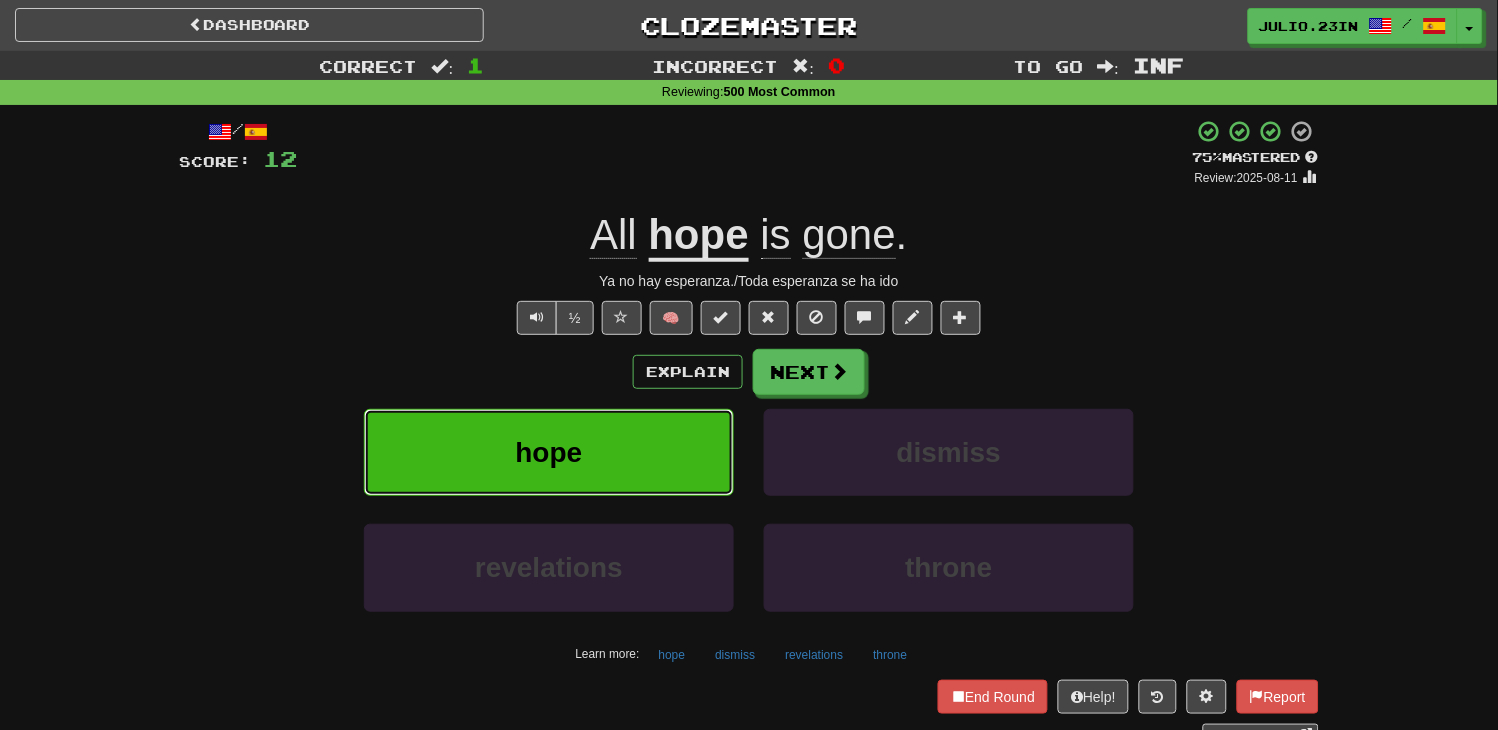 click on "hope" at bounding box center (549, 452) 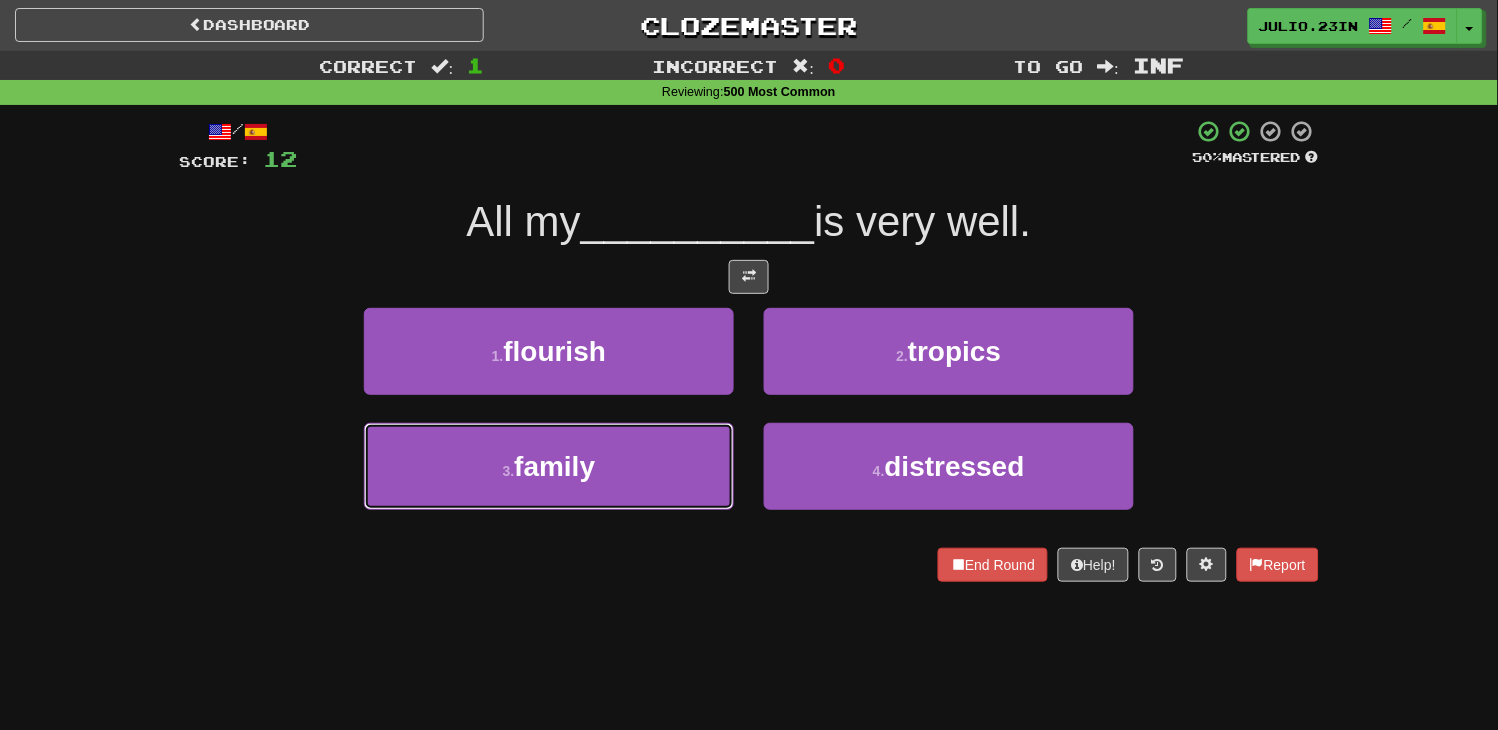 click on "3 .  family" at bounding box center [549, 466] 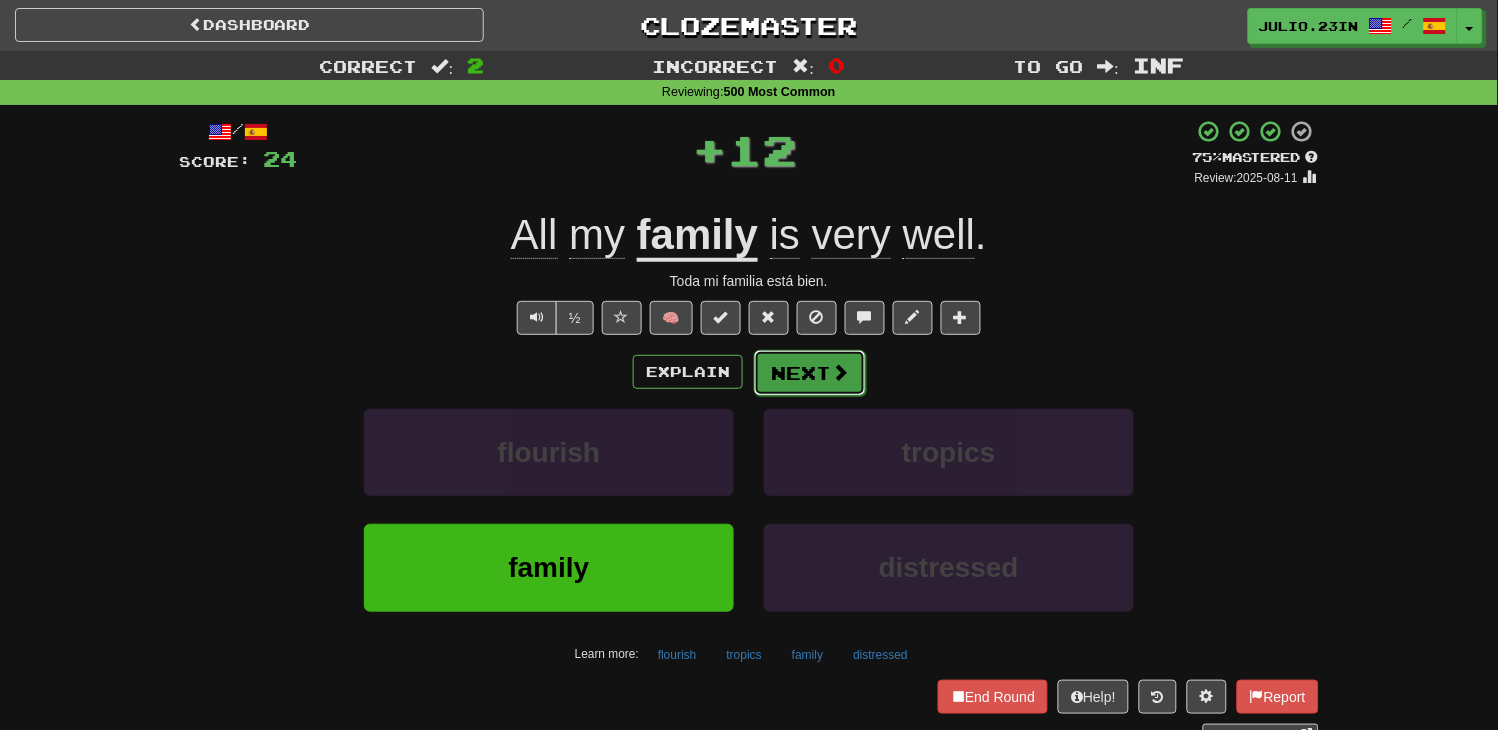 click on "Next" at bounding box center [810, 373] 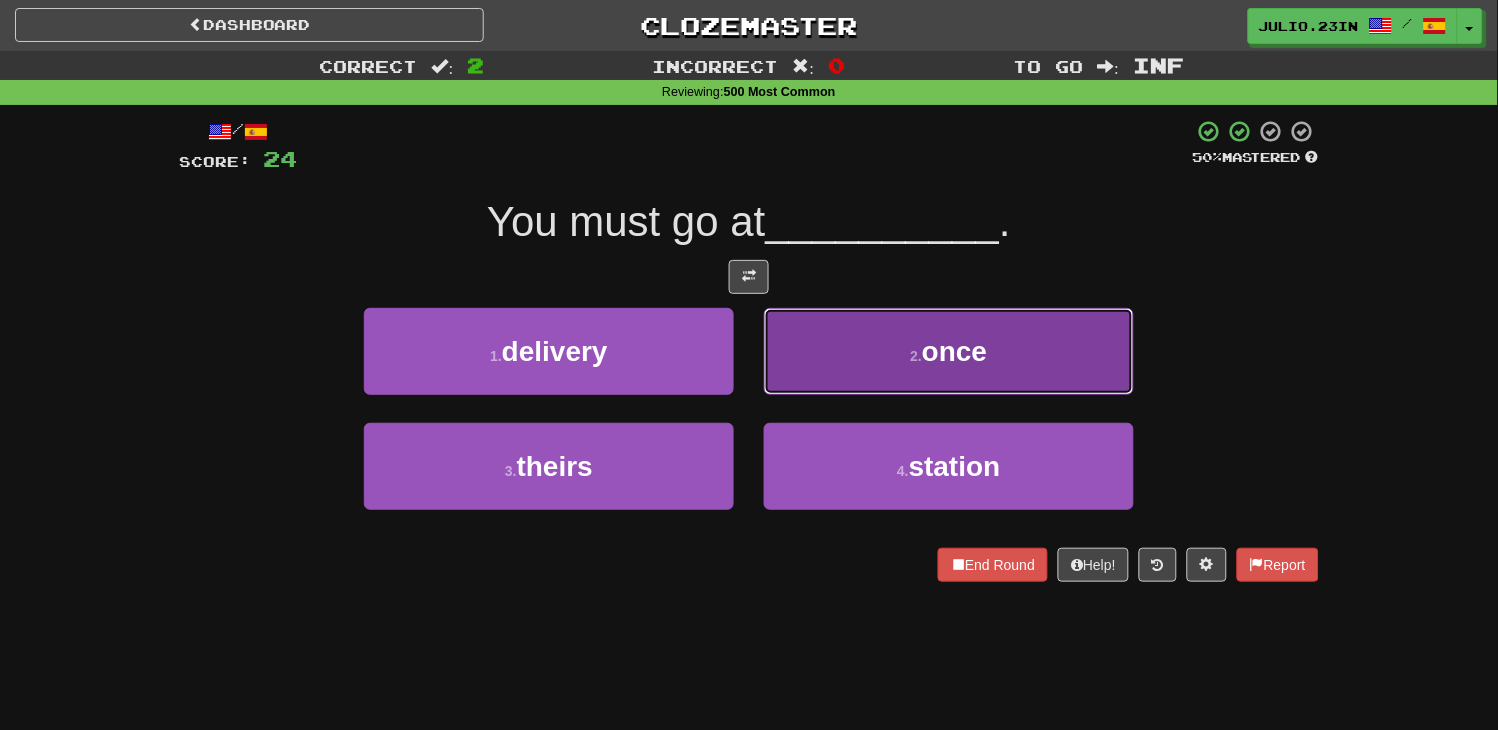 click on "2 .  once" at bounding box center [949, 351] 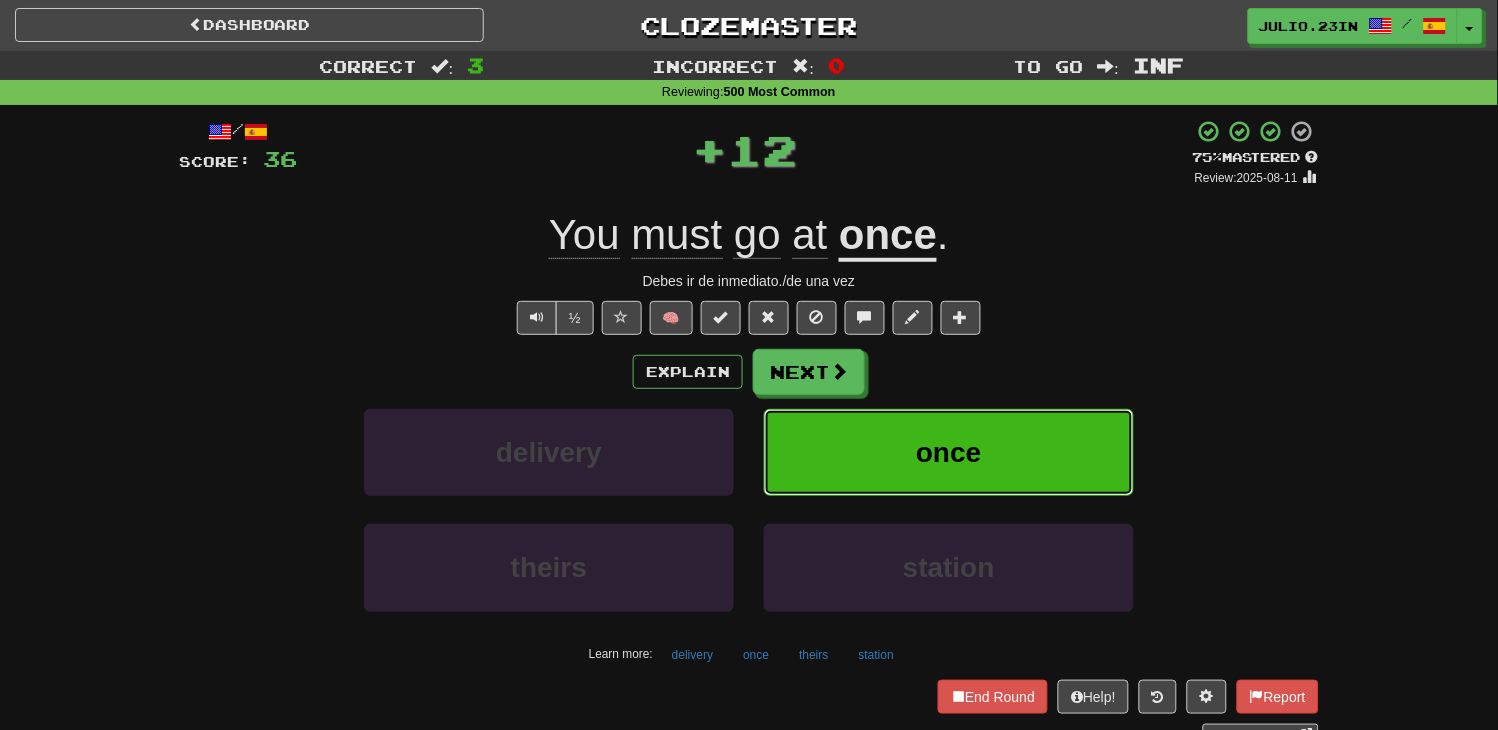 click on "once" at bounding box center [949, 452] 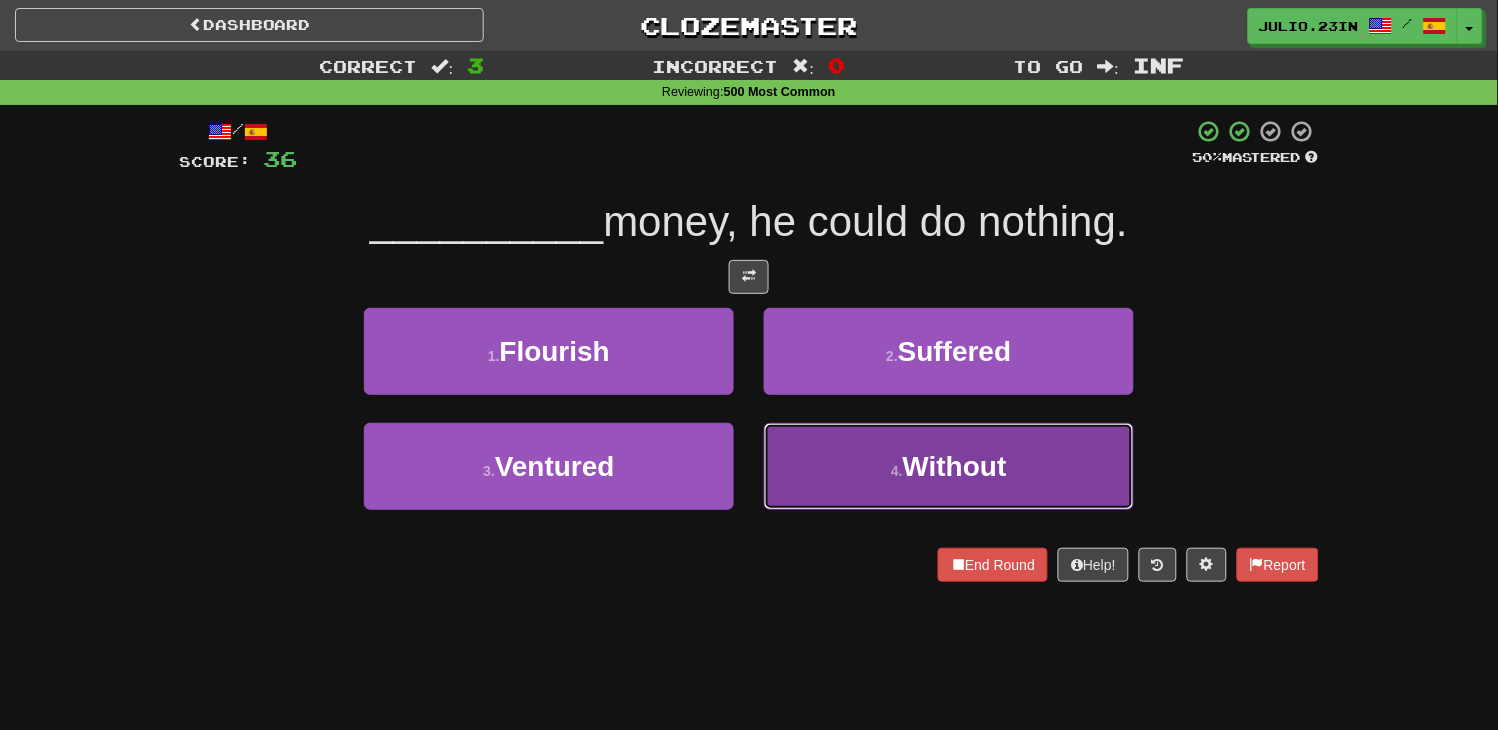 click on "4 .  Without" at bounding box center (949, 466) 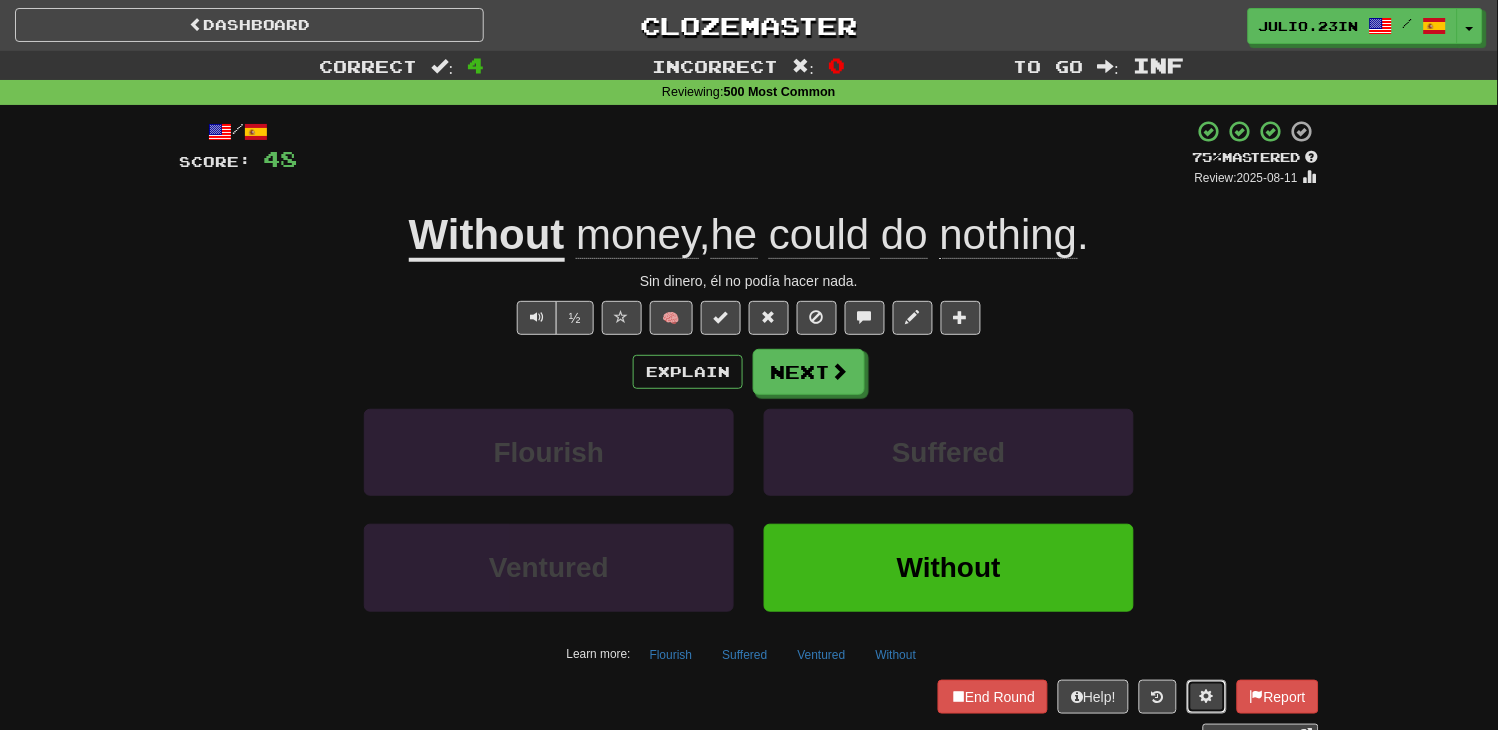 click at bounding box center [1207, 697] 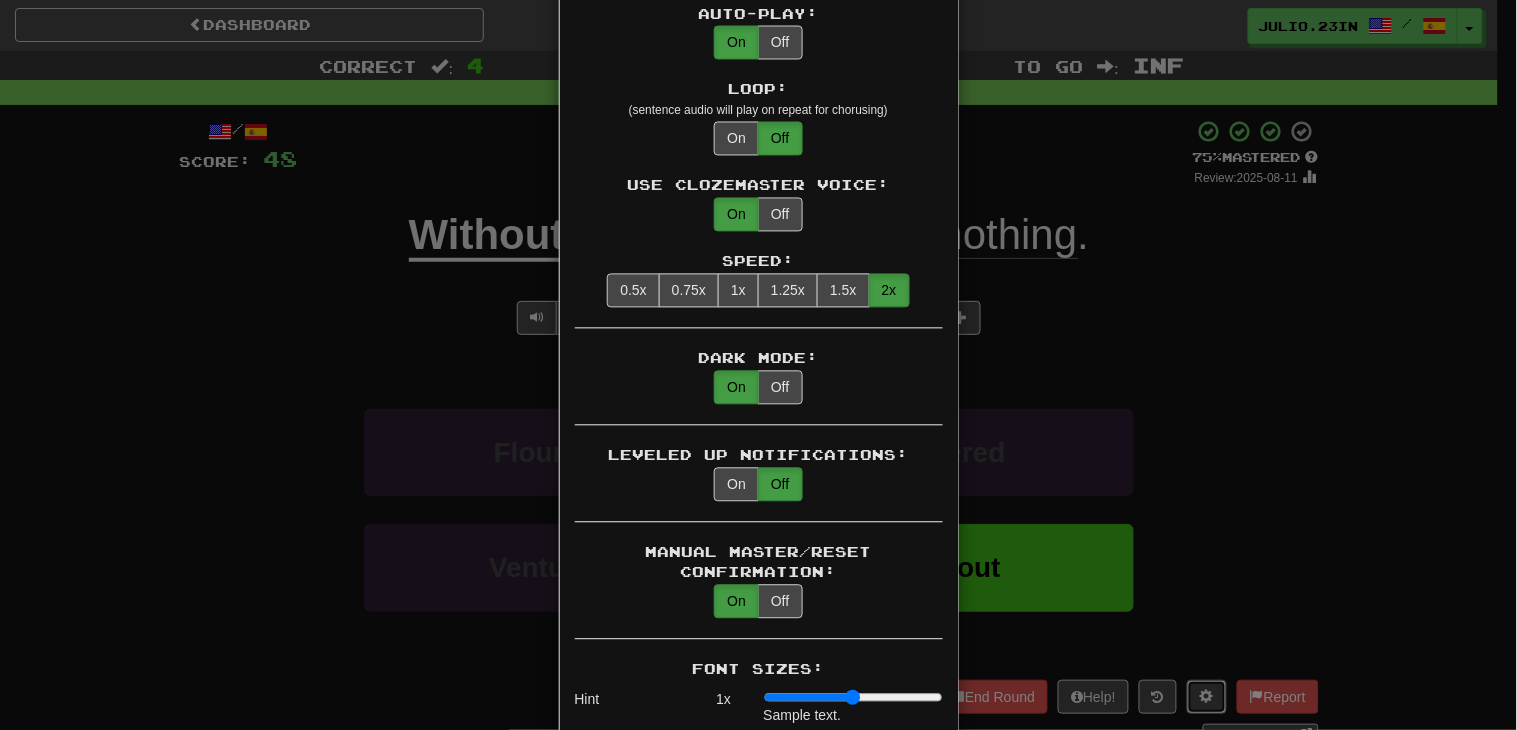 scroll, scrollTop: 0, scrollLeft: 0, axis: both 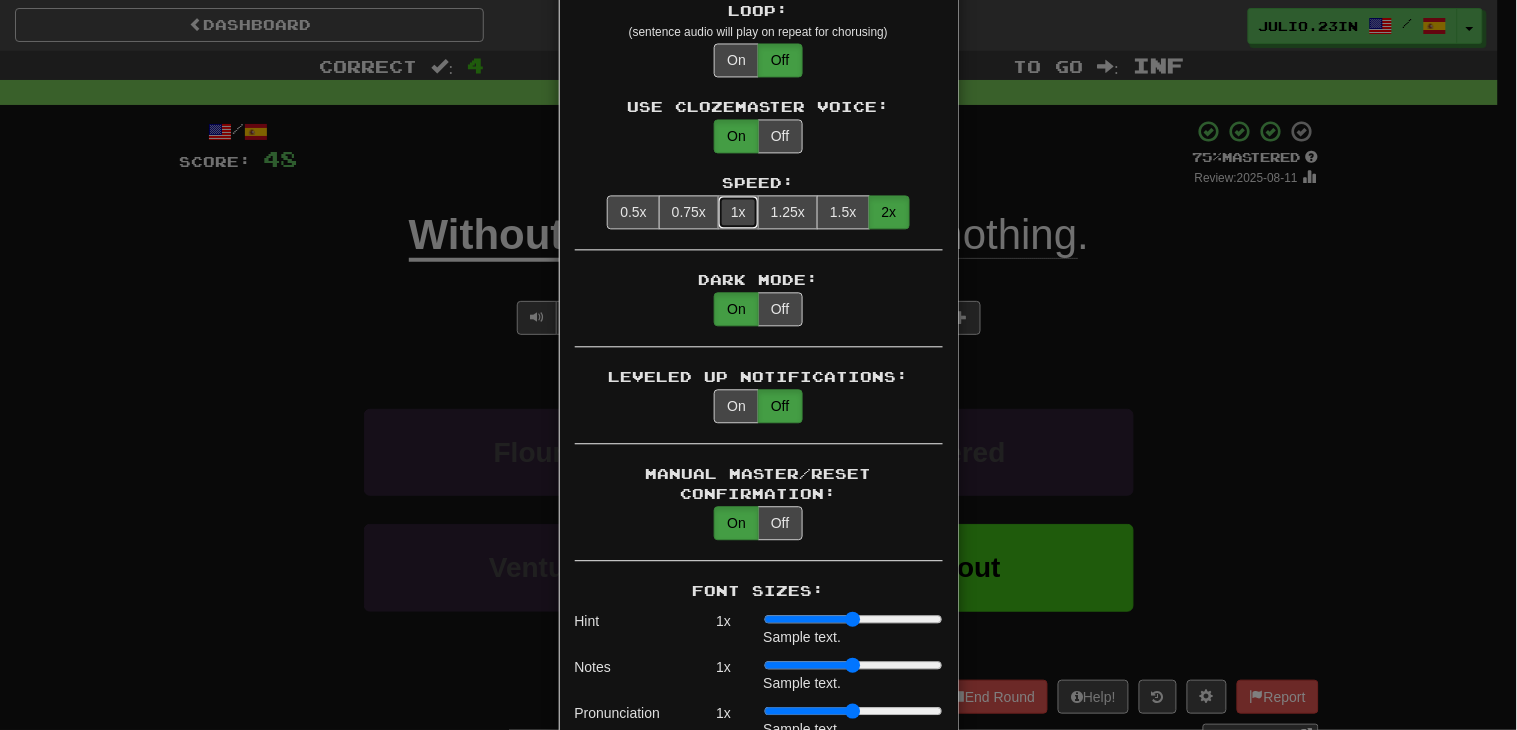 click on "1x" at bounding box center (738, 212) 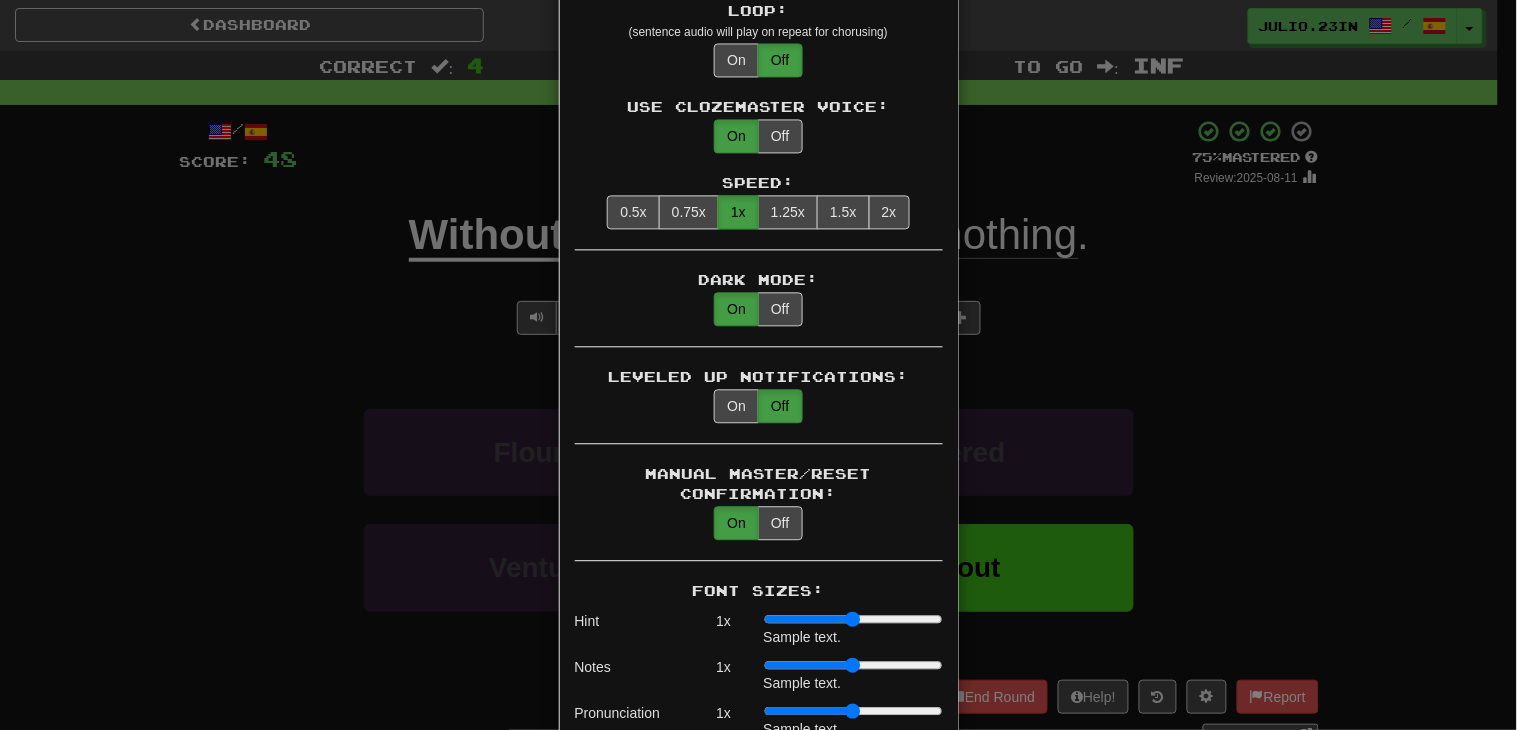 click on "× Game Settings Translations: Visible Show  After Answering Hidden Sentence Text Initially Hidden: (see just the translation, then click a button to see the sentence text) On Off Hints: (appear above the missing word when available) On Off Image Toggle: (toggle button, if sentence image available) After Answering Before and After Off Image Background: (use sentence image as background, if available) On Off Pronunciation: (shown after answering when available) On Off Sound Effects: On Off Text-to-Speech Auto-Play: On Off Loop: (sentence audio will play on repeat for chorusing) On Off Use Clozemaster Voice: On Off Speed: 0.5x 0.75x 1x 1.25x 1.5x 2x Dark Mode: On Off Leveled Up Notifications: On Off Manual Master/Reset Confirmation: On Off Font Sizes: Hint 1 x Sample text. Notes 1 x Sample text. Pronunciation 1 x Sample text. Translation 1 x Sample text. Transliteration 3.5 x Sample text. Shortcut Hotkeys:  Enabled Enter Submit answer, next sentence, next round 1-4 Select multiple choice answer ctl+Space alt+a" at bounding box center [758, 365] 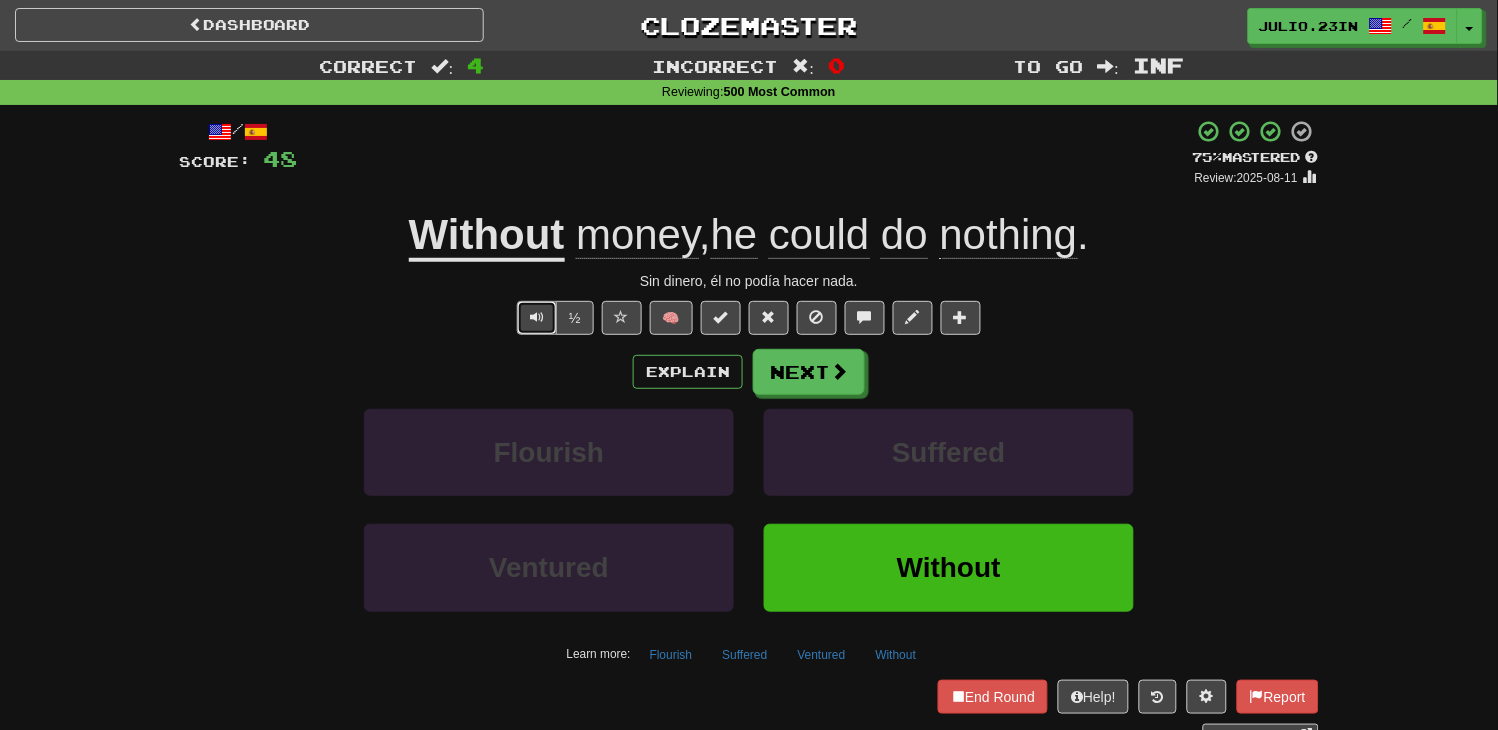 click at bounding box center (537, 318) 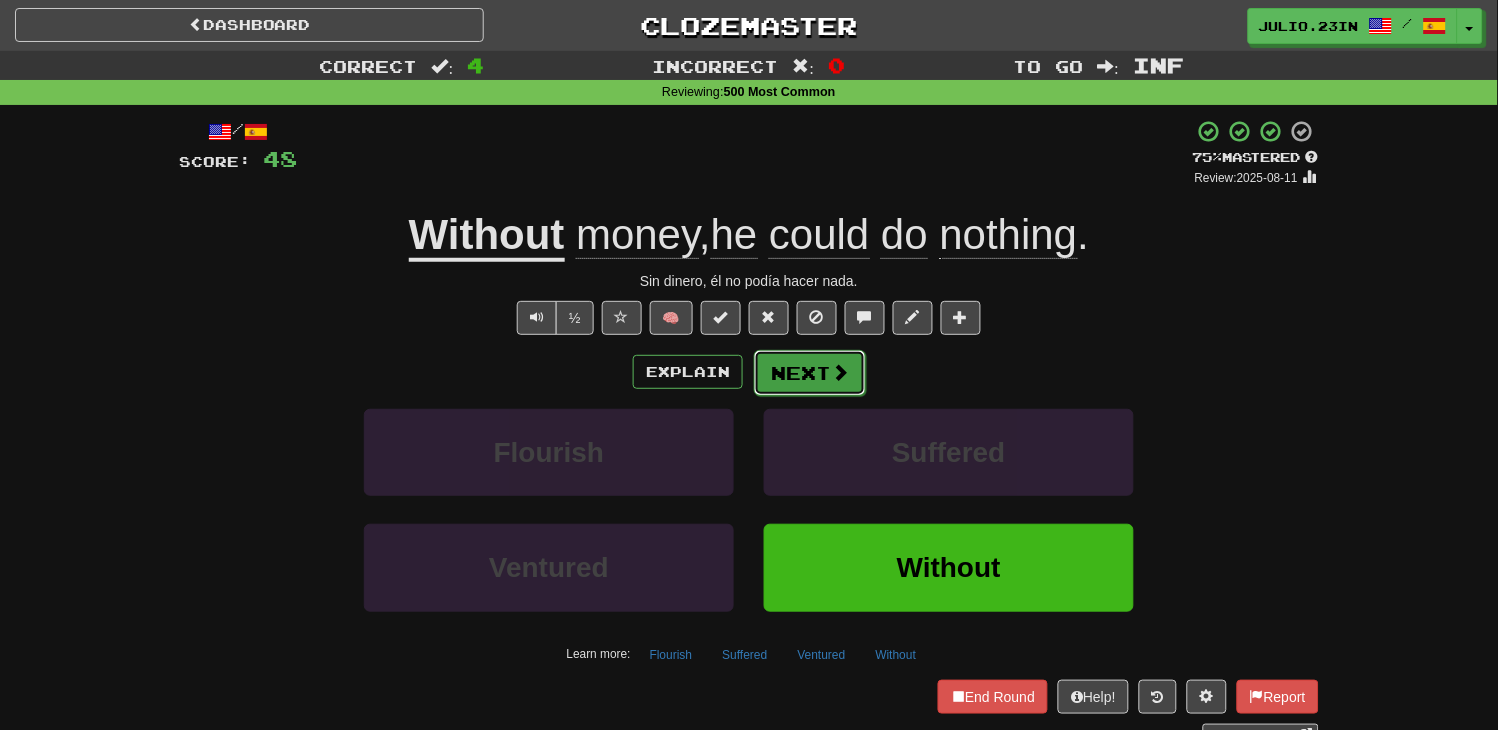 click at bounding box center (840, 372) 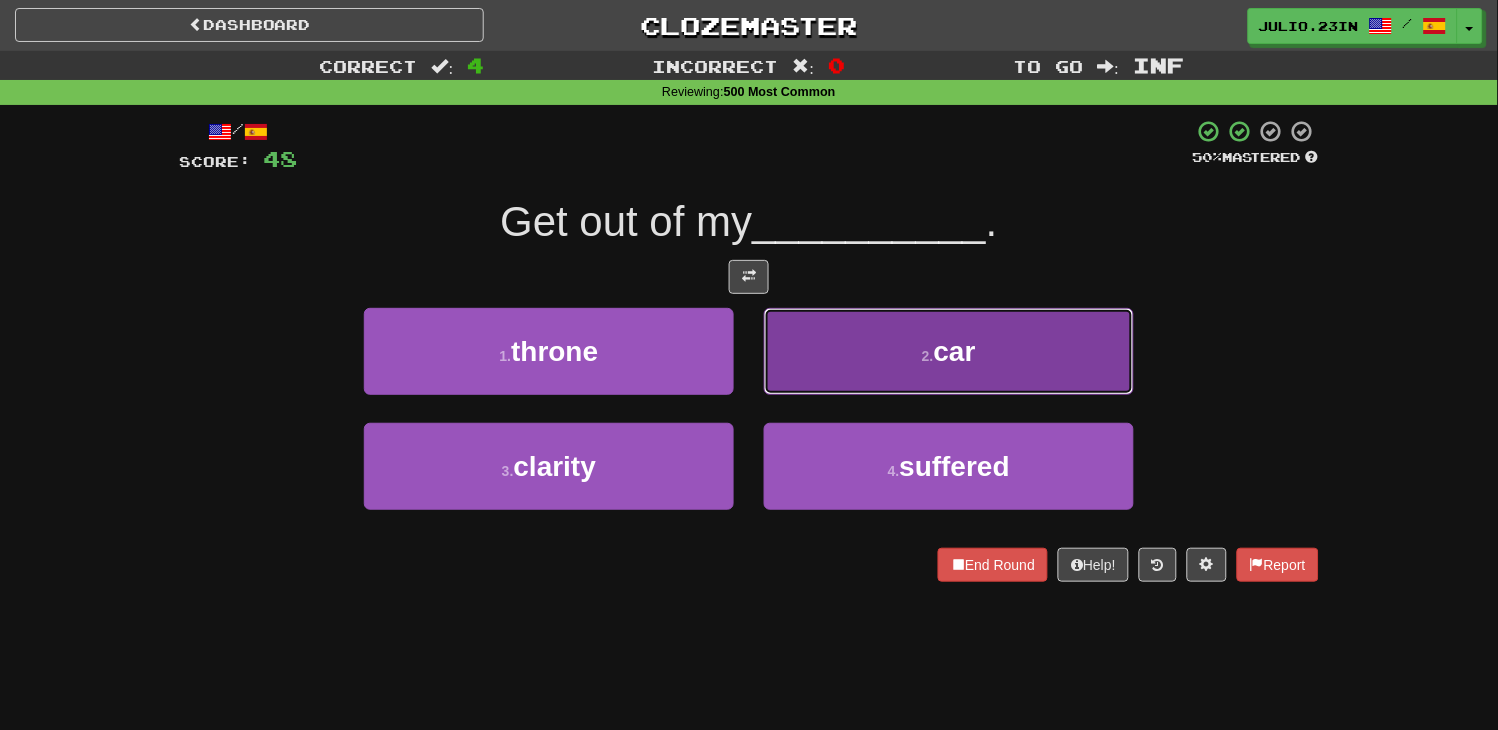 click on "2 .  car" at bounding box center [949, 351] 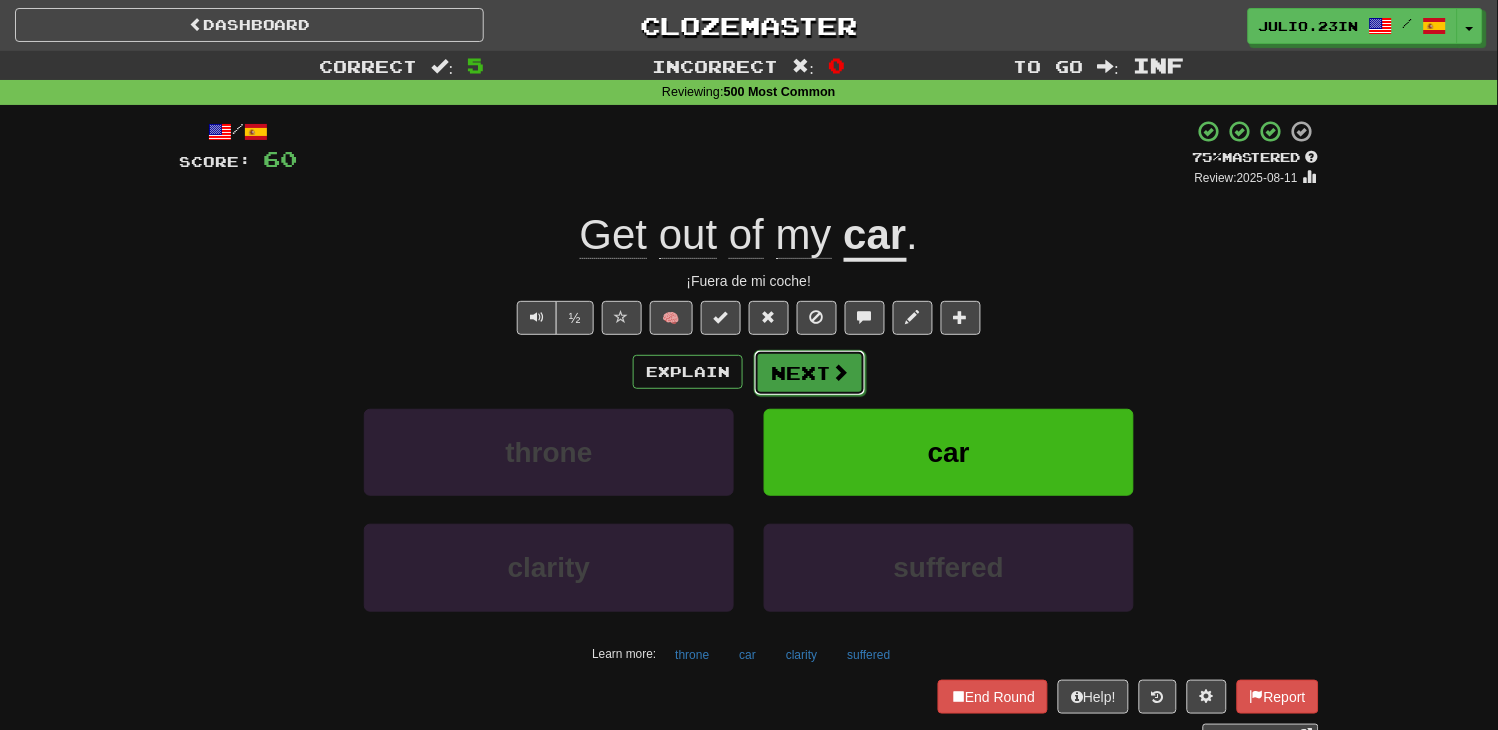 click at bounding box center [840, 372] 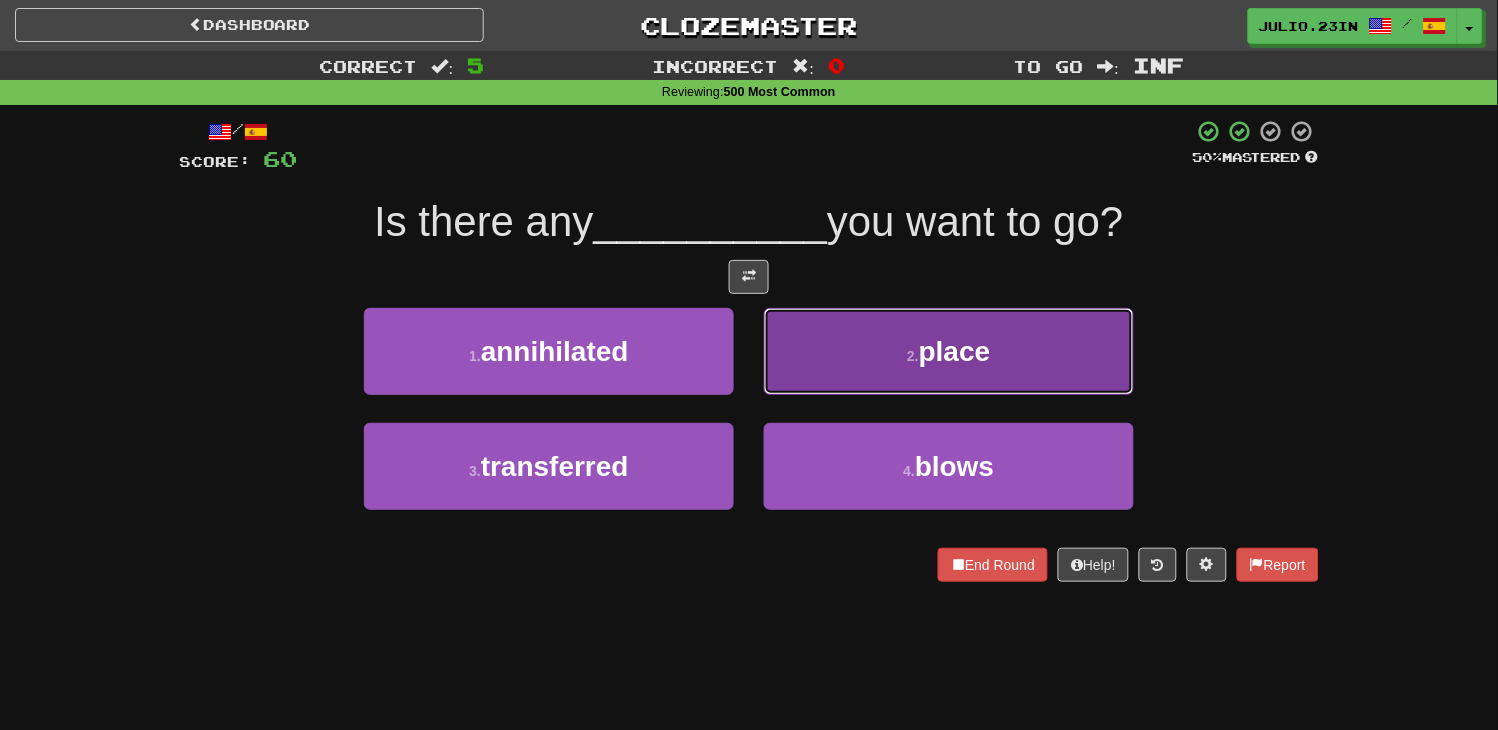 click on "2 .  place" at bounding box center (949, 351) 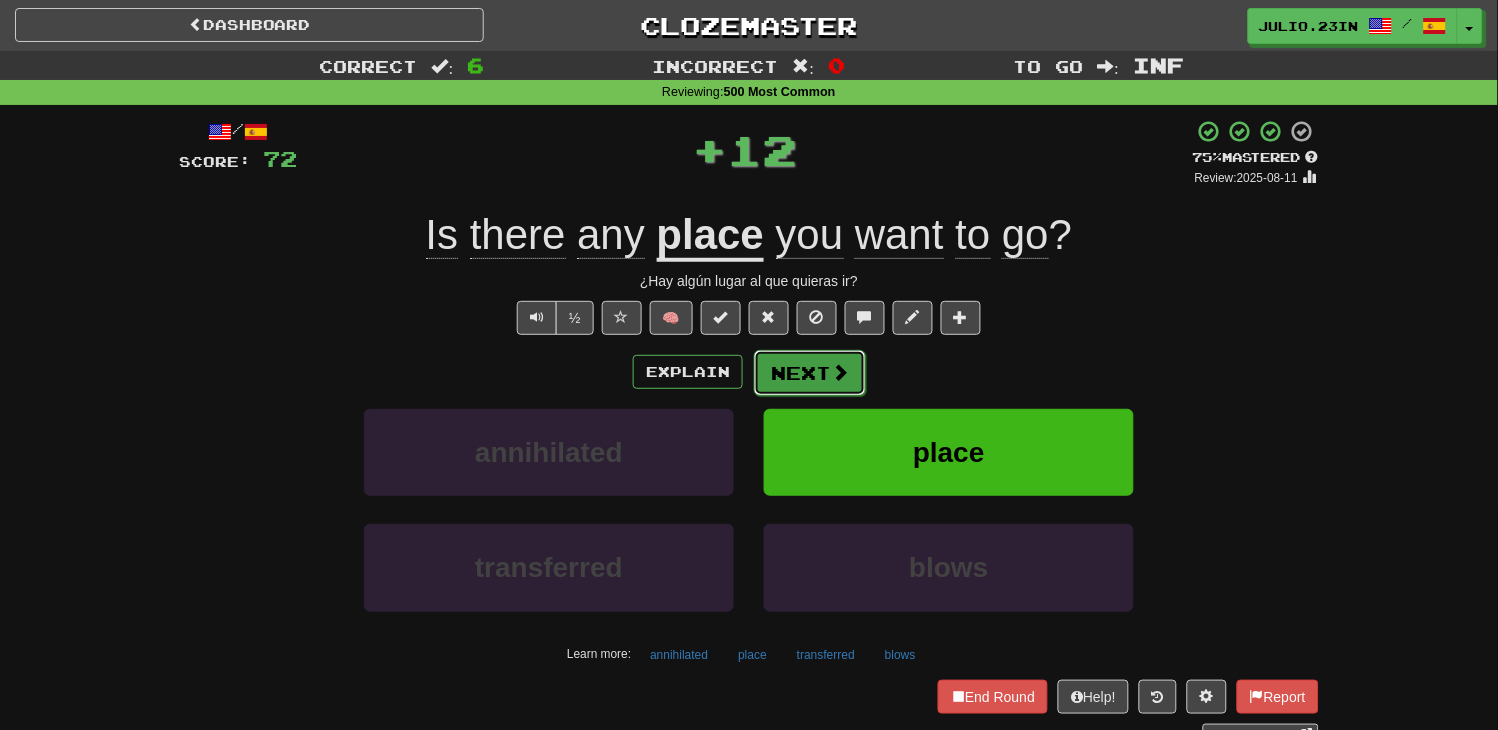 click on "Next" at bounding box center [810, 373] 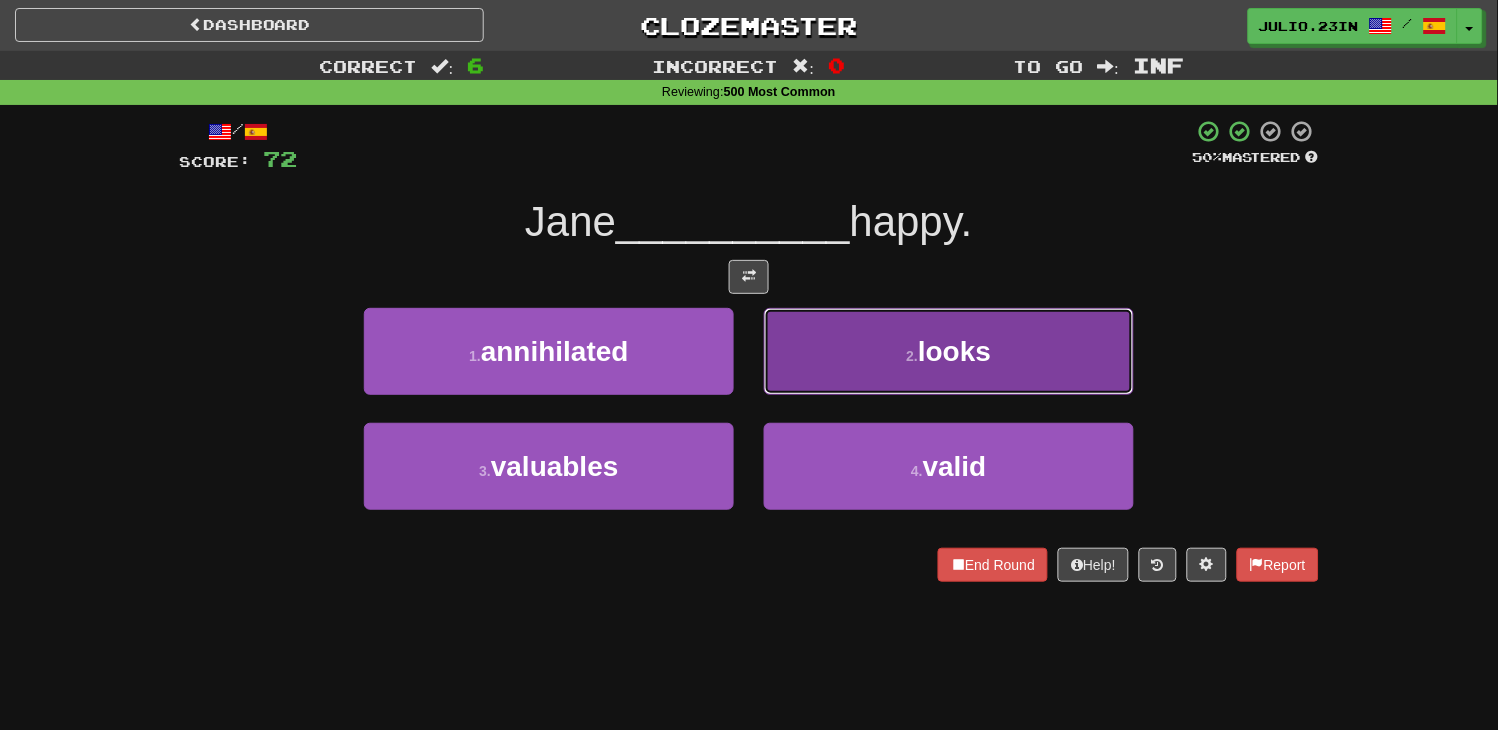click on "2 .  looks" at bounding box center [949, 351] 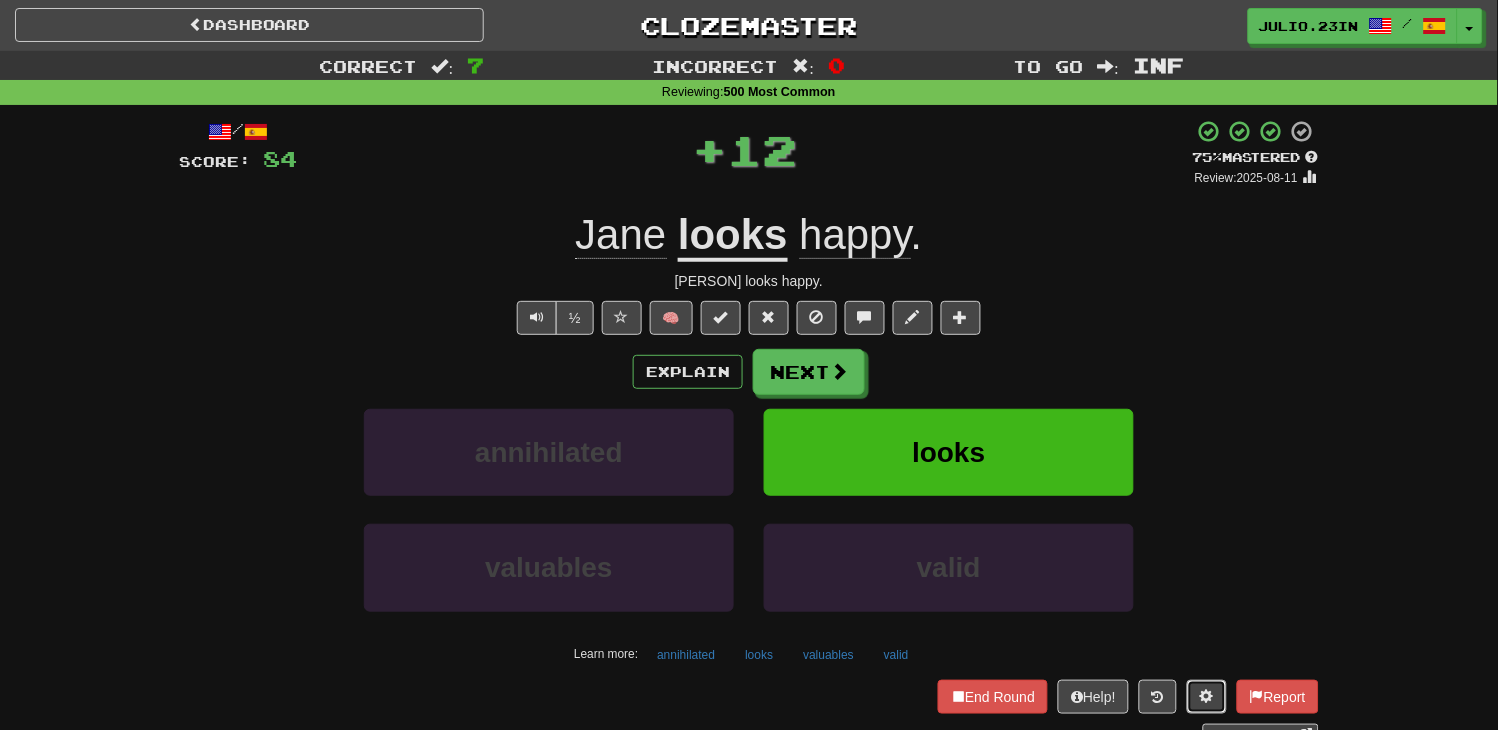 click at bounding box center [1207, 697] 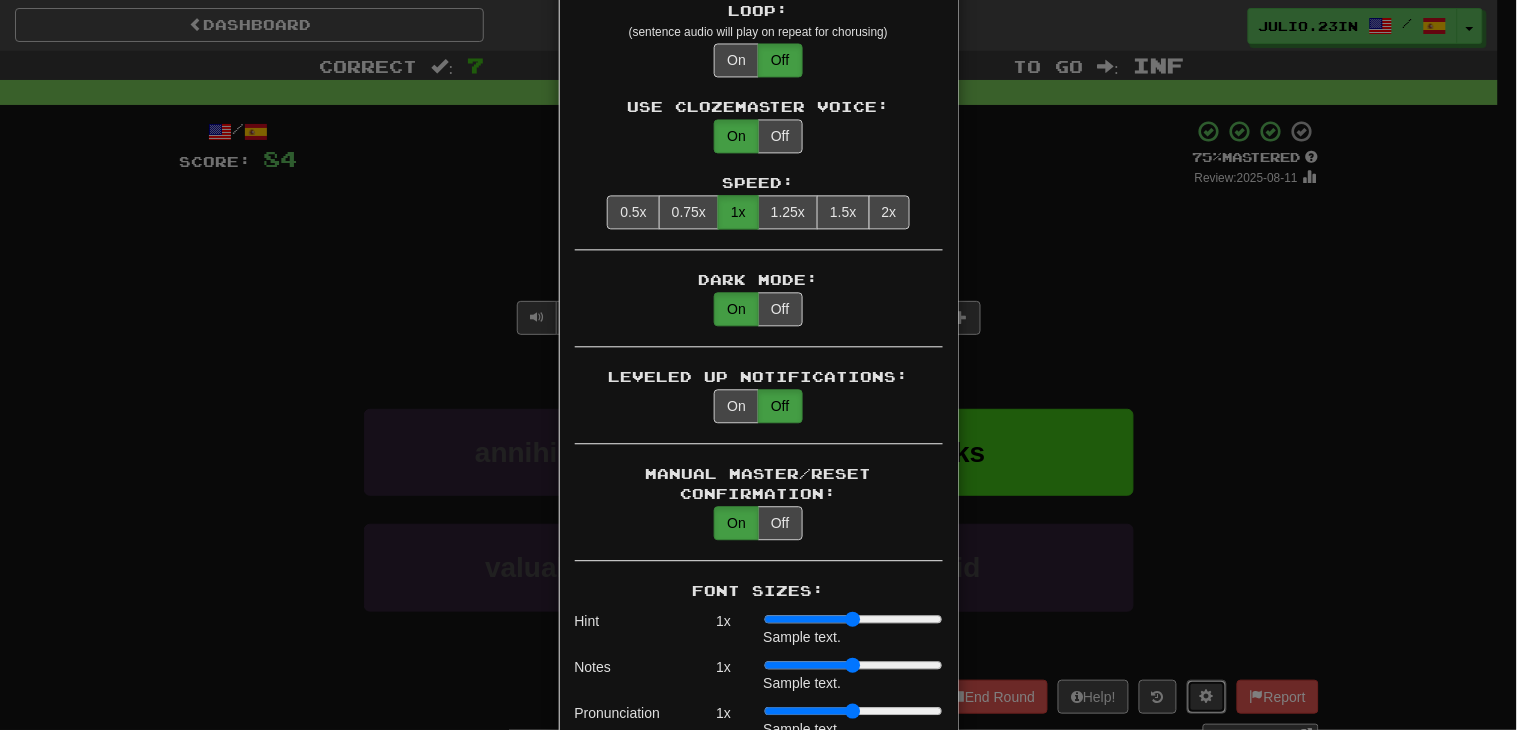 scroll, scrollTop: 0, scrollLeft: 0, axis: both 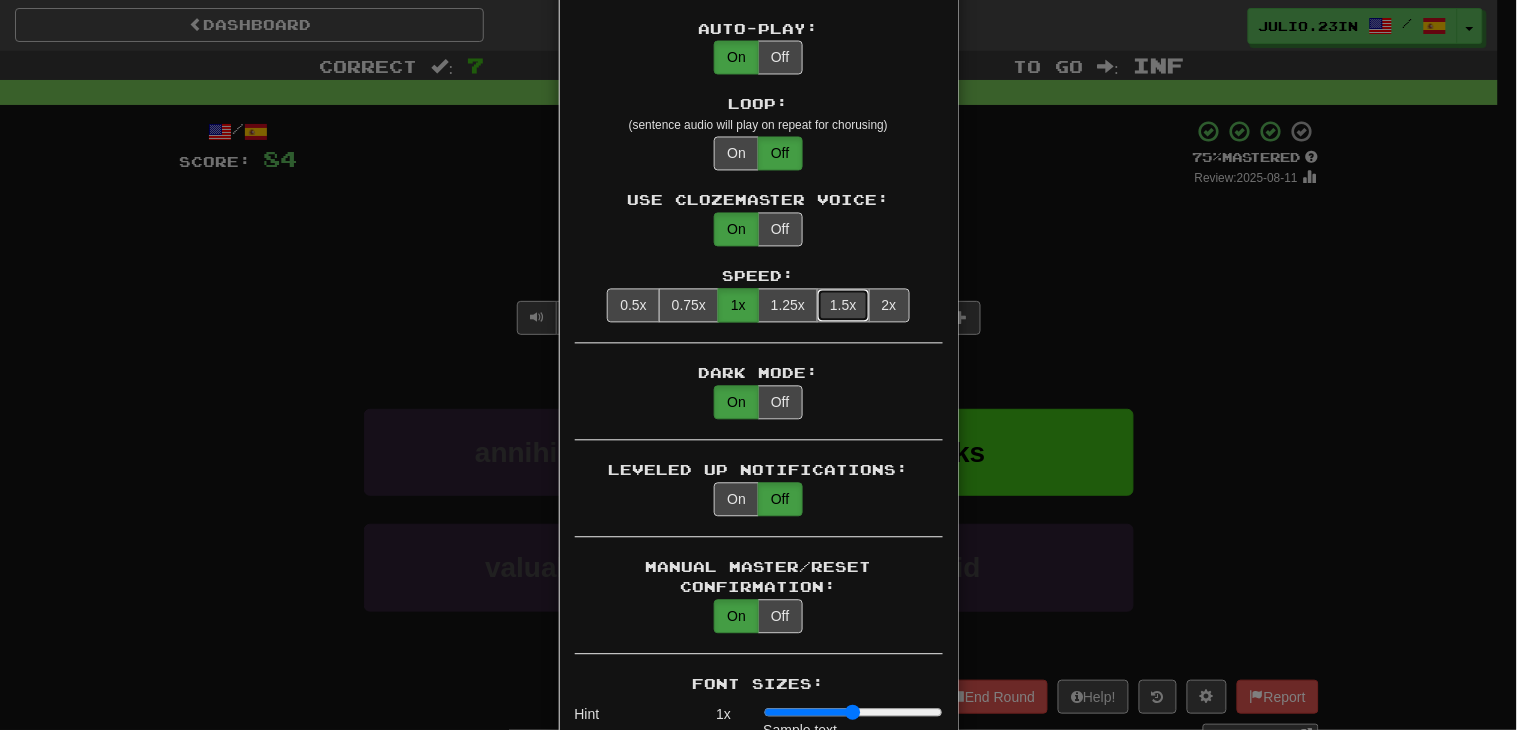 click on "1.5x" at bounding box center (843, 306) 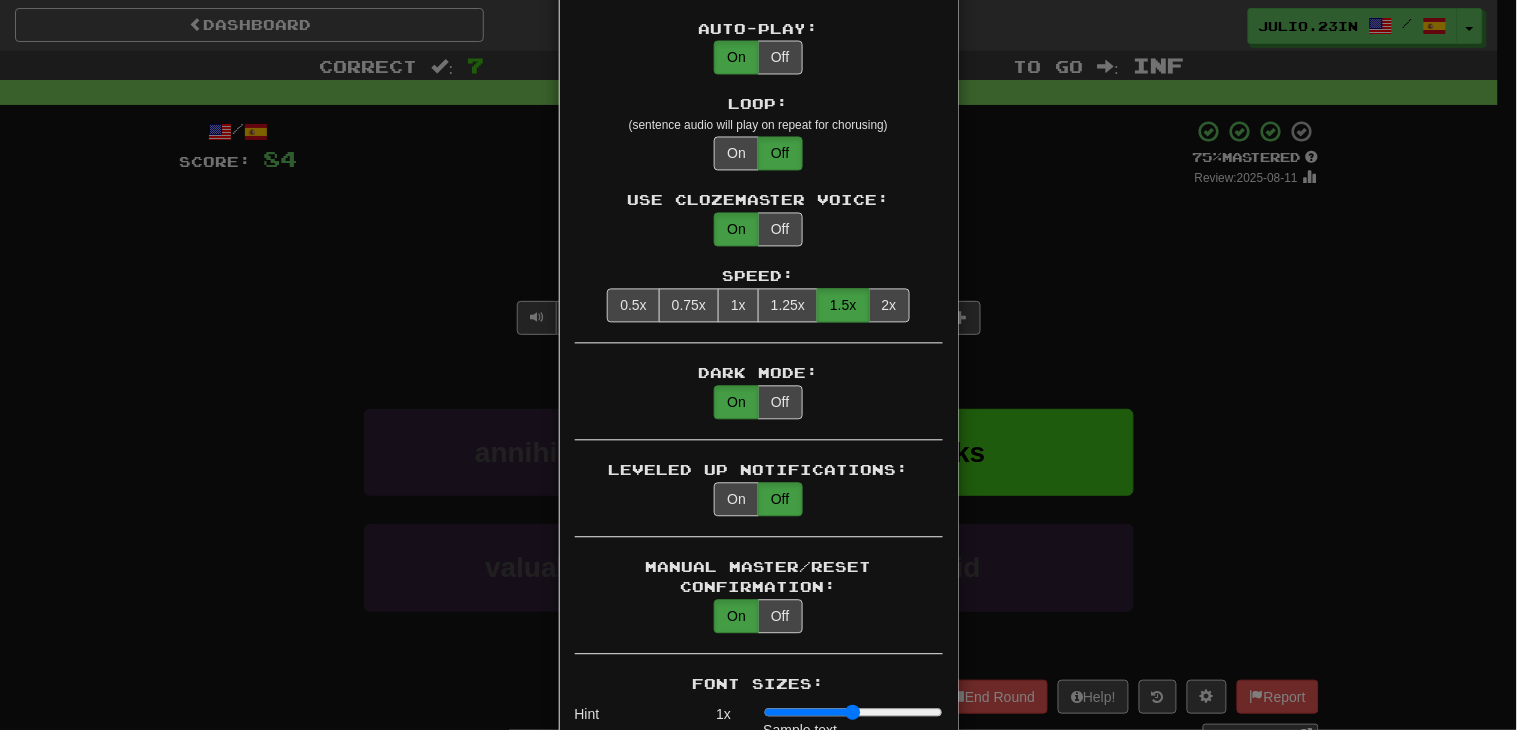 click on "× Game Settings Translations: Visible Show  After Answering Hidden Sentence Text Initially Hidden: (see just the translation, then click a button to see the sentence text) On Off Hints: (appear above the missing word when available) On Off Image Toggle: (toggle button, if sentence image available) After Answering Before and After Off Image Background: (use sentence image as background, if available) On Off Pronunciation: (shown after answering when available) On Off Sound Effects: On Off Text-to-Speech Auto-Play: On Off Loop: (sentence audio will play on repeat for chorusing) On Off Use Clozemaster Voice: On Off Speed: 0.5x 0.75x 1x 1.25x 1.5x 2x Dark Mode: On Off Leveled Up Notifications: On Off Manual Master/Reset Confirmation: On Off Font Sizes: Hint 1 x Sample text. Notes 1 x Sample text. Pronunciation 1 x Sample text. Translation 1 x Sample text. Transliteration 3.5 x Sample text. Shortcut Hotkeys:  Enabled Enter Submit answer, next sentence, next round 1-4 Select multiple choice answer ctl+Space alt+a" at bounding box center (758, 365) 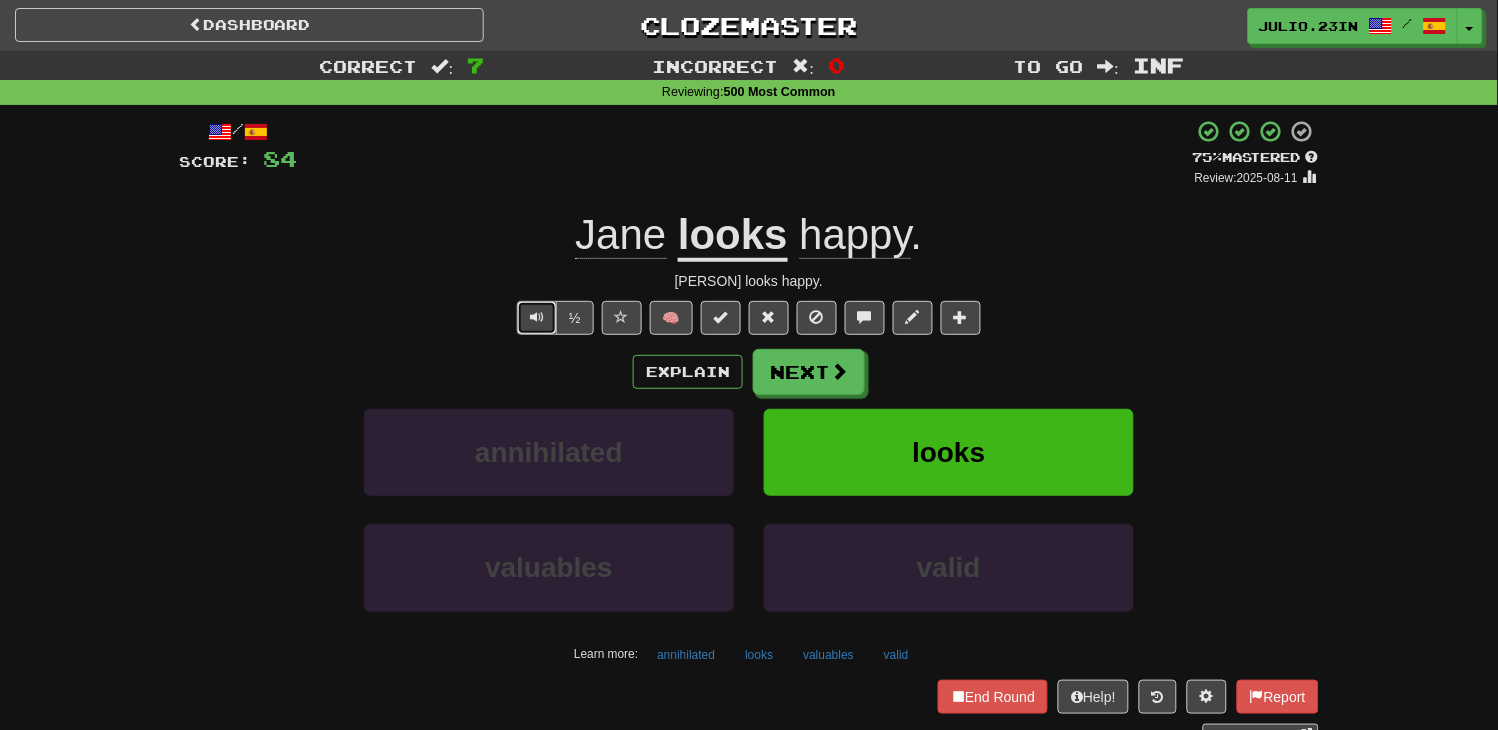 click at bounding box center [537, 318] 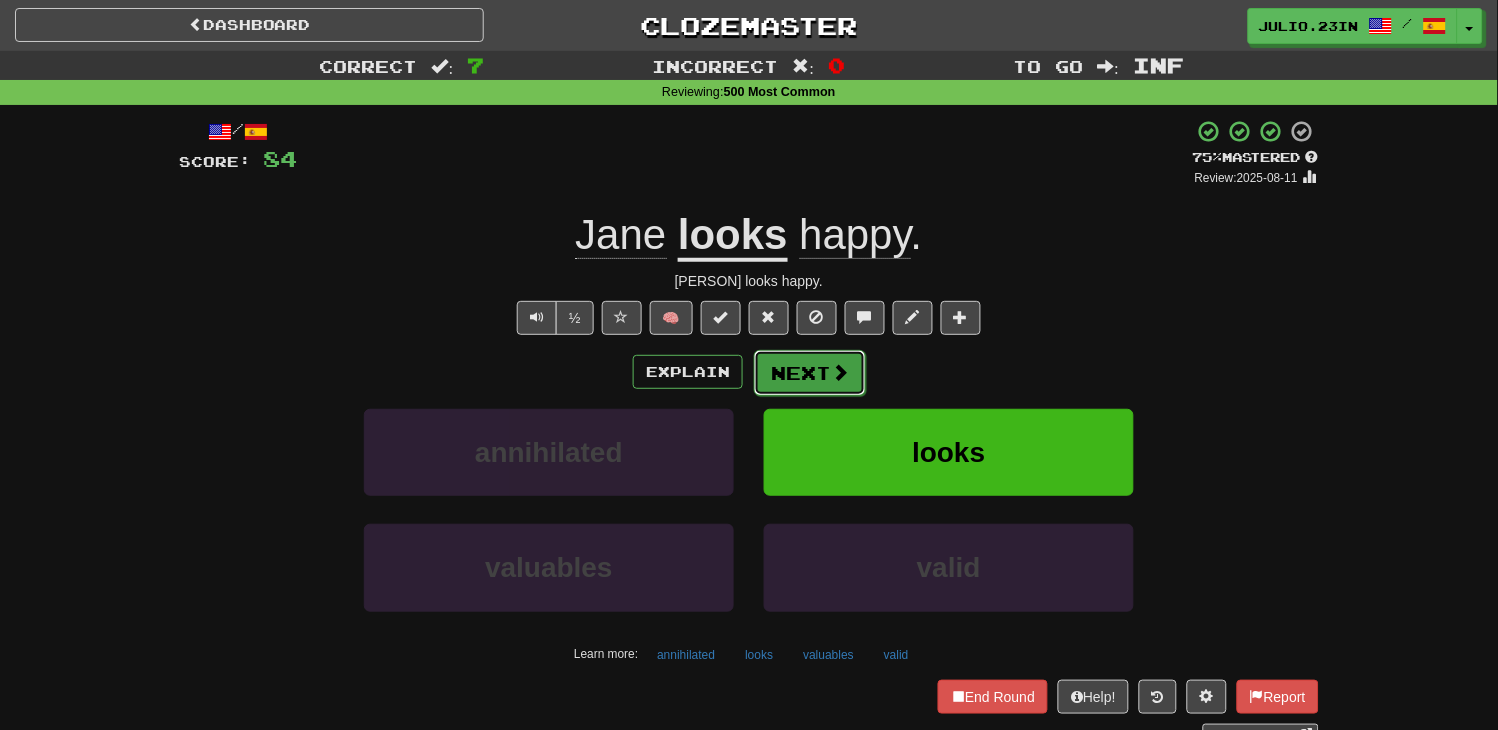 click on "Next" at bounding box center [810, 373] 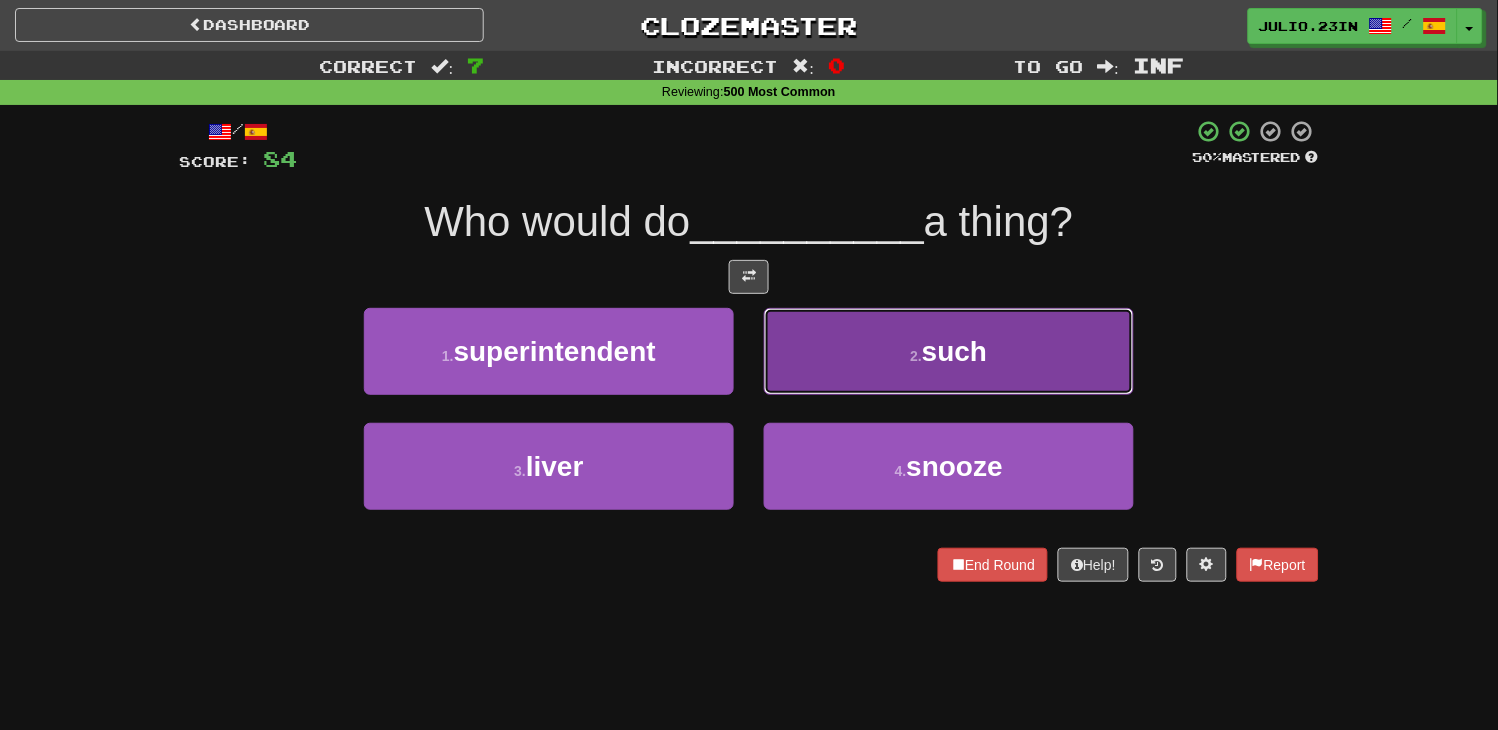 click on "2 .  such" at bounding box center (949, 351) 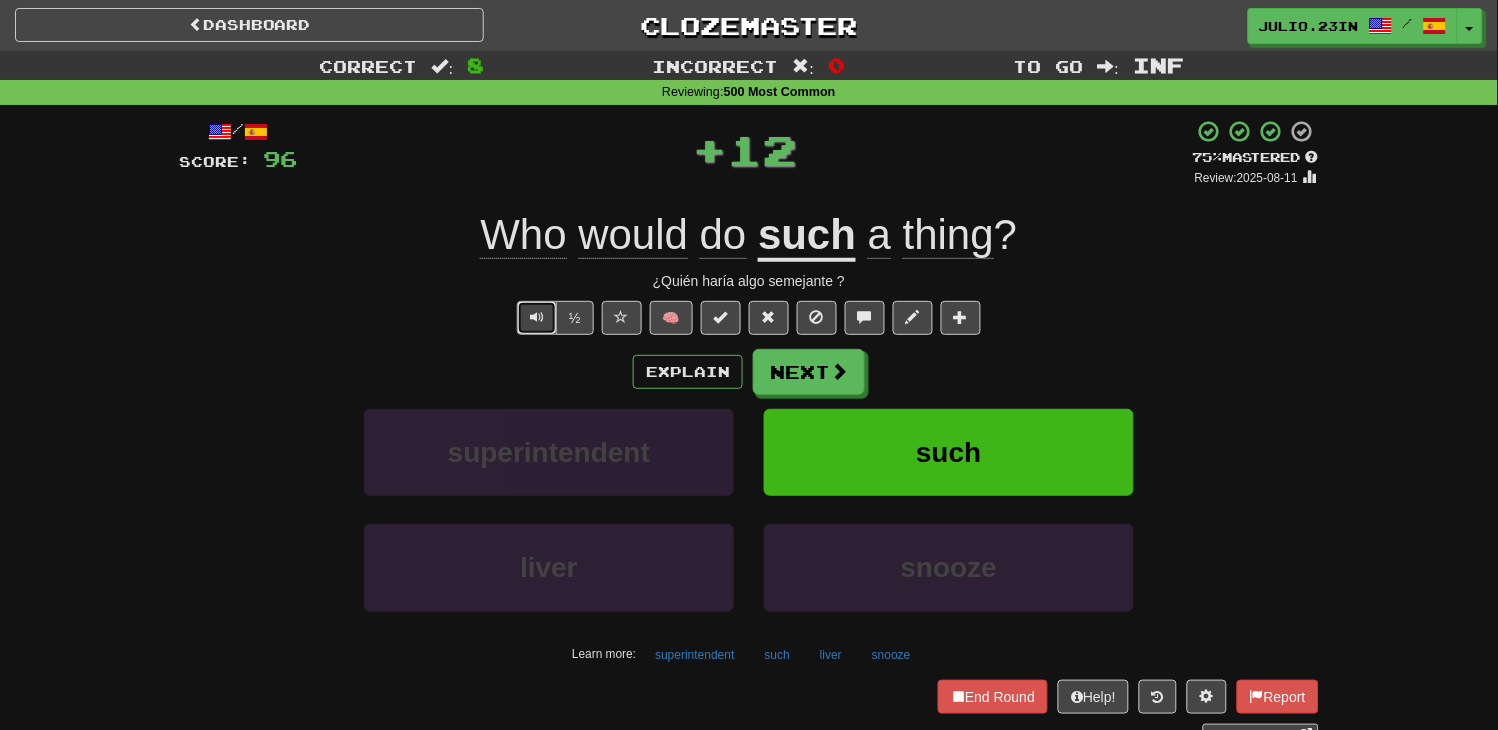 click at bounding box center (537, 317) 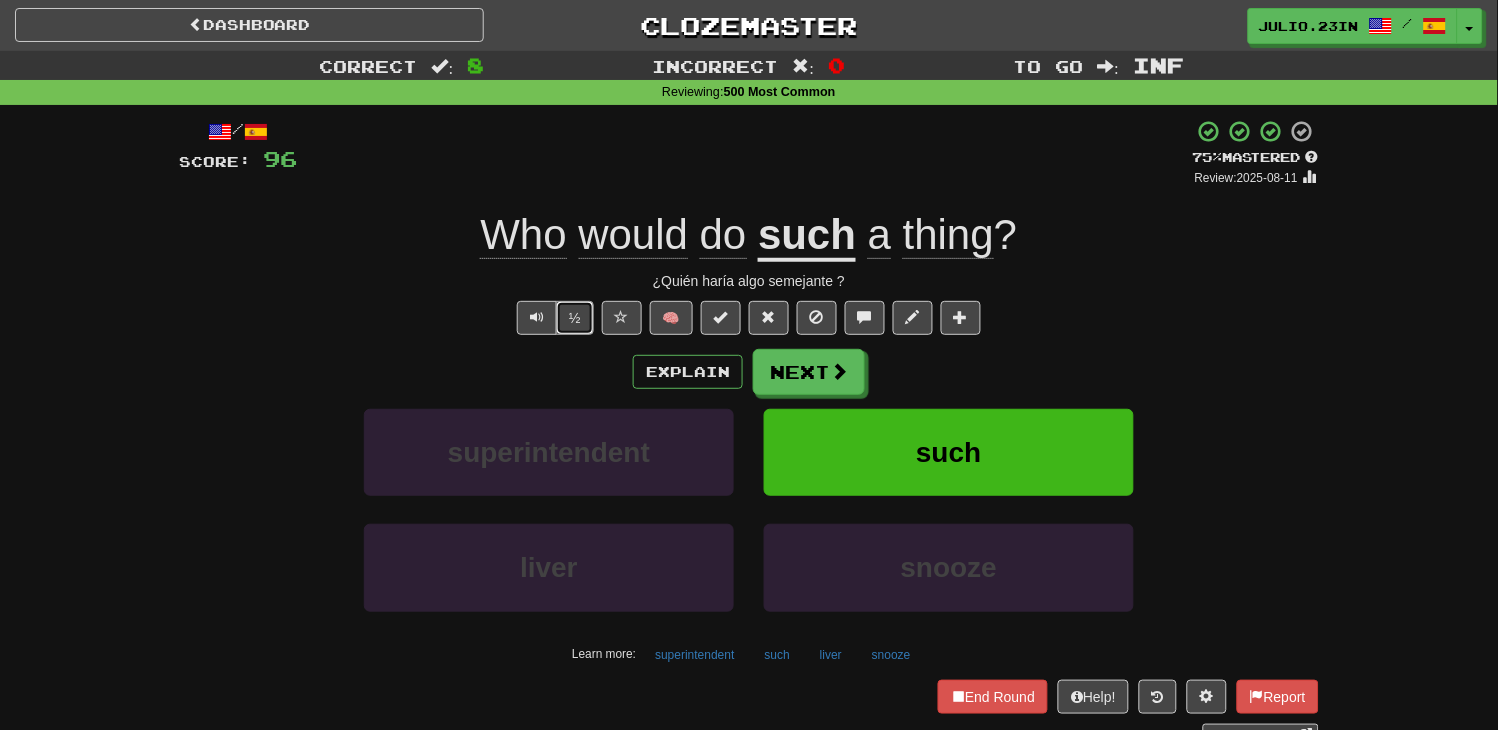 click on "½" at bounding box center (575, 318) 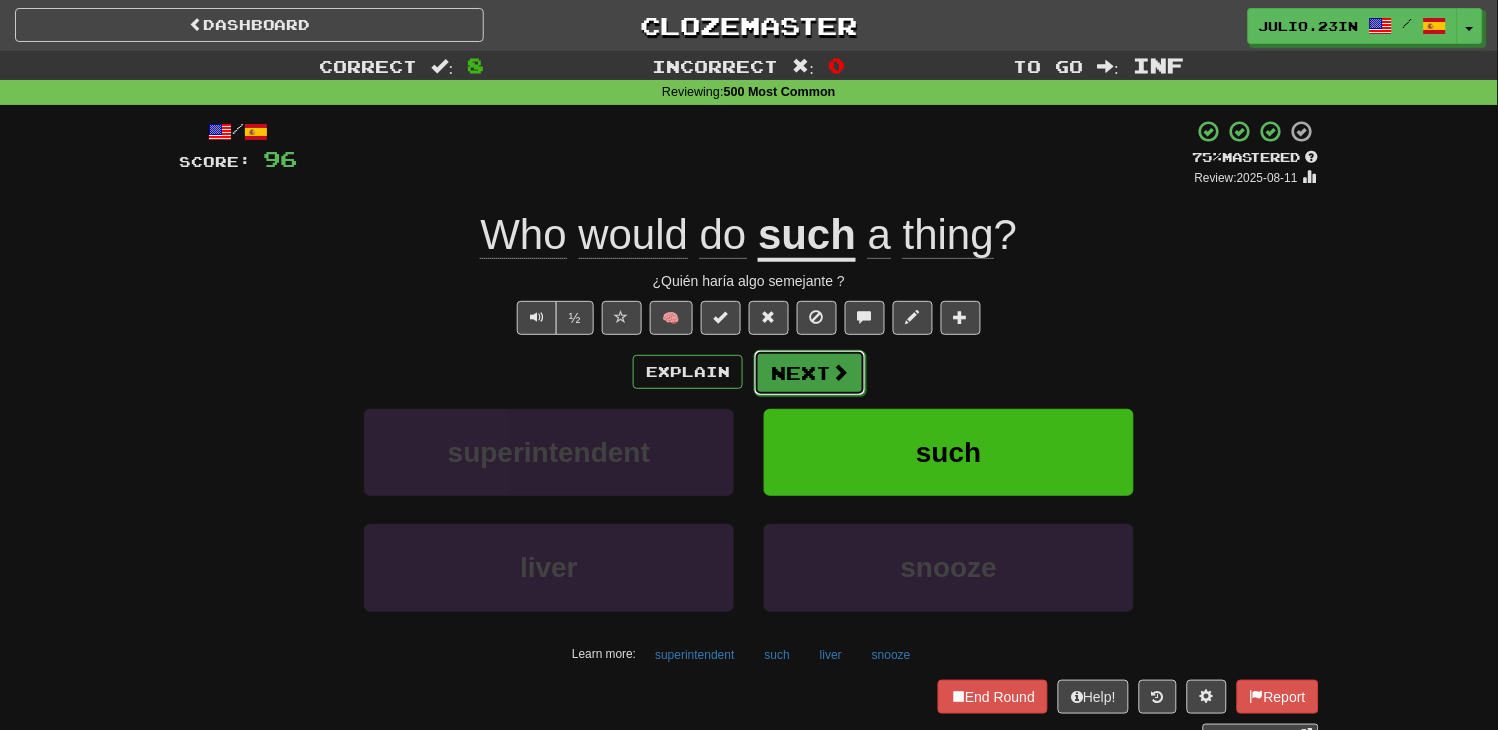 click at bounding box center [840, 372] 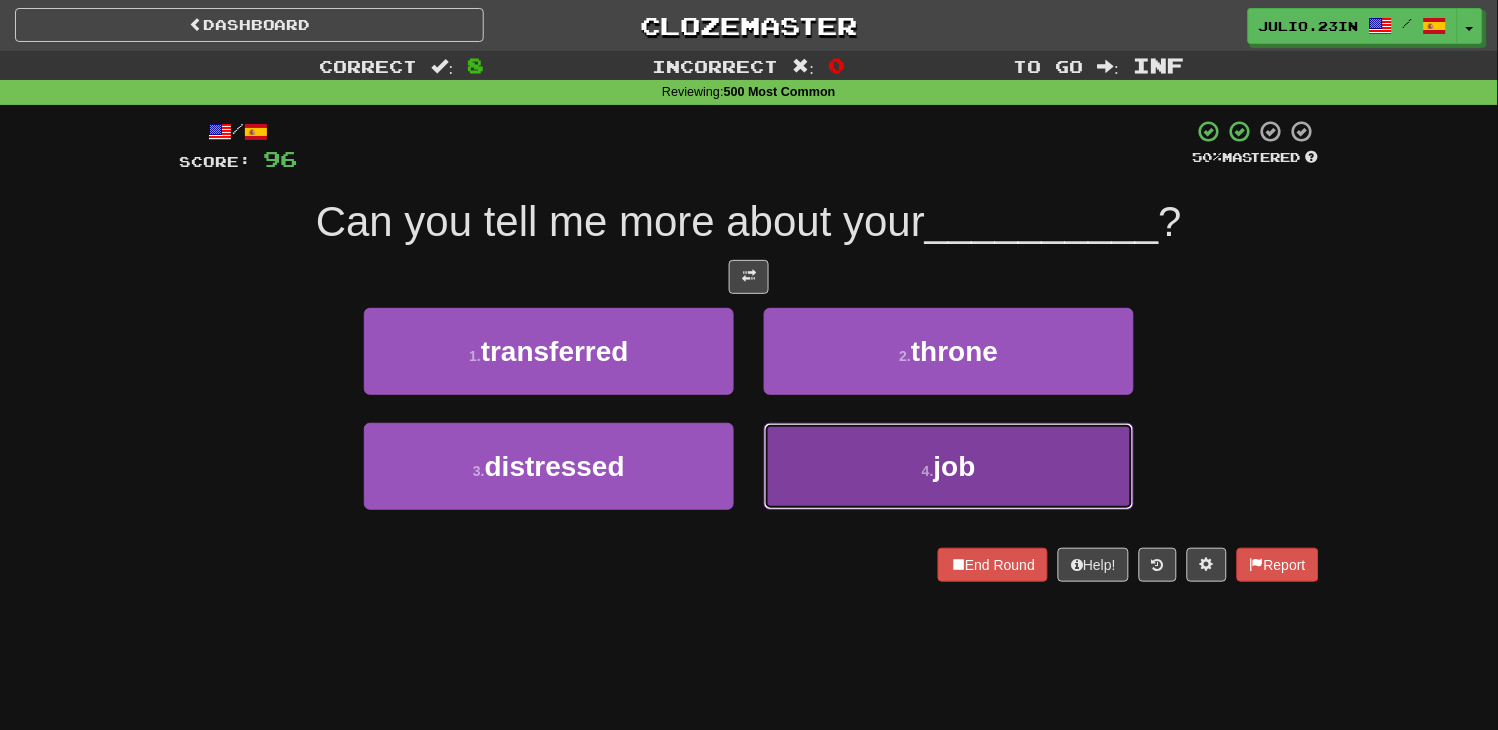 click on "4 .  job" at bounding box center (949, 466) 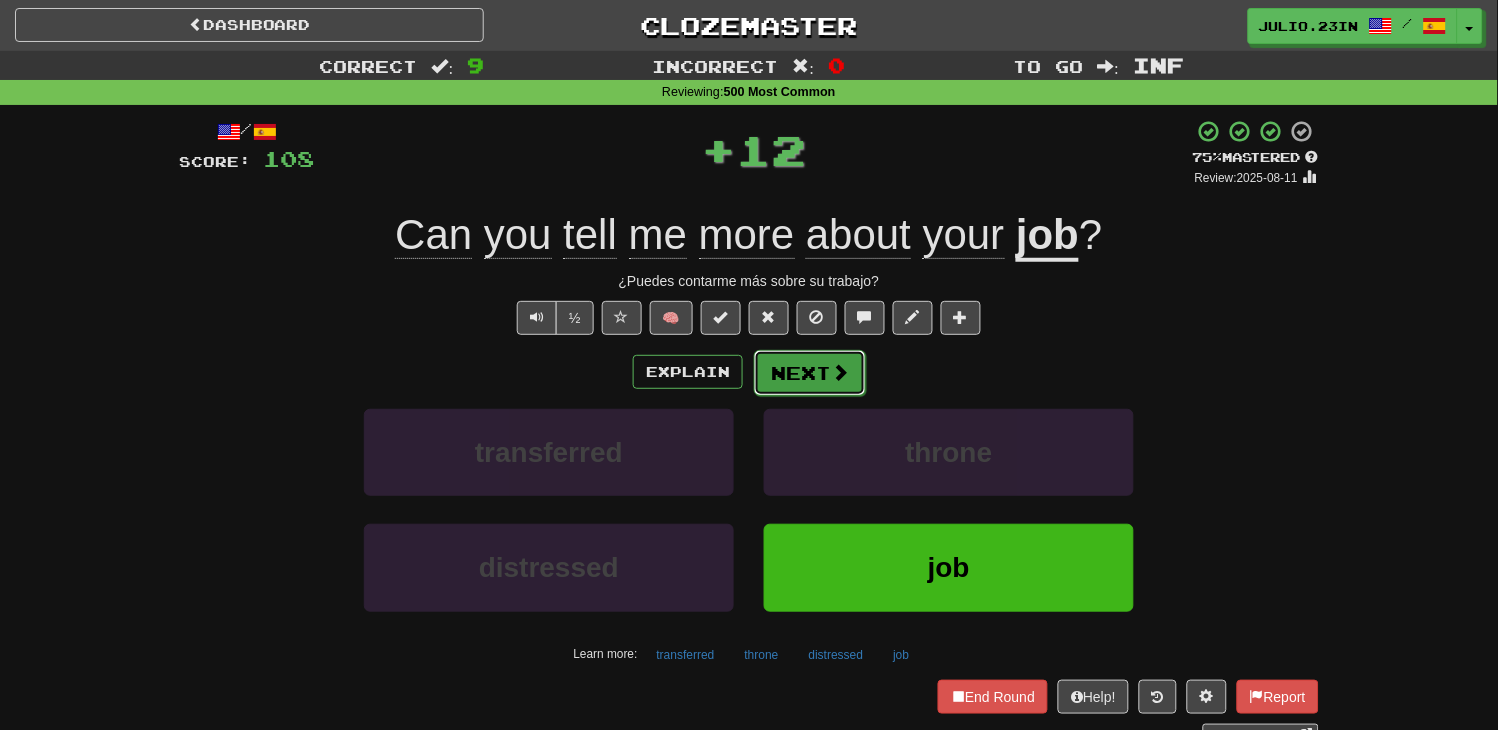 click on "Next" at bounding box center [810, 373] 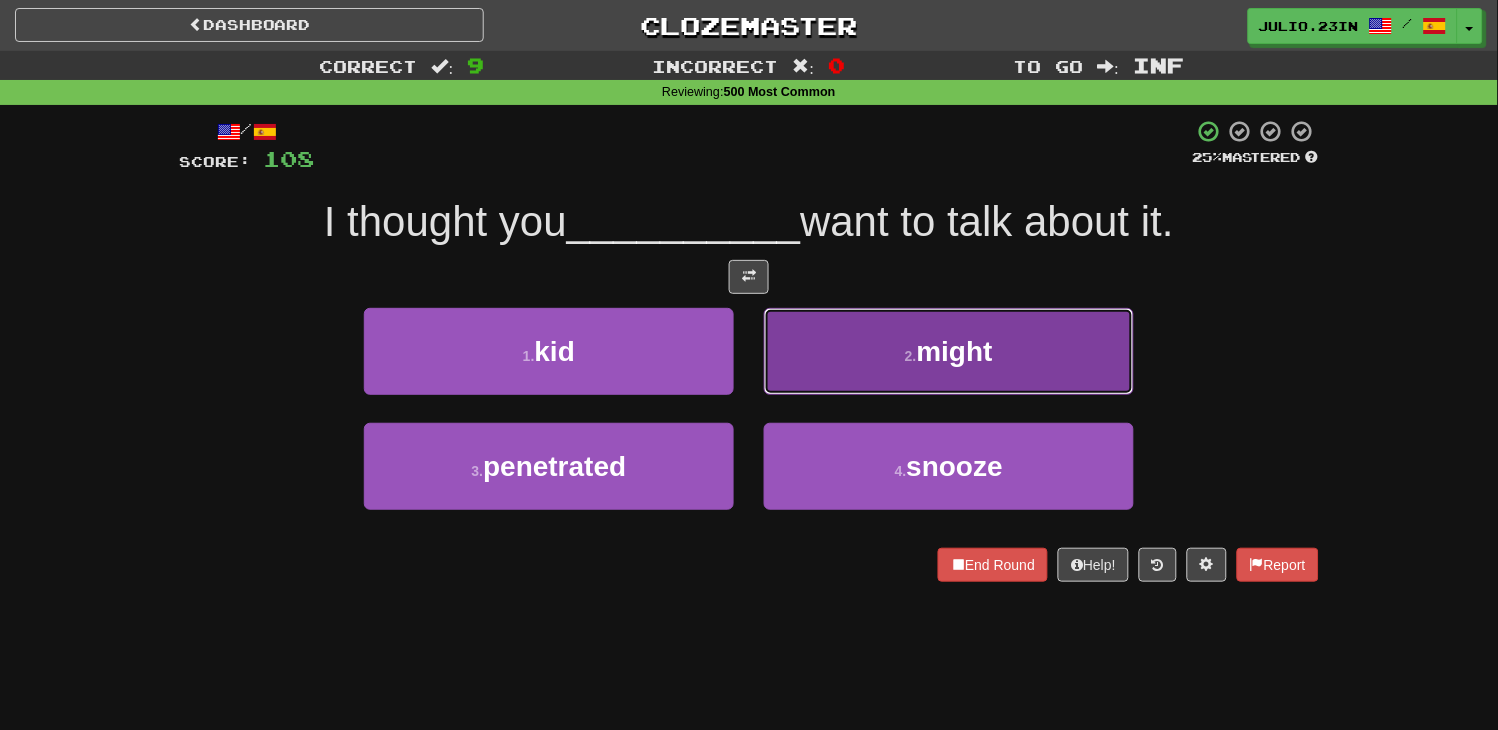 click on "2 .  might" at bounding box center (949, 351) 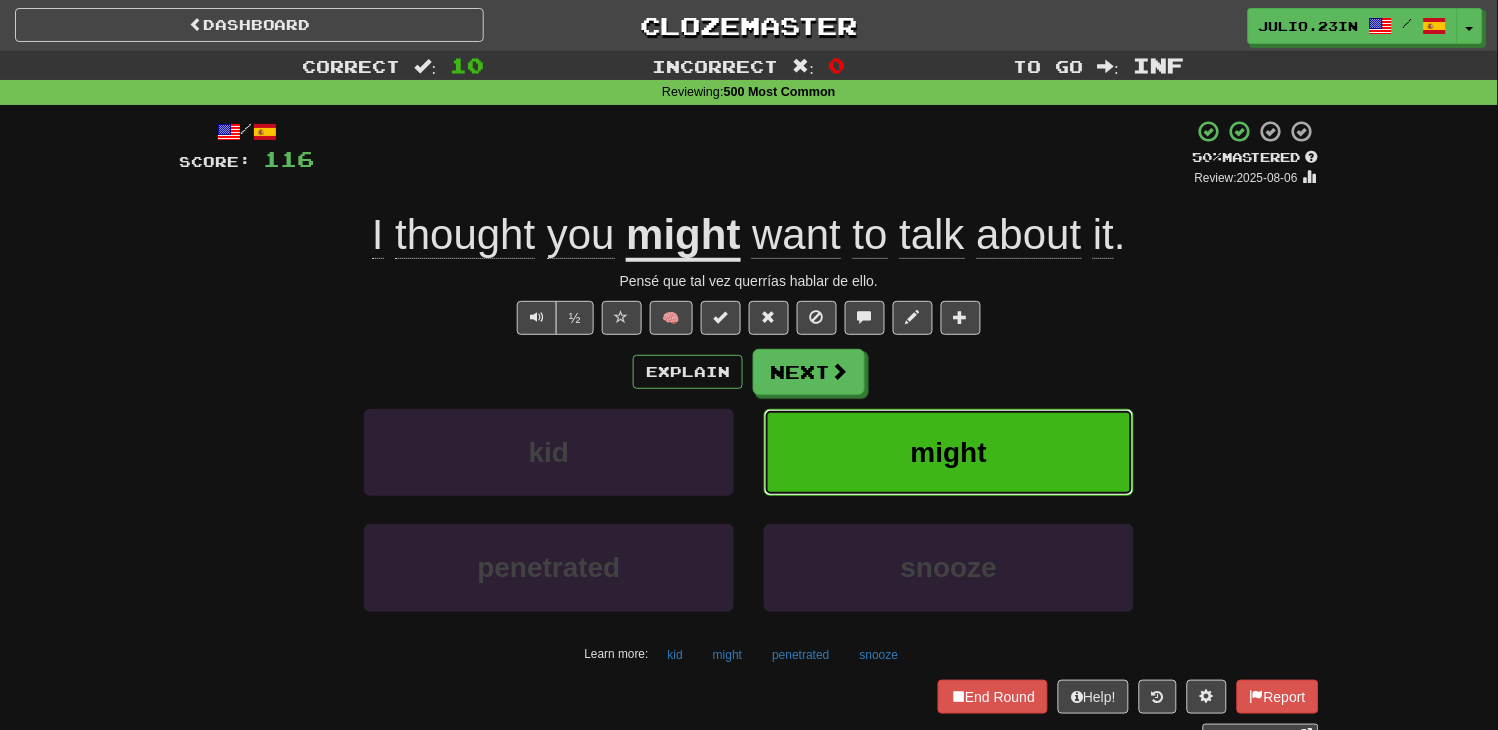 click on "might" at bounding box center (949, 452) 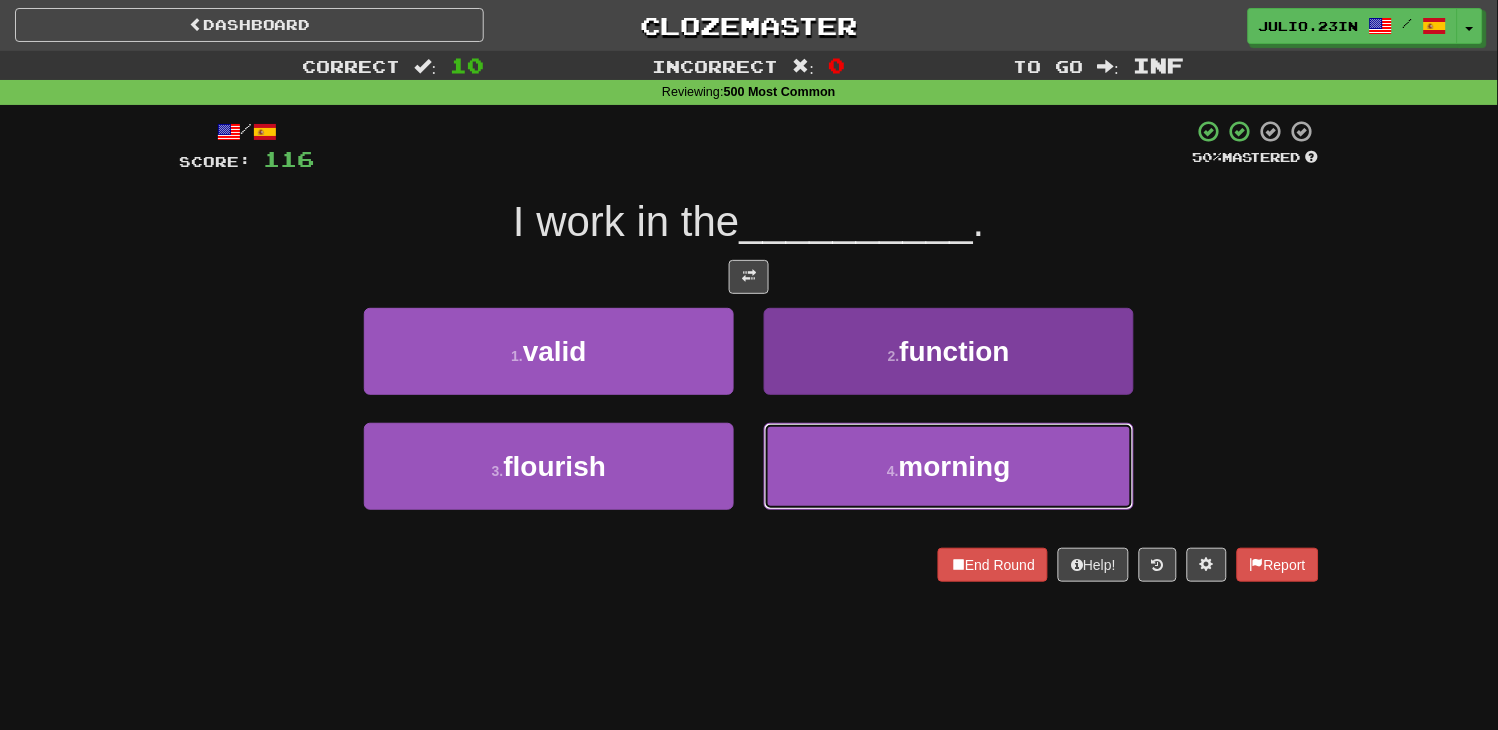 click on "4 .  morning" at bounding box center (949, 466) 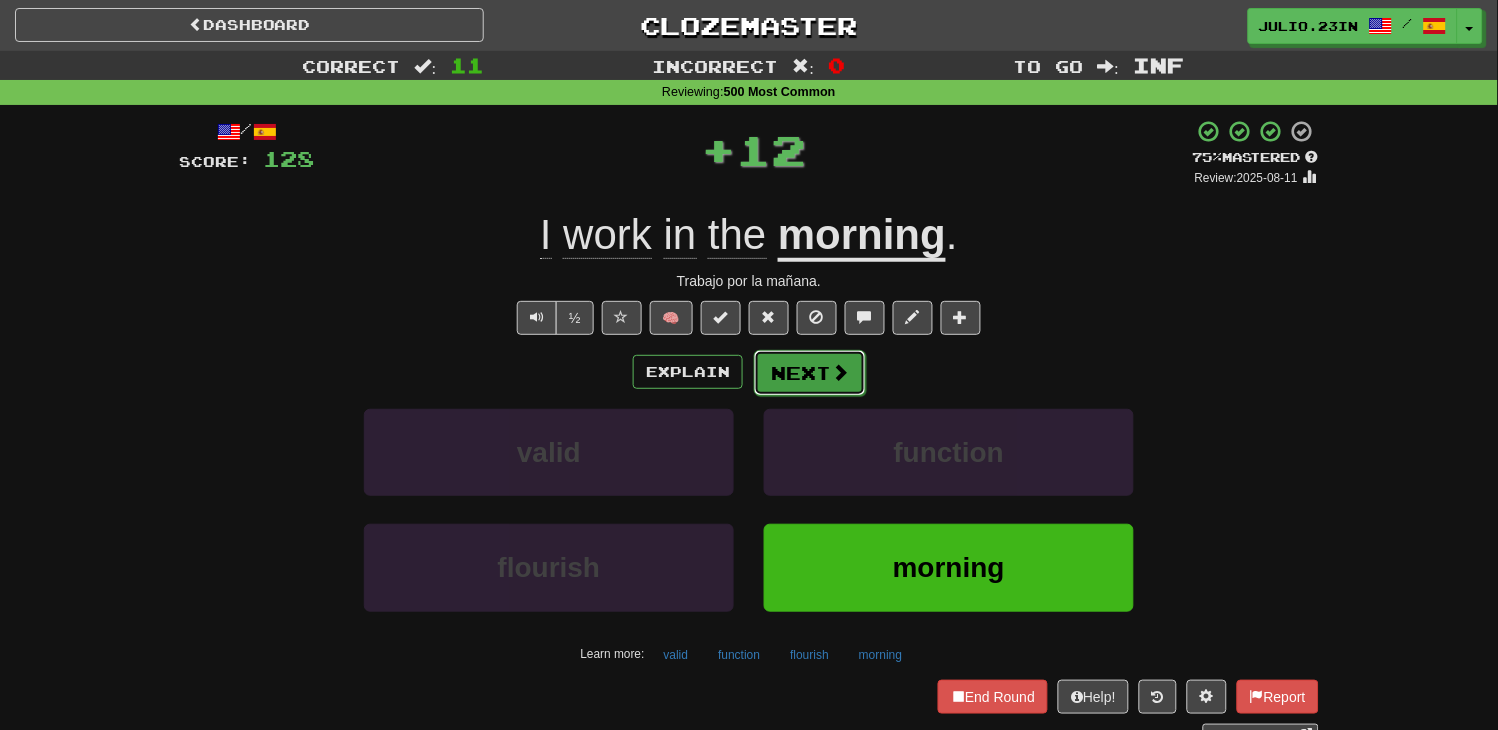 click on "Next" at bounding box center [810, 373] 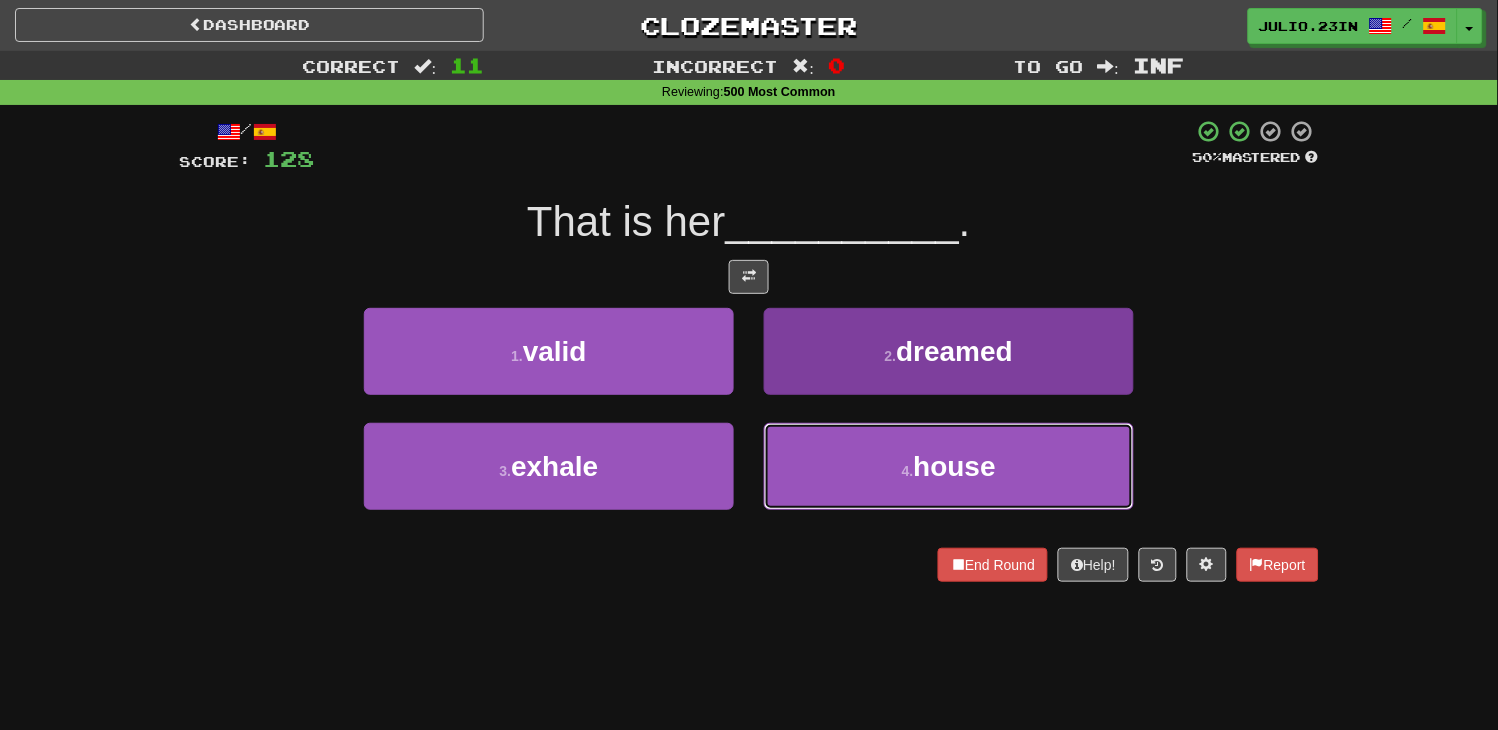 click on "4 .  house" at bounding box center (949, 466) 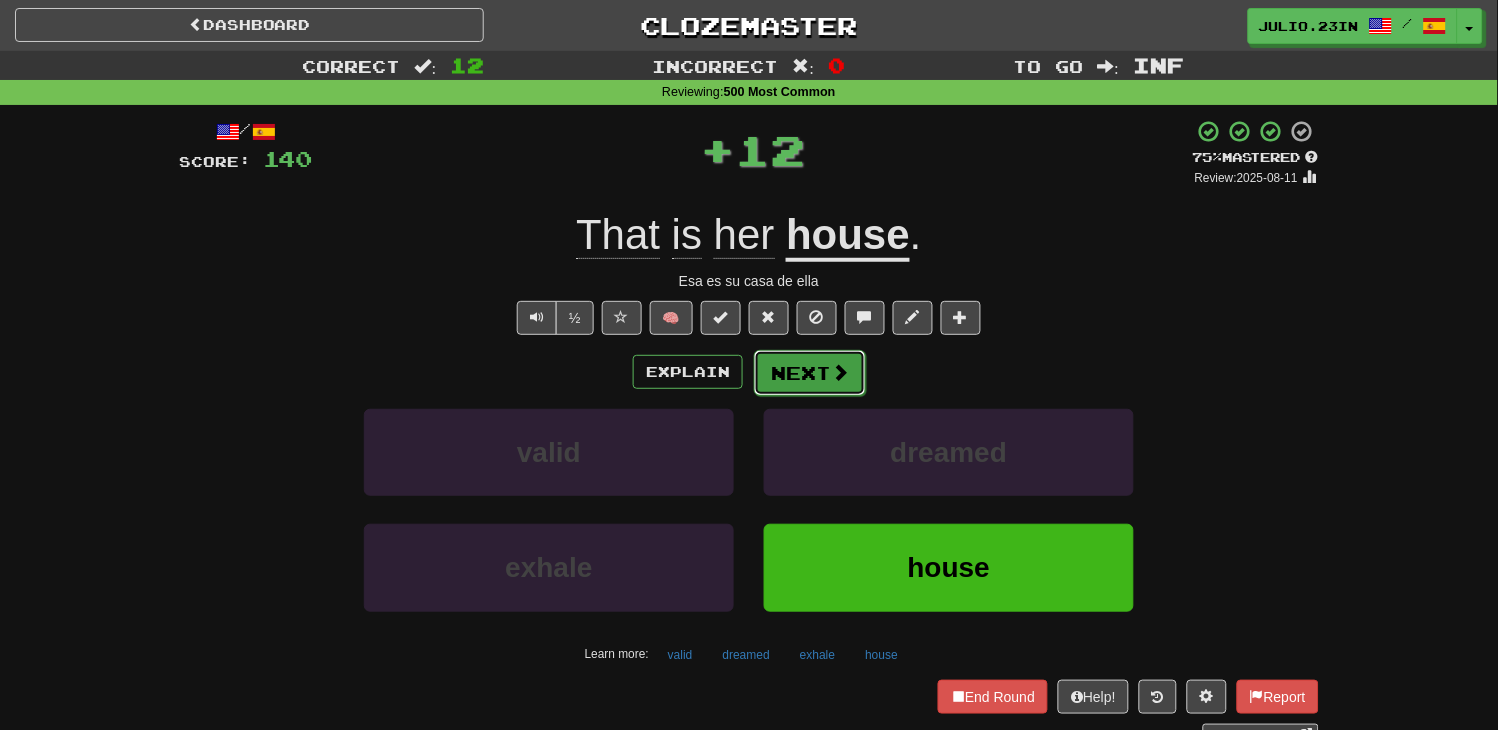 click on "Next" at bounding box center [810, 373] 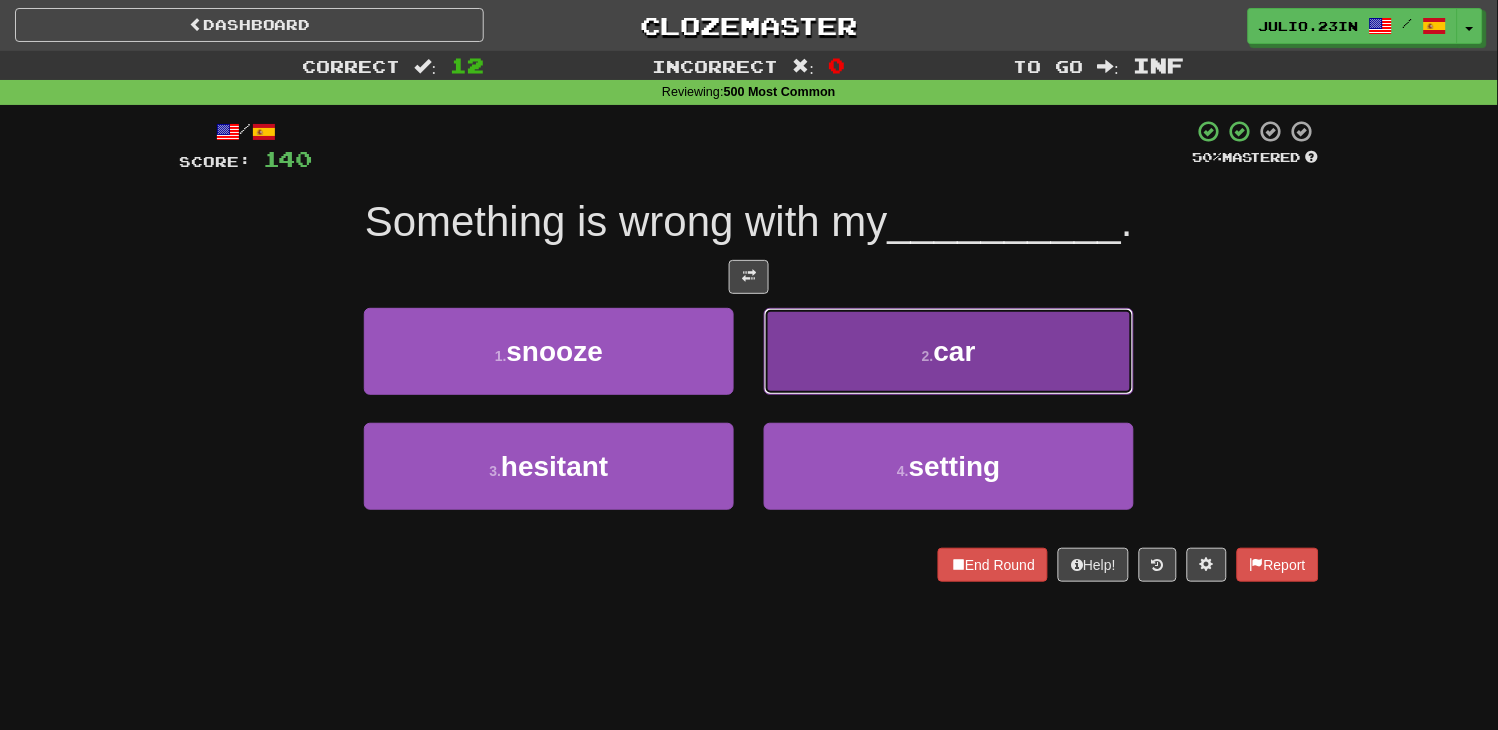 click on "2 .  car" at bounding box center [949, 351] 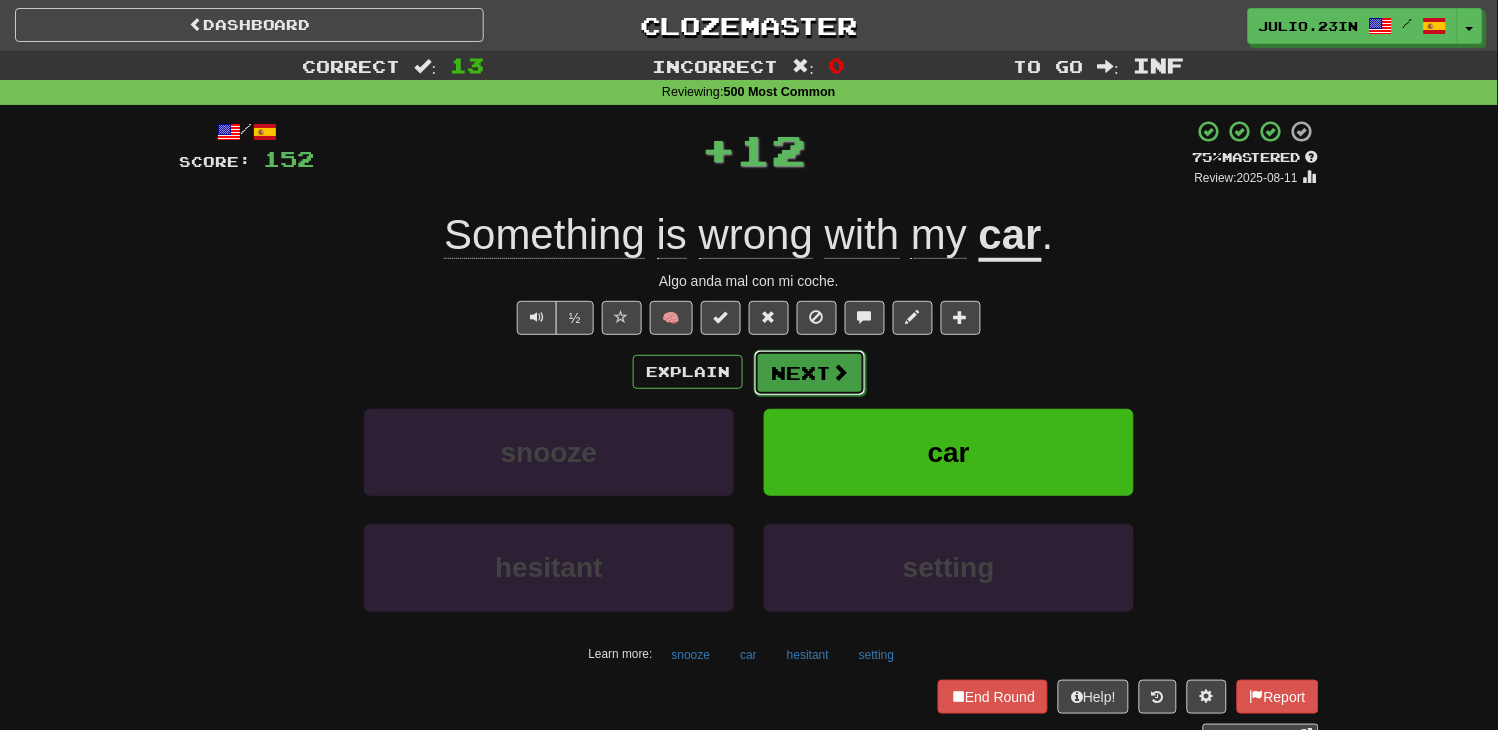 click at bounding box center [840, 372] 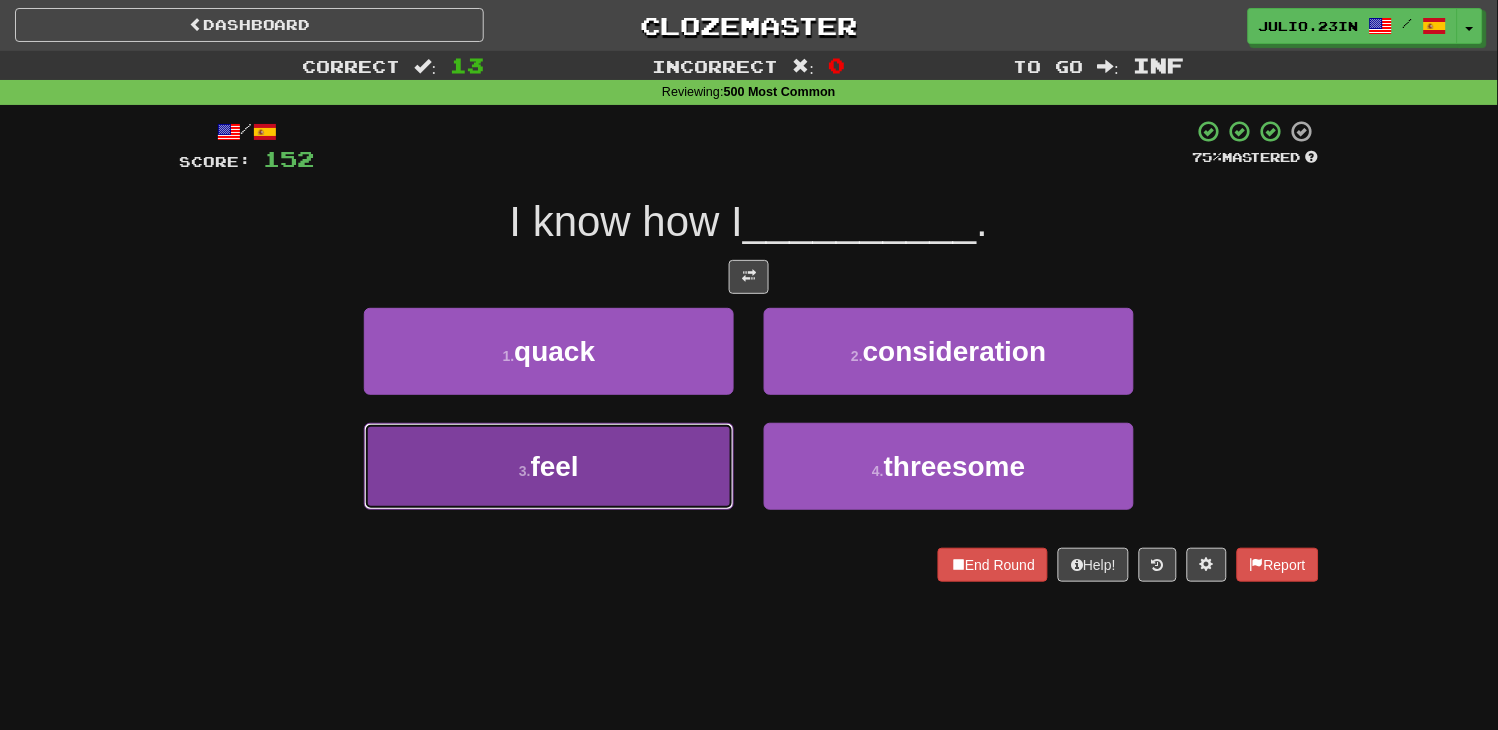 click on "3 .  feel" at bounding box center (549, 466) 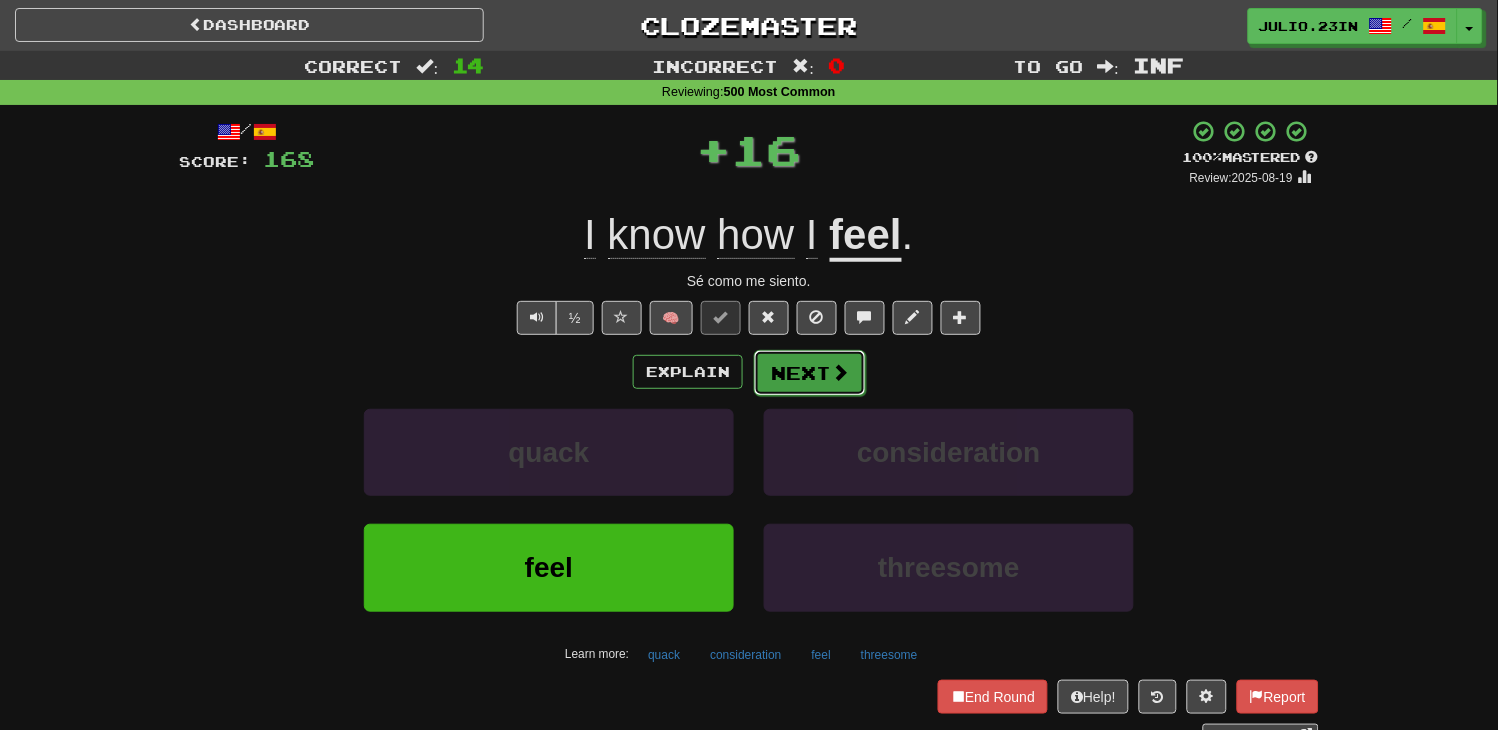 click on "Next" at bounding box center (810, 373) 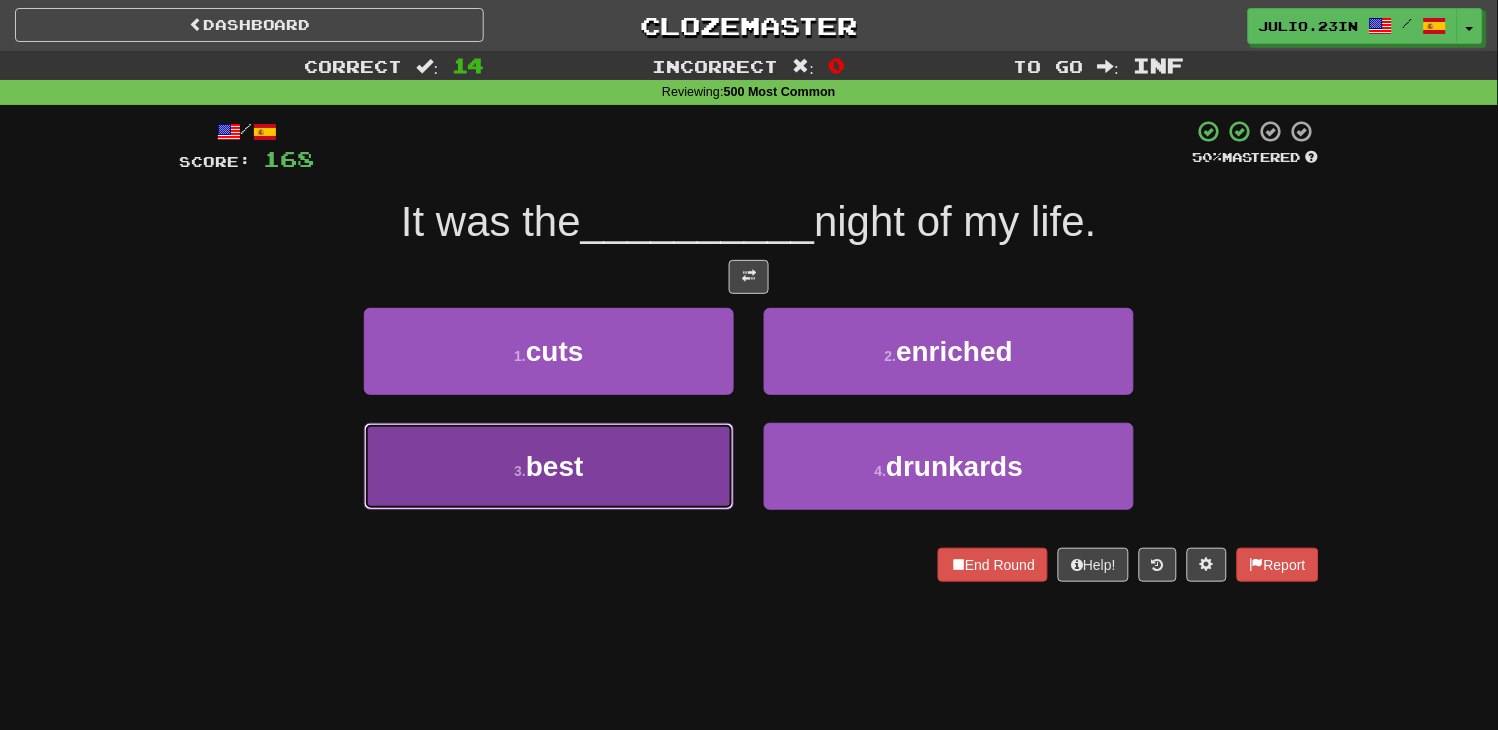 click on "3 .  best" at bounding box center [549, 466] 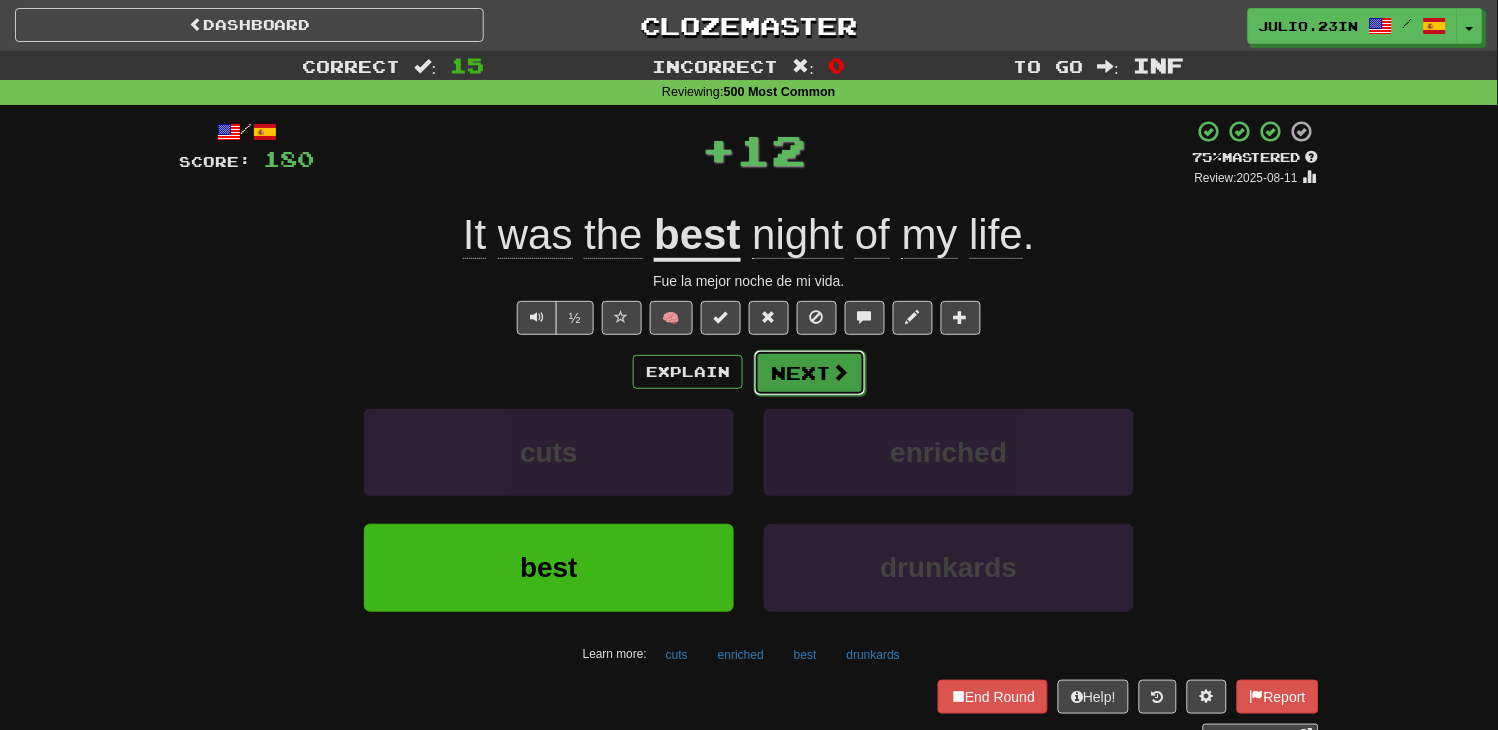 click on "Next" at bounding box center [810, 373] 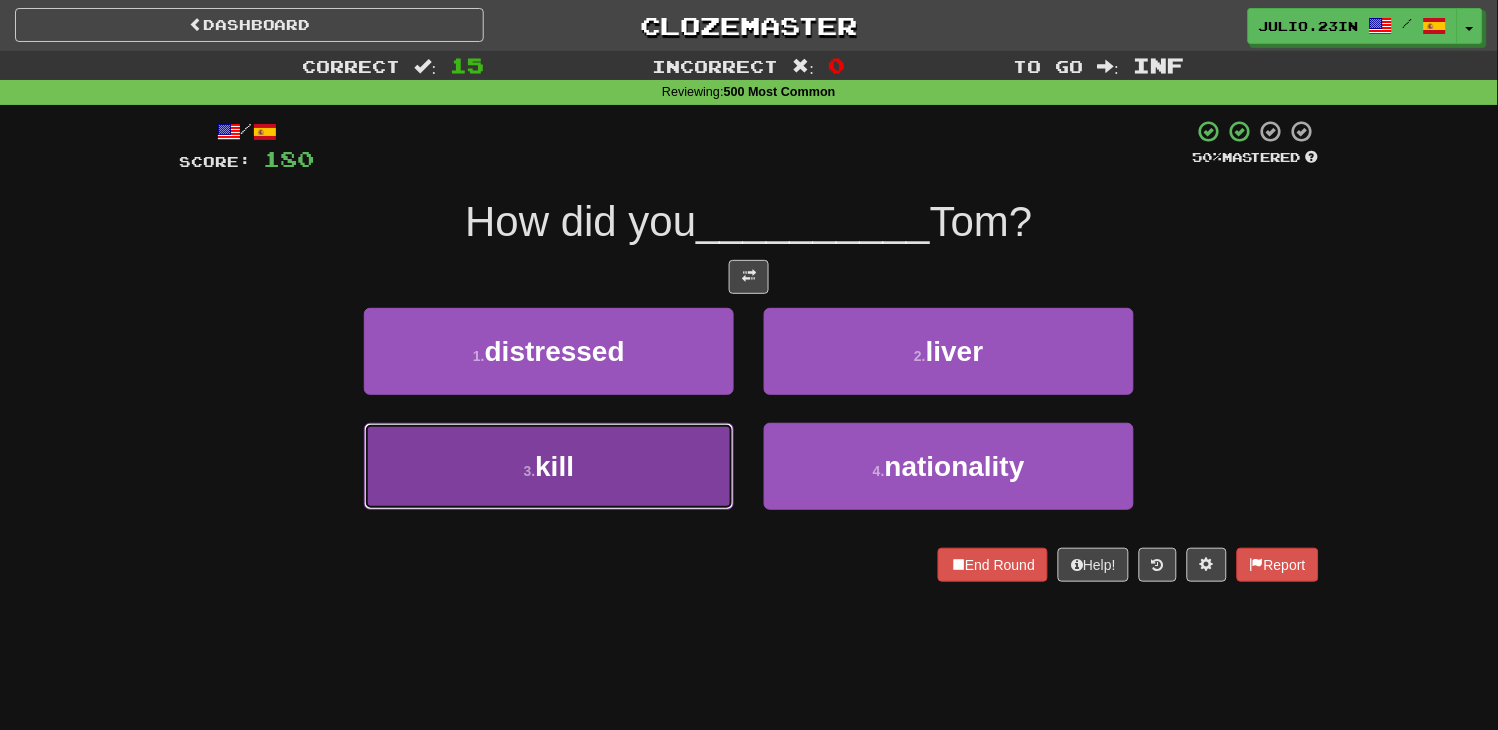 click on "3 .  kill" at bounding box center [549, 466] 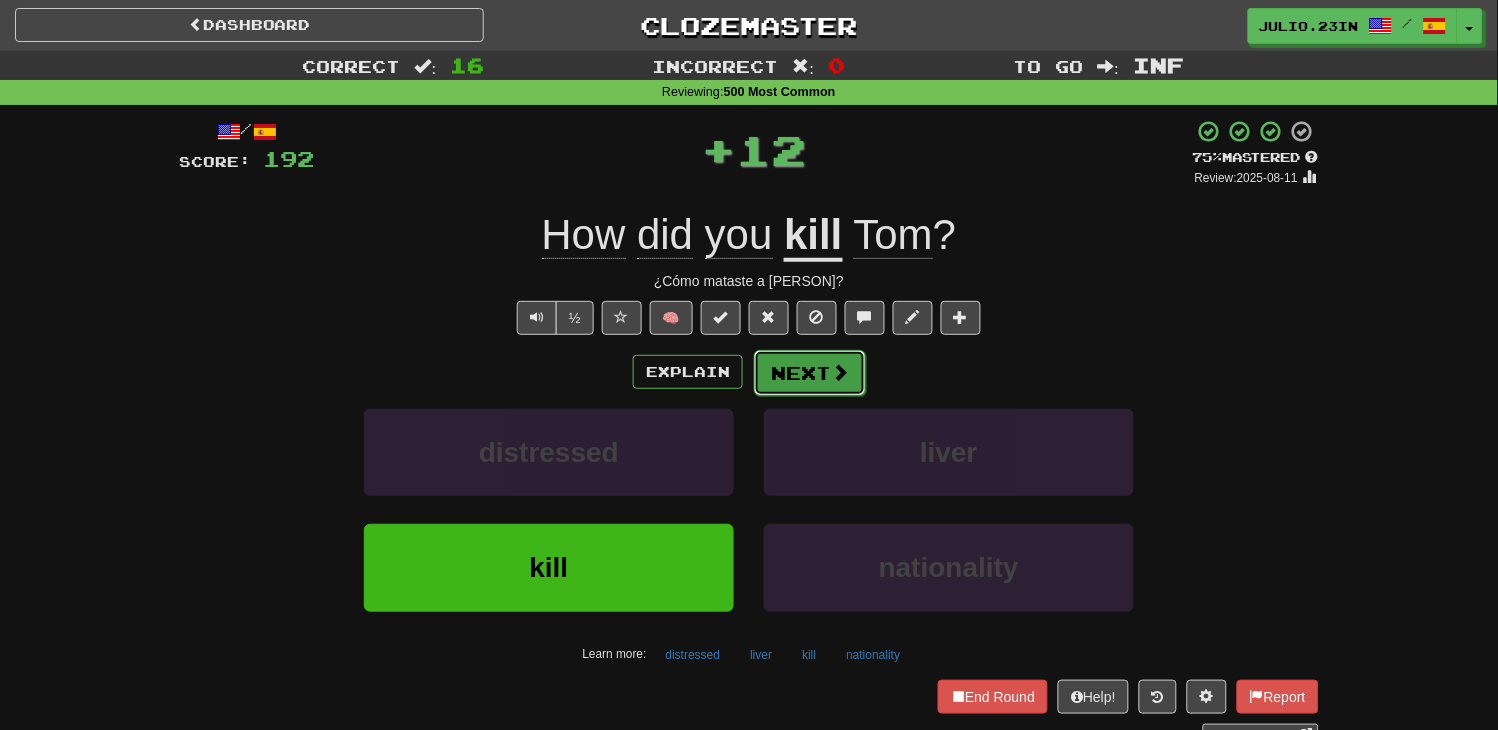 click on "Next" at bounding box center (810, 373) 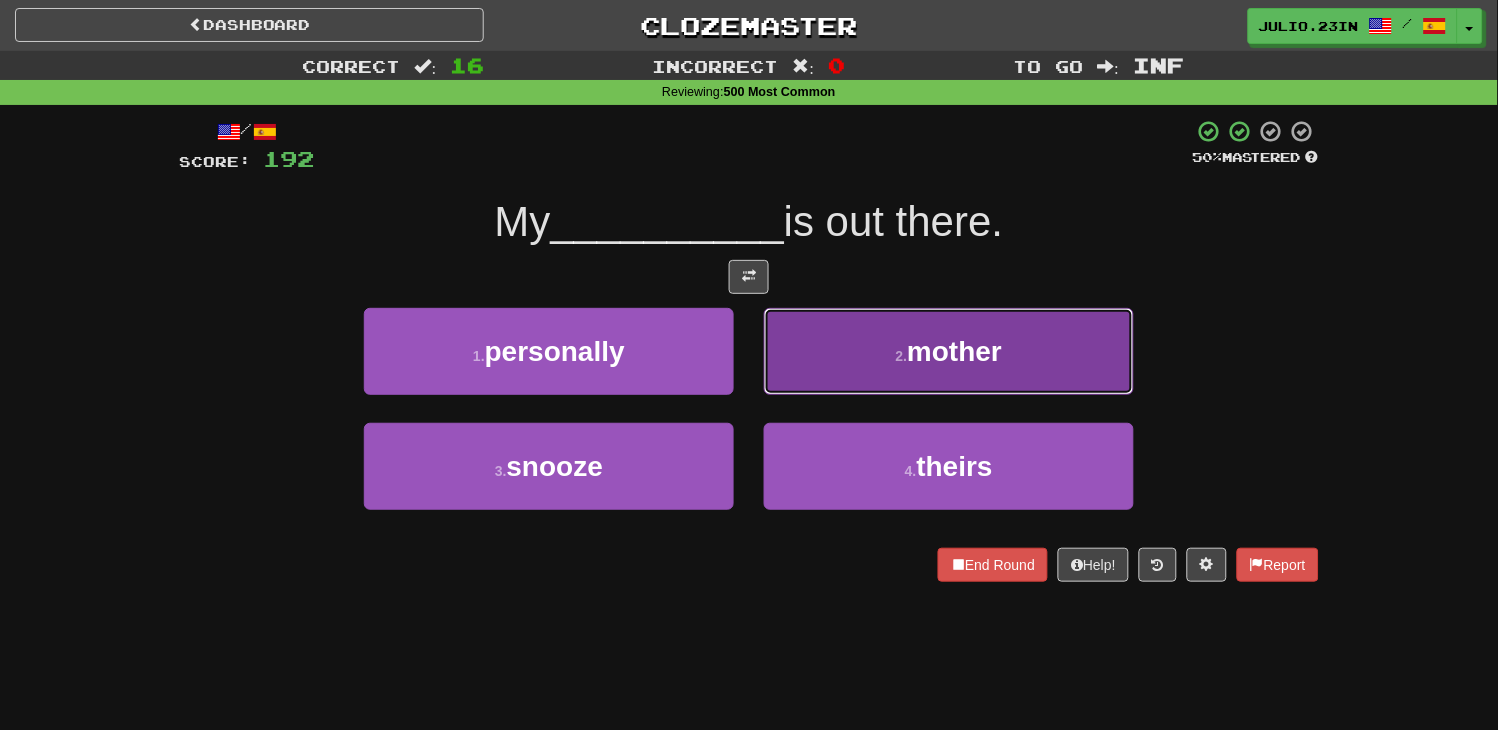 click on "2 .  mother" at bounding box center (949, 351) 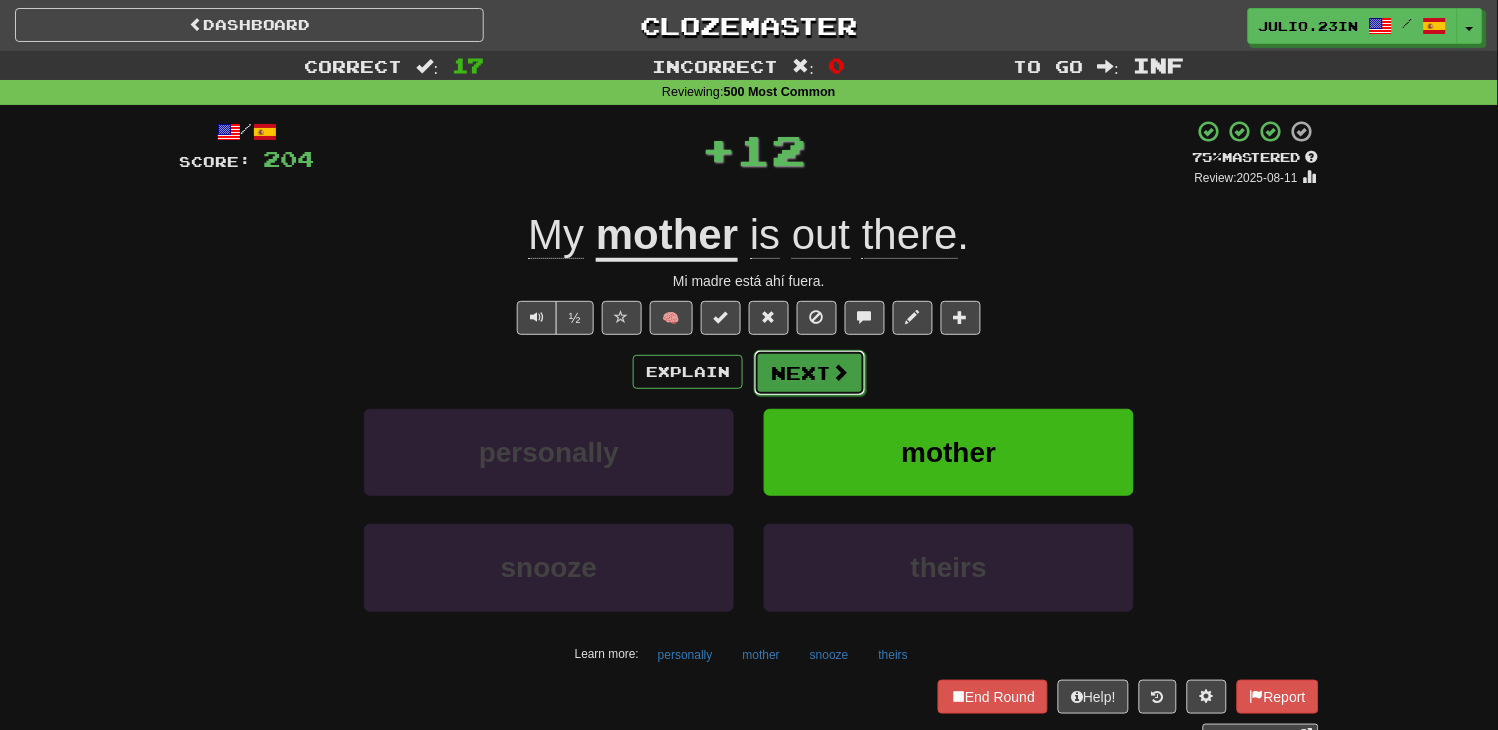 click at bounding box center (840, 372) 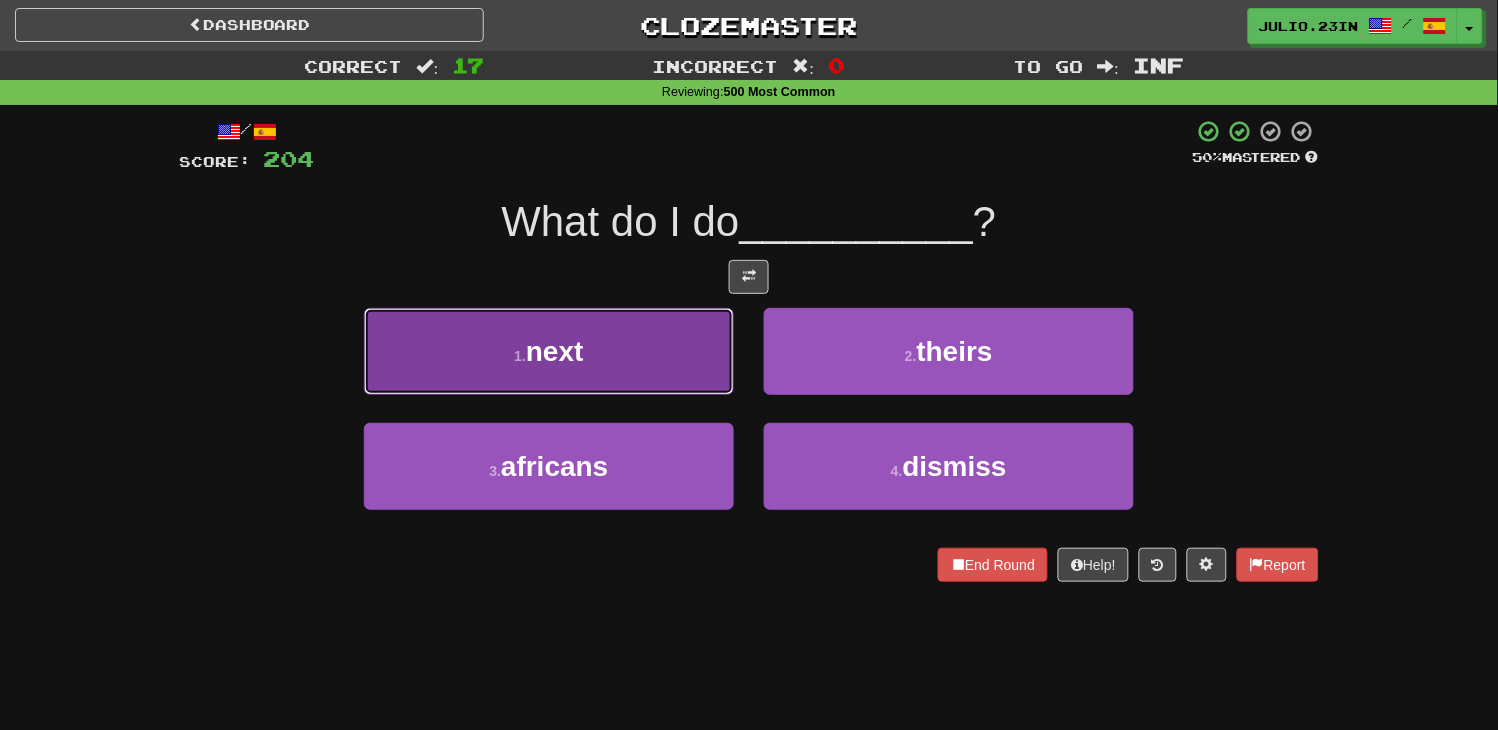 click on "1 .  next" at bounding box center (549, 351) 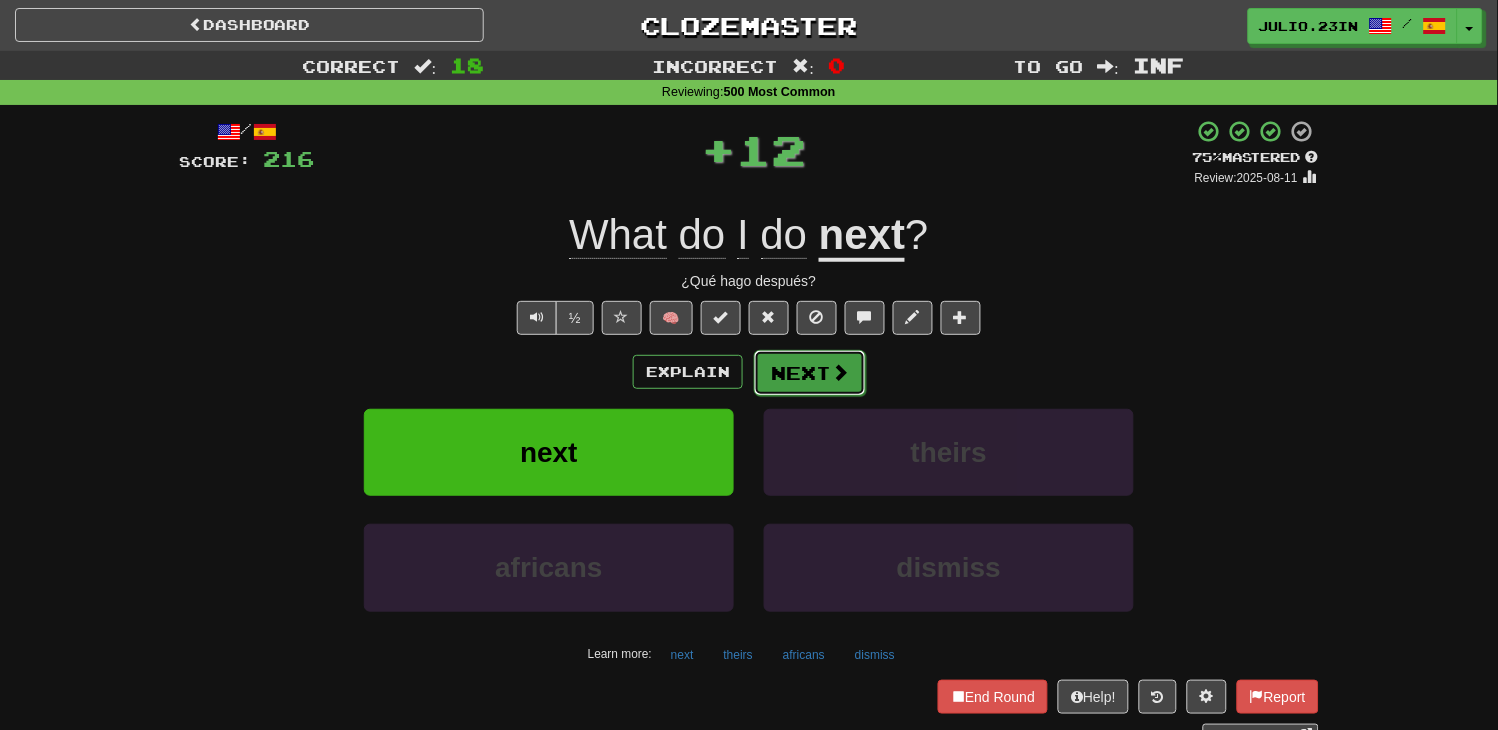 click on "Next" at bounding box center [810, 373] 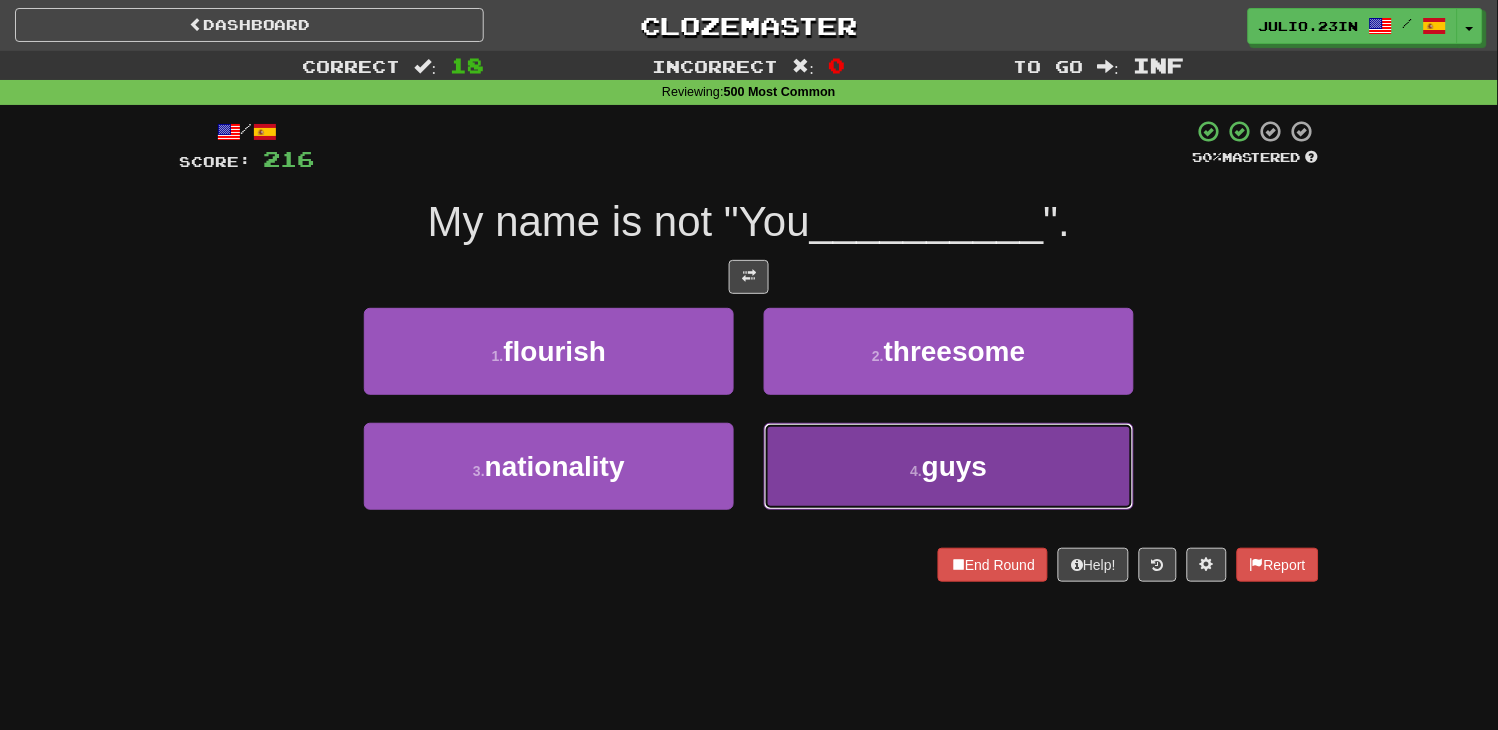 click on "4 .  guys" at bounding box center (949, 466) 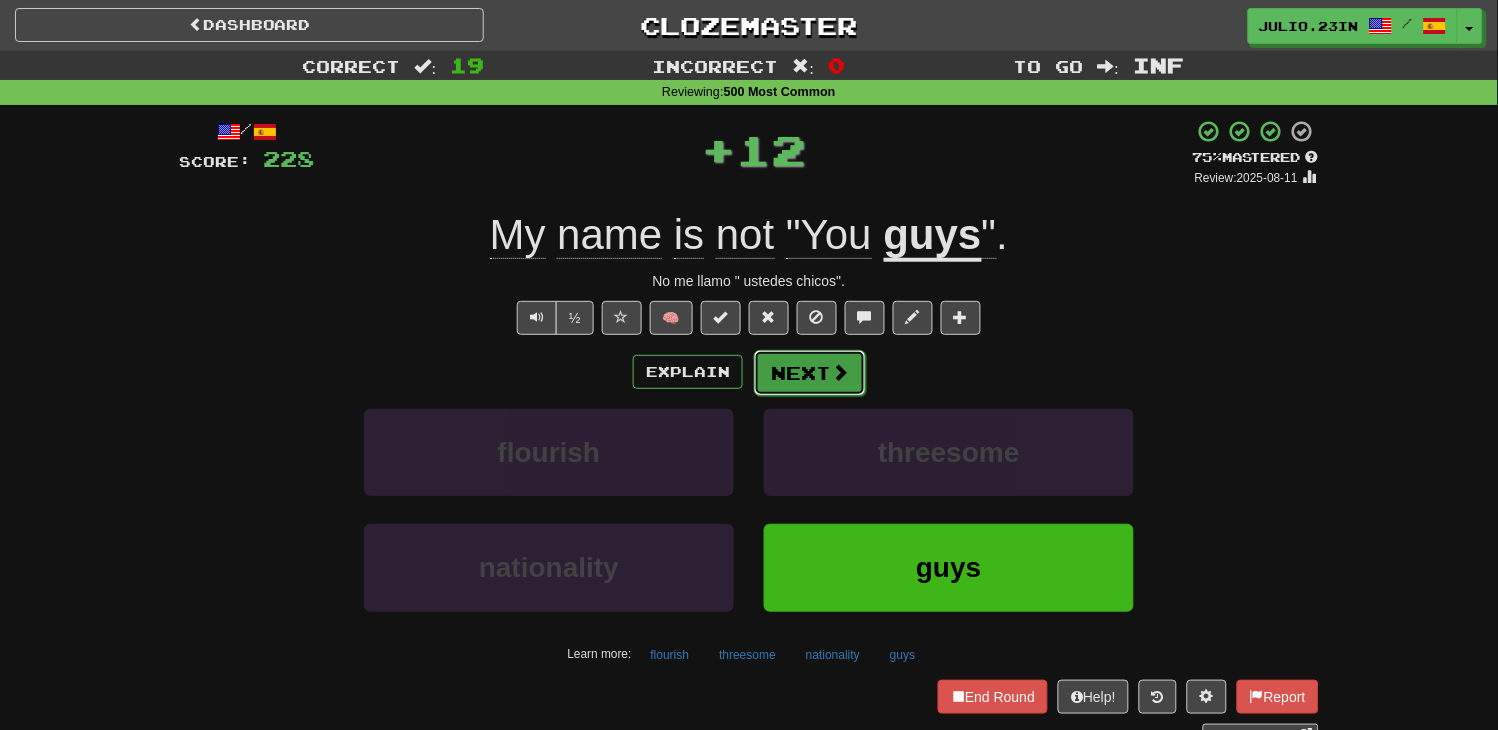 click on "Next" at bounding box center (810, 373) 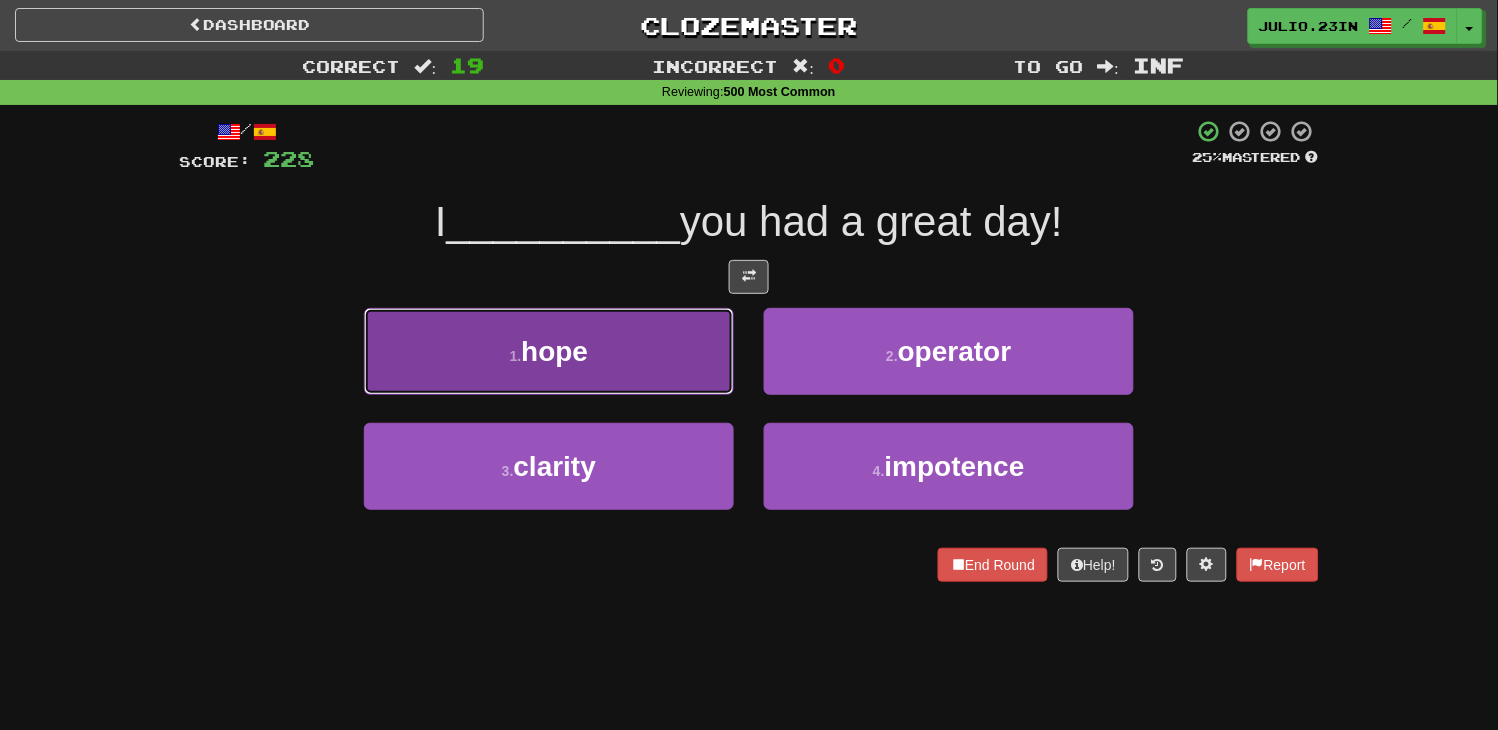 click on "1 .  hope" at bounding box center [549, 351] 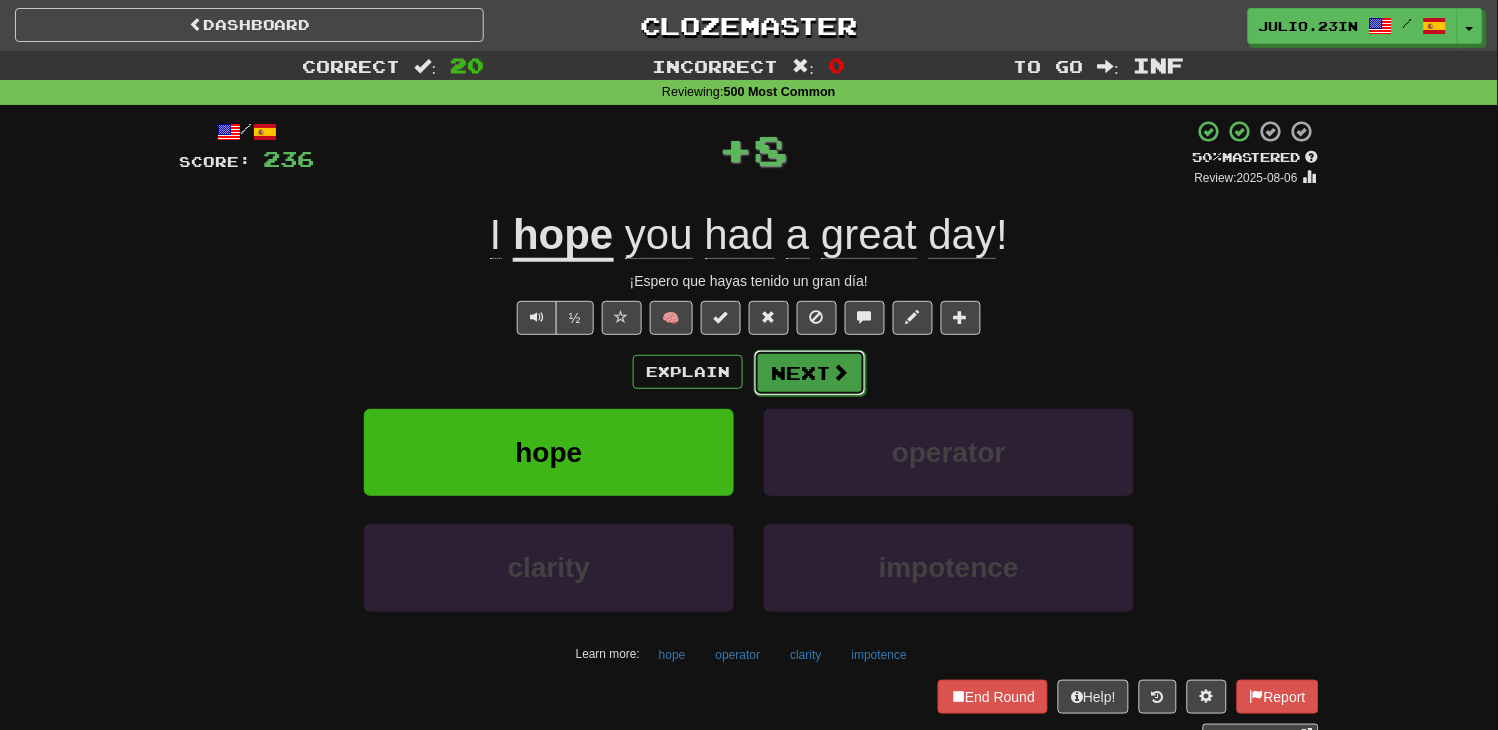 click on "Next" at bounding box center (810, 373) 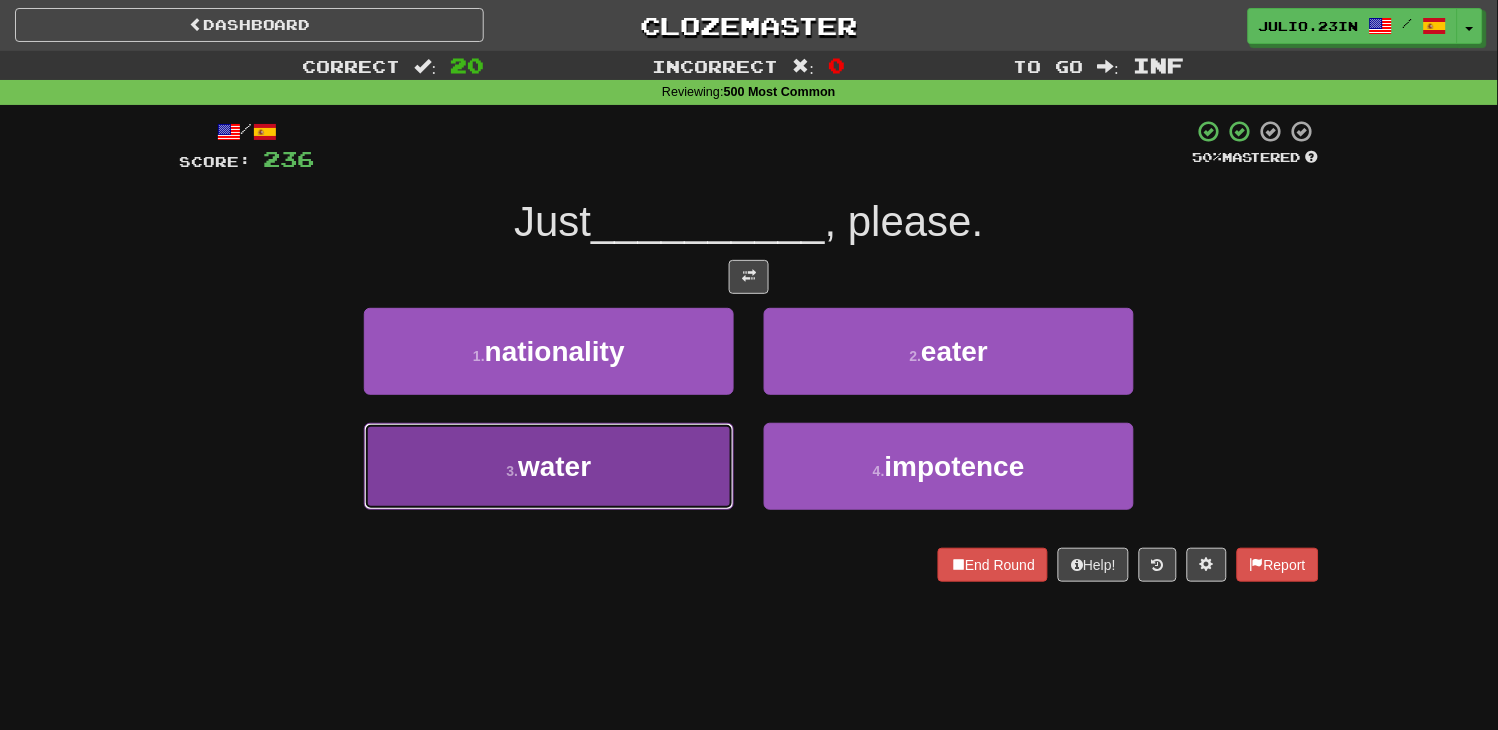 click on "3 .  water" at bounding box center (549, 466) 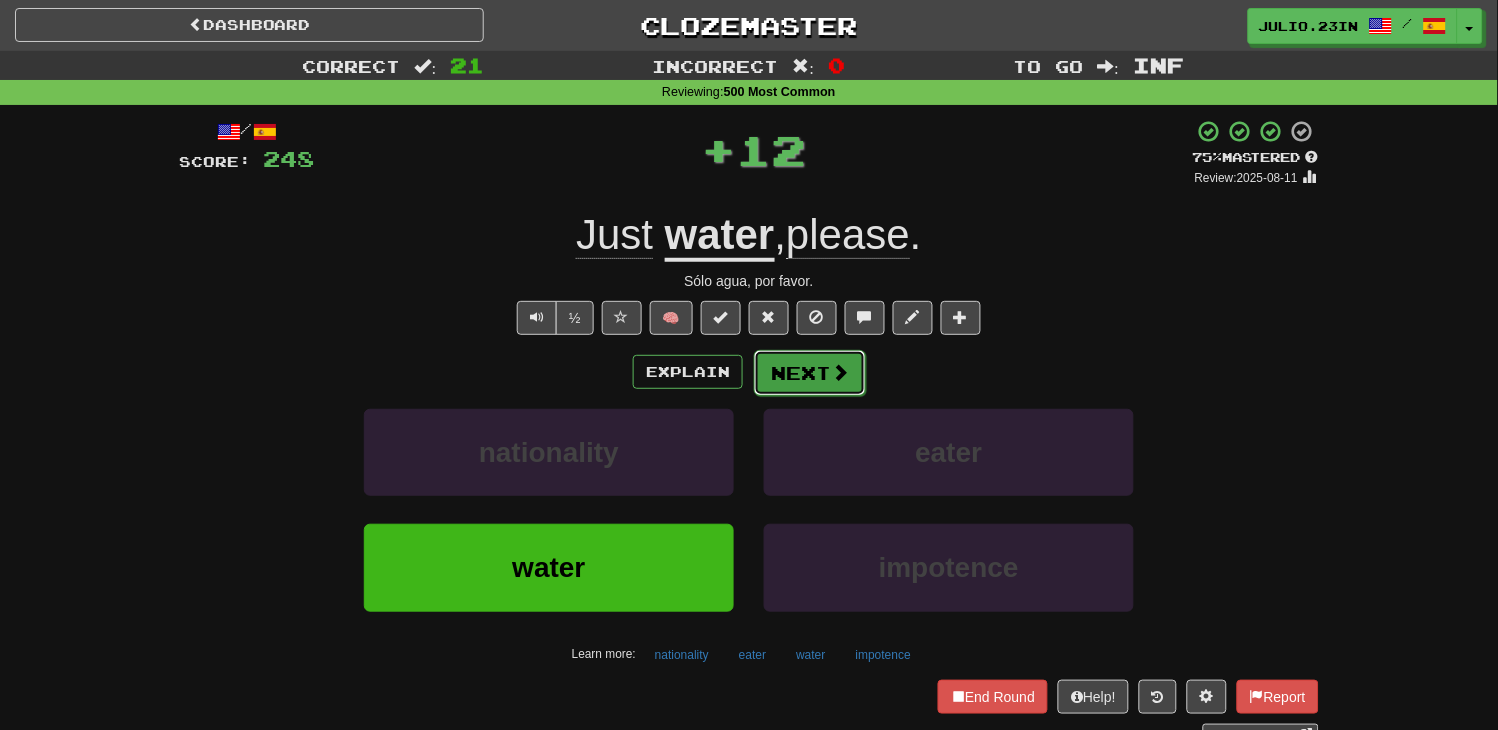 click on "Next" at bounding box center (810, 373) 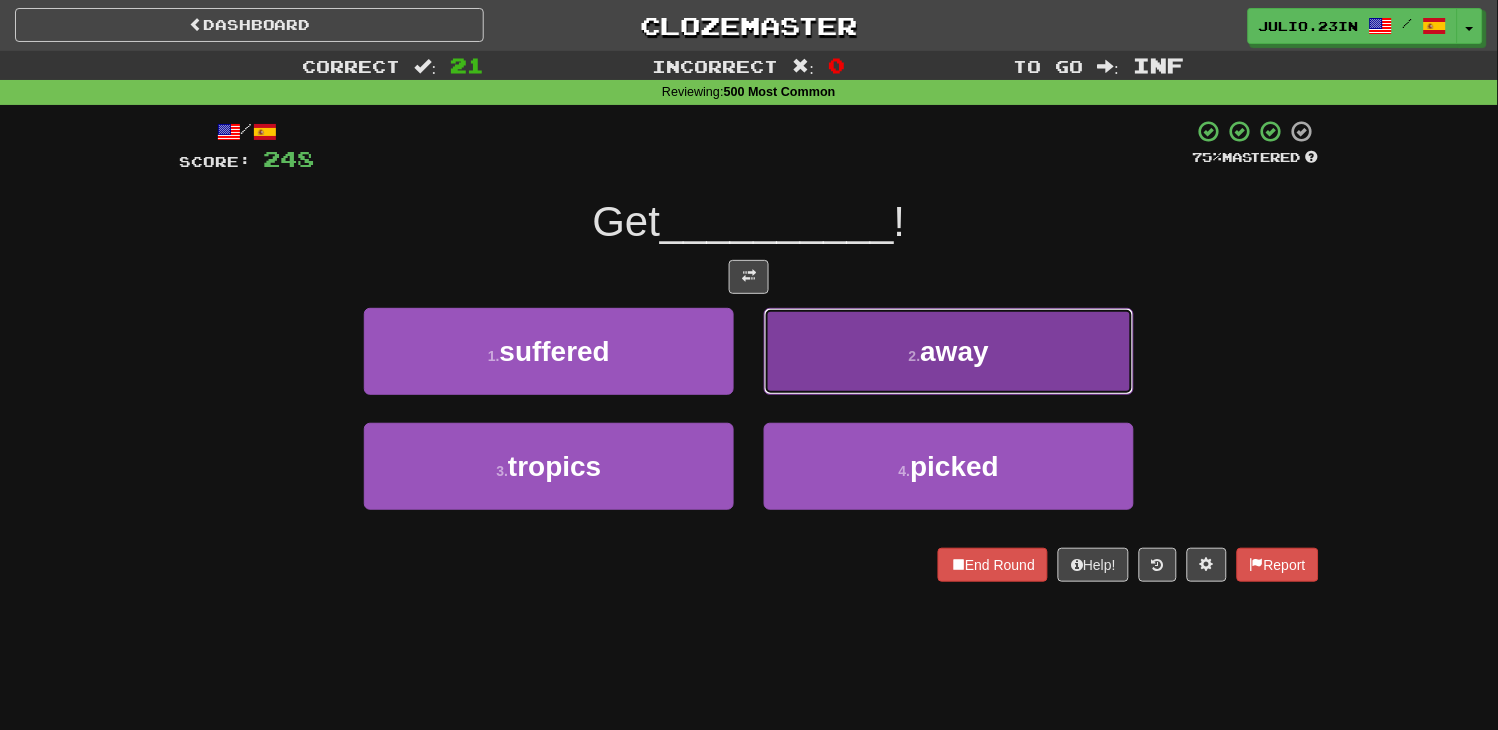 click on "2 .  away" at bounding box center (949, 351) 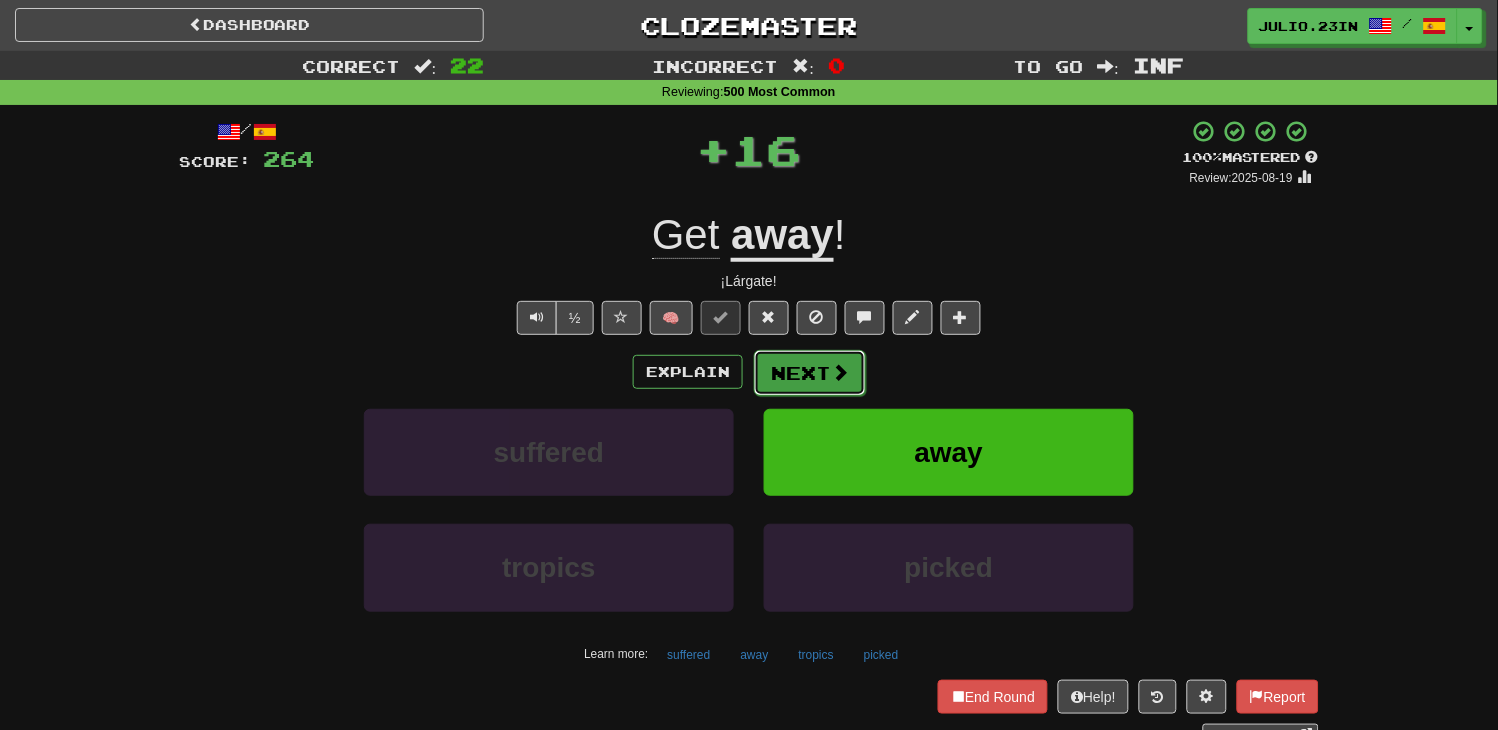 click at bounding box center (840, 372) 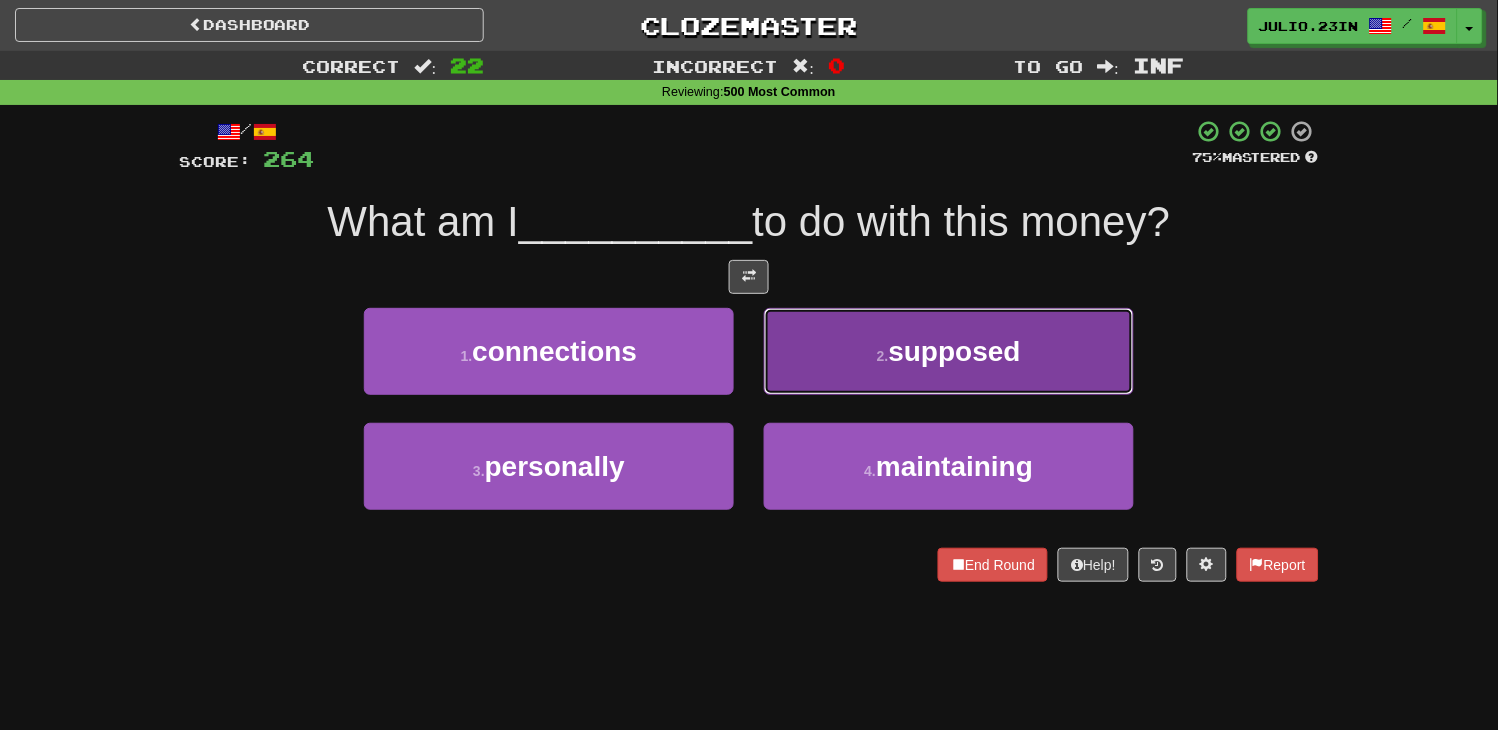 click on "2 .  supposed" at bounding box center [949, 351] 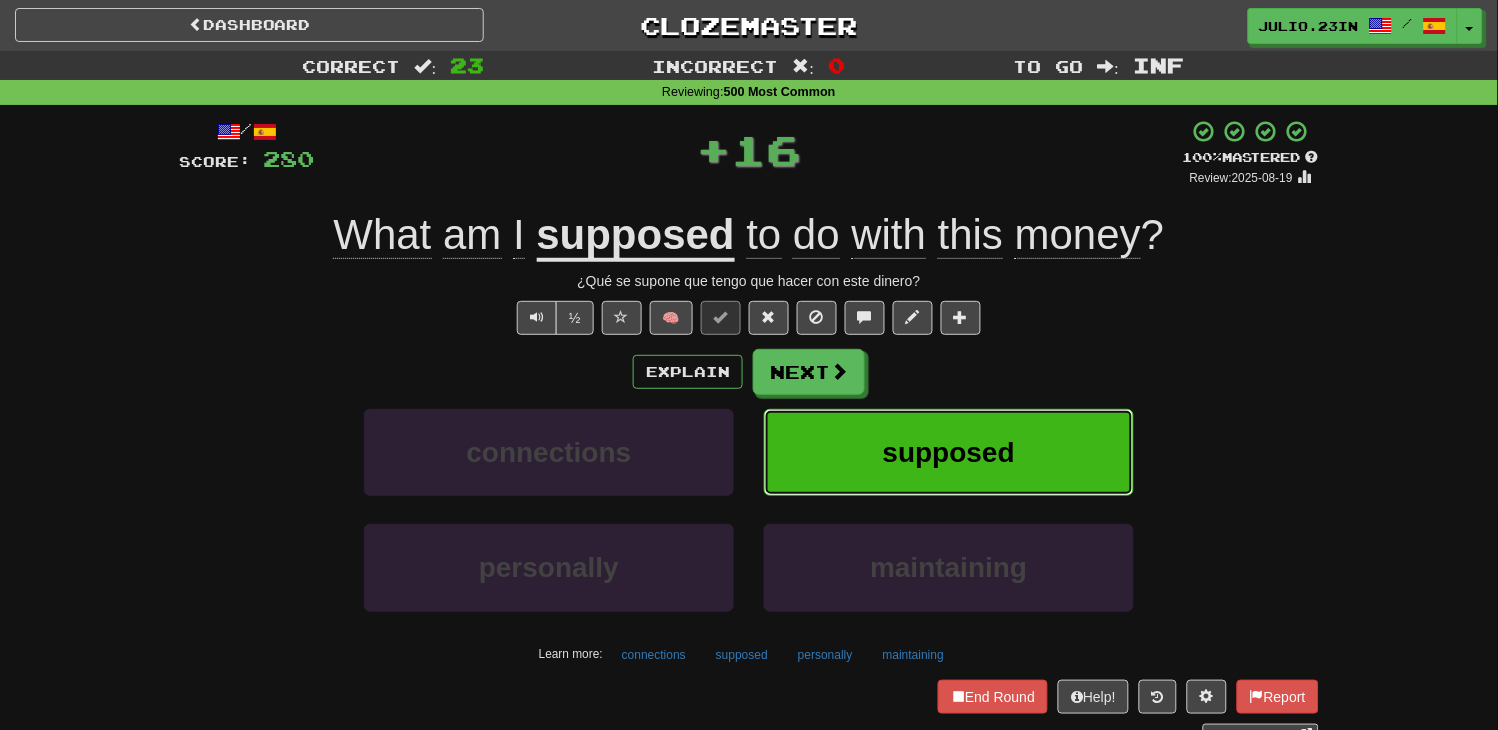 click on "supposed" at bounding box center (949, 452) 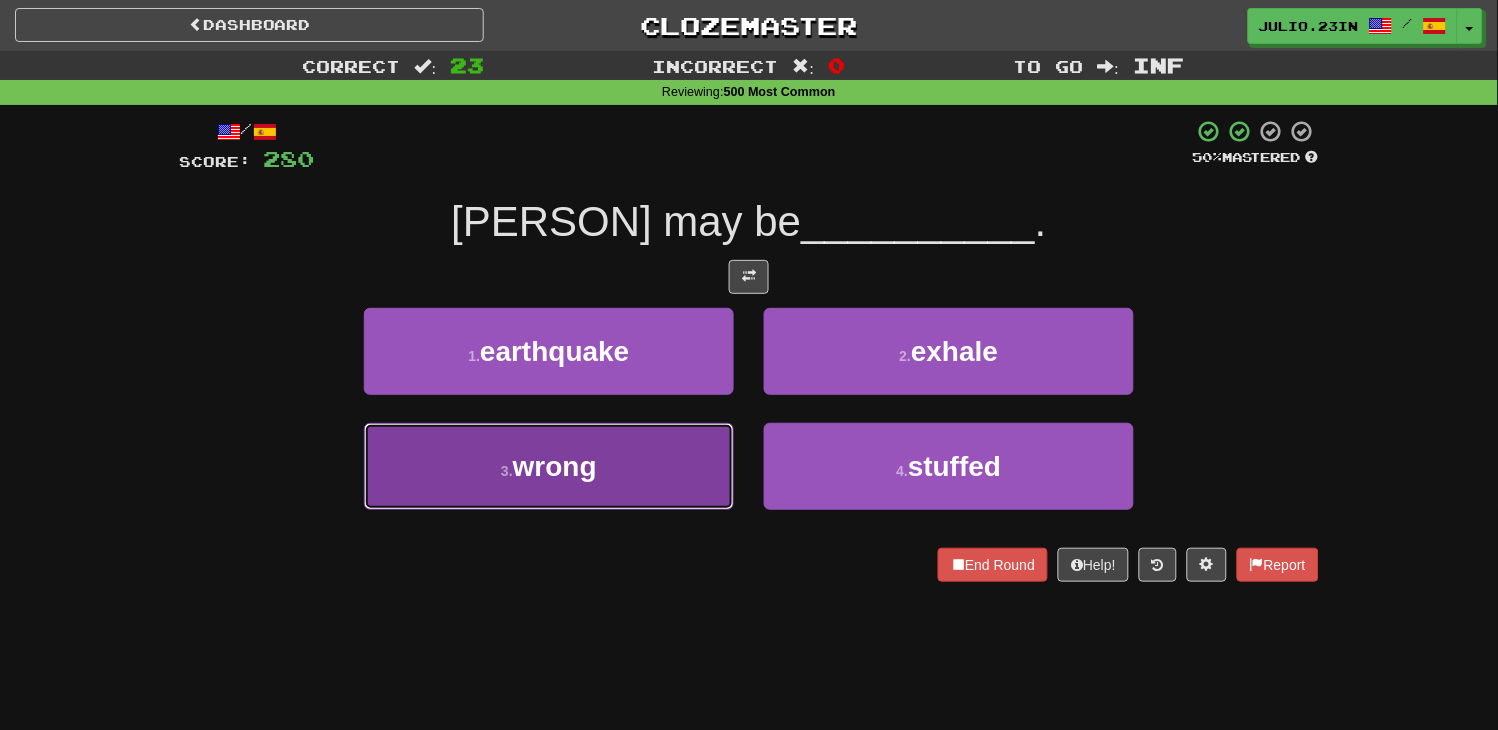 click on "3 .  wrong" at bounding box center [549, 466] 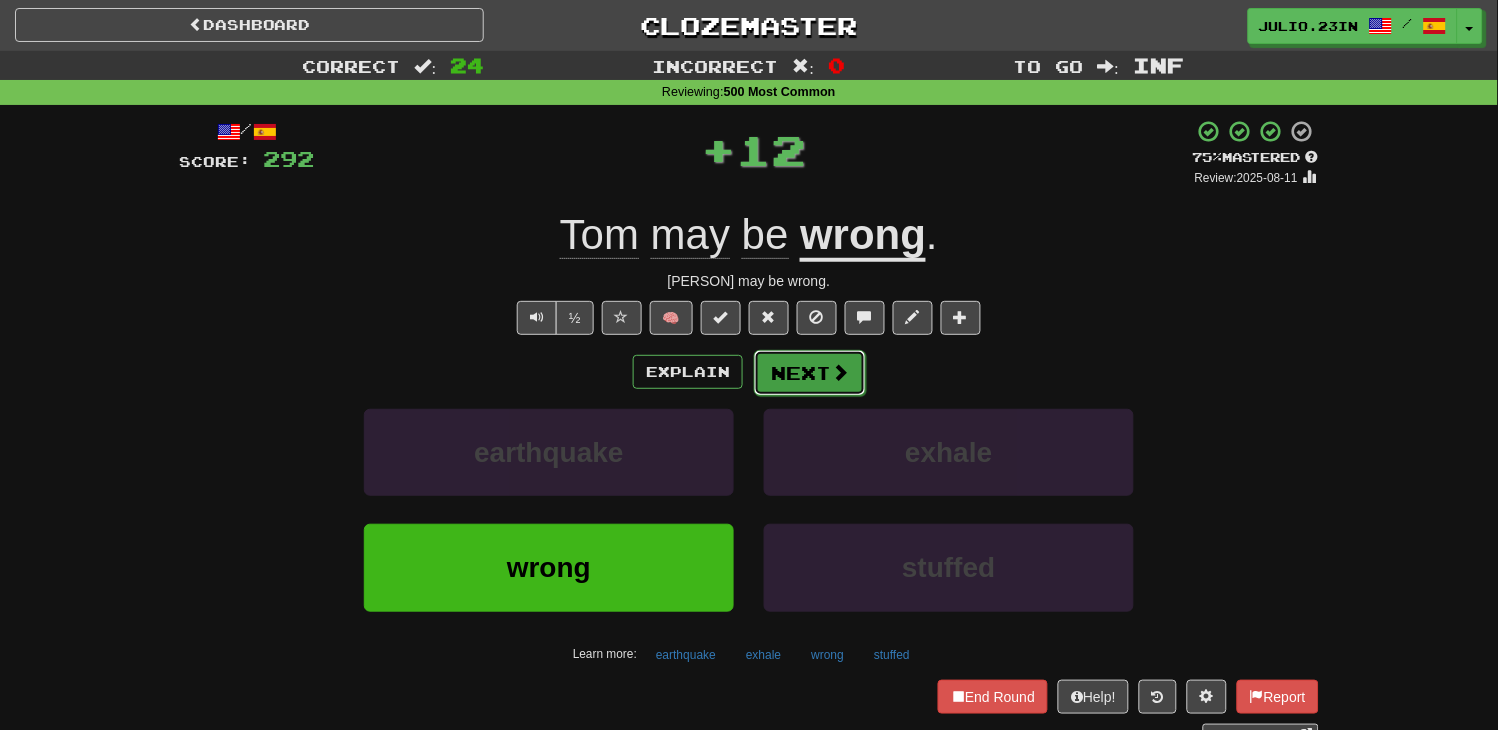 click on "Next" at bounding box center [810, 373] 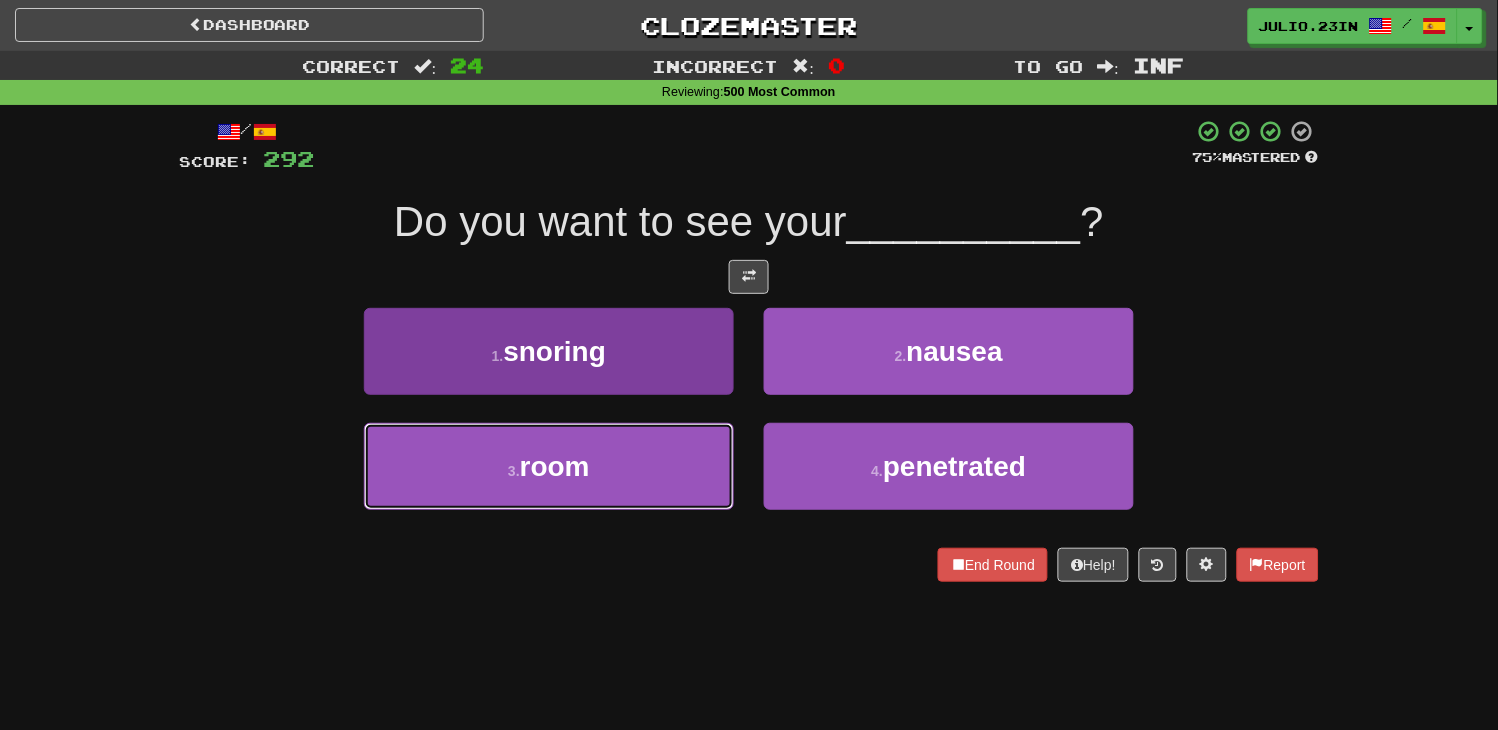 click on "3 .  room" at bounding box center [549, 466] 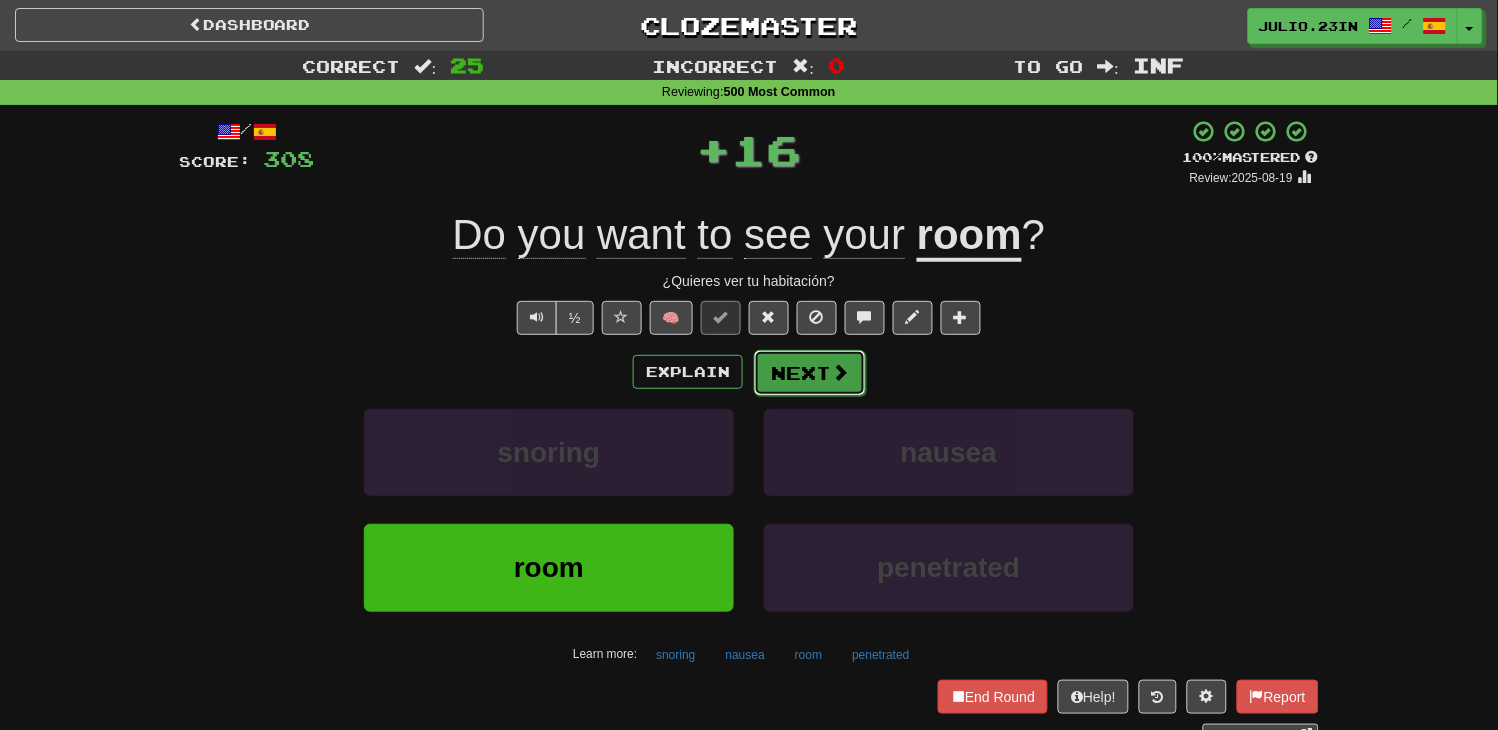 click on "Next" at bounding box center (810, 373) 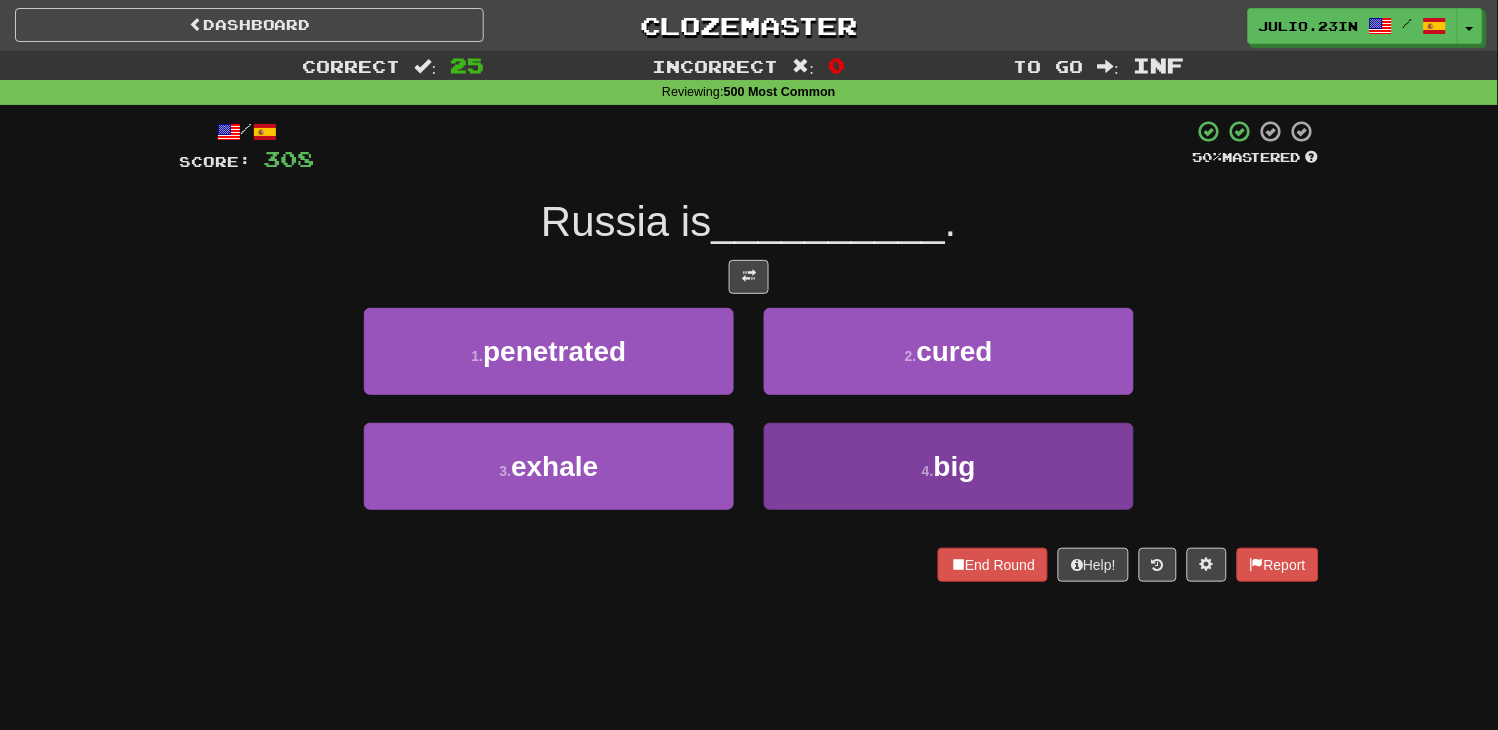 click on "4 .  big" at bounding box center [949, 480] 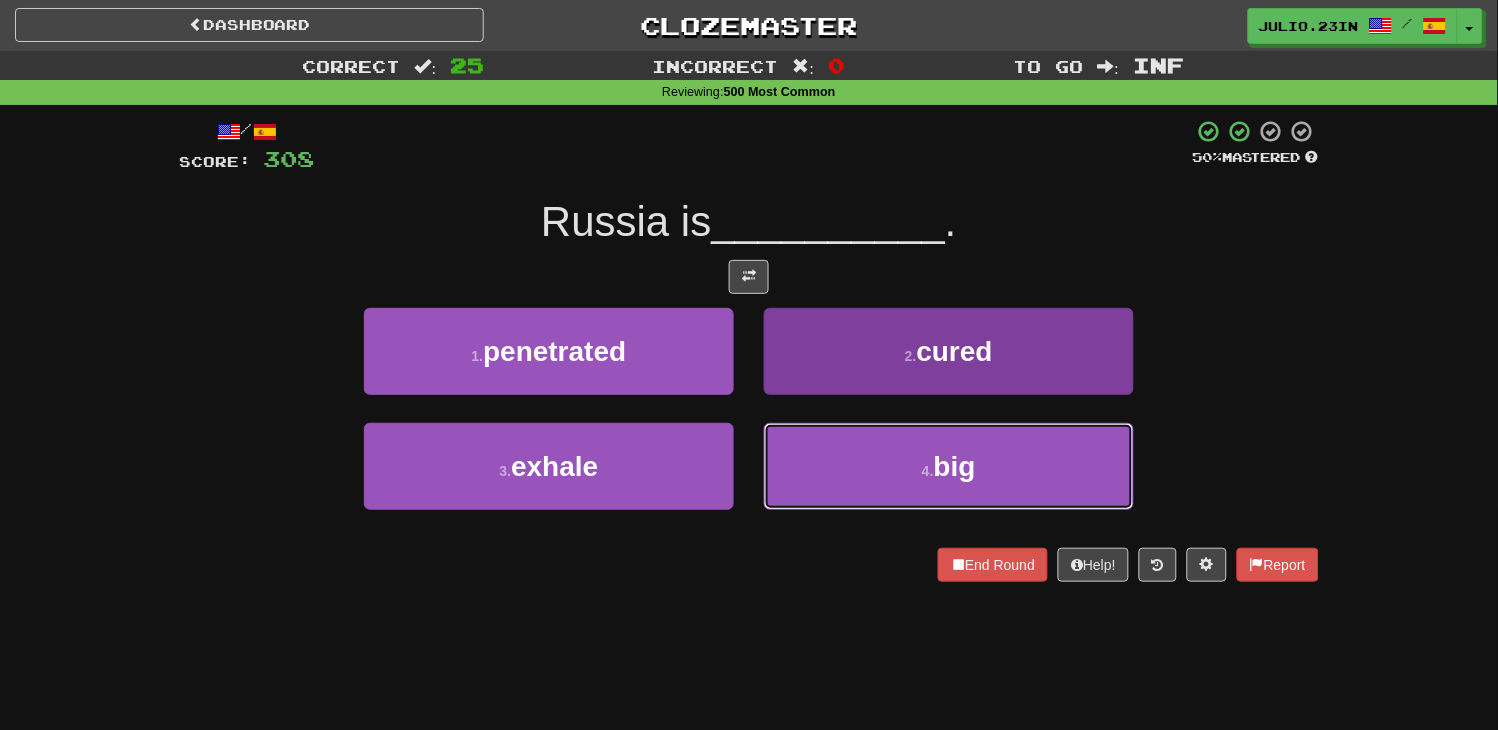 click on "4 .  big" at bounding box center (949, 466) 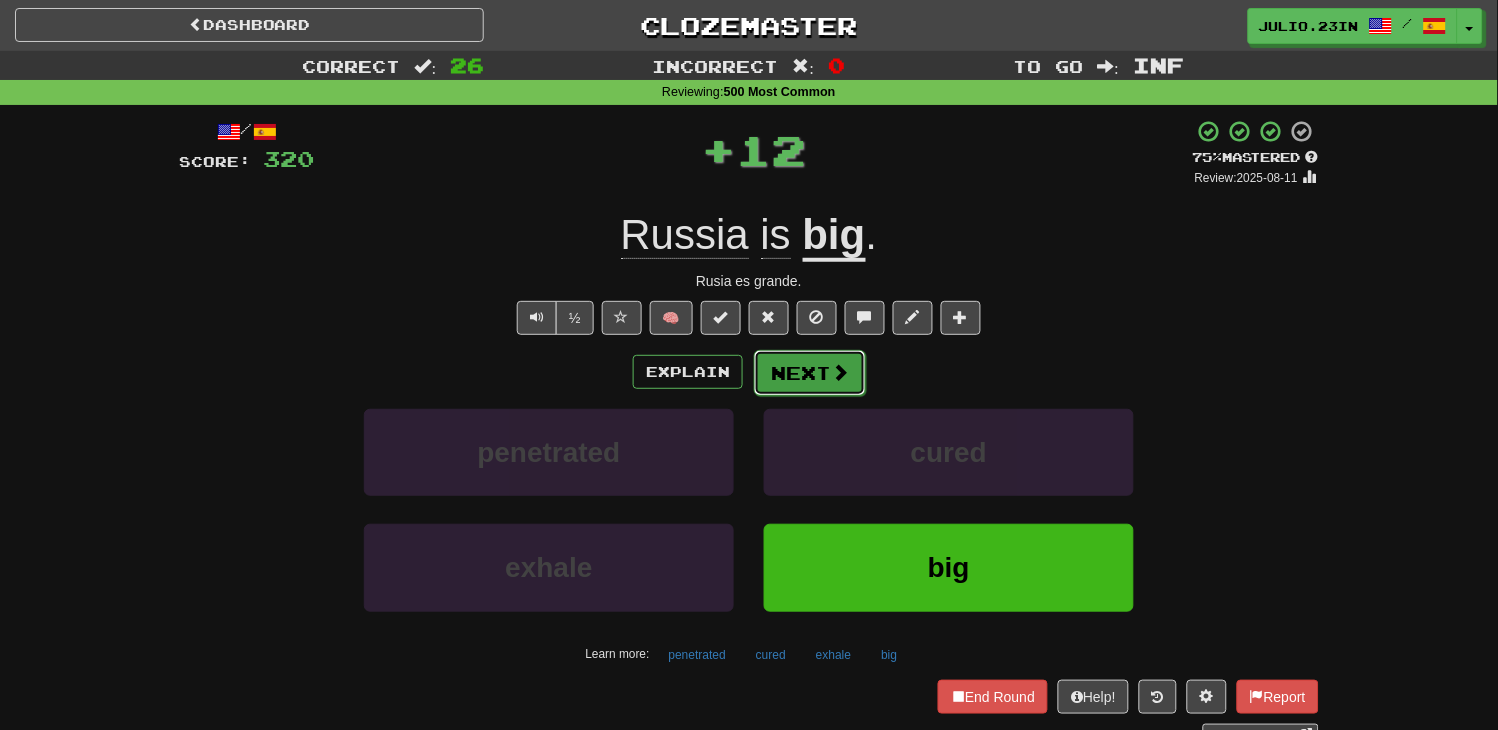 click on "Next" at bounding box center (810, 373) 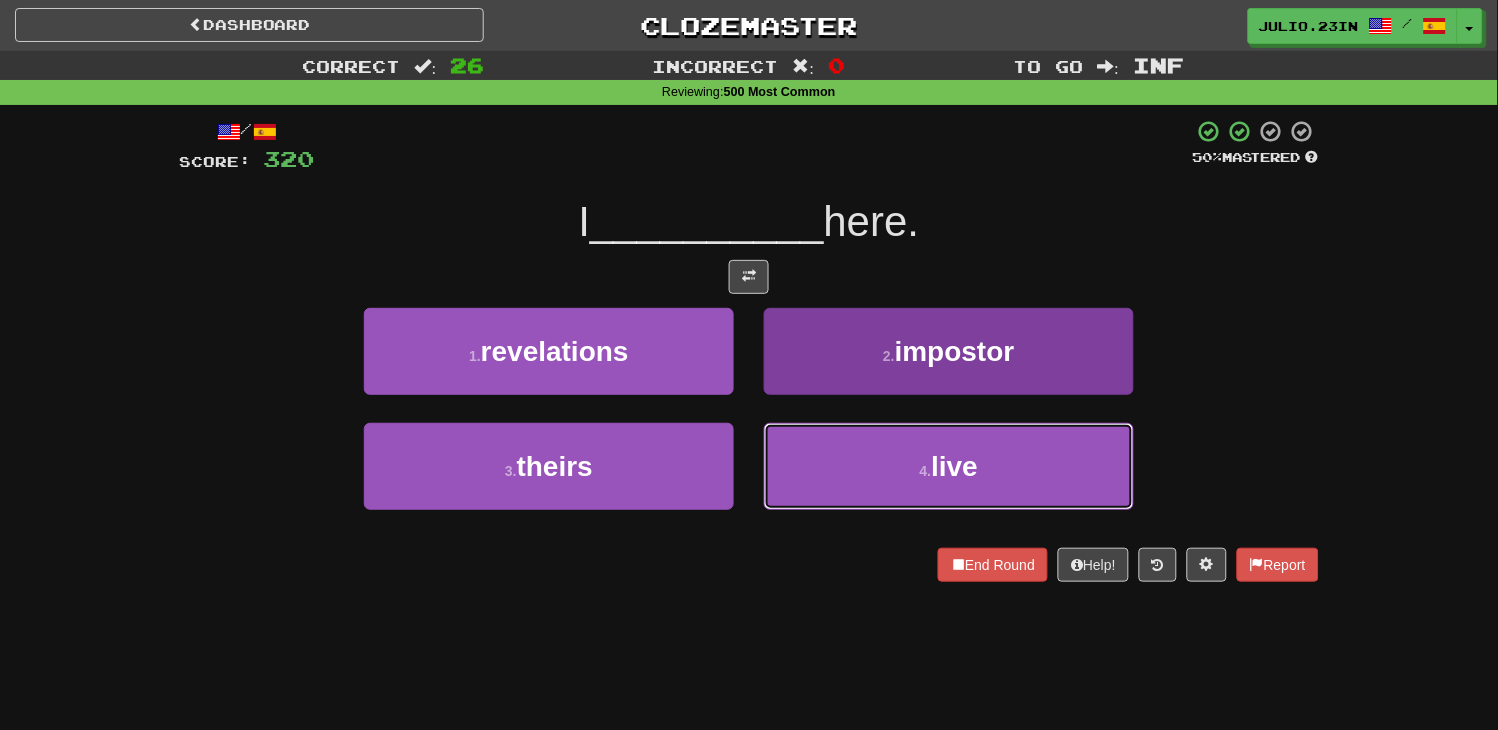 click on "4 .  live" at bounding box center (949, 466) 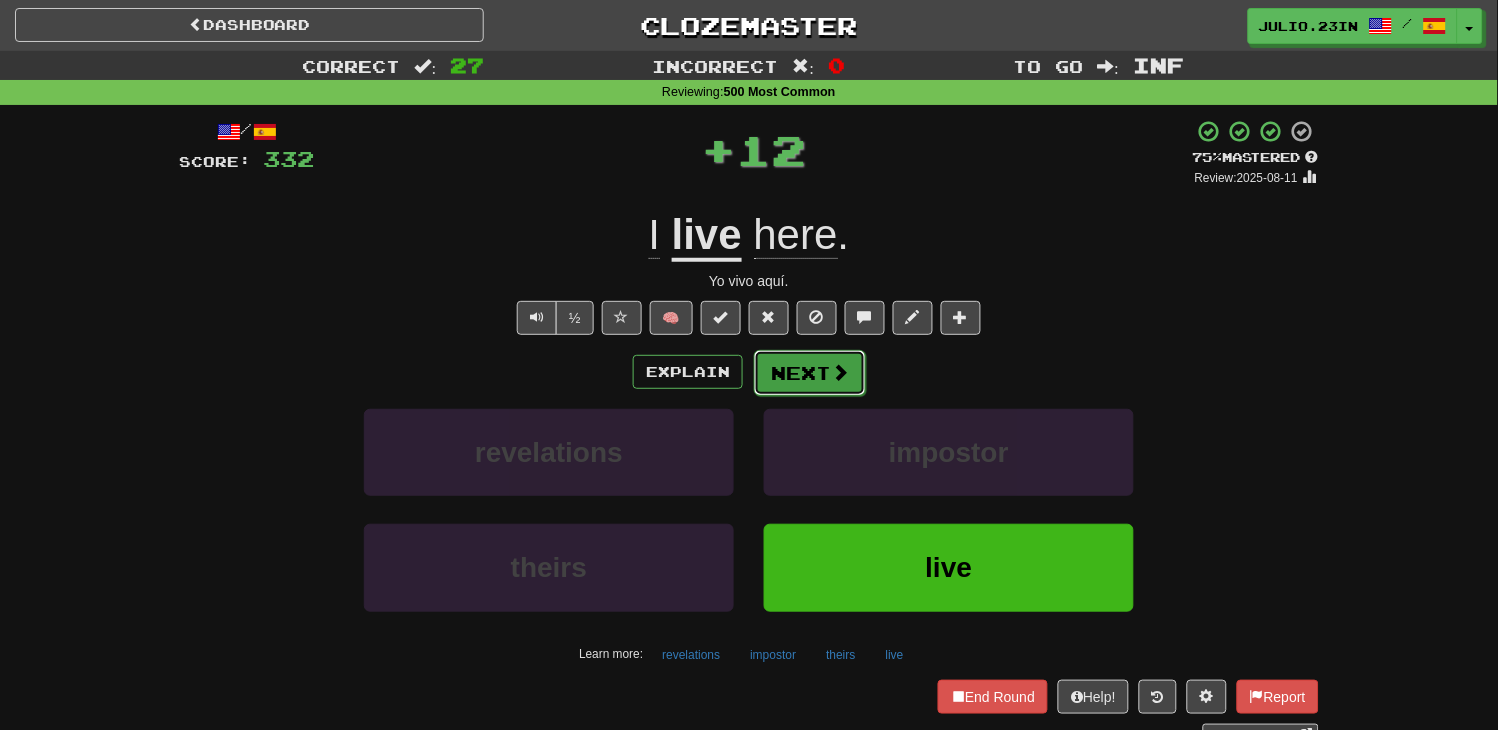 click on "Next" at bounding box center (810, 373) 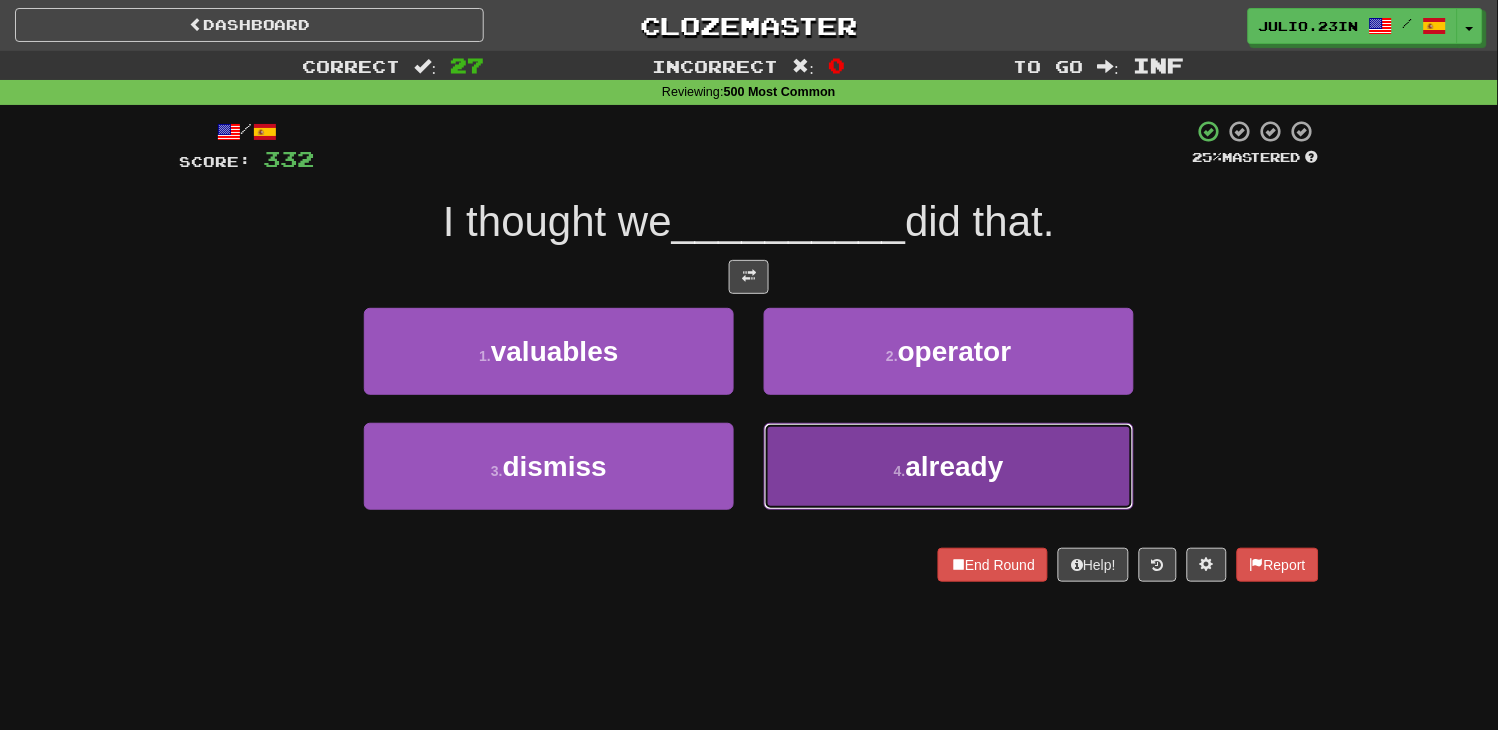 click on "4 .  already" at bounding box center (949, 466) 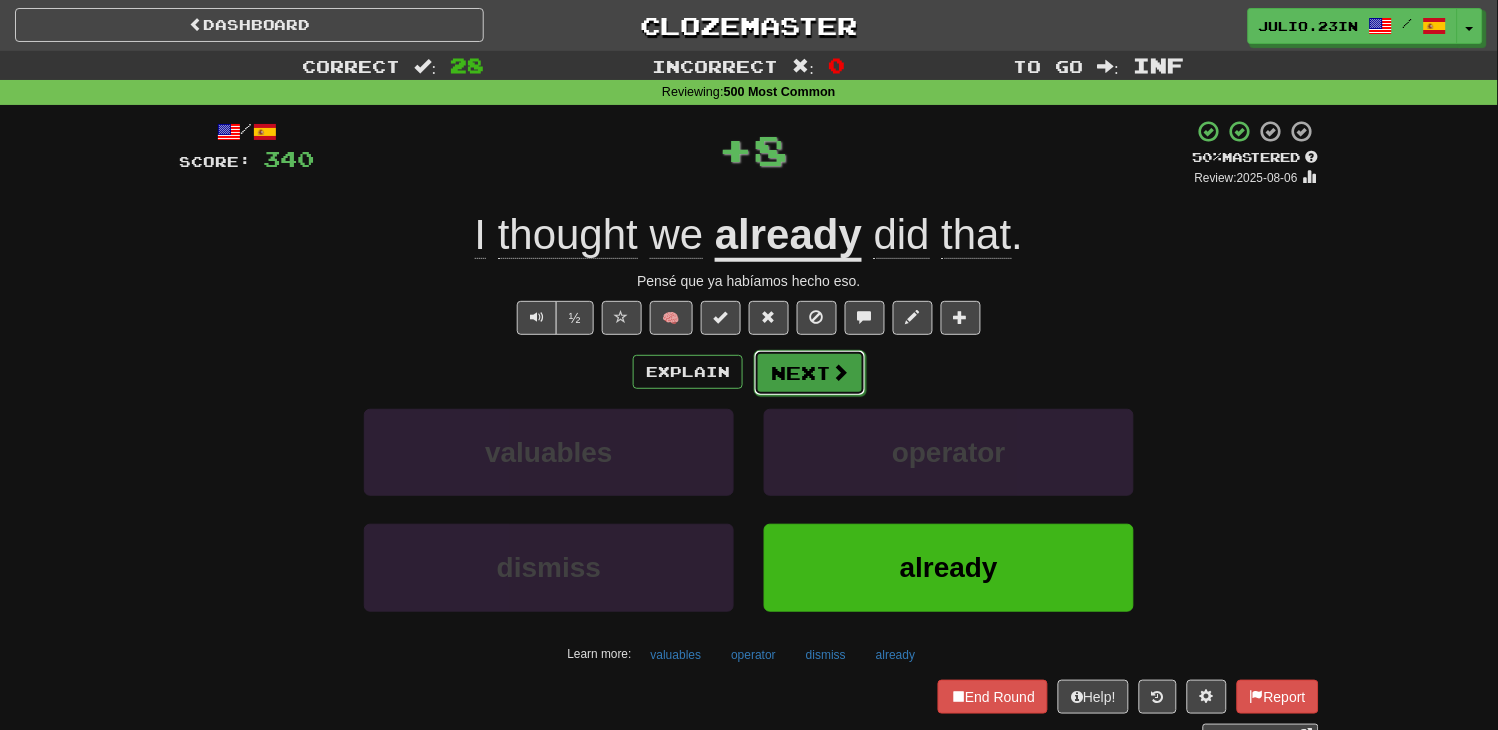 click at bounding box center [840, 372] 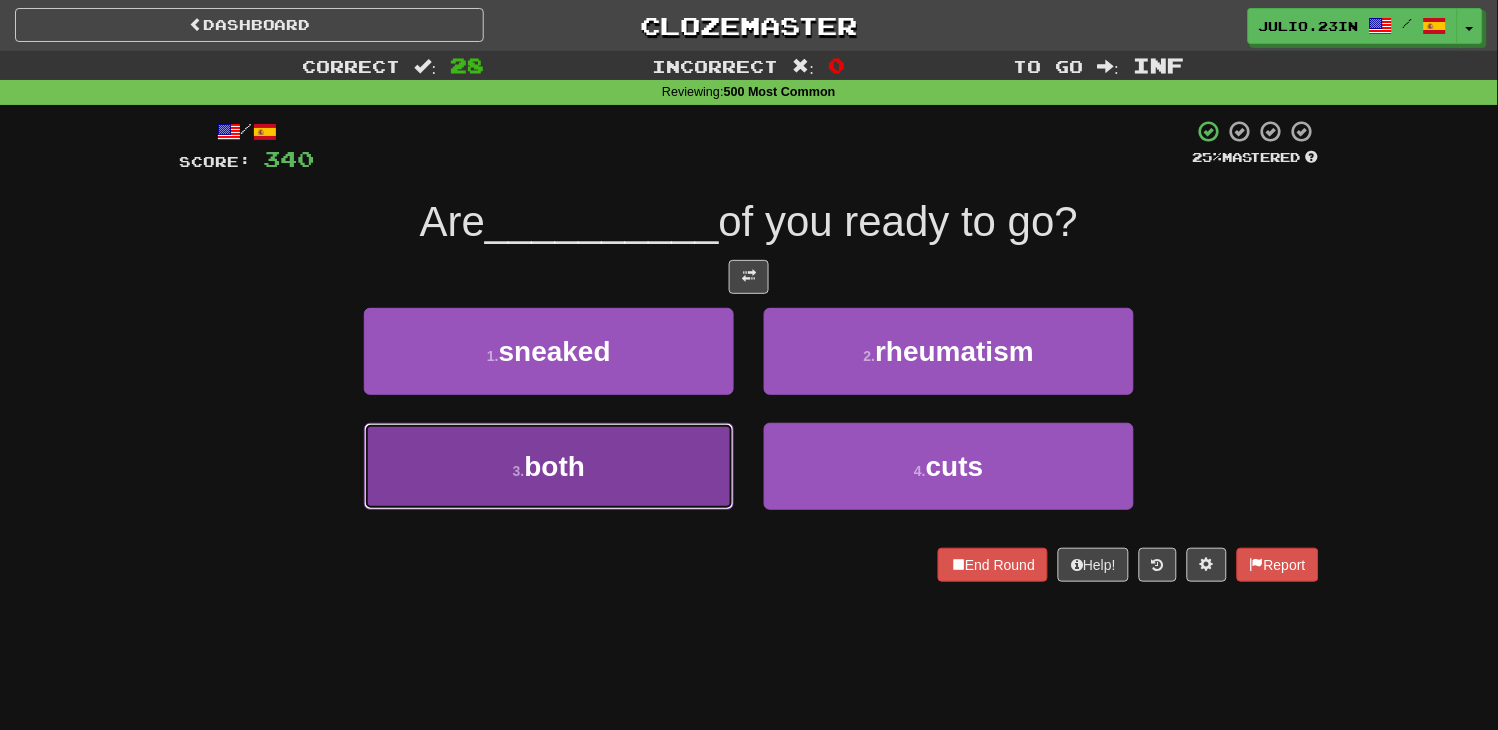 click on "3 .  both" at bounding box center [549, 466] 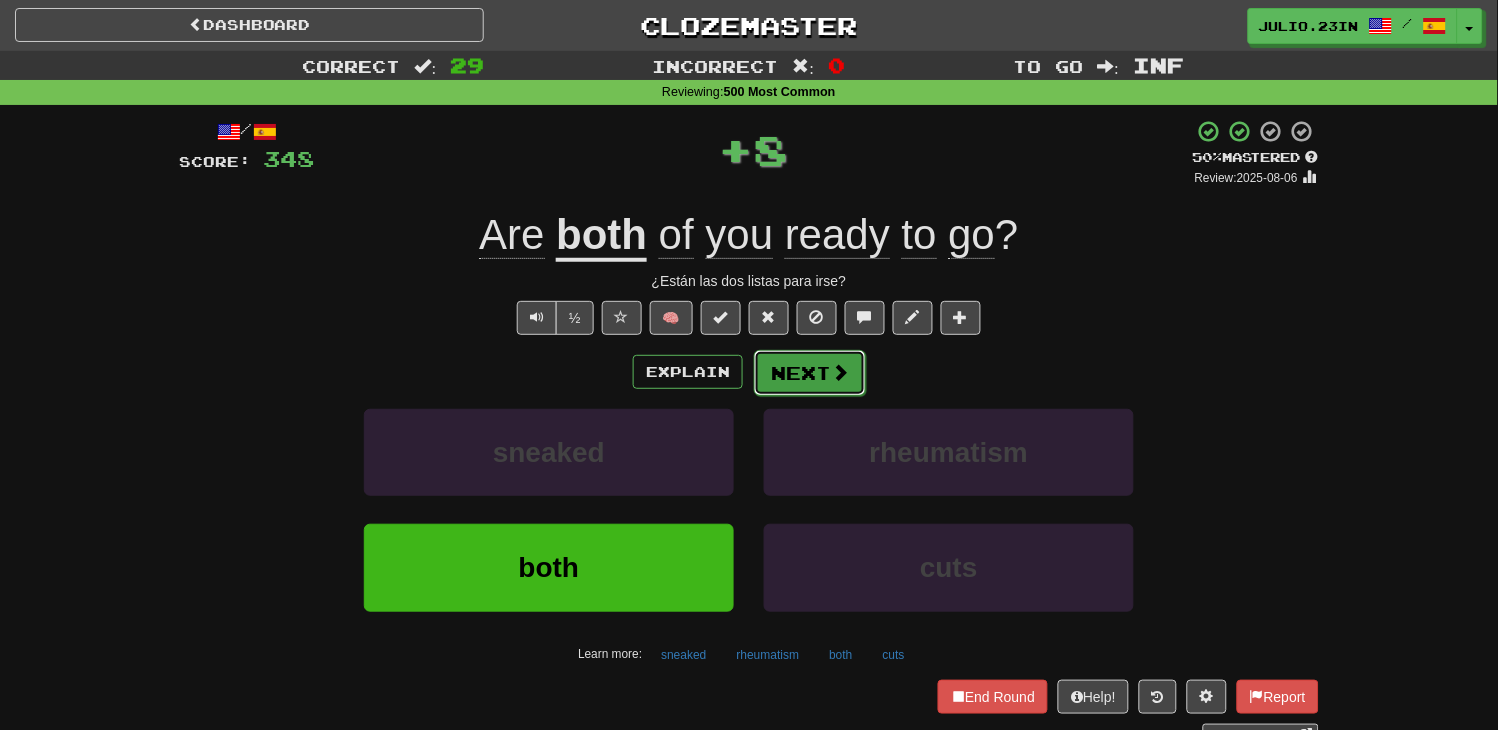 click on "Next" at bounding box center (810, 373) 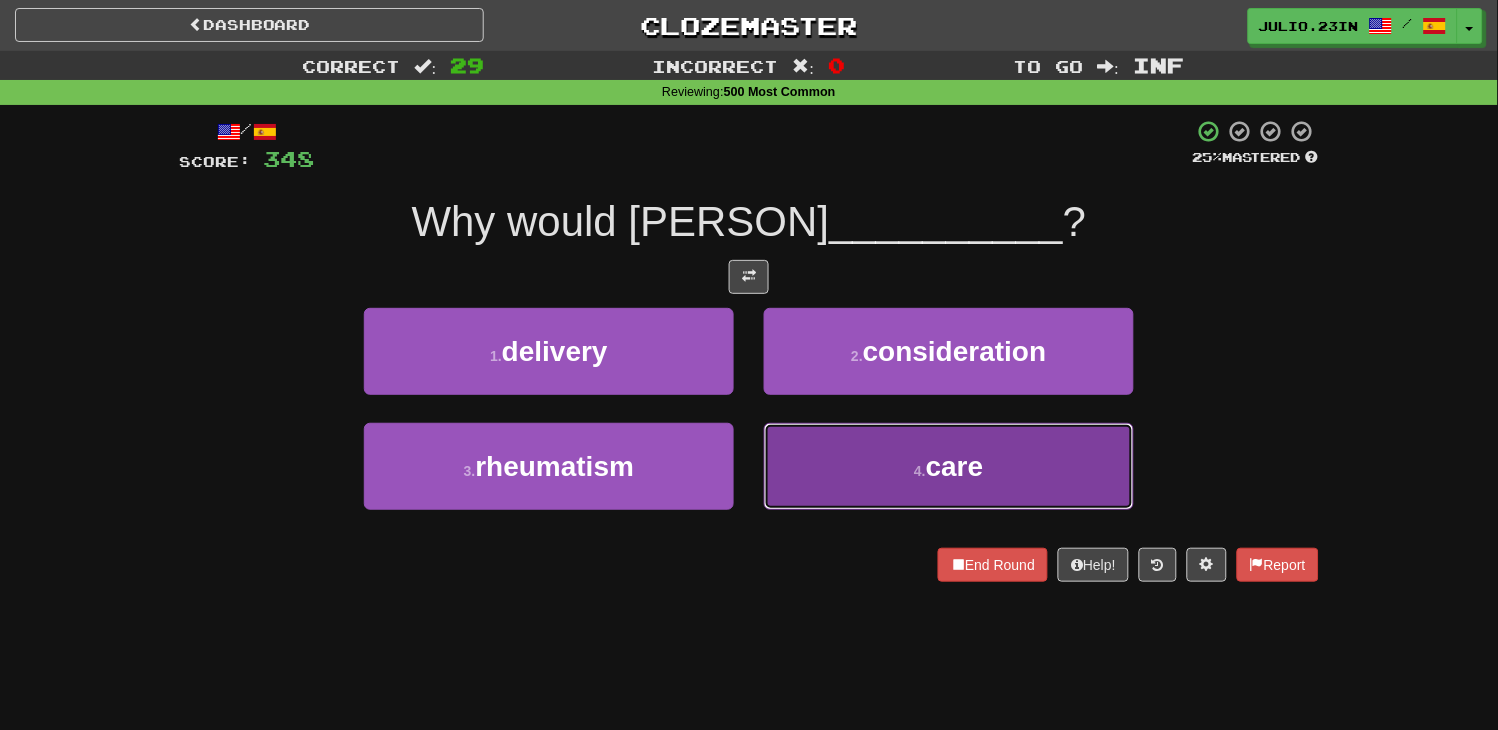 click on "4 .  care" at bounding box center (949, 466) 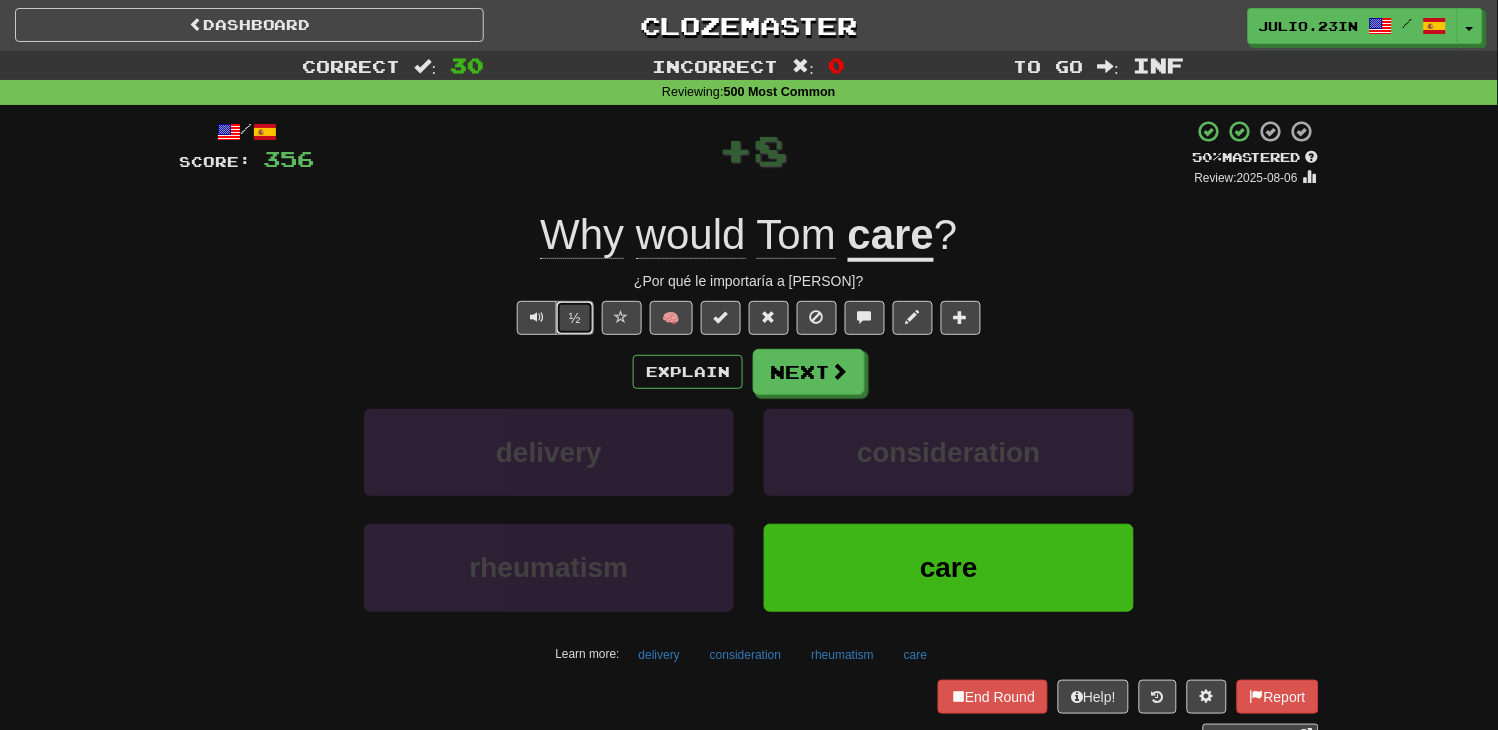 click on "½" at bounding box center [575, 318] 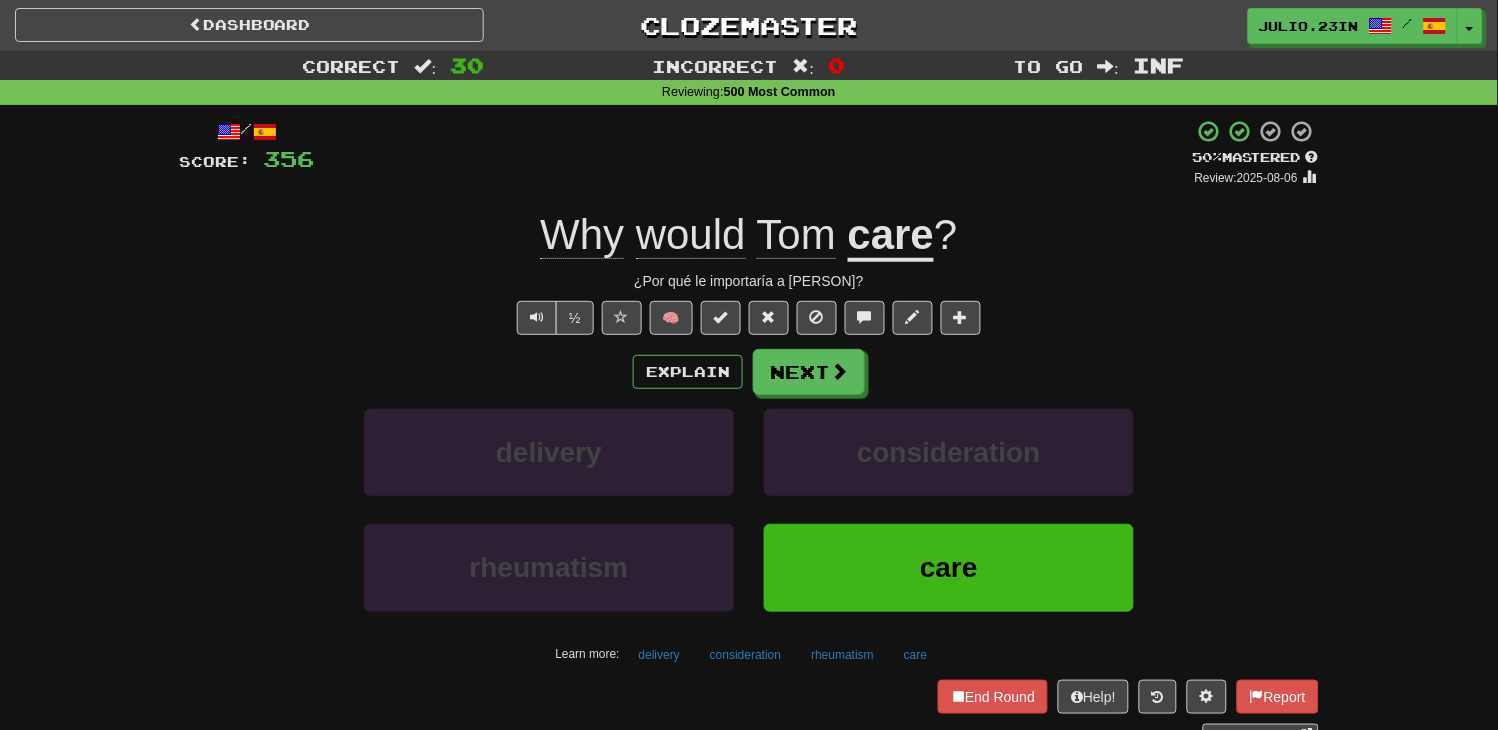 click on "/  Score:   356 + 8 50 %  Mastered Review:  2025-08-06 Why   would   Tom   care ? ¿Por qué le importaría a Tom? ½ 🧠 Explain Next delivery consideration rheumatism care Learn more: delivery consideration rheumatism care  End Round  Help!  Report Sentence Source" at bounding box center [749, 432] 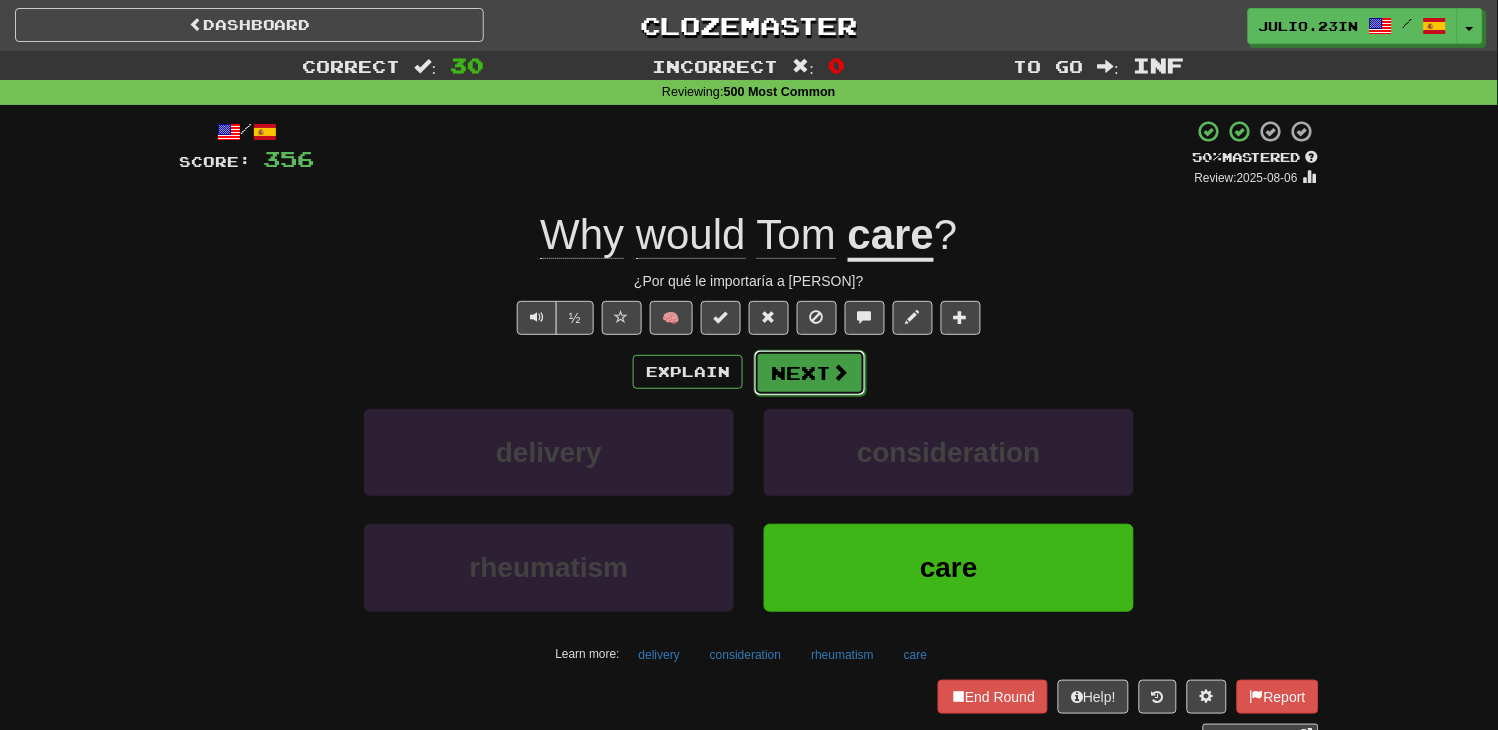 click on "Next" at bounding box center [810, 373] 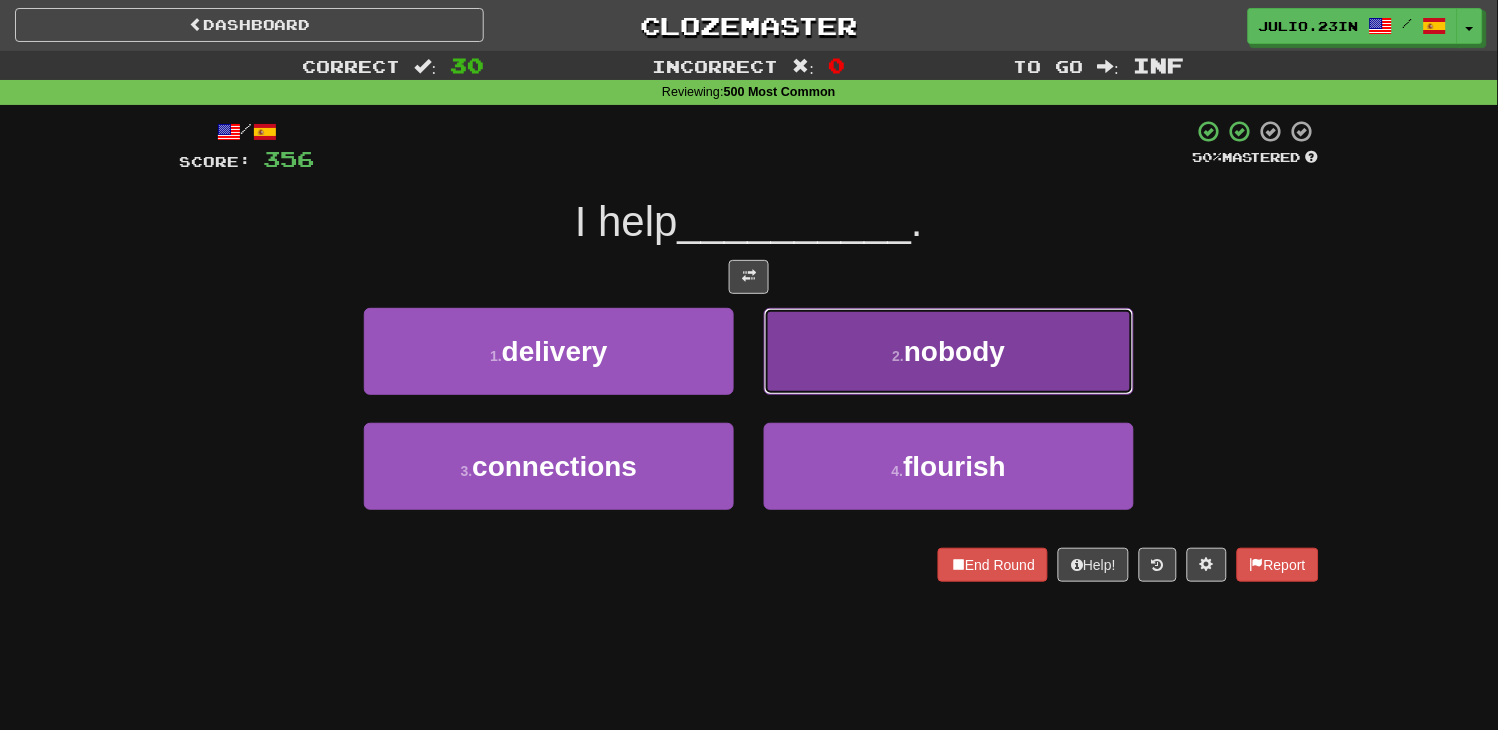 click on "2 .  nobody" at bounding box center (949, 351) 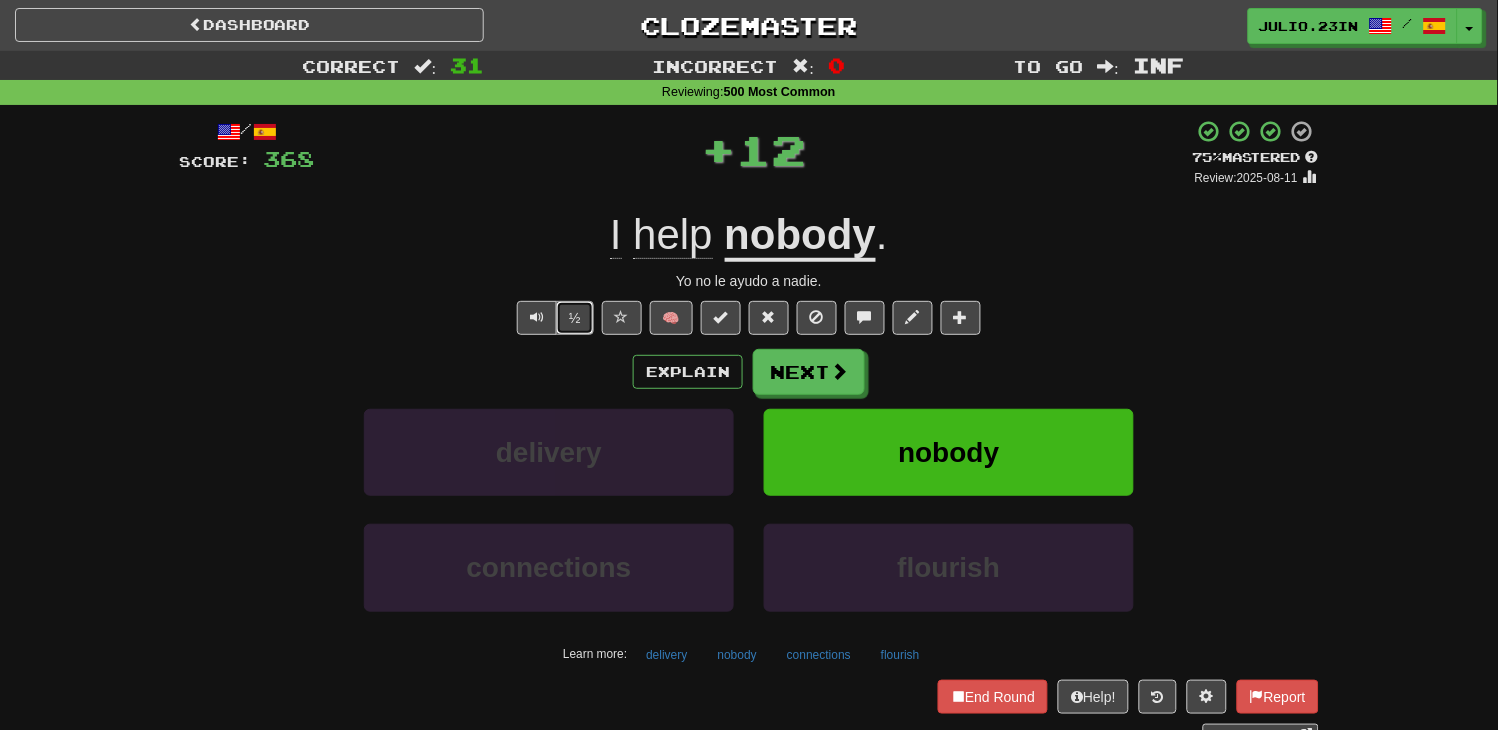 click on "½" at bounding box center [575, 318] 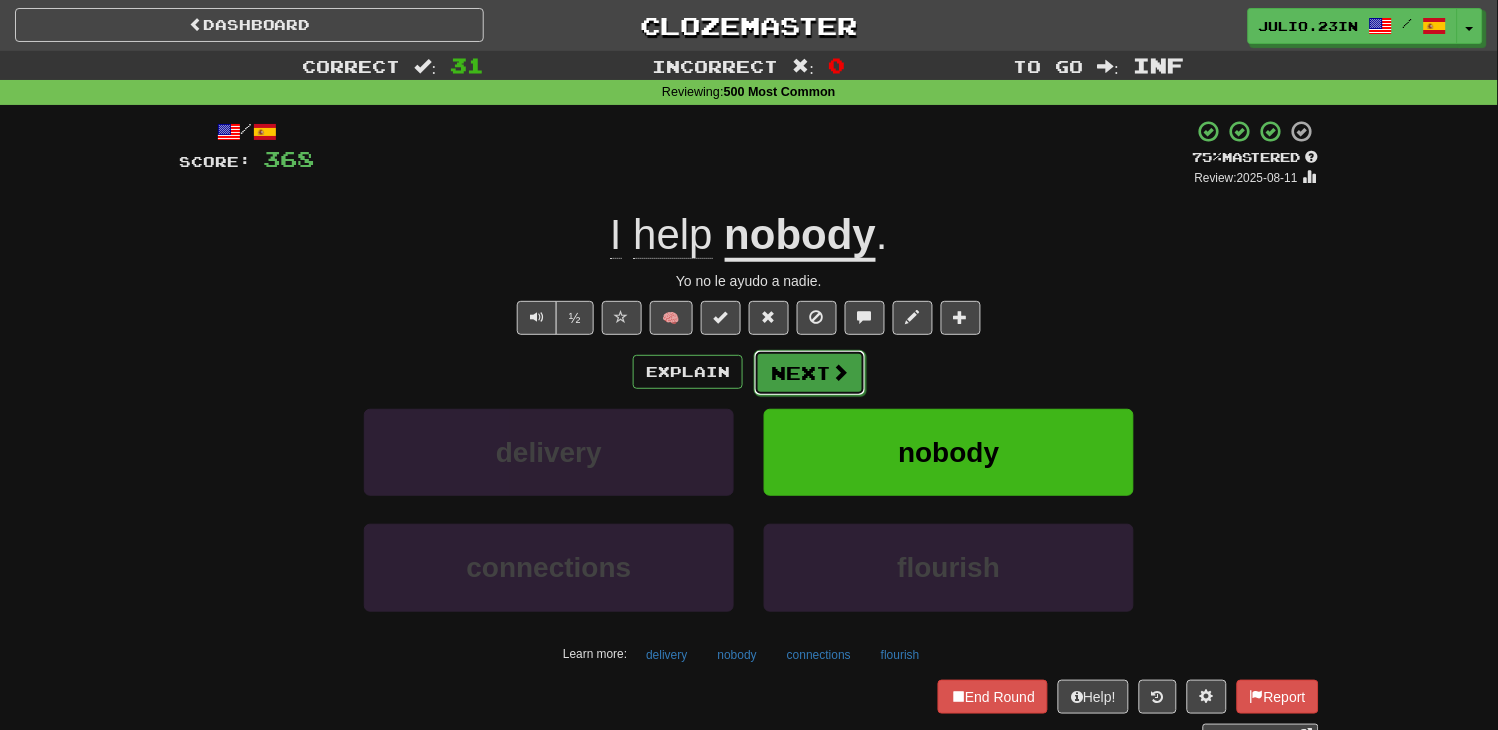 click on "Next" at bounding box center (810, 373) 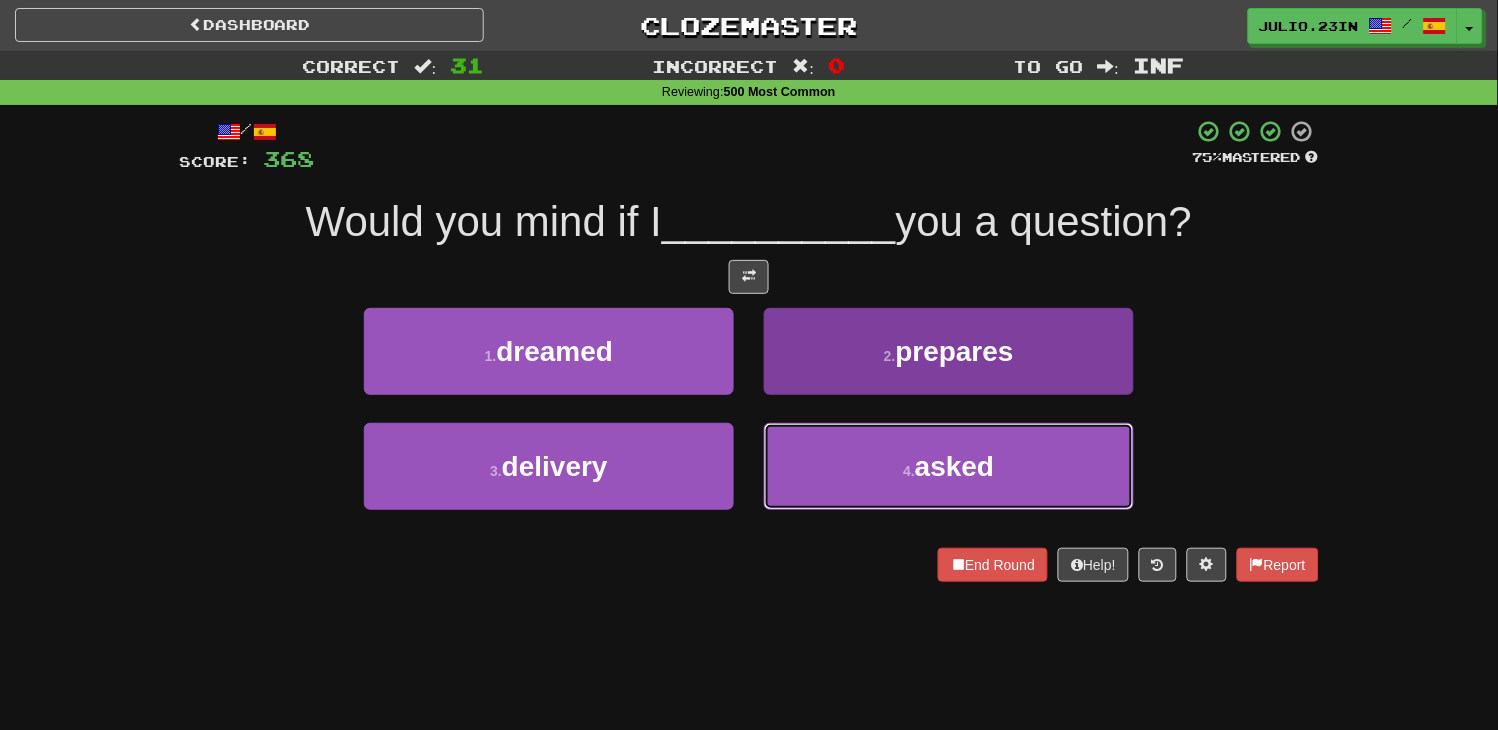 click on "4 .  asked" at bounding box center (949, 466) 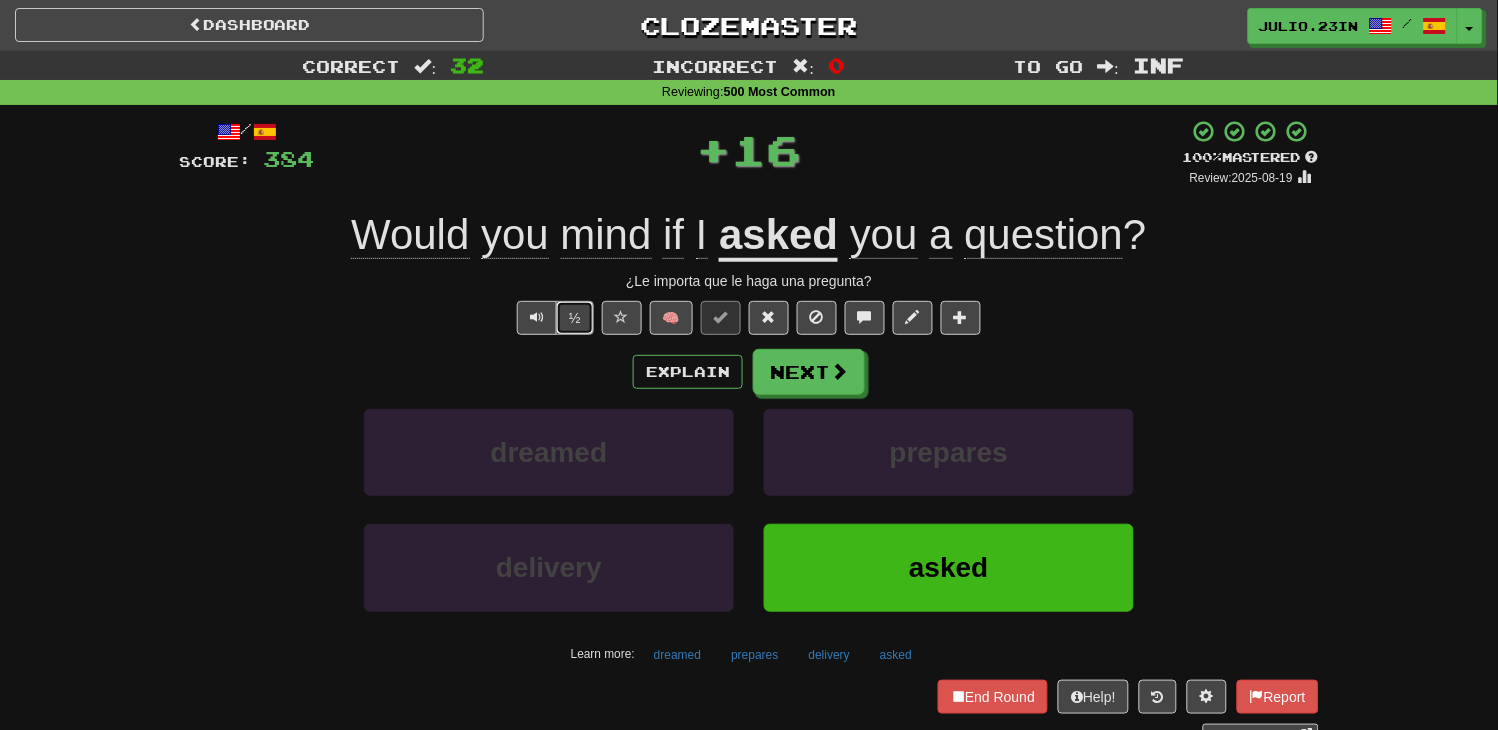 click on "½" at bounding box center [575, 318] 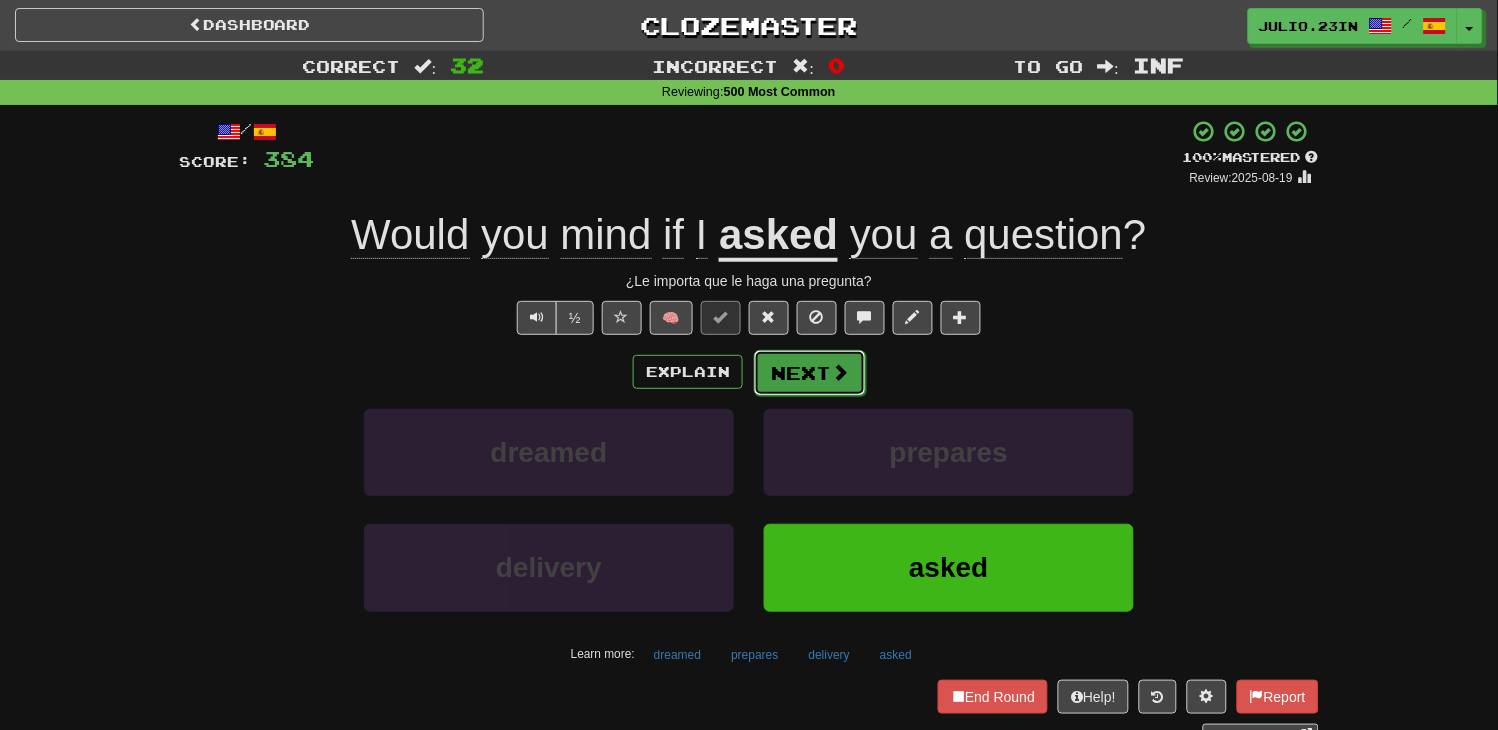 click on "Next" at bounding box center [810, 373] 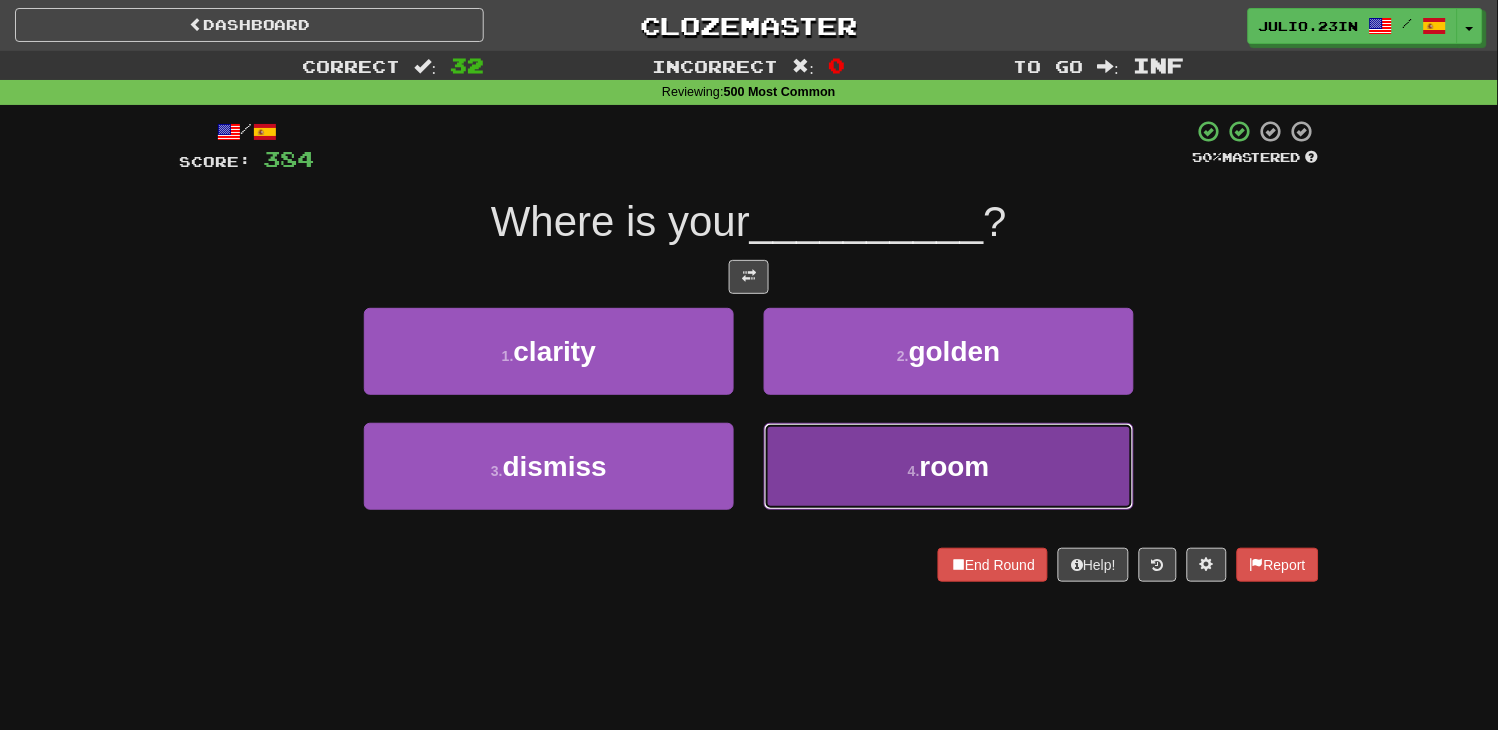 click on "4 .  room" at bounding box center [949, 466] 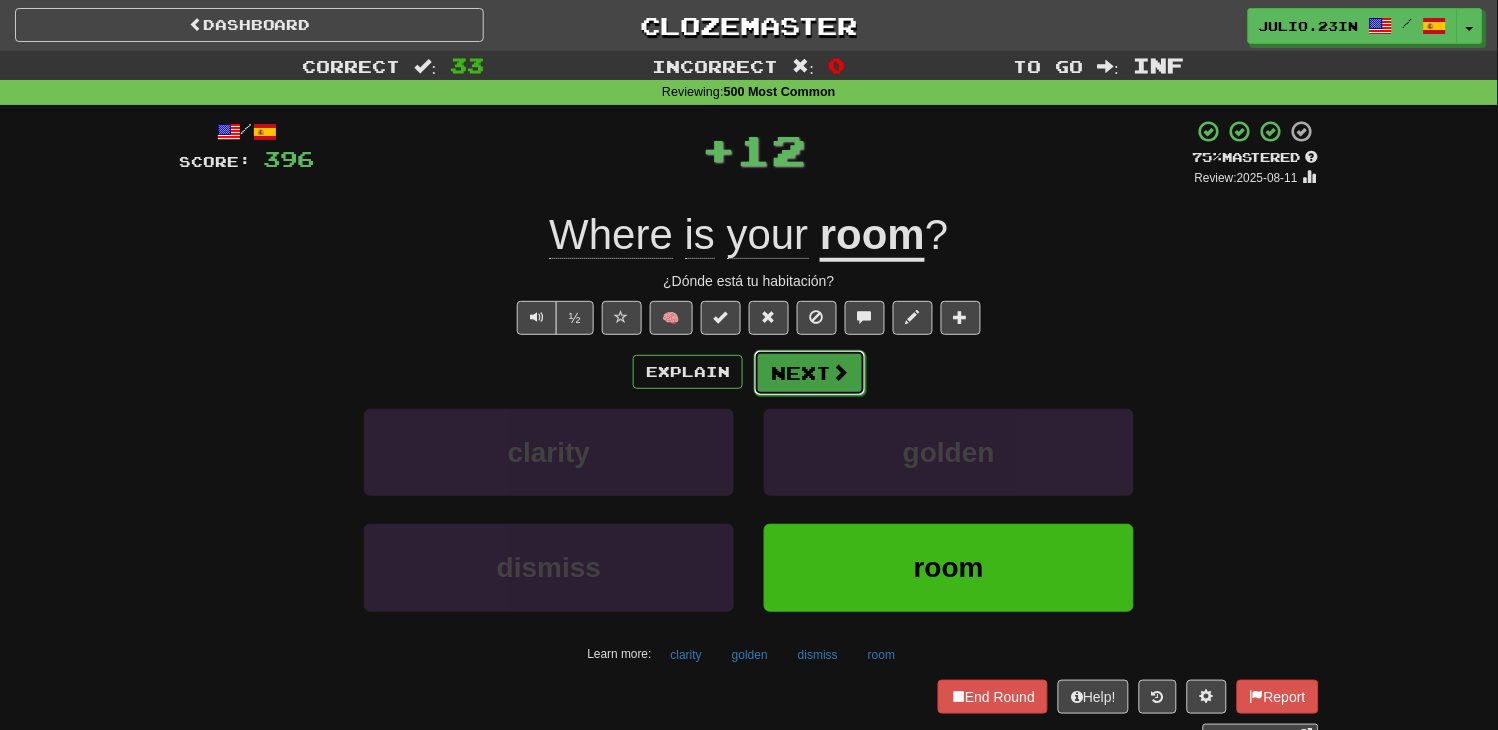 click on "Next" at bounding box center [810, 373] 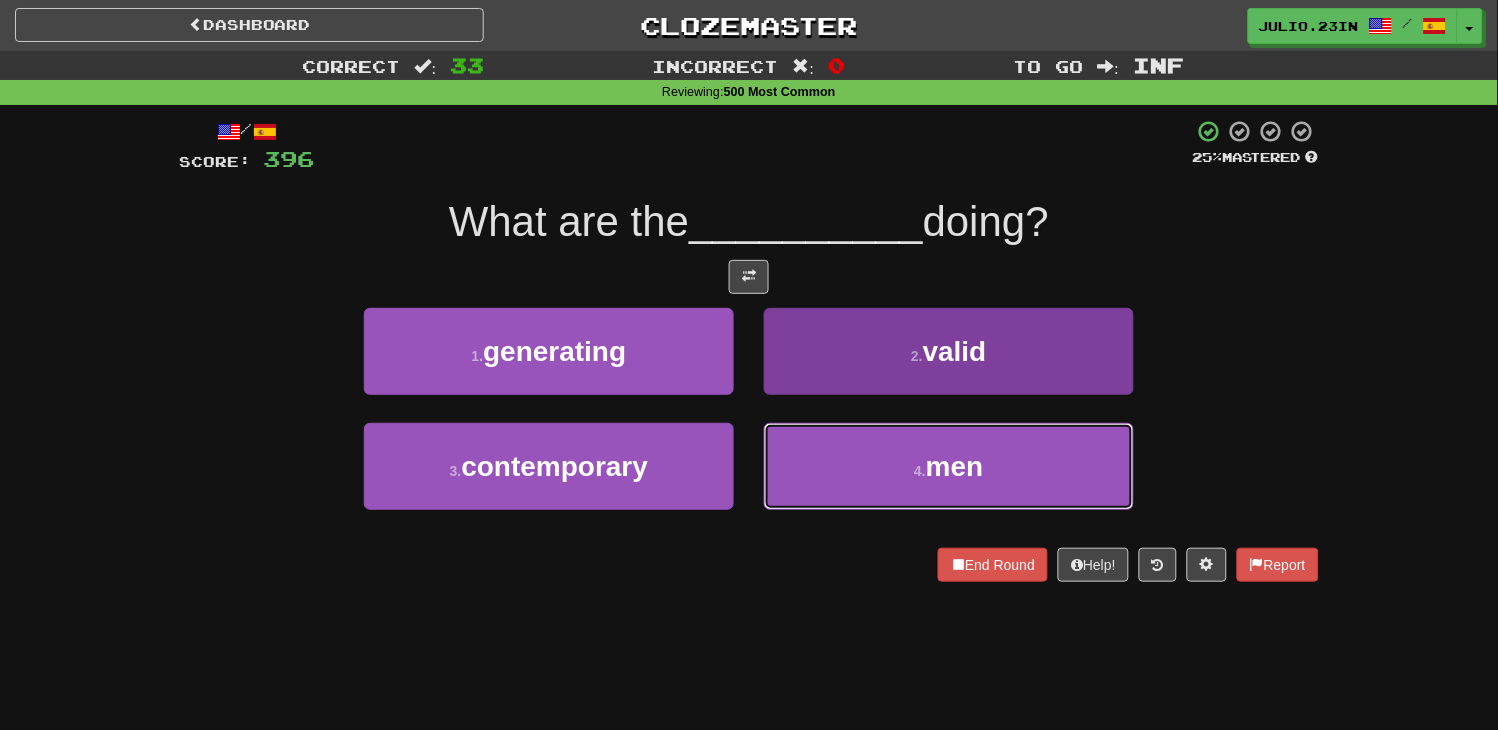 click on "4 .  men" at bounding box center (949, 466) 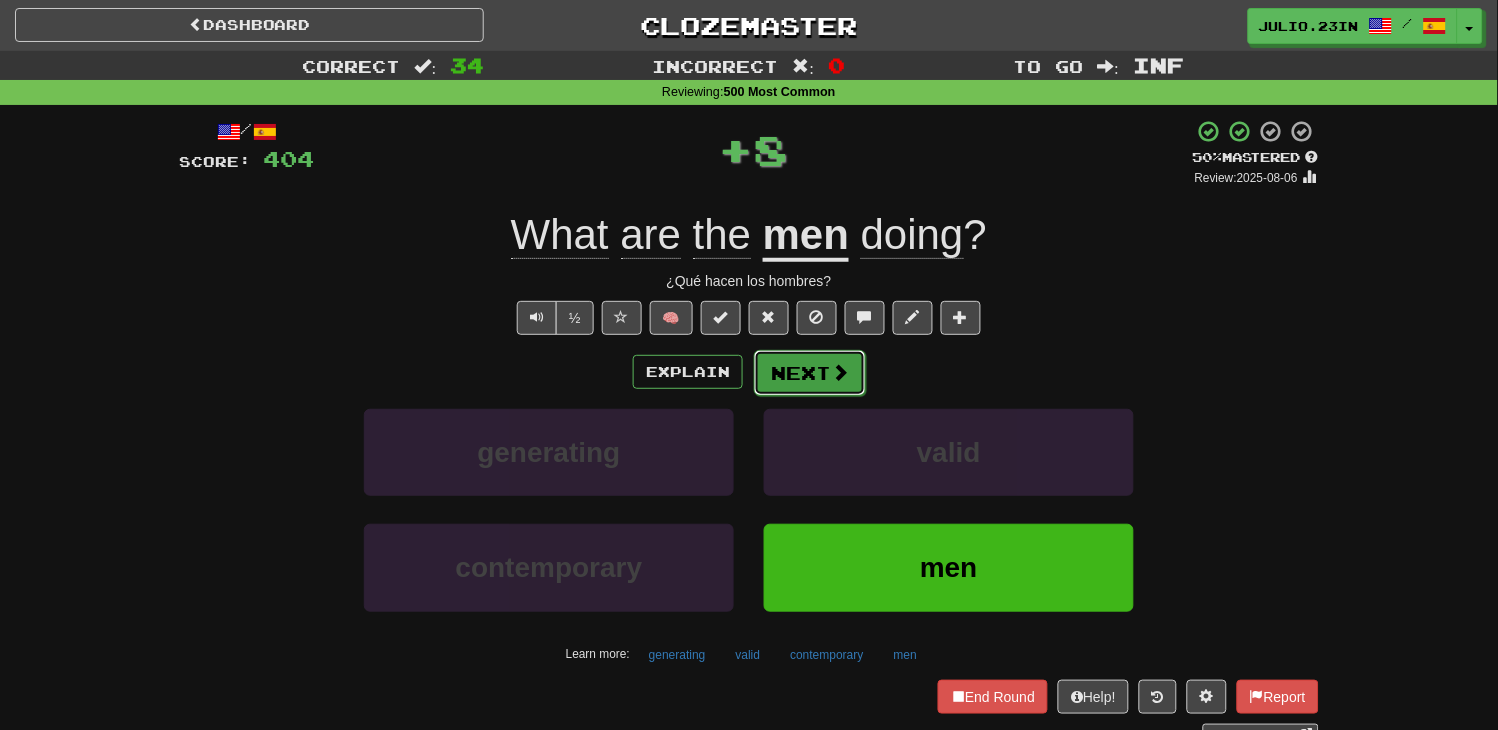 click on "Next" at bounding box center (810, 373) 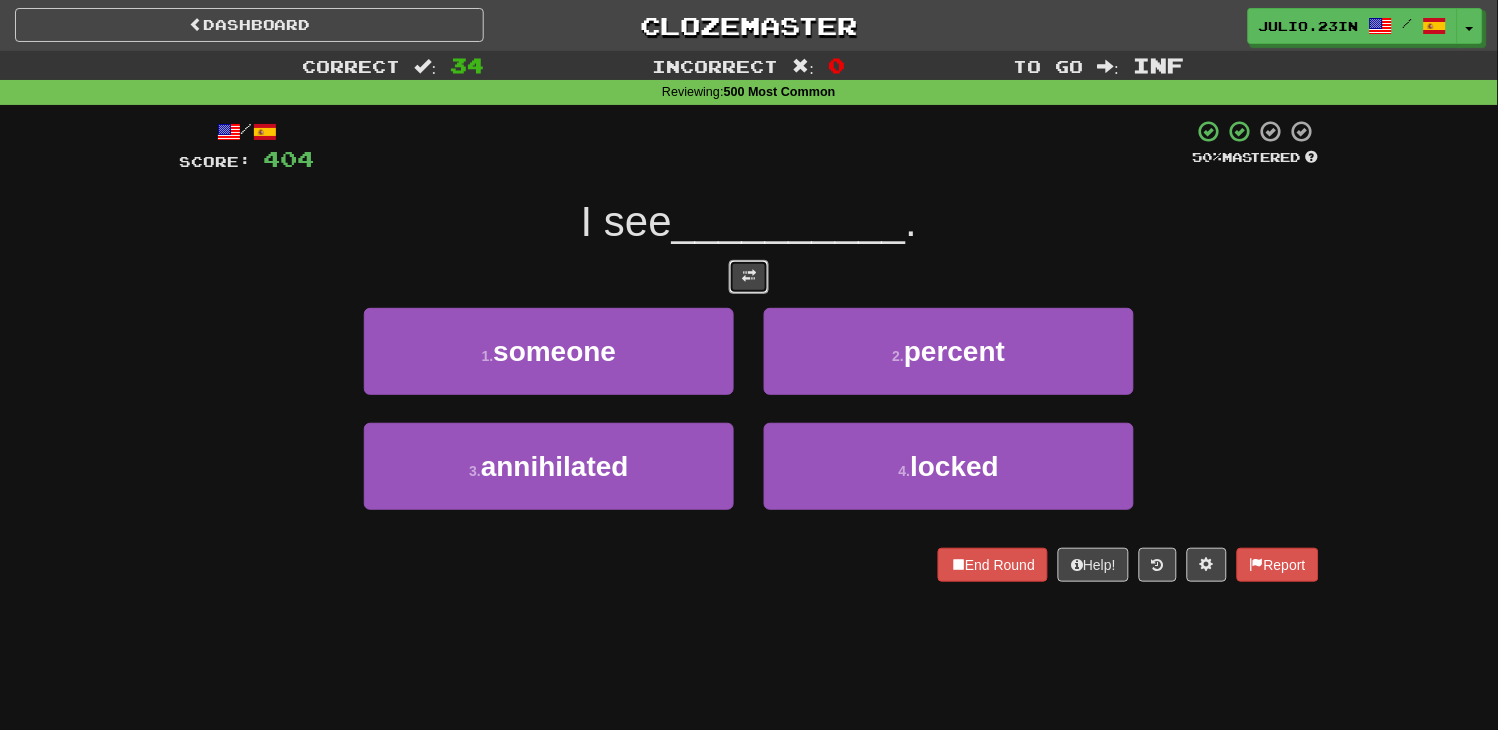 click at bounding box center (749, 276) 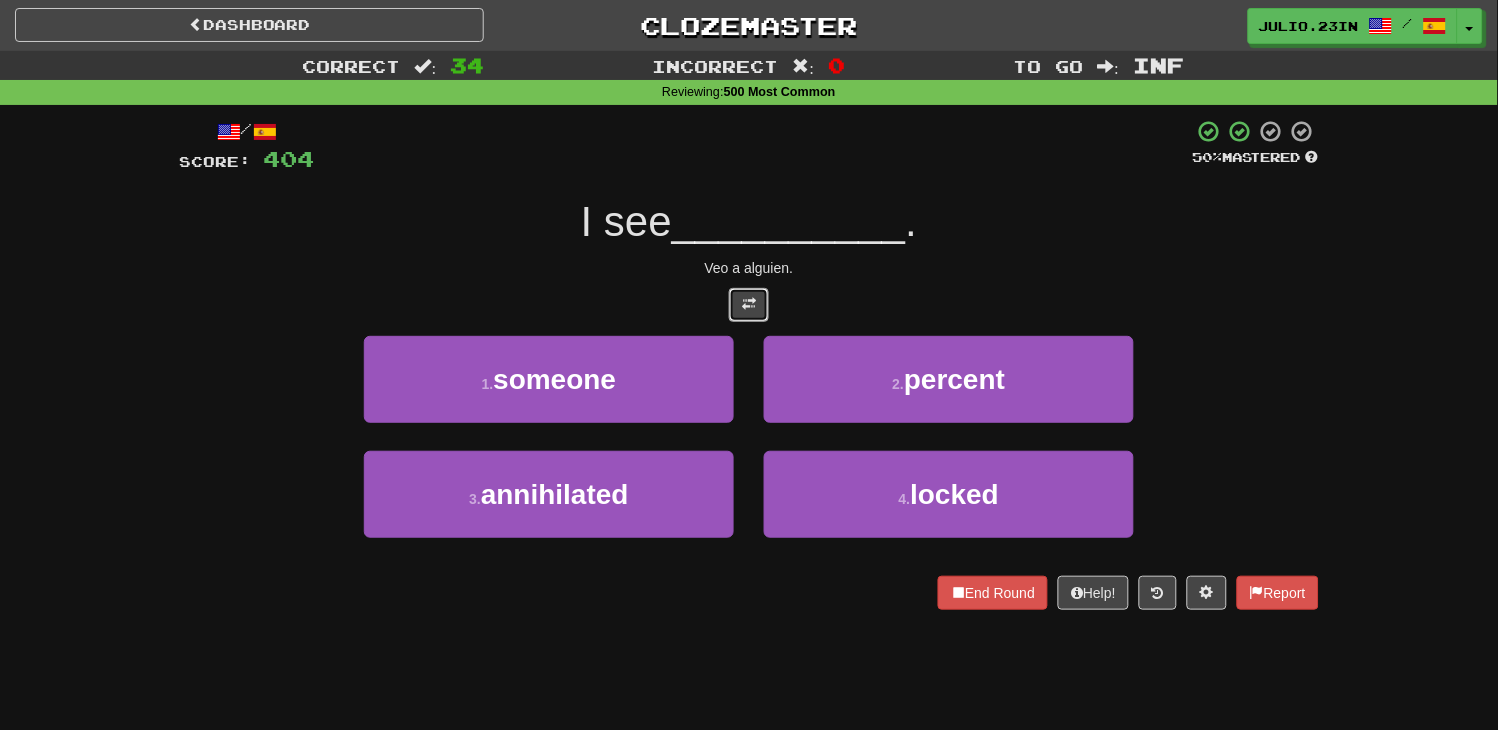 click at bounding box center [749, 305] 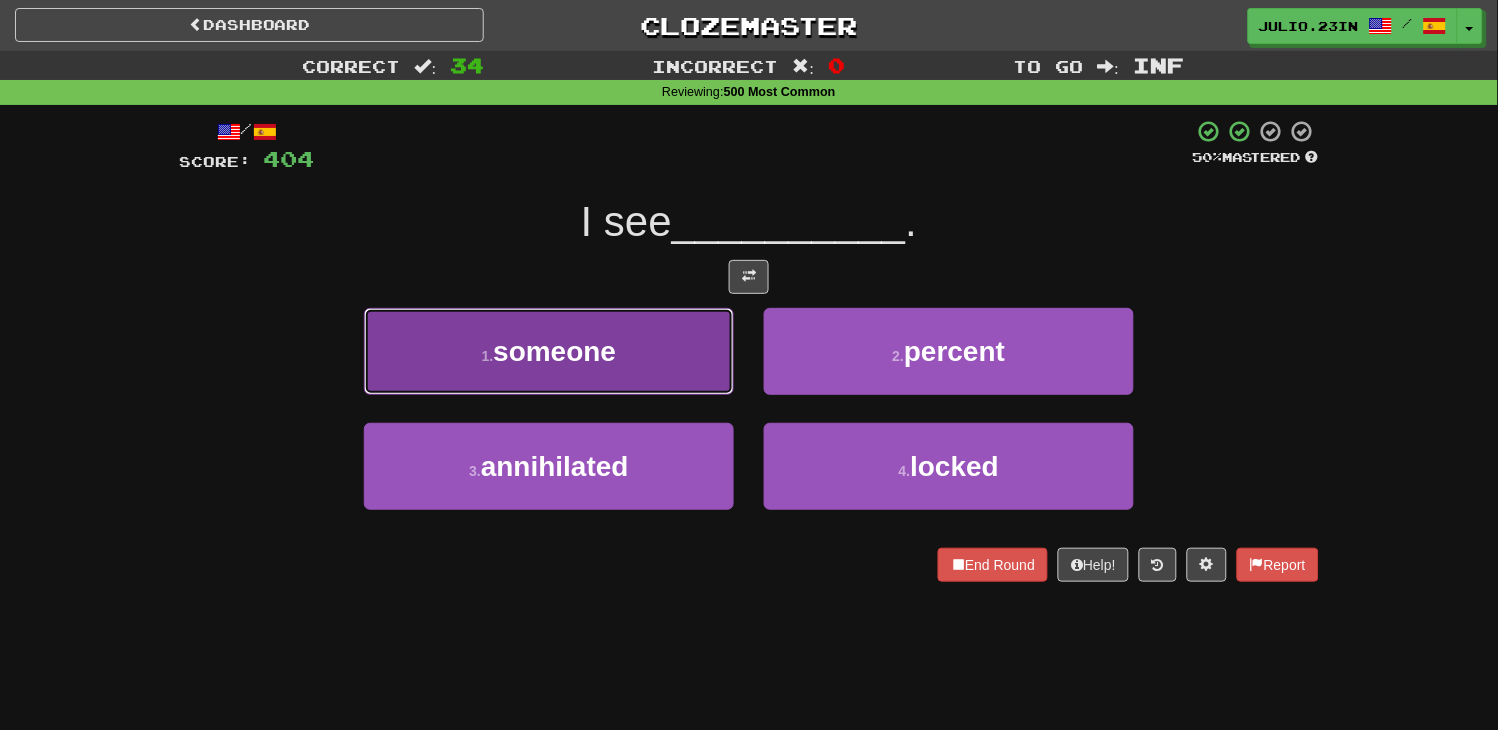 click on "1 .  someone" at bounding box center [549, 351] 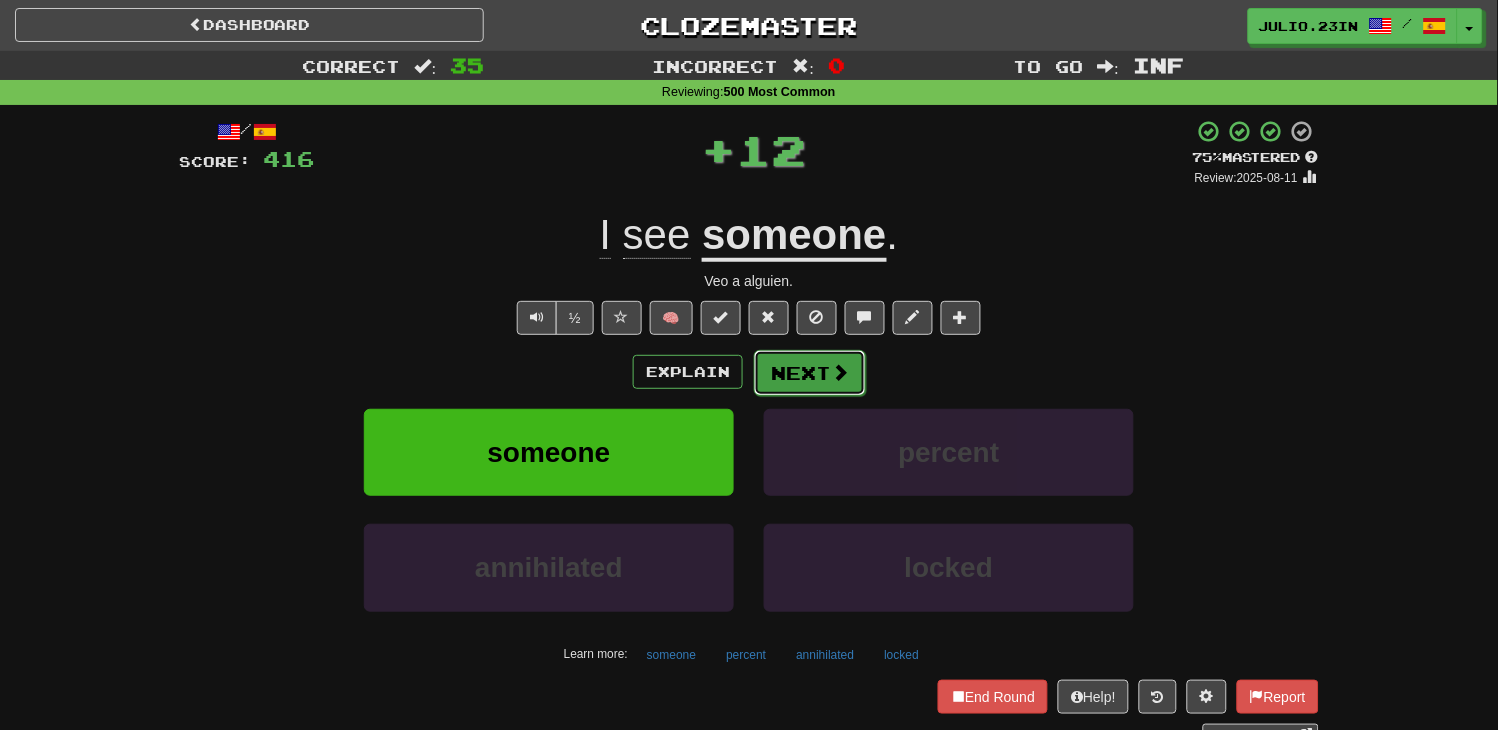 click on "Next" at bounding box center (810, 373) 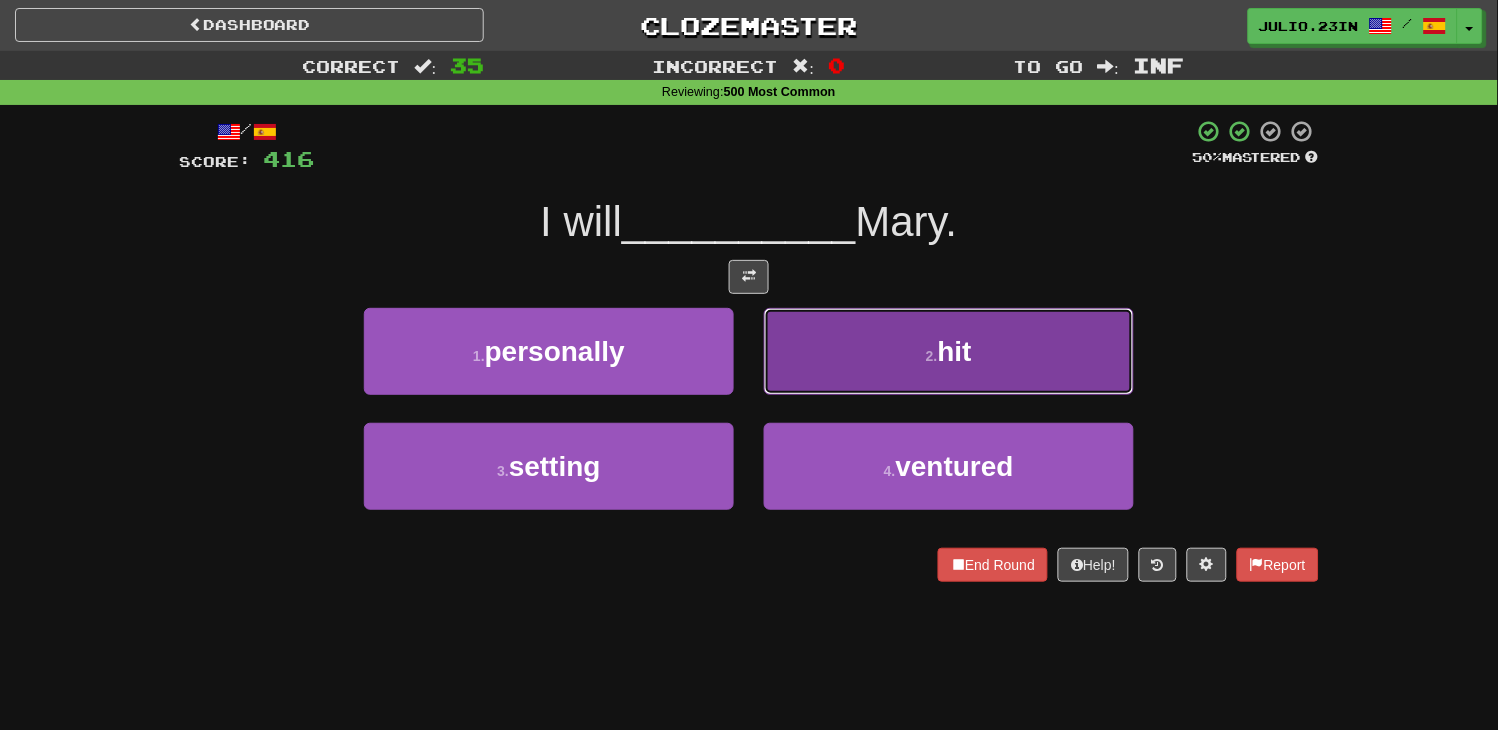 click on "2 .  hit" at bounding box center [949, 351] 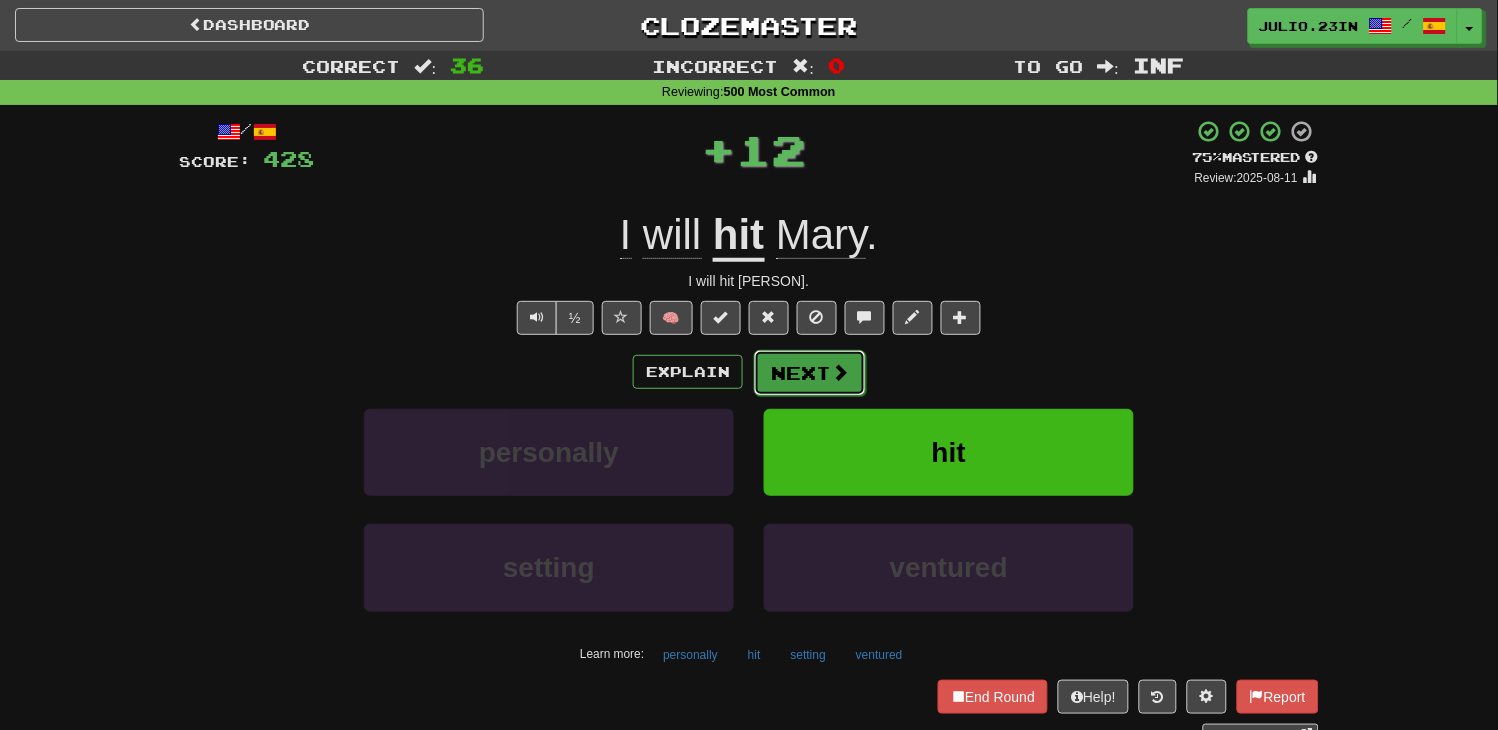 click on "Next" at bounding box center [810, 373] 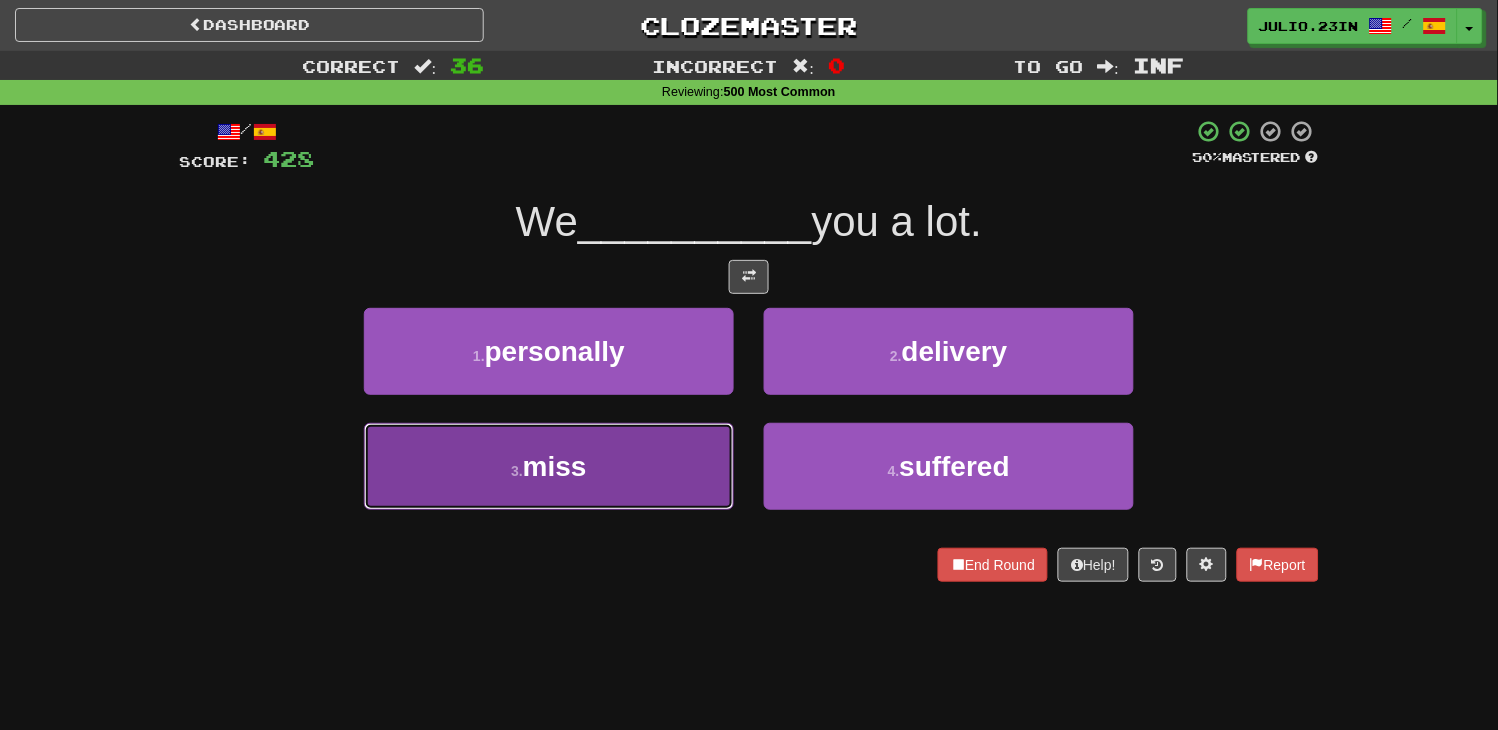 click on "3 .  miss" at bounding box center (549, 466) 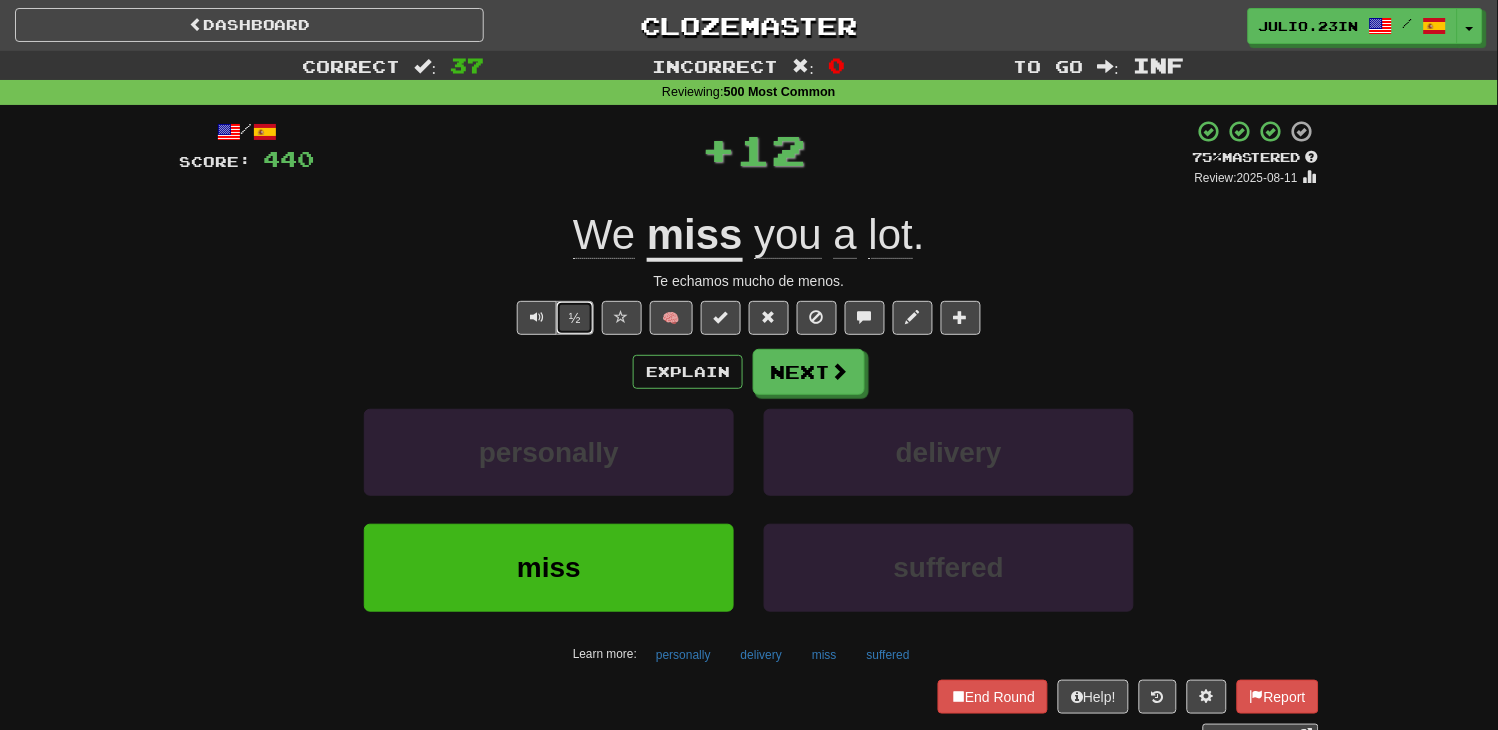 click on "½" at bounding box center [575, 318] 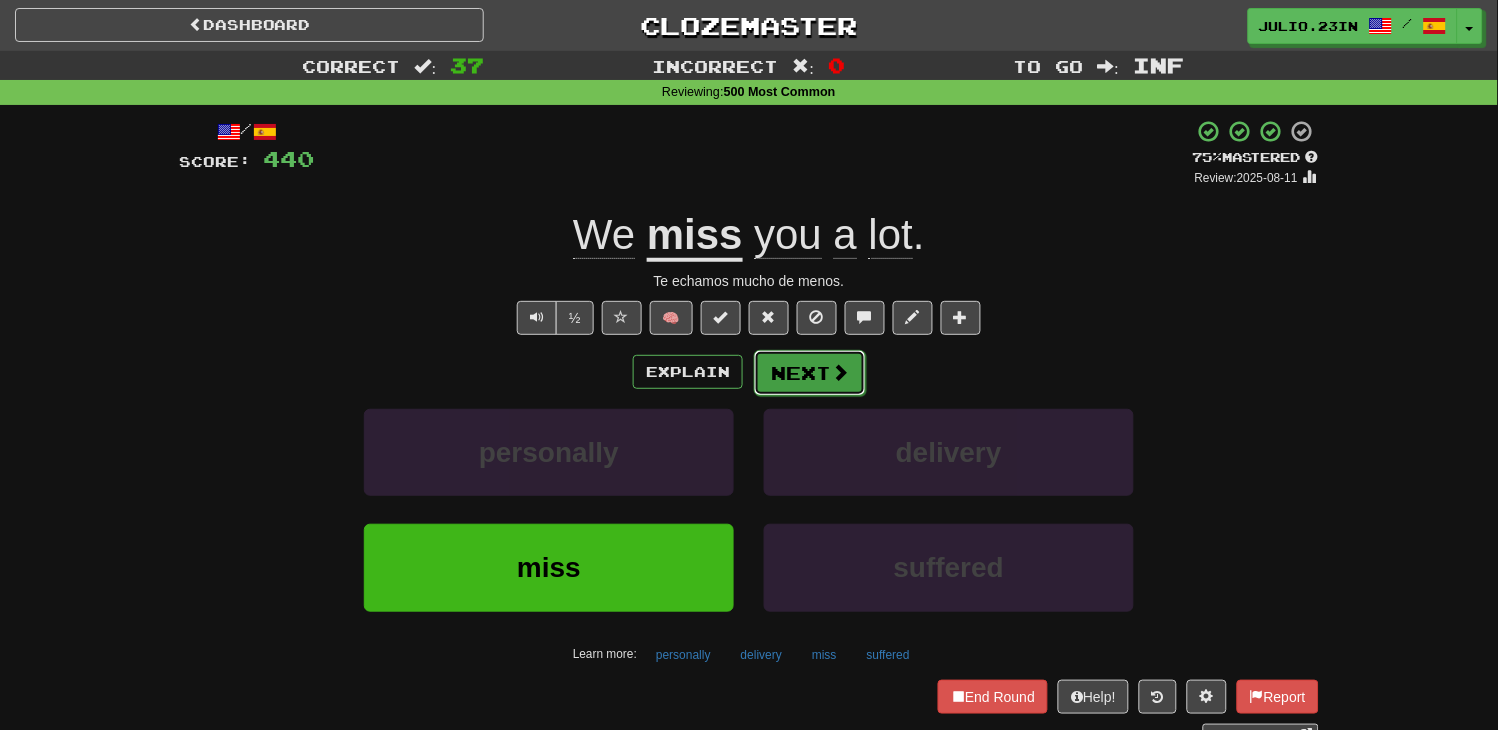 click on "Next" at bounding box center [810, 373] 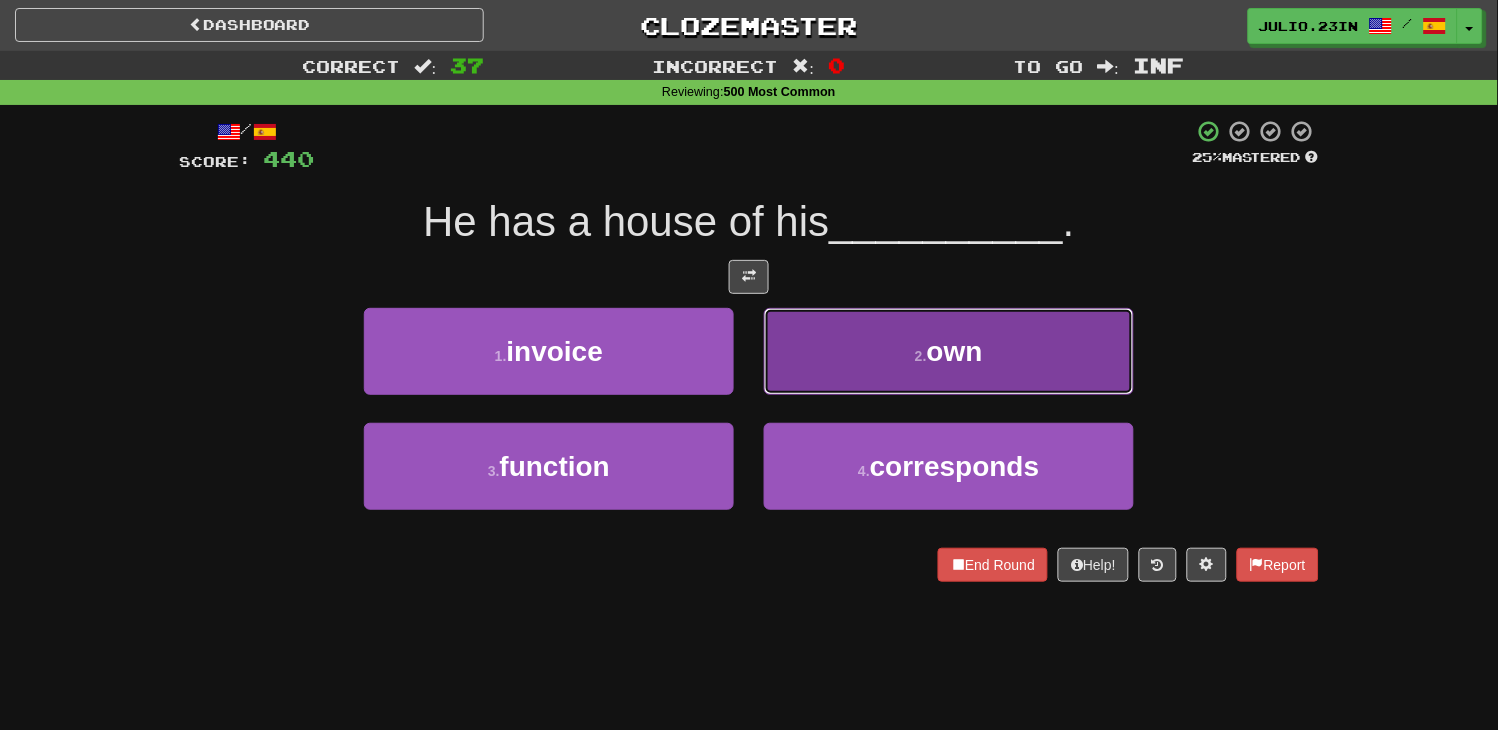 click on "2 .  own" at bounding box center (949, 351) 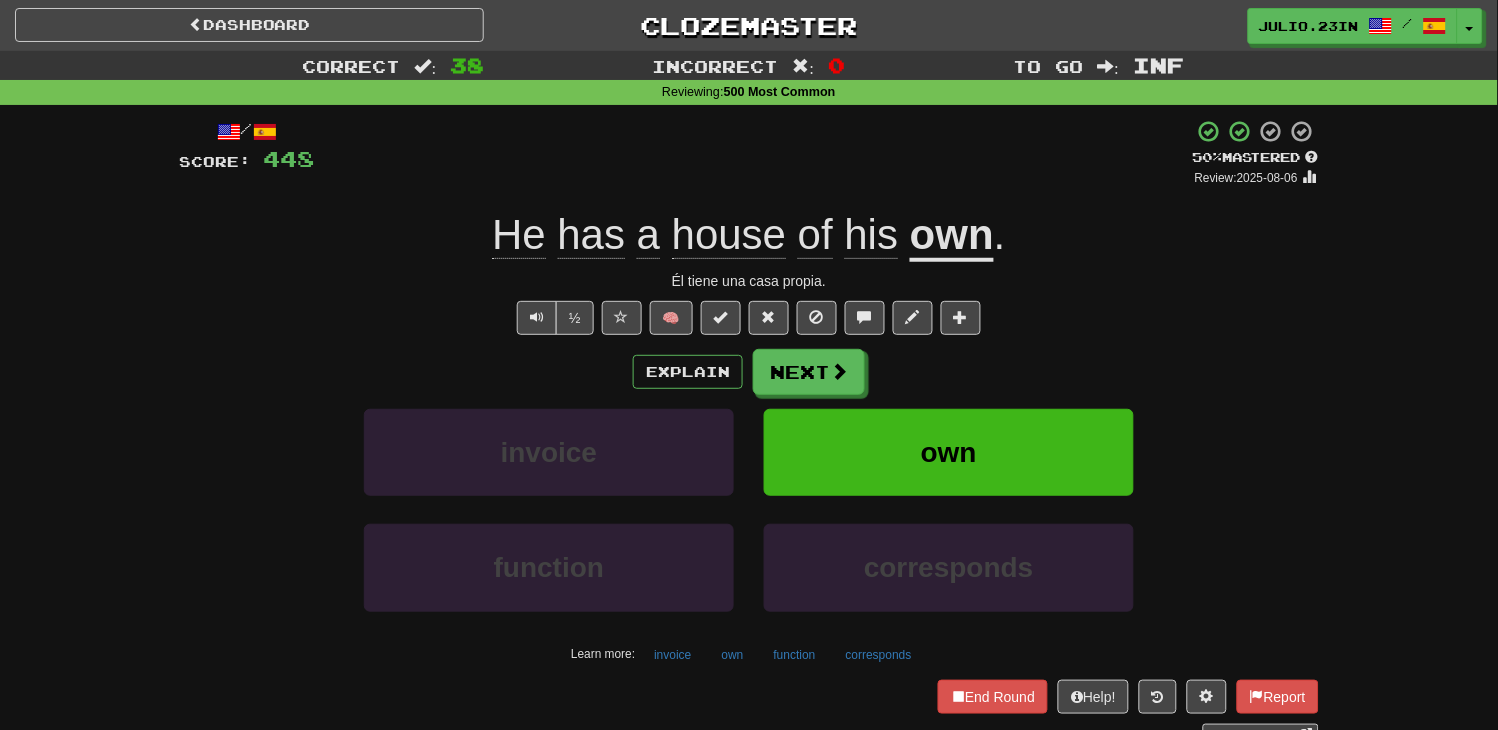 click on "Explain Next" at bounding box center [749, 372] 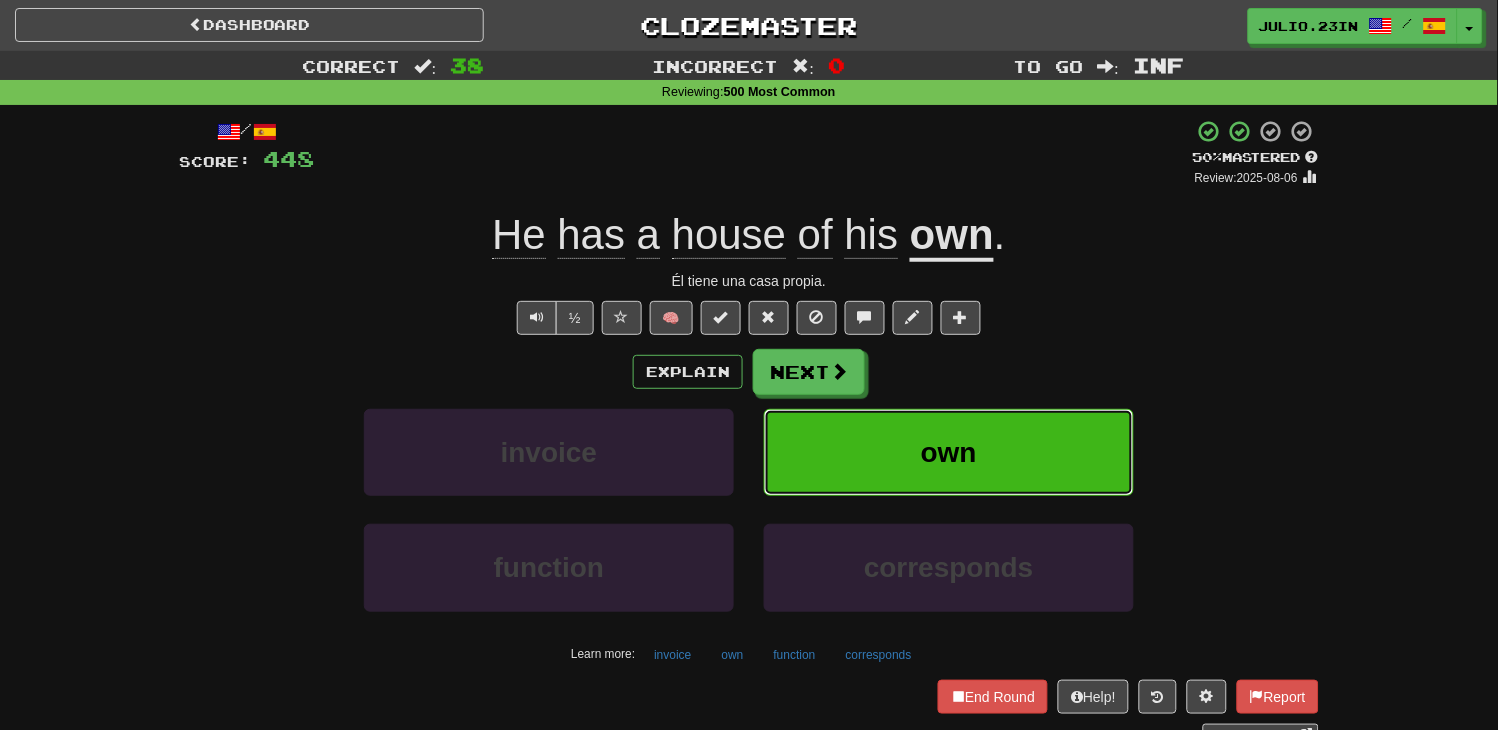 click on "own" at bounding box center (949, 452) 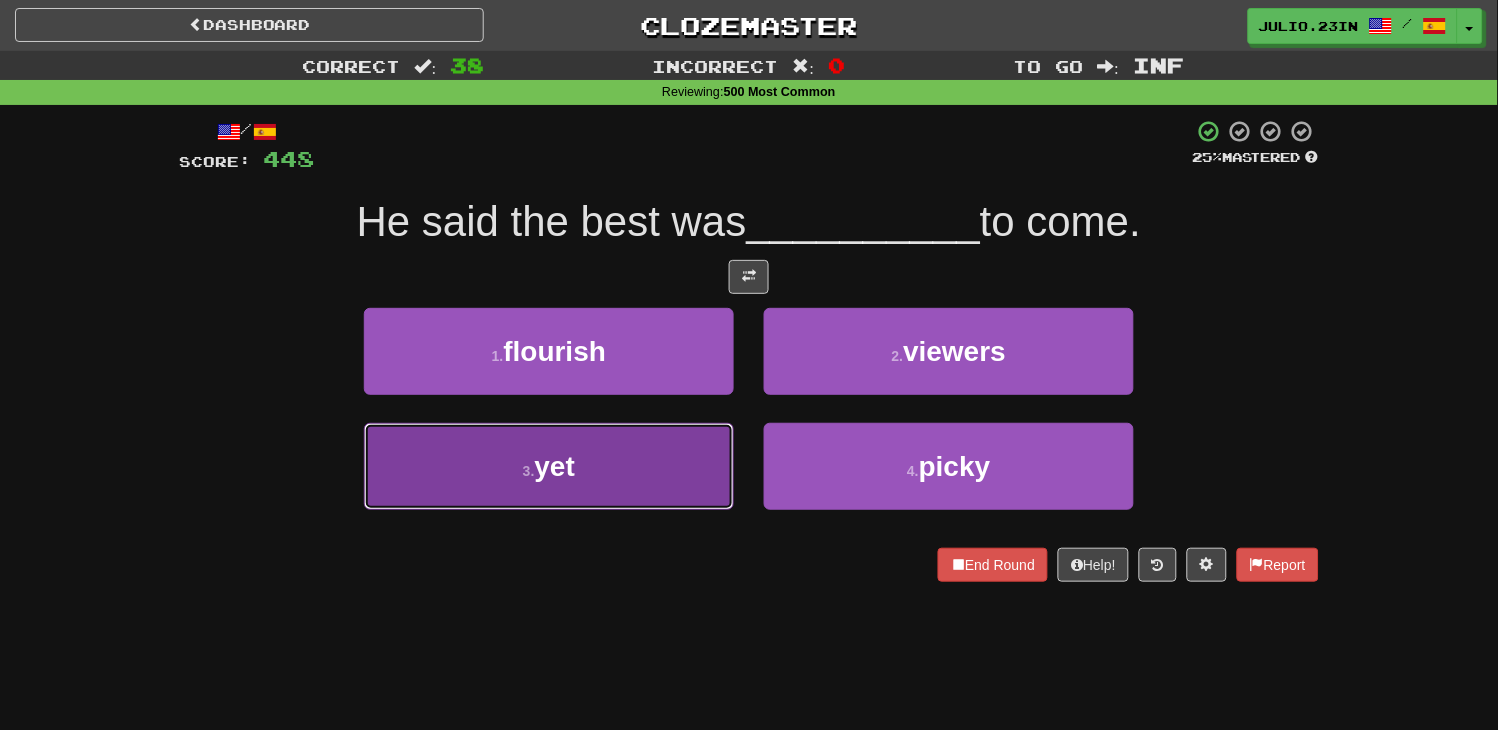 click on "3 .  yet" at bounding box center [549, 466] 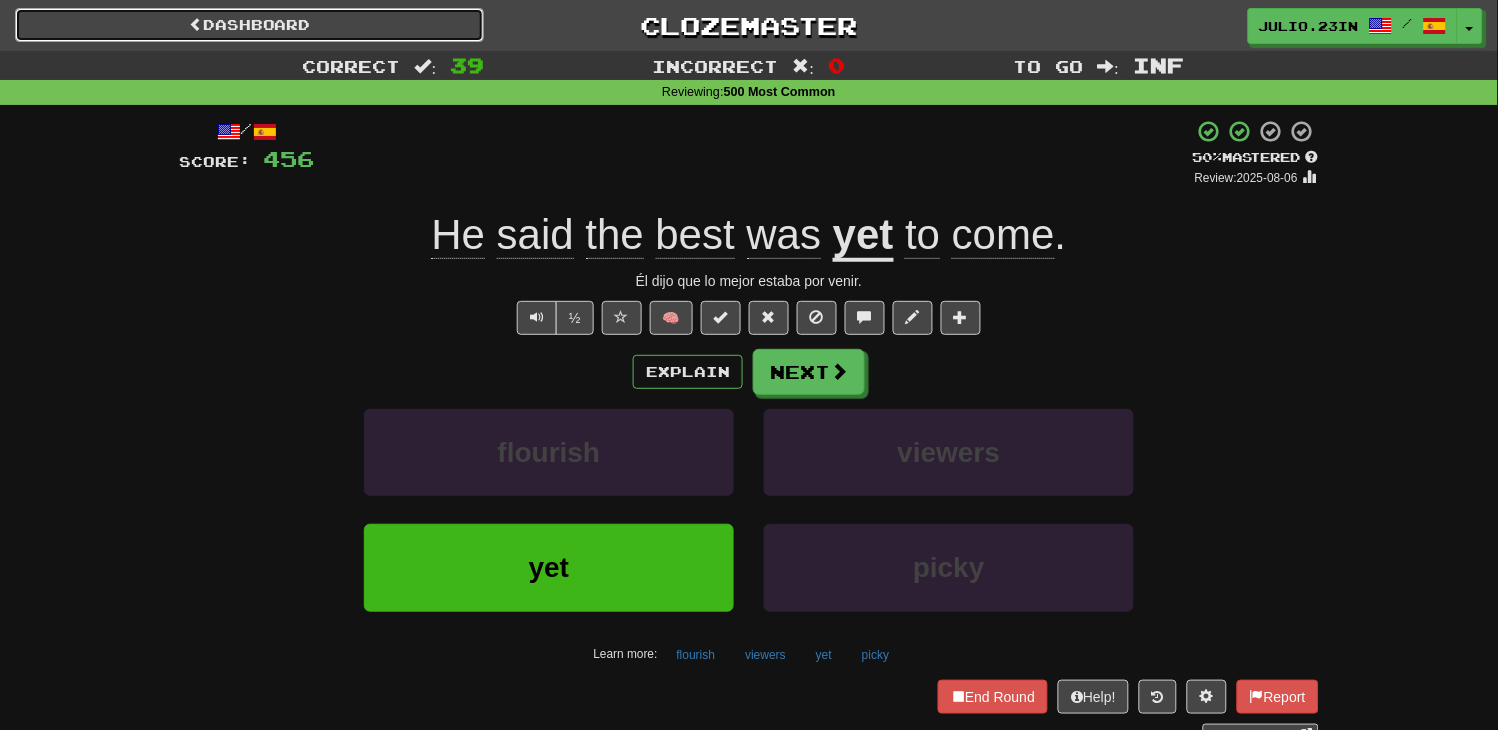 click on "Dashboard" at bounding box center (249, 25) 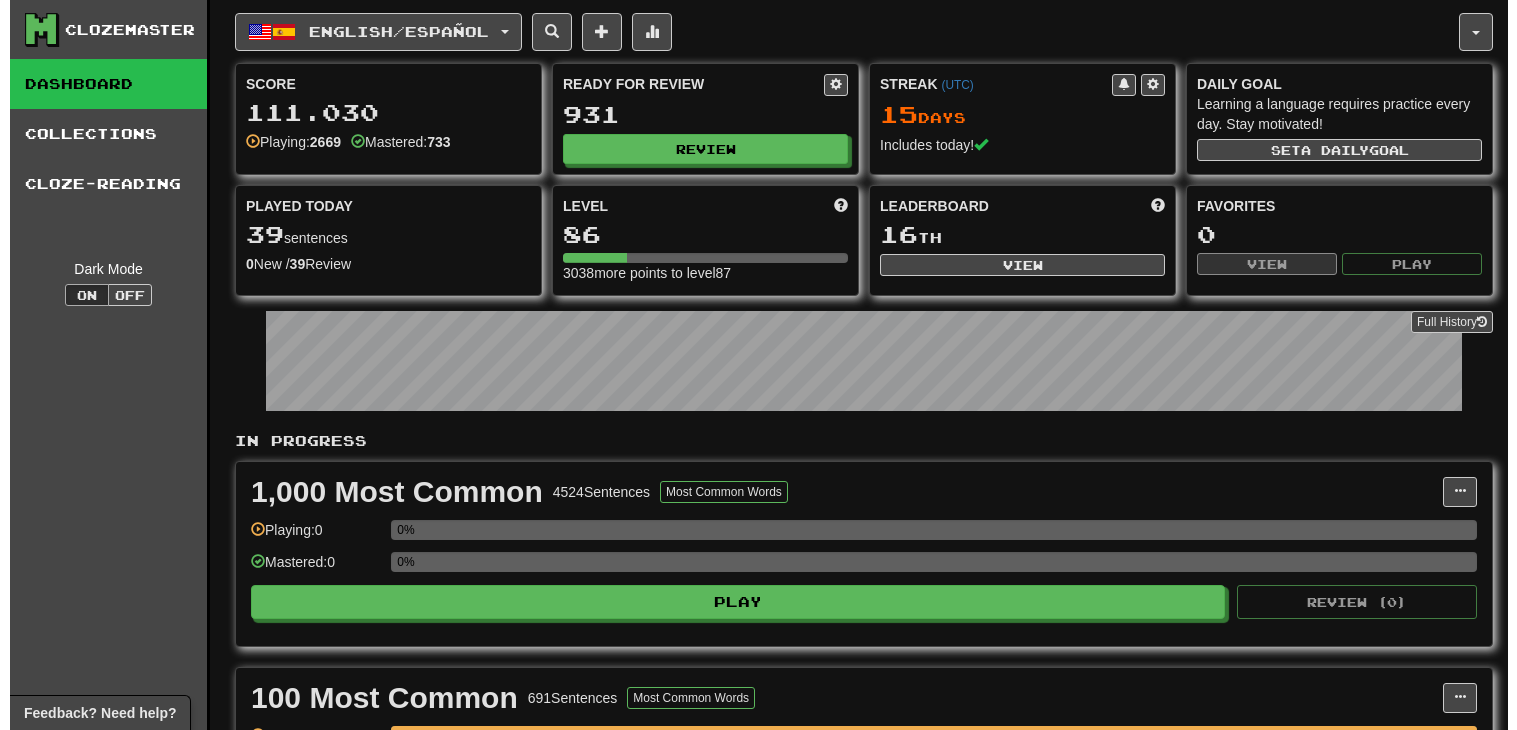 scroll, scrollTop: 0, scrollLeft: 0, axis: both 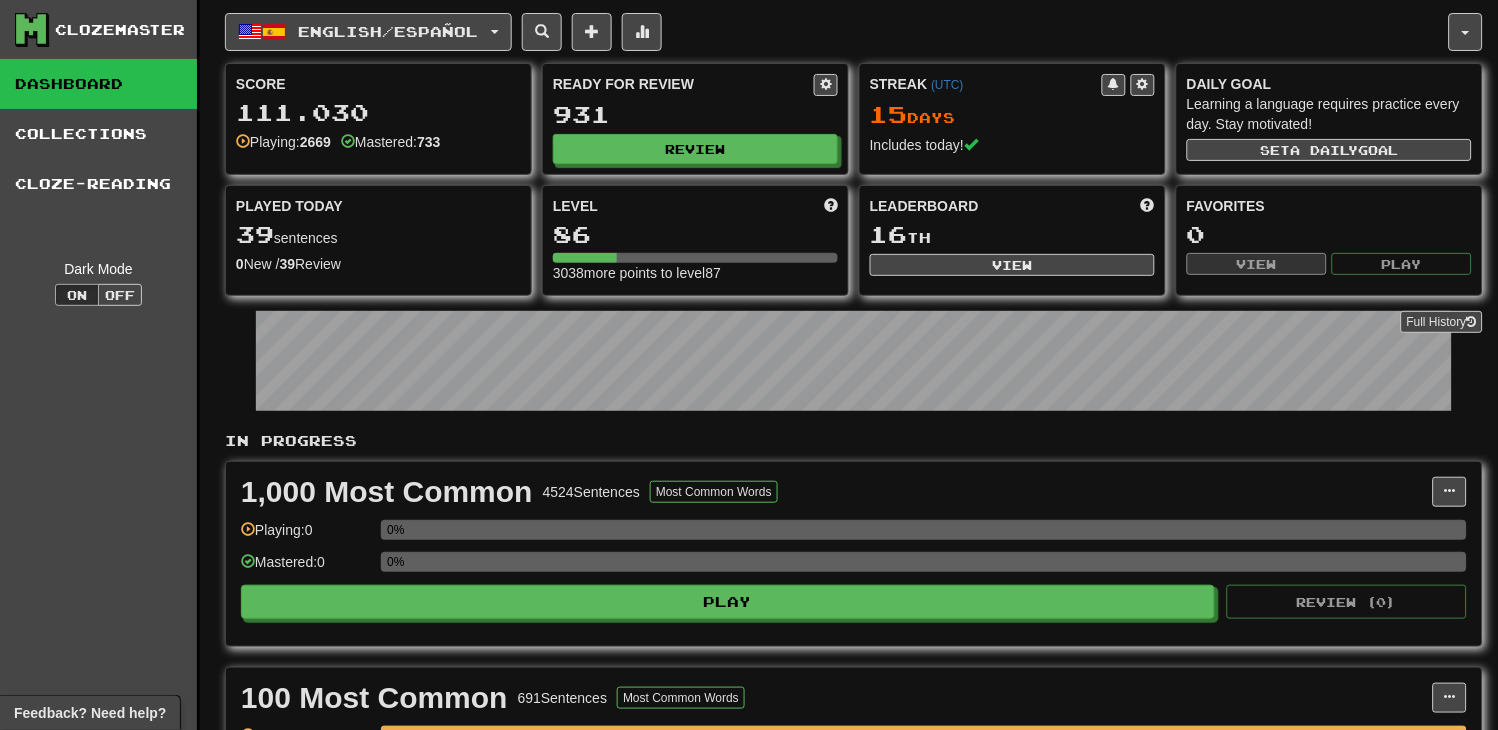 click on "931" at bounding box center (695, 114) 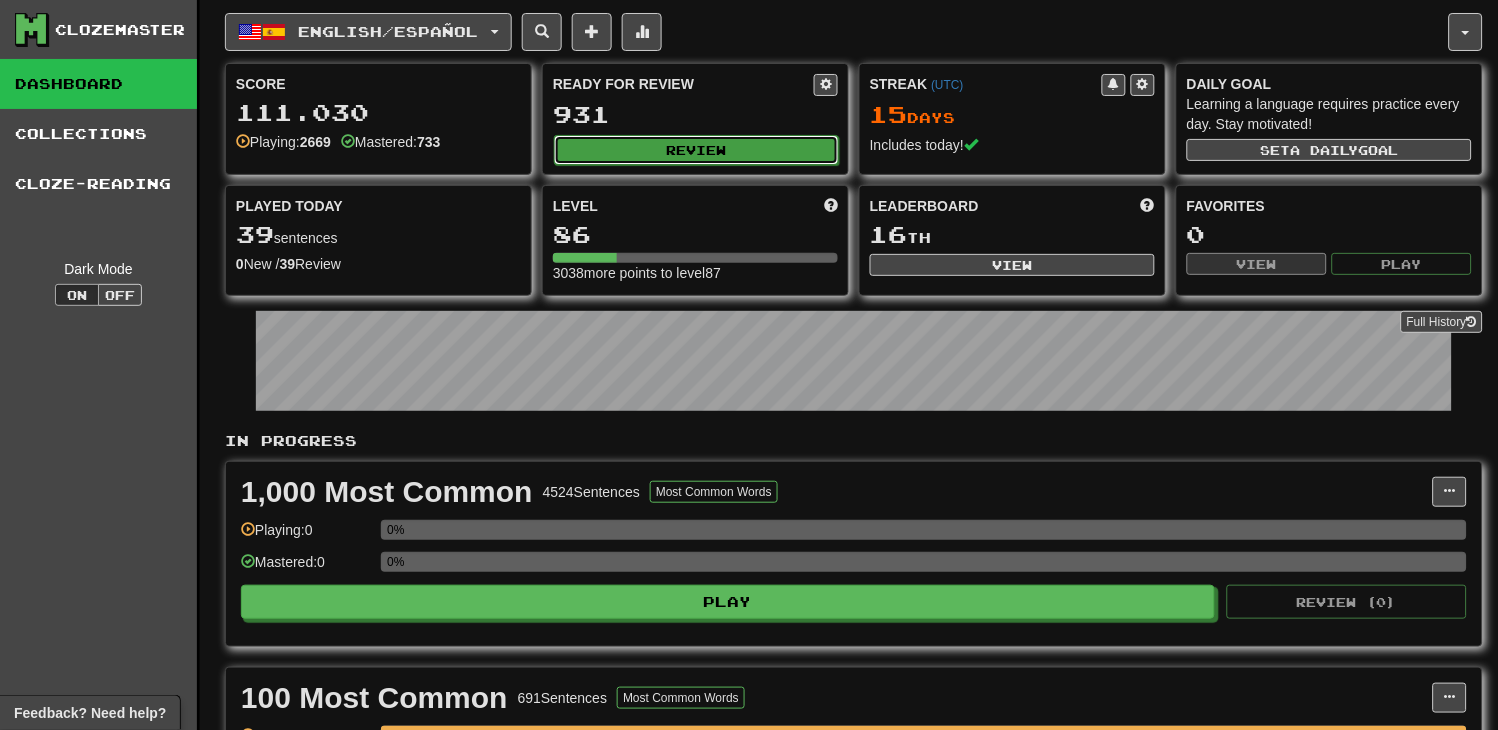 click on "Review" at bounding box center [696, 150] 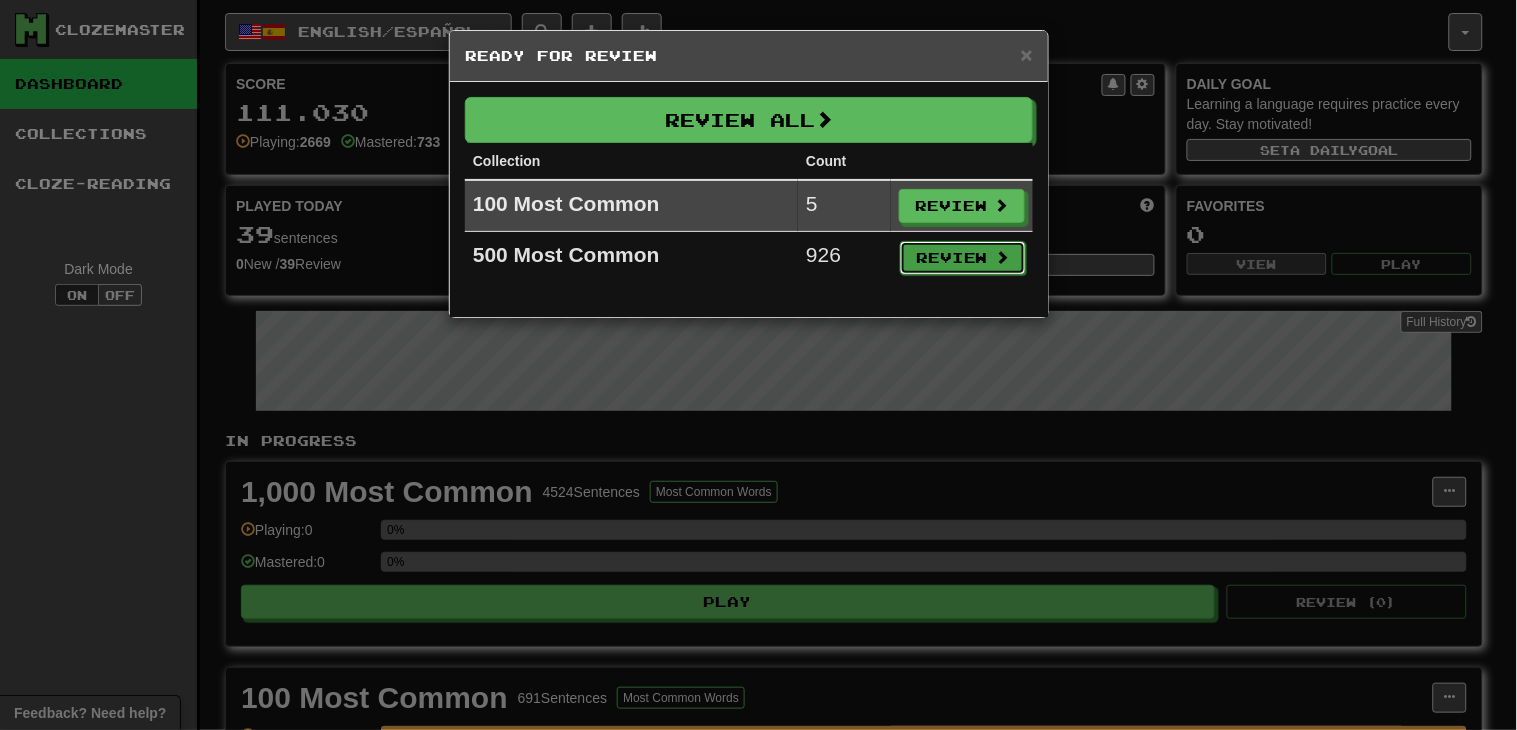 click on "Review" at bounding box center (963, 258) 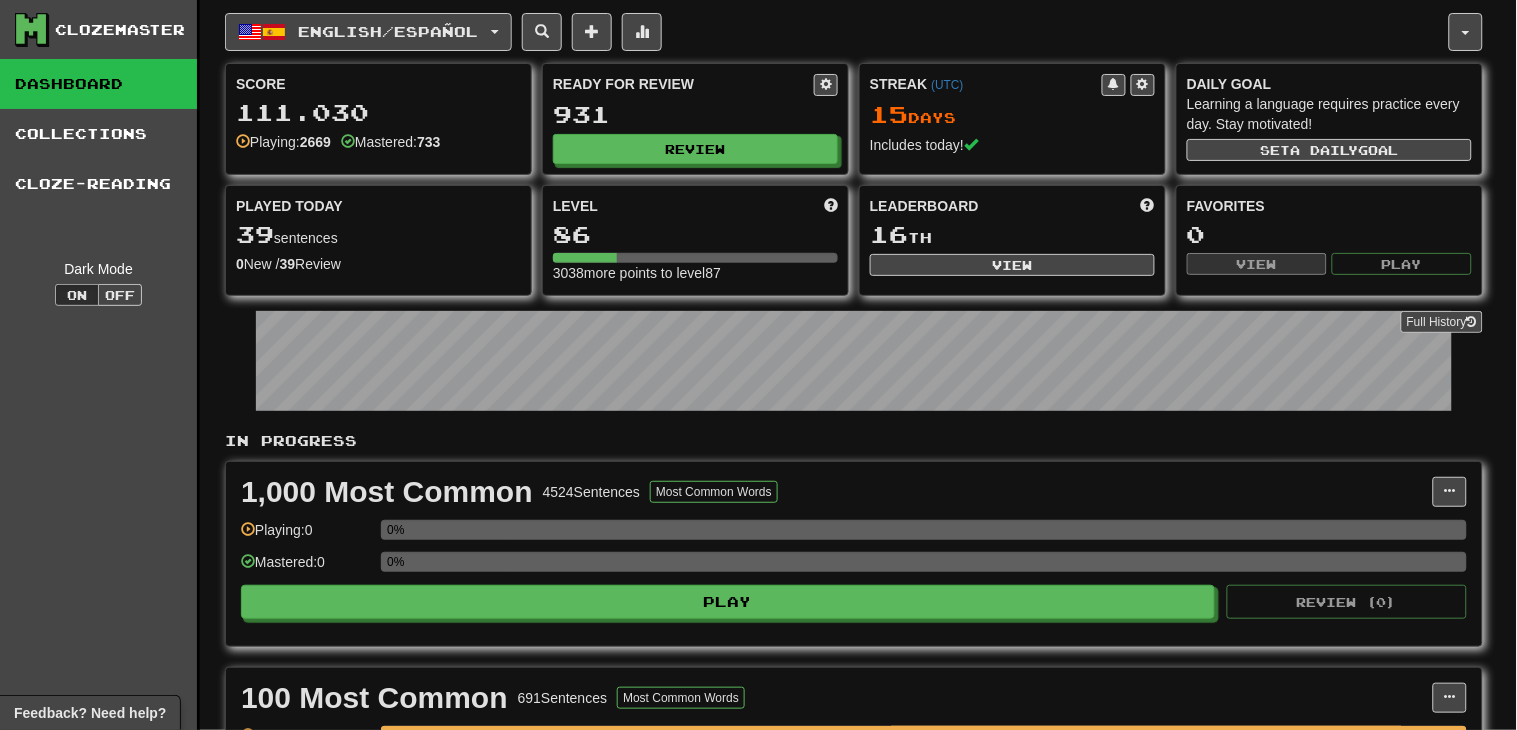 select on "********" 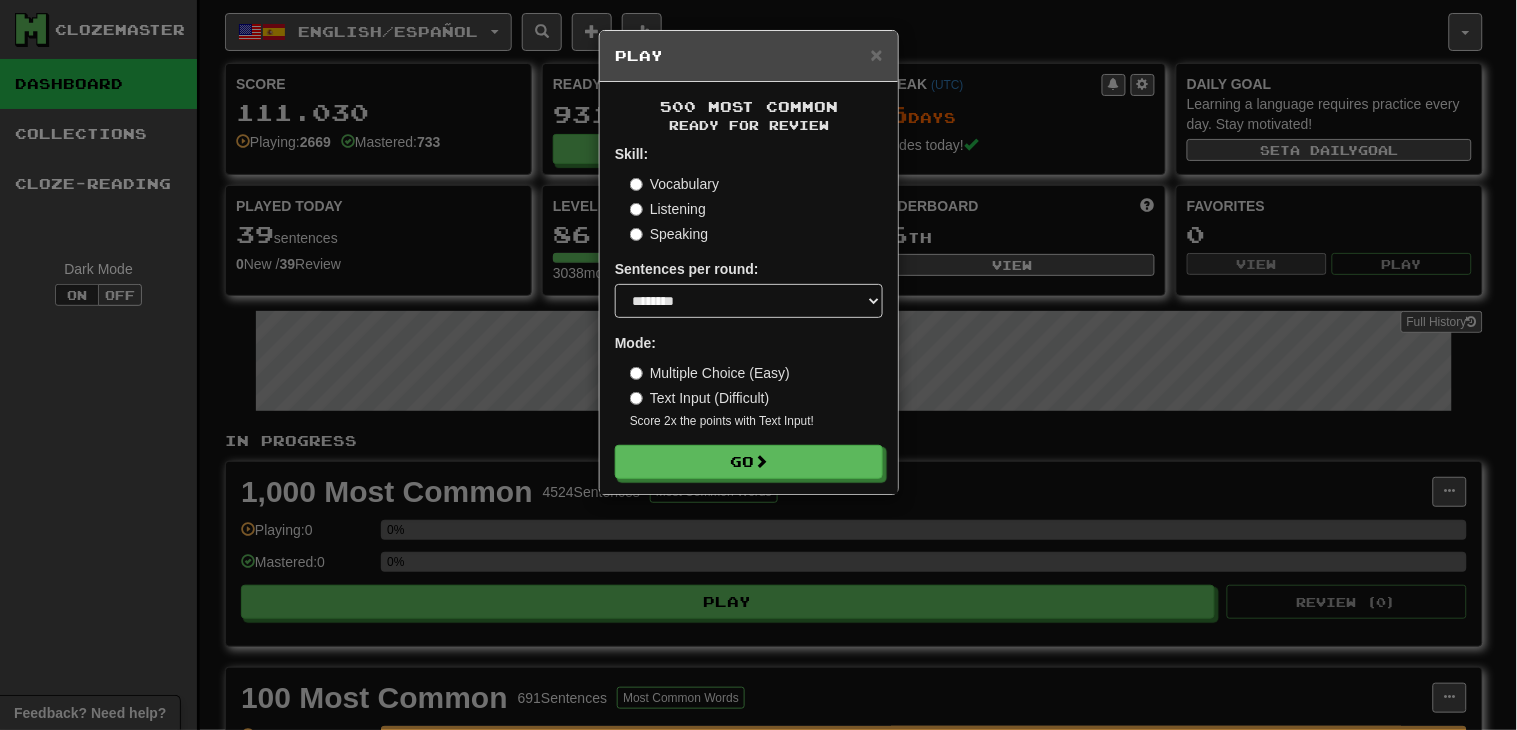 click on "Listening" at bounding box center [668, 209] 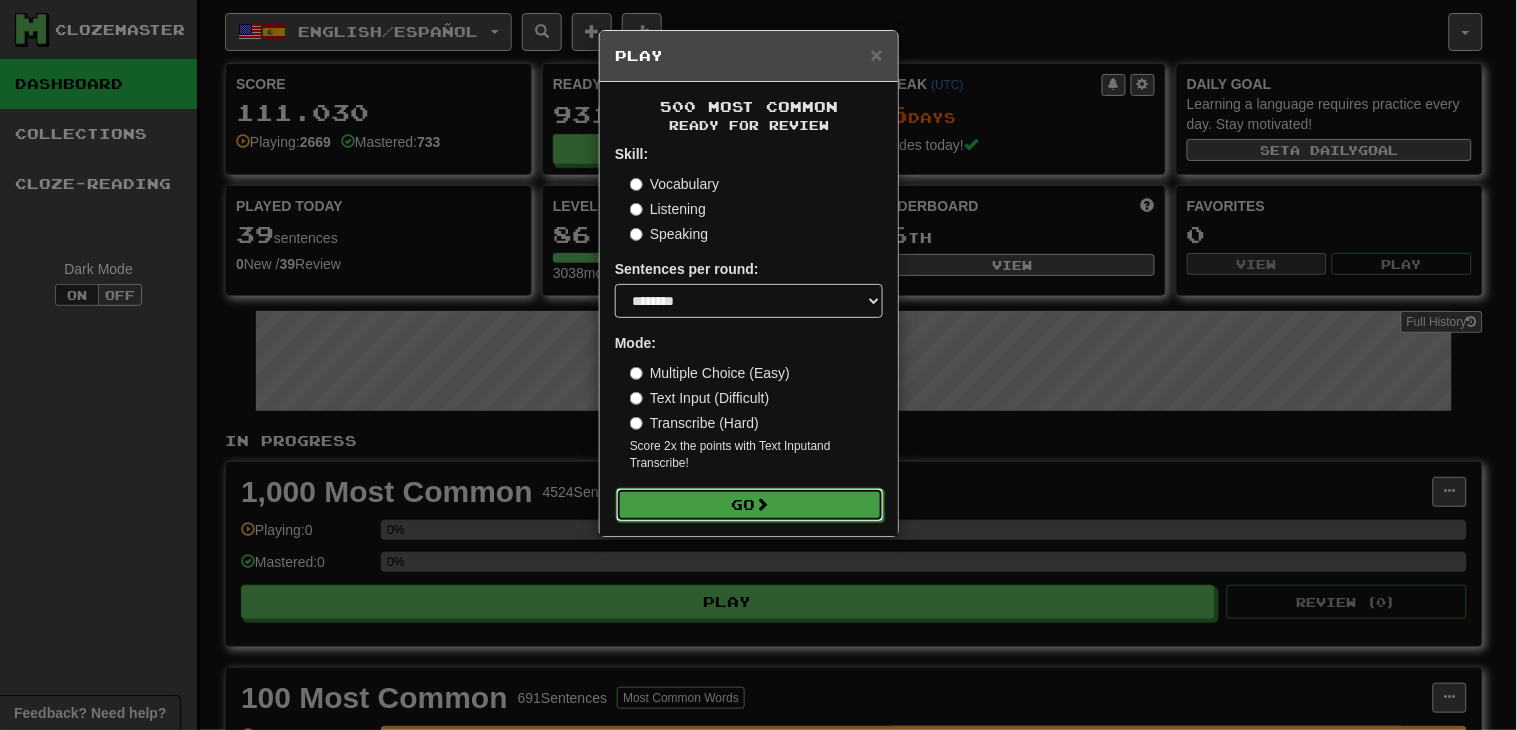 click on "Go" at bounding box center [750, 505] 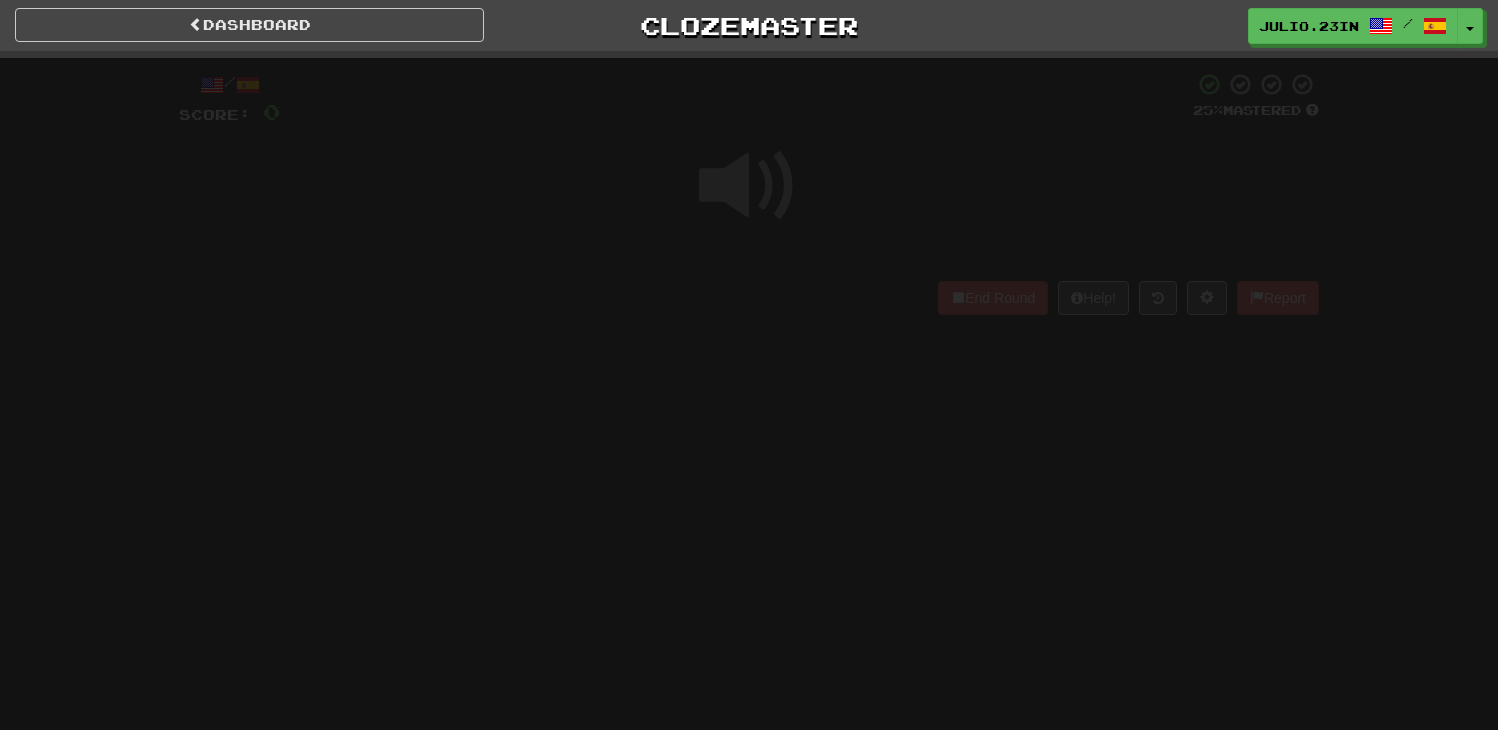 scroll, scrollTop: 0, scrollLeft: 0, axis: both 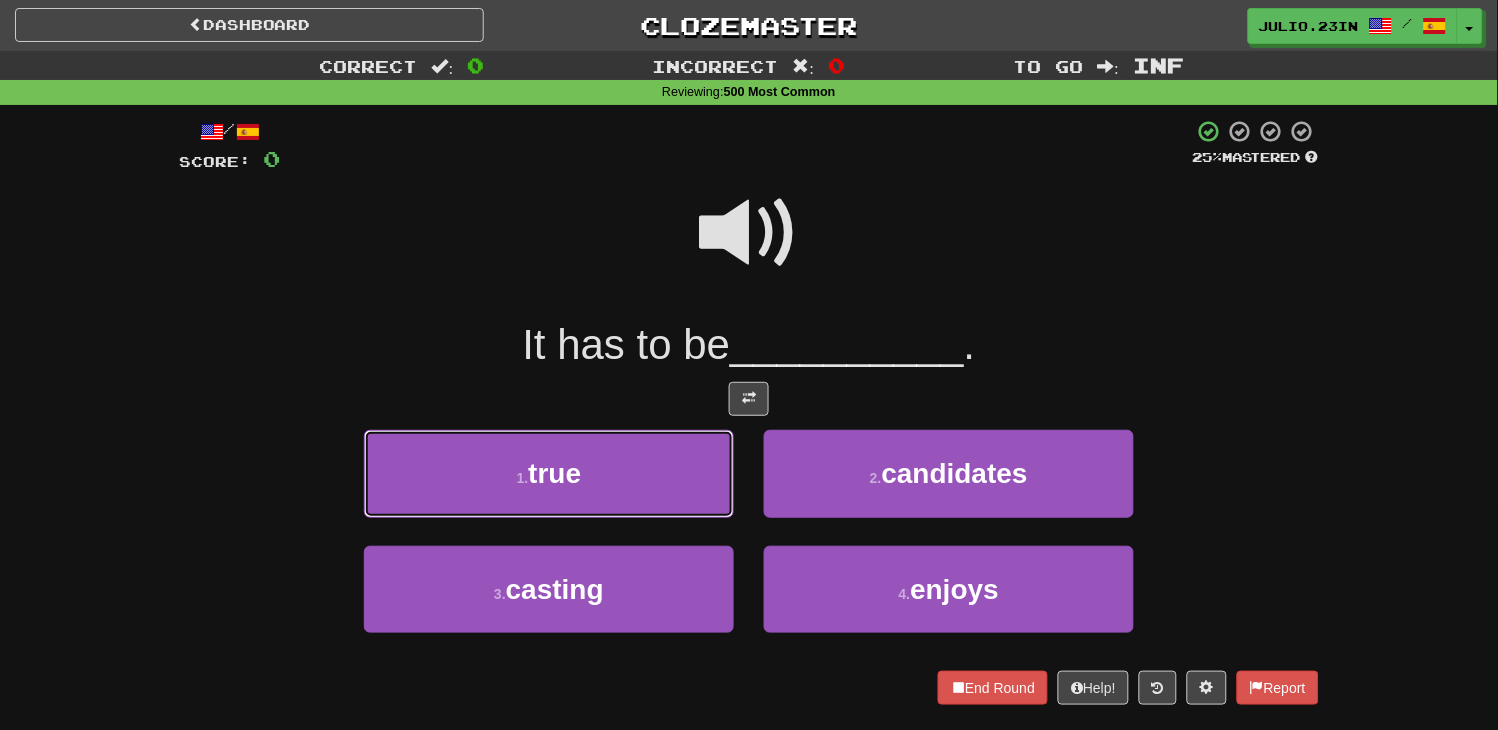drag, startPoint x: 665, startPoint y: 505, endPoint x: 448, endPoint y: 118, distance: 443.68683 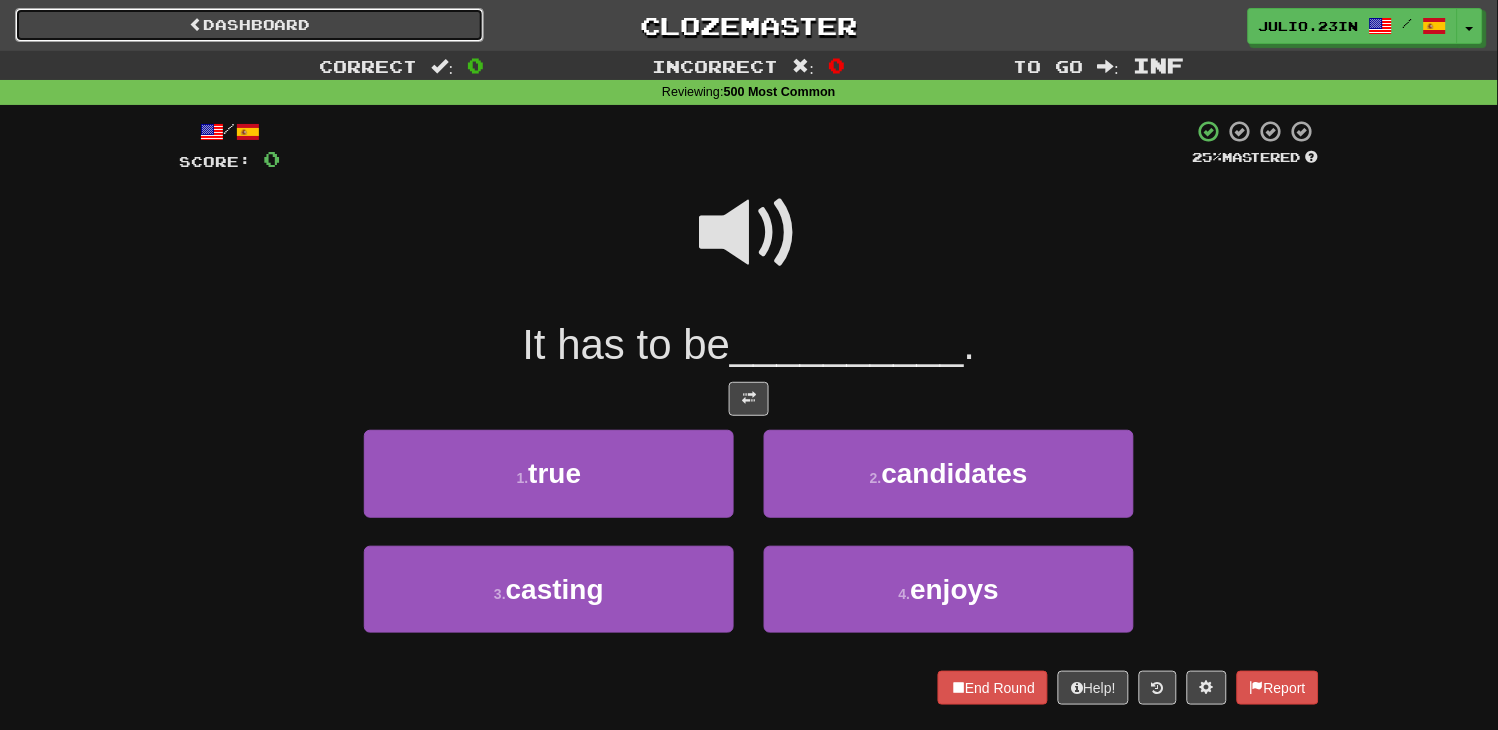click on "Dashboard" at bounding box center (249, 25) 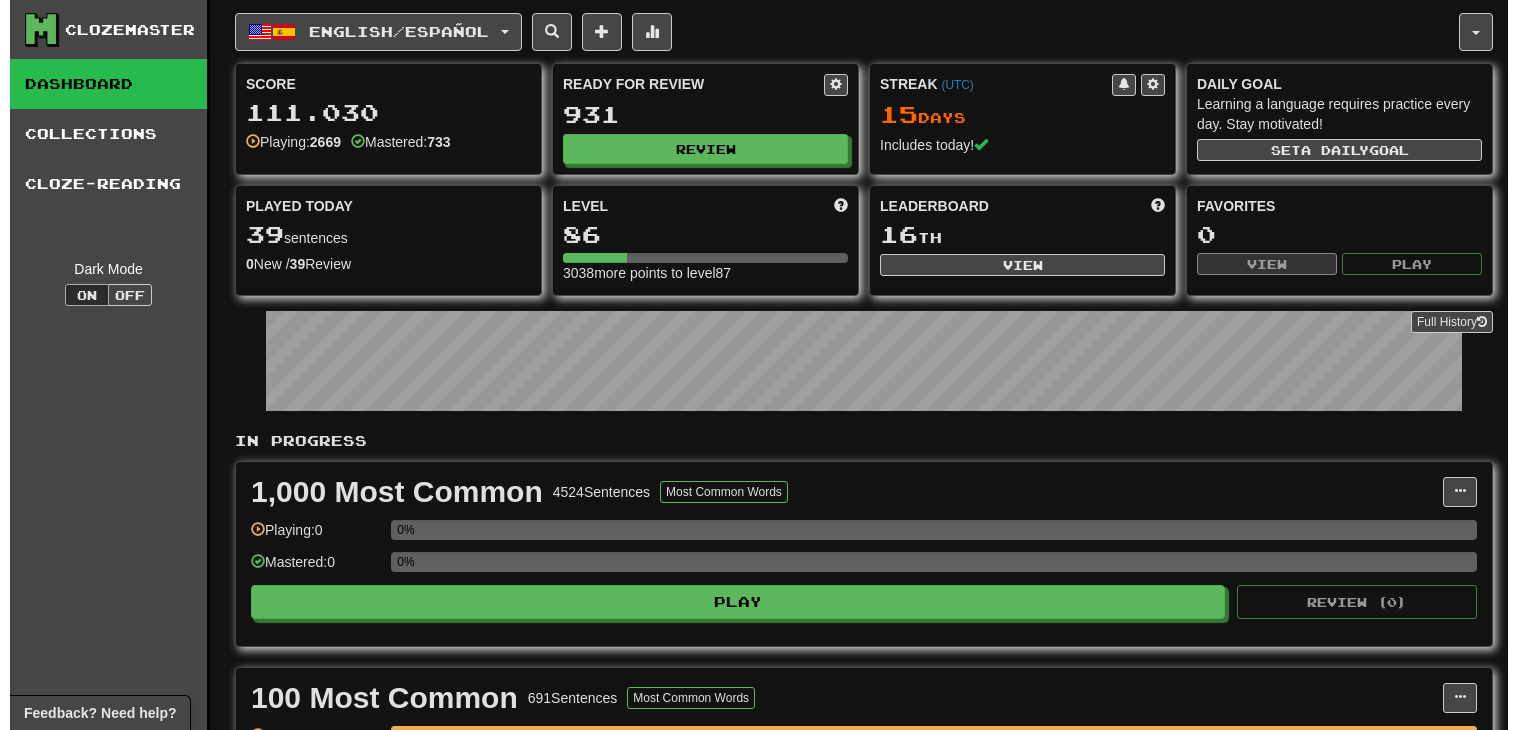 scroll, scrollTop: 0, scrollLeft: 0, axis: both 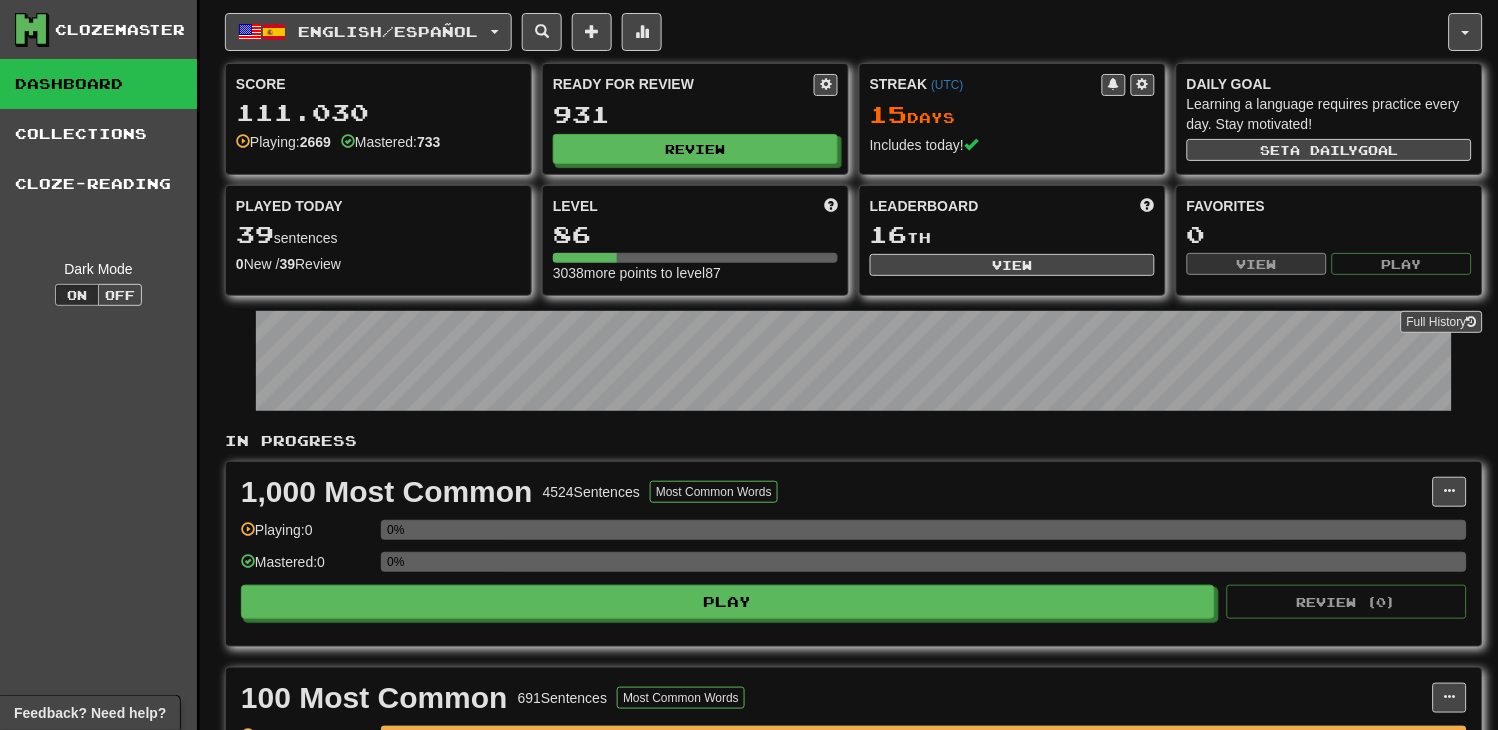 click on "Ready for Review 931   Review" at bounding box center [695, 119] 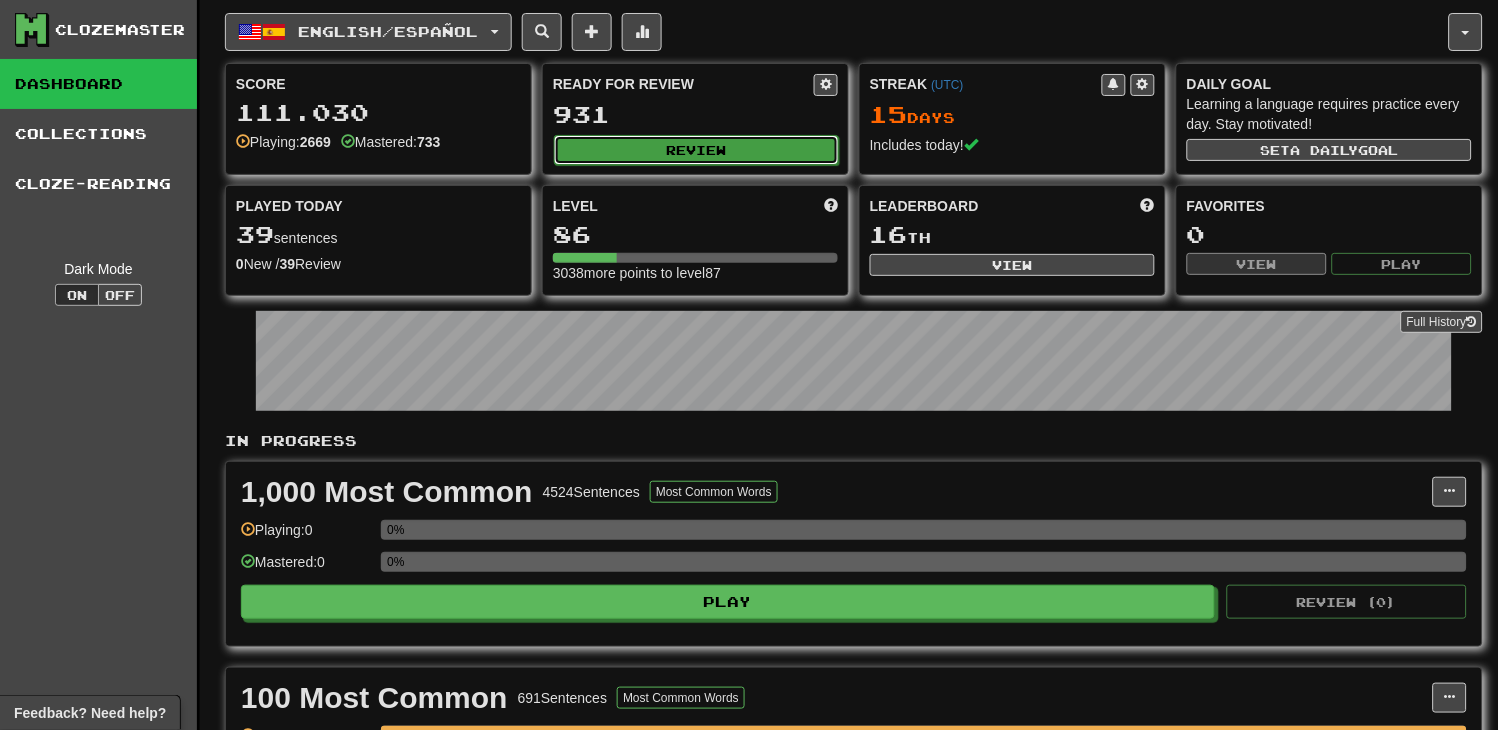 click on "Review" at bounding box center (696, 150) 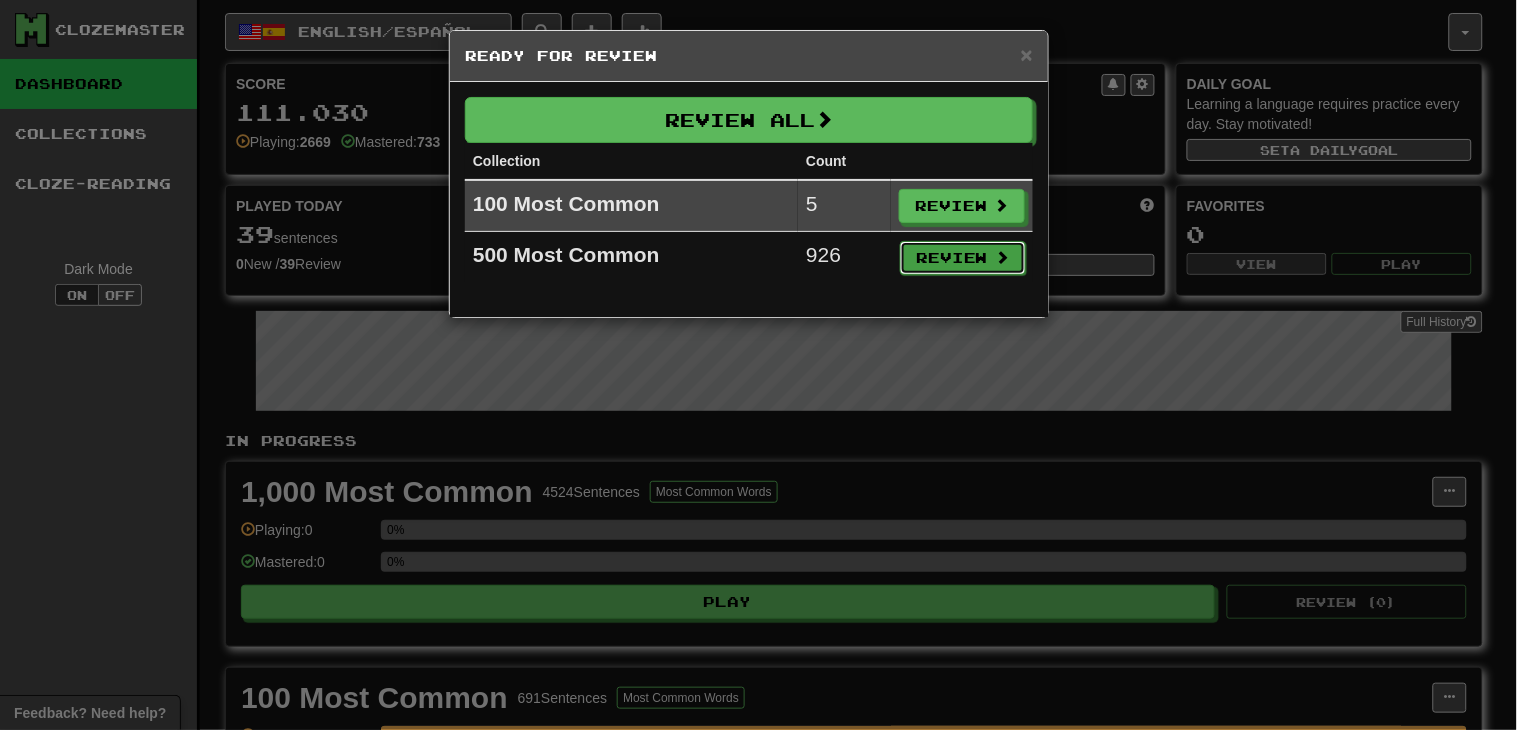 click on "Review" at bounding box center (963, 258) 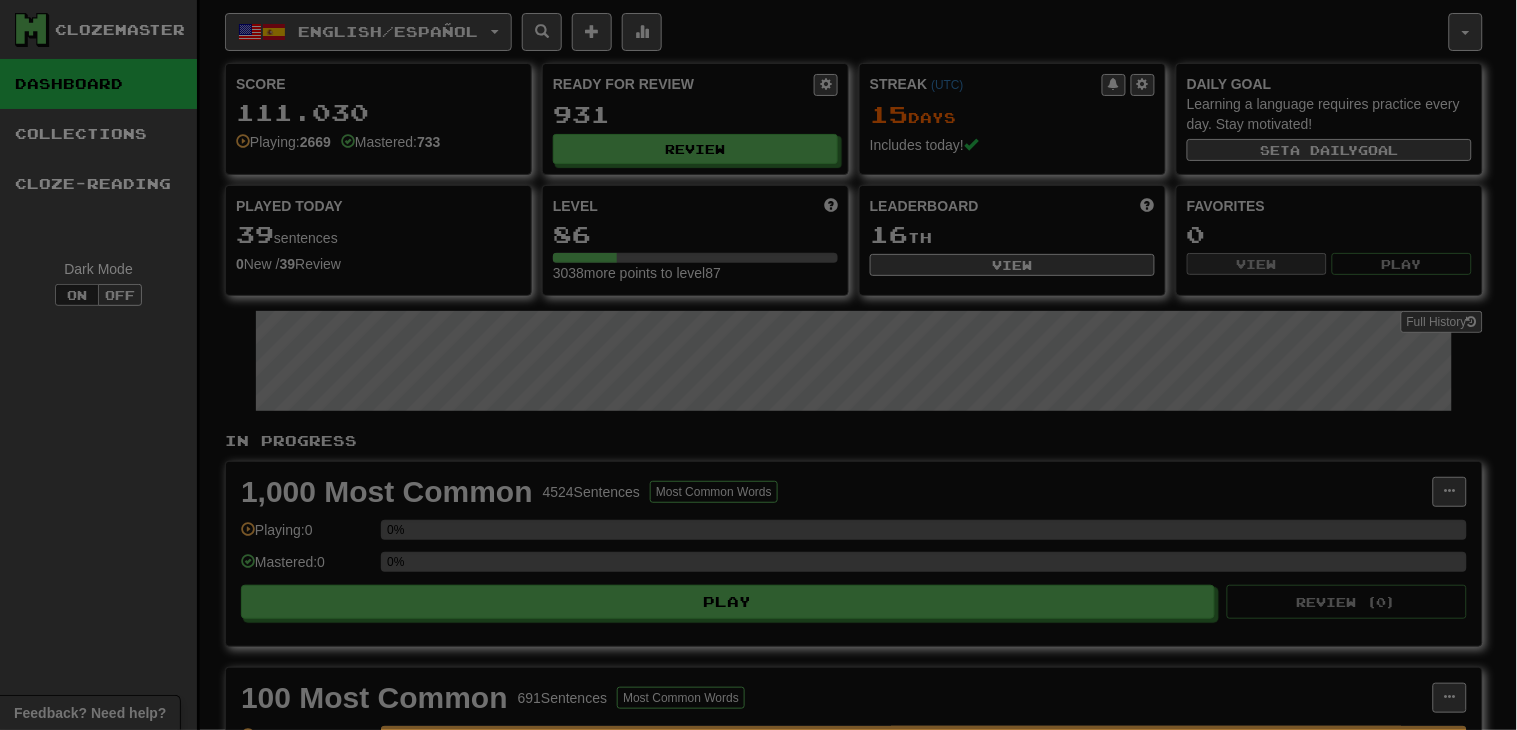 select on "********" 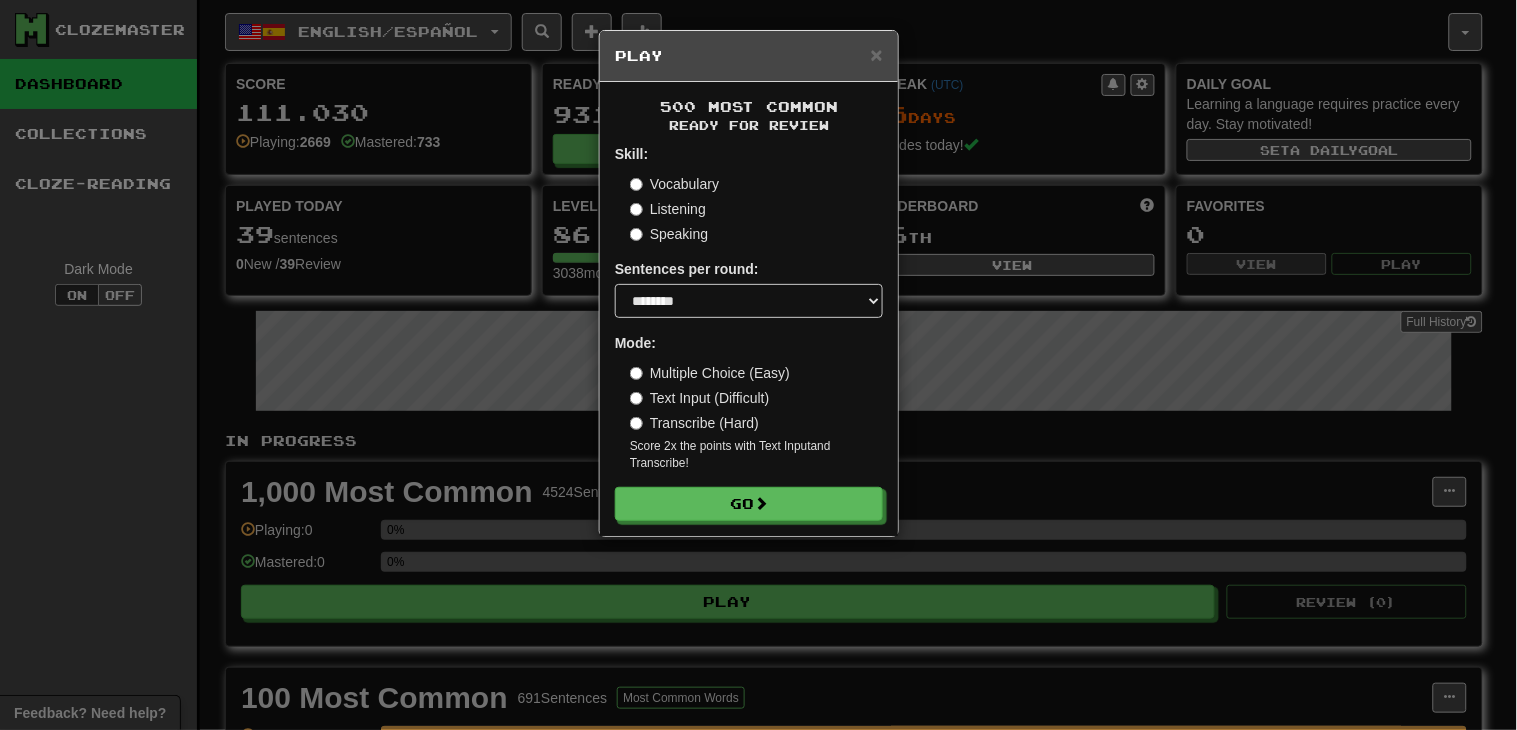 click on "Text Input (Difficult)" at bounding box center [700, 398] 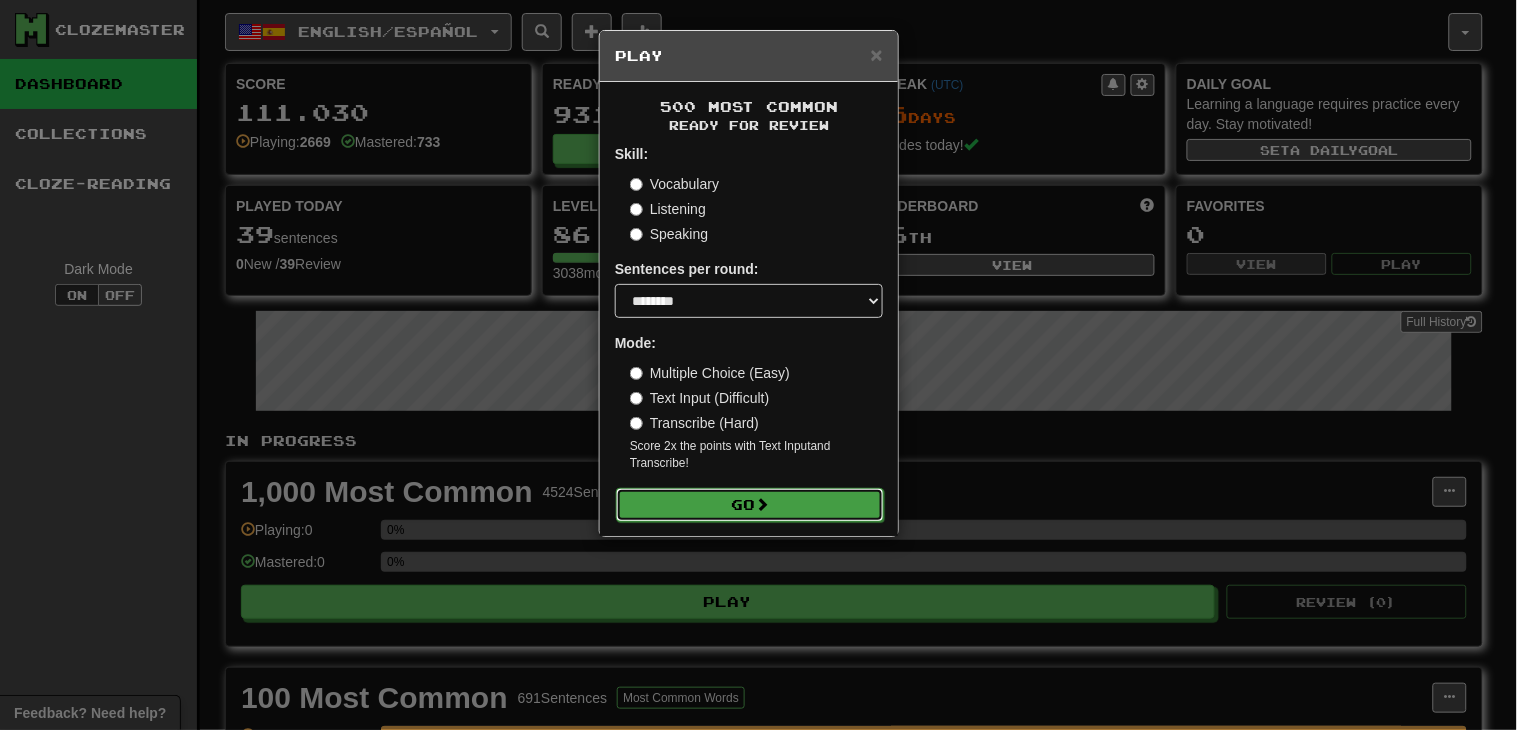 click on "Go" at bounding box center (750, 505) 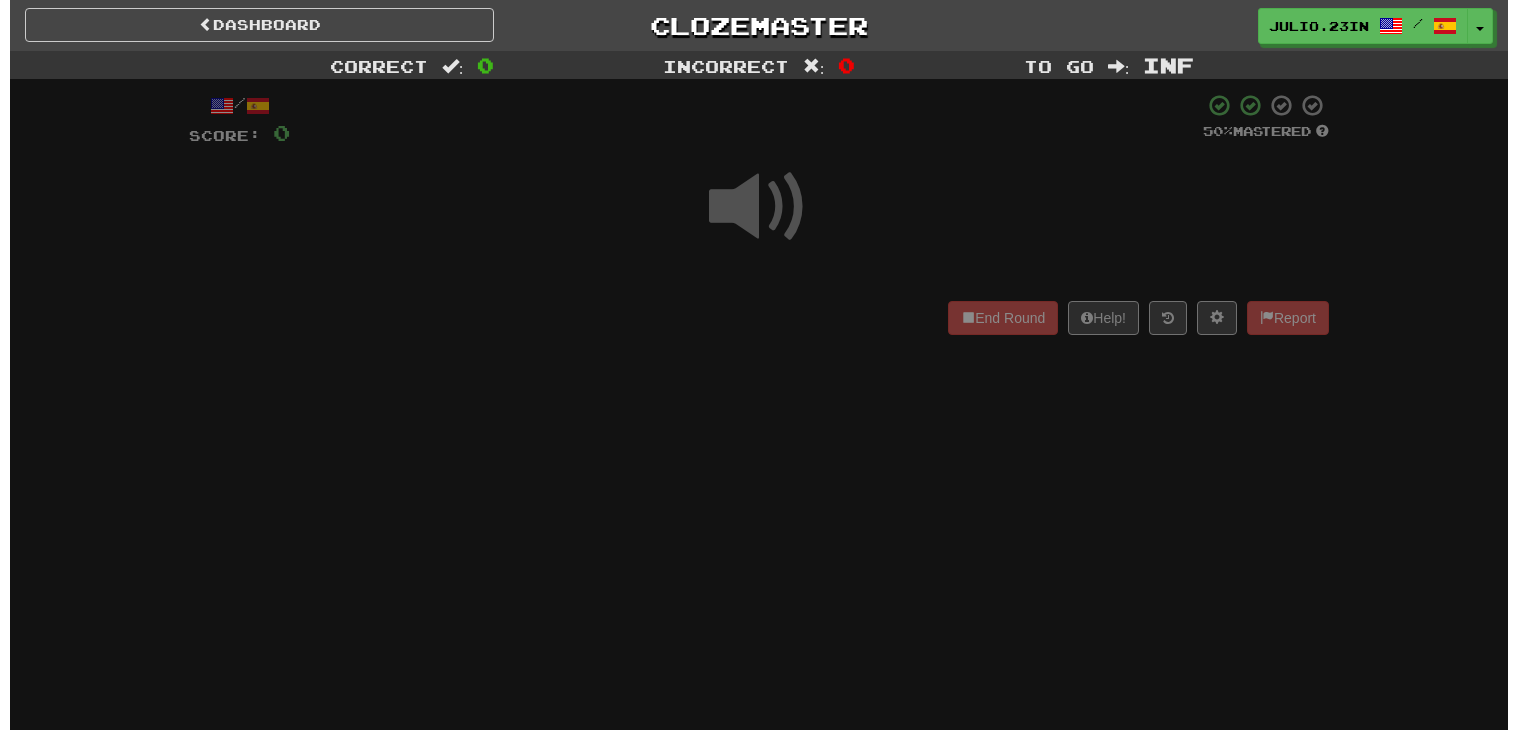 scroll, scrollTop: 0, scrollLeft: 0, axis: both 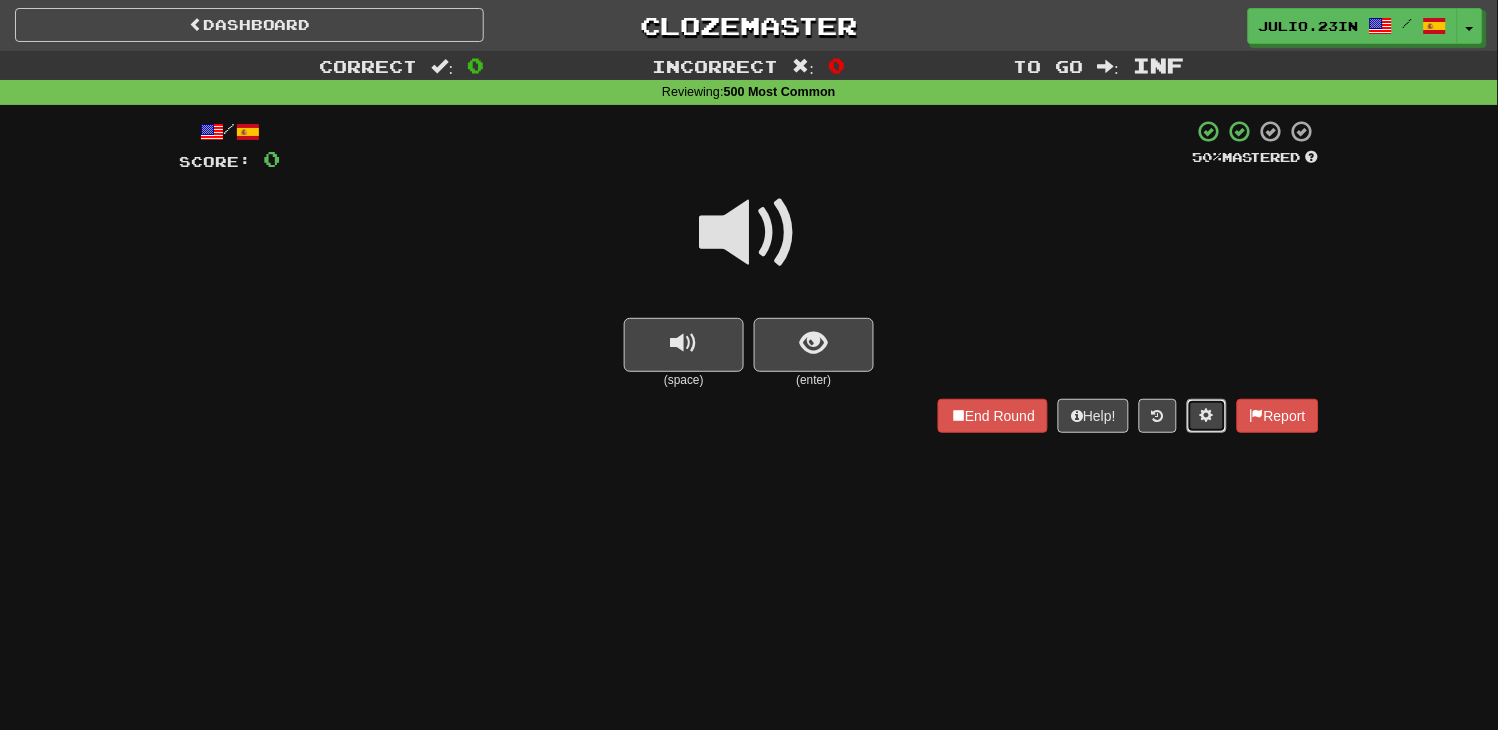 click at bounding box center (1207, 416) 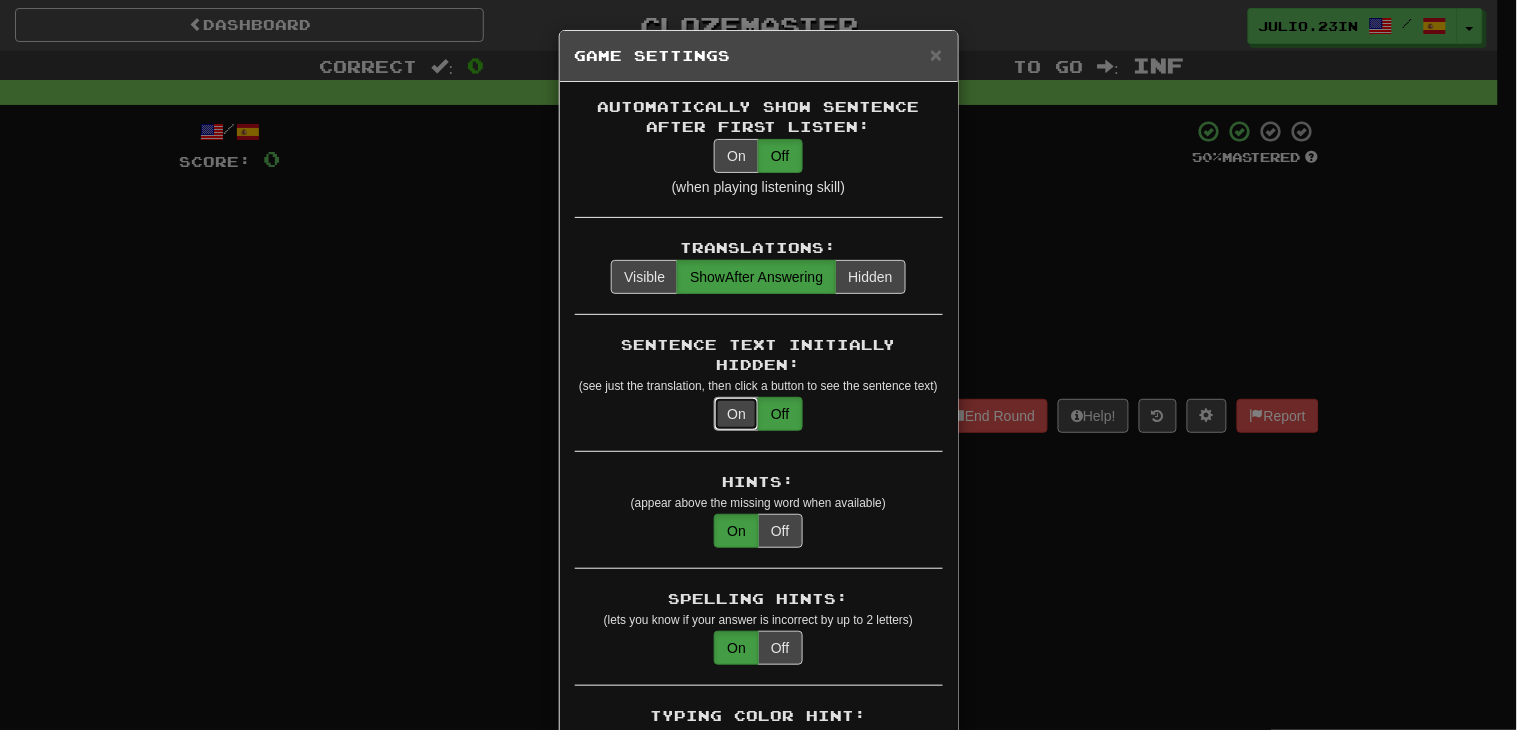 click on "On" at bounding box center [736, 414] 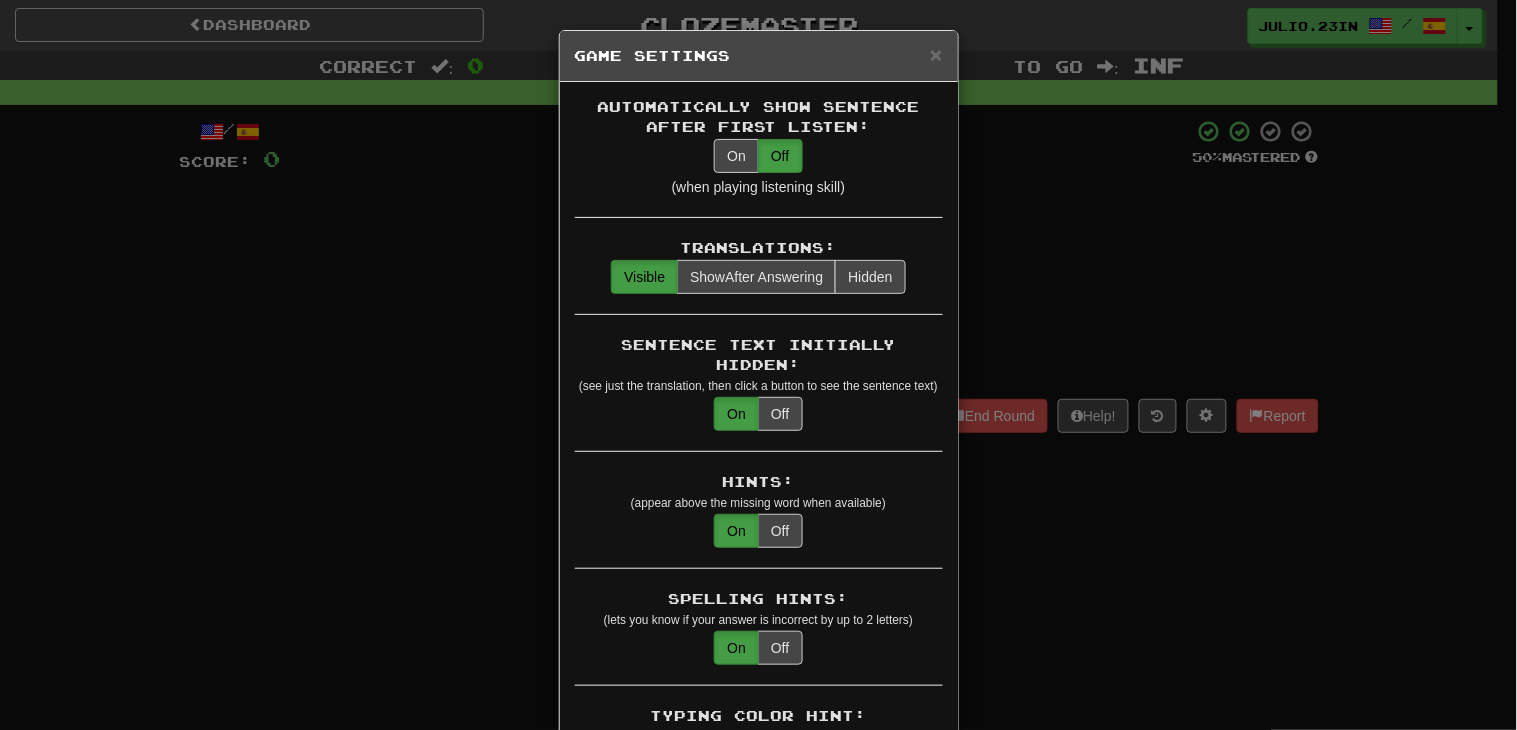 click on "× Game Settings Automatically Show Sentence After First Listen: On Off (when playing listening skill) Translations: Visible Show  After Answering Hidden Sentence Text Initially Hidden: (see just the translation, then click a button to see the sentence text) On Off Hints: (appear above the missing word when available) On Off Spelling Hints: (lets you know if your answer is incorrect by up to 2 letters) On Off Typing Color Hint: (see if you're entering the correct answer as you type) On Off Text Box Size: (text box size can change to match the missing word) Changes Always the Same Enter Submits Empty: (pressing Enter when the input is empty will submit a blank answer) On Off Clear After Answering: (keypress clears the text input after answering so you can practice re-typing the answer) On Off Image Toggle: (toggle button, if sentence image available) After Answering Before and After Off Image Background: (use sentence image as background, if available) On Off Pronunciation: On Off Sound Effects: On Off On Off" at bounding box center [758, 365] 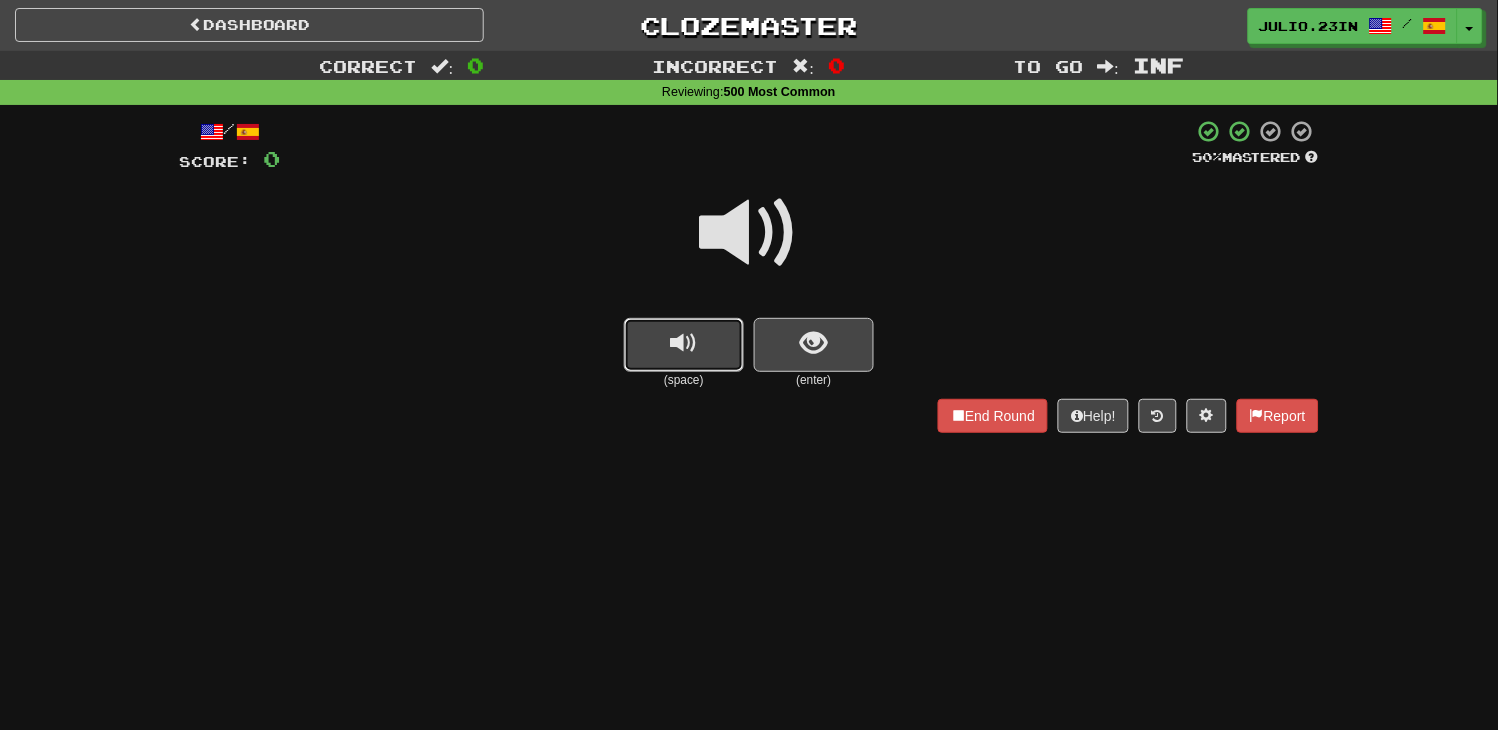 click at bounding box center [684, 345] 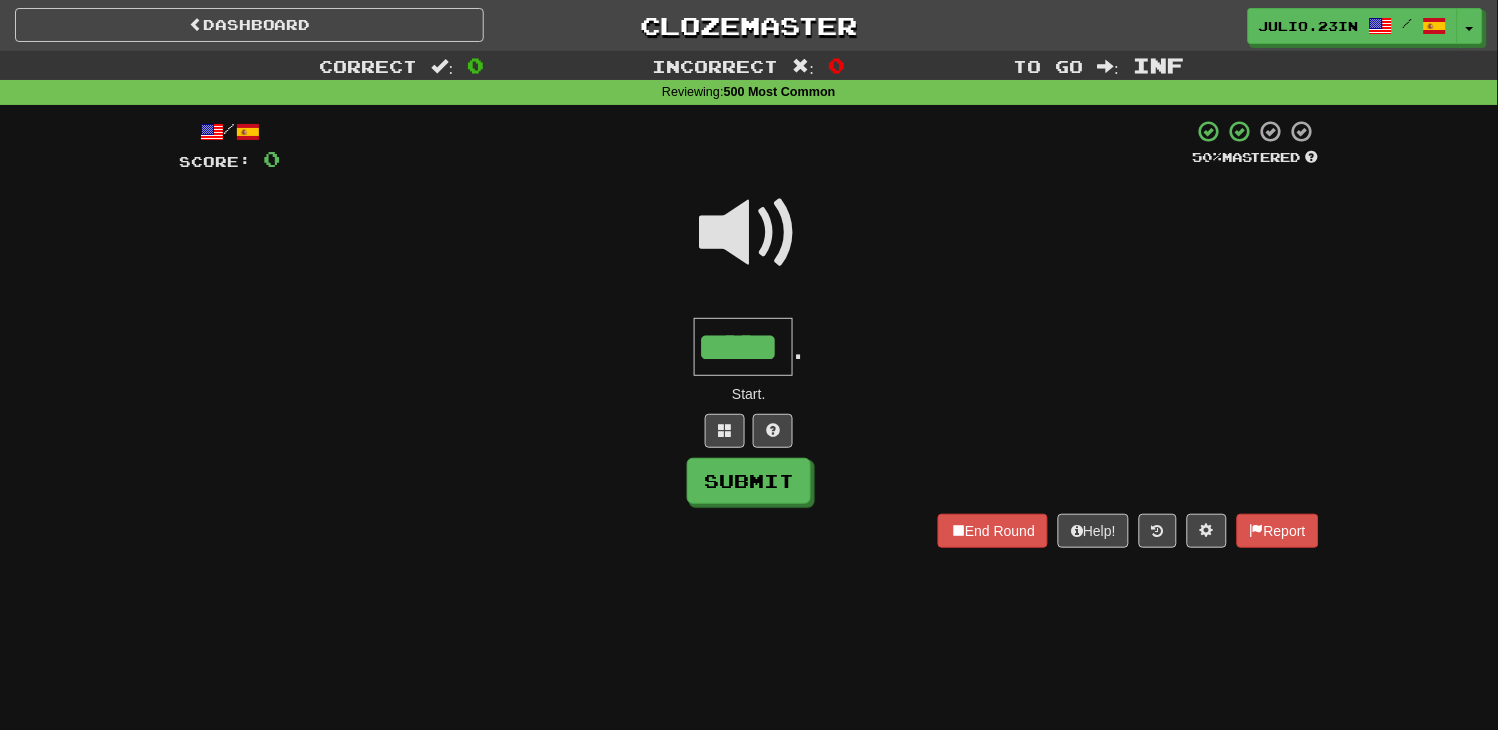 type on "*****" 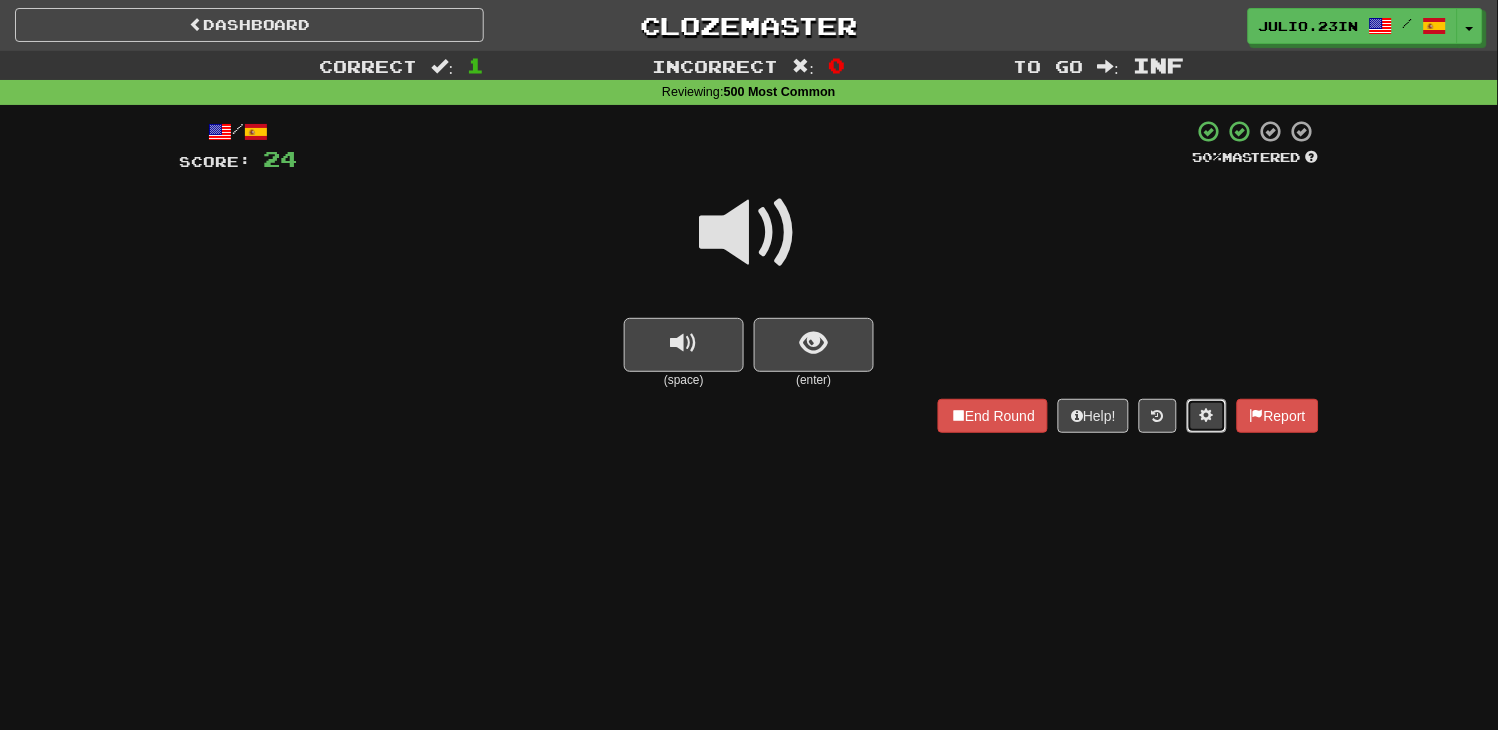 click at bounding box center (1207, 415) 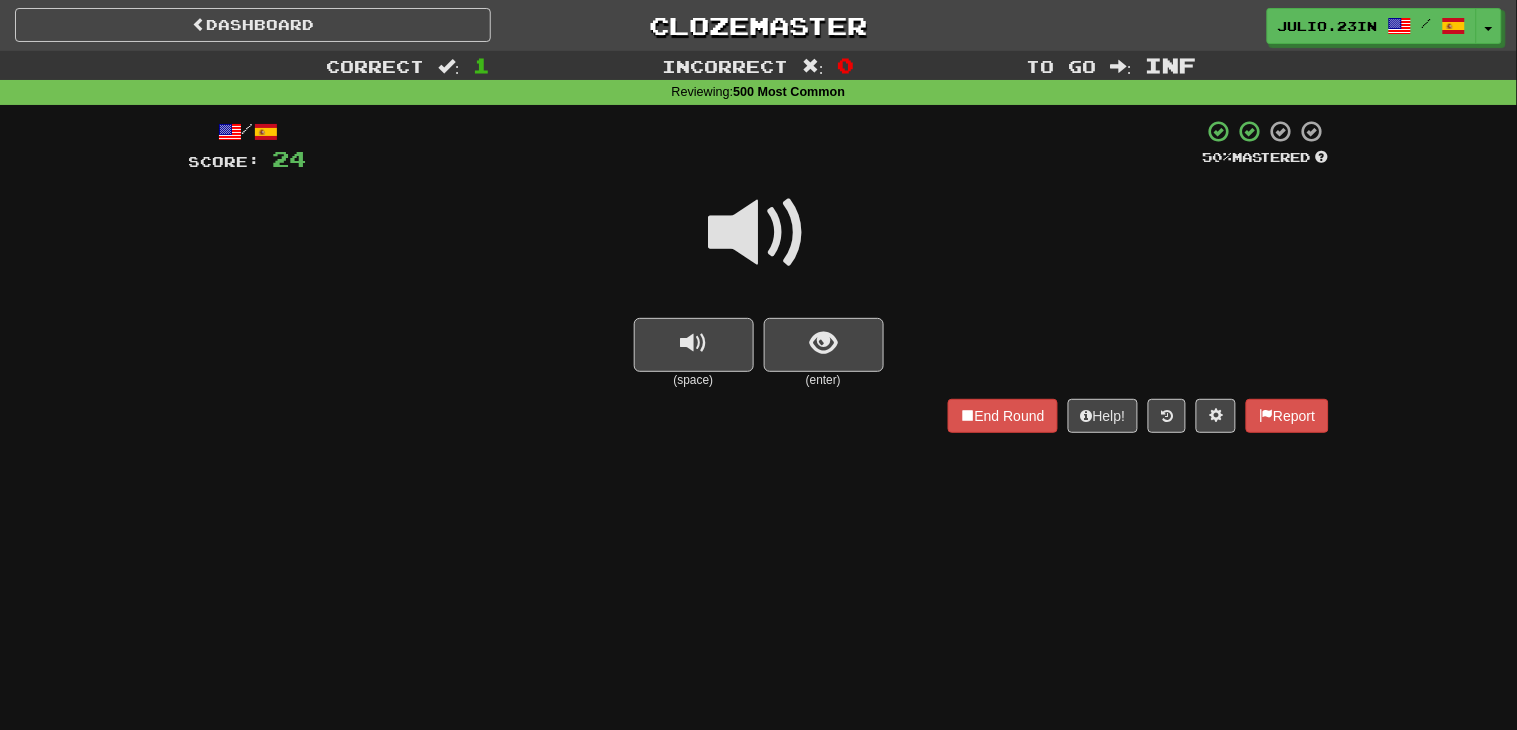 click on "Dashboard
Clozemaster
[USERNAME].23in
/
Toggle Dropdown
Dashboard
Leaderboard
Activity Feed
Notifications
1
Profile
Discussions
English
/
Español
Streak:
15
Review:
931
Points Today: 456
Languages
Account
Logout
[USERNAME].23in
/
Toggle Dropdown
Dashboard
Leaderboard
Activity Feed
Notifications
1
Profile
Discussions
English
/
Español
Streak:
15
Review:
931
Points Today: 456
Languages
Account
Logout
clozemaster
Correct   :   1 Incorrect   :   0 To go   :   Inf Reviewing :  500 Most Common  /  Score:   24 50 %  Mastered (space) (enter)  End Round  Help!  Report
Clozemaster
About
Blog" at bounding box center [758, 720] 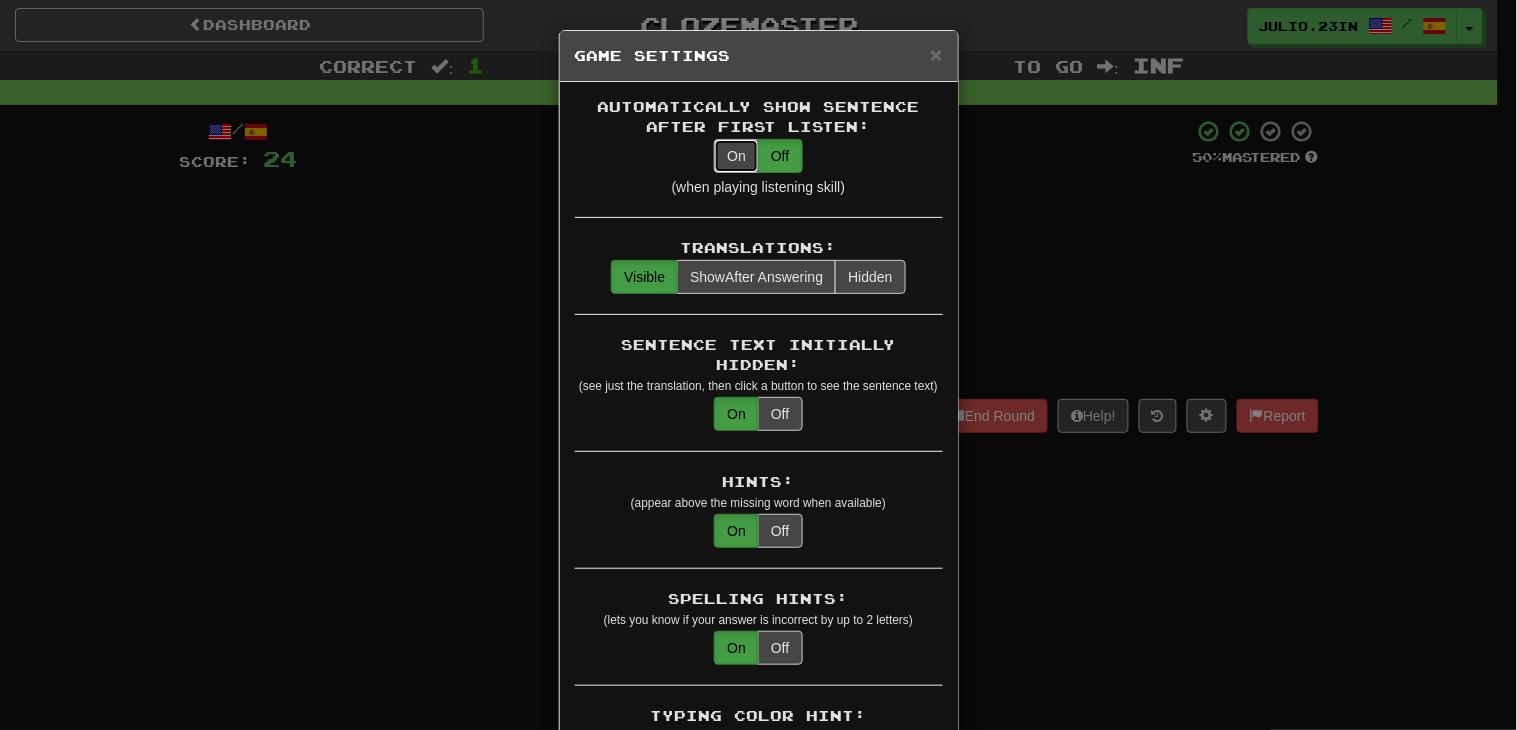 click on "On" at bounding box center (736, 156) 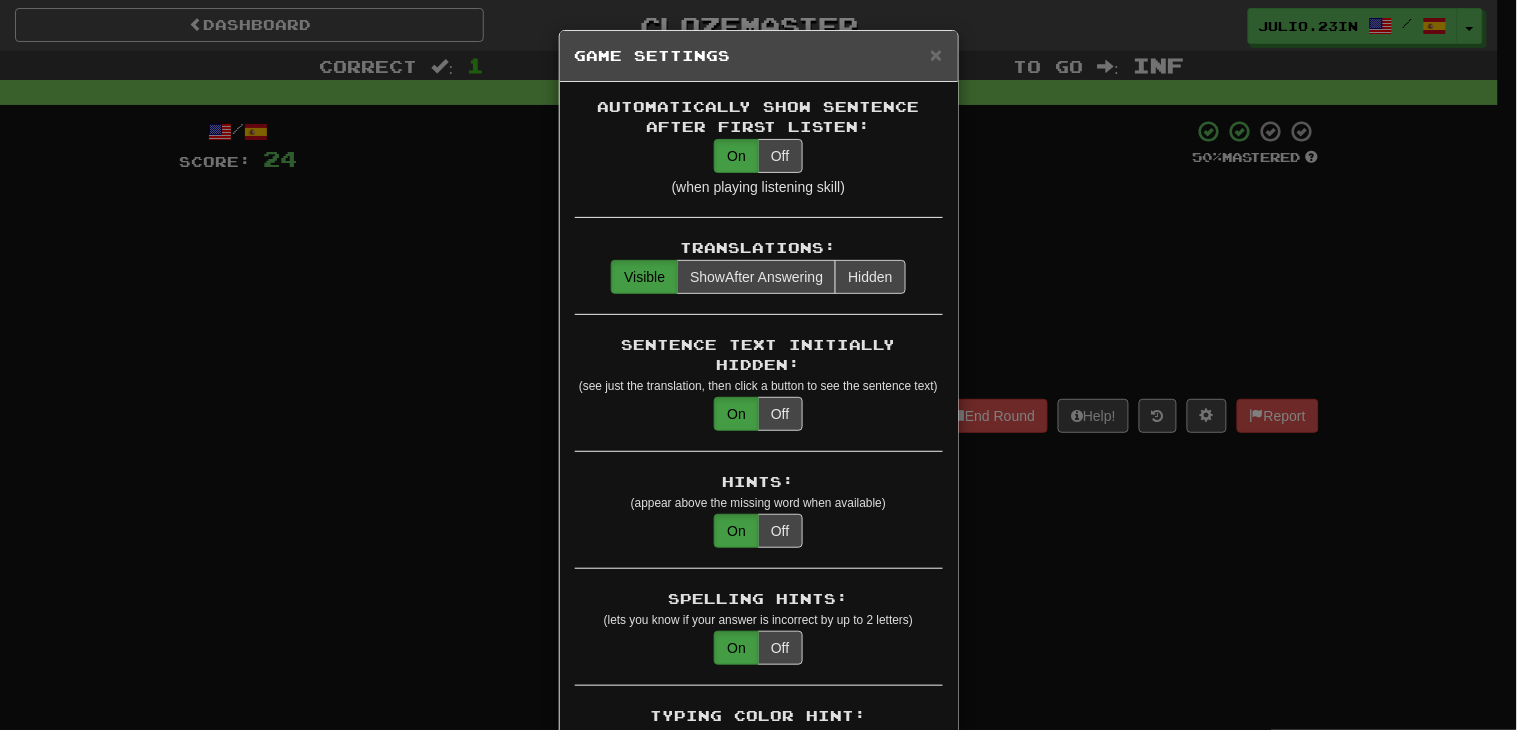 click on "× Game Settings Automatically Show Sentence After First Listen: On Off (when playing listening skill) Translations: Visible Show  After Answering Hidden Sentence Text Initially Hidden: (see just the translation, then click a button to see the sentence text) On Off Hints: (appear above the missing word when available) On Off Spelling Hints: (lets you know if your answer is incorrect by up to 2 letters) On Off Typing Color Hint: (see if you're entering the correct answer as you type) On Off Text Box Size: (text box size can change to match the missing word) Changes Always the Same Enter Submits Empty: (pressing Enter when the input is empty will submit a blank answer) On Off Clear After Answering: (keypress clears the text input after answering so you can practice re-typing the answer) On Off Image Toggle: (toggle button, if sentence image available) After Answering Before and After Off Image Background: (use sentence image as background, if available) On Off Pronunciation: On Off Sound Effects: On Off On Off" at bounding box center (758, 365) 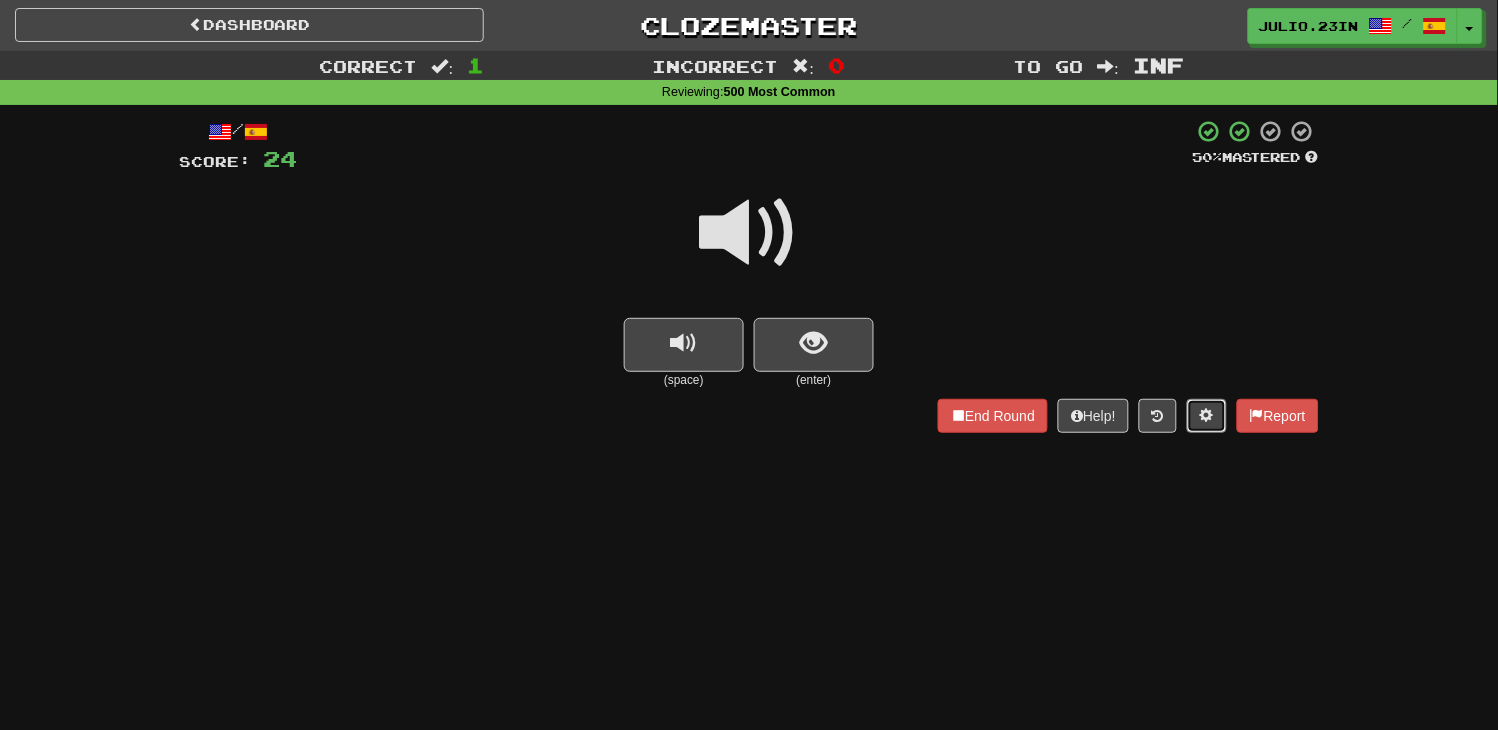 type 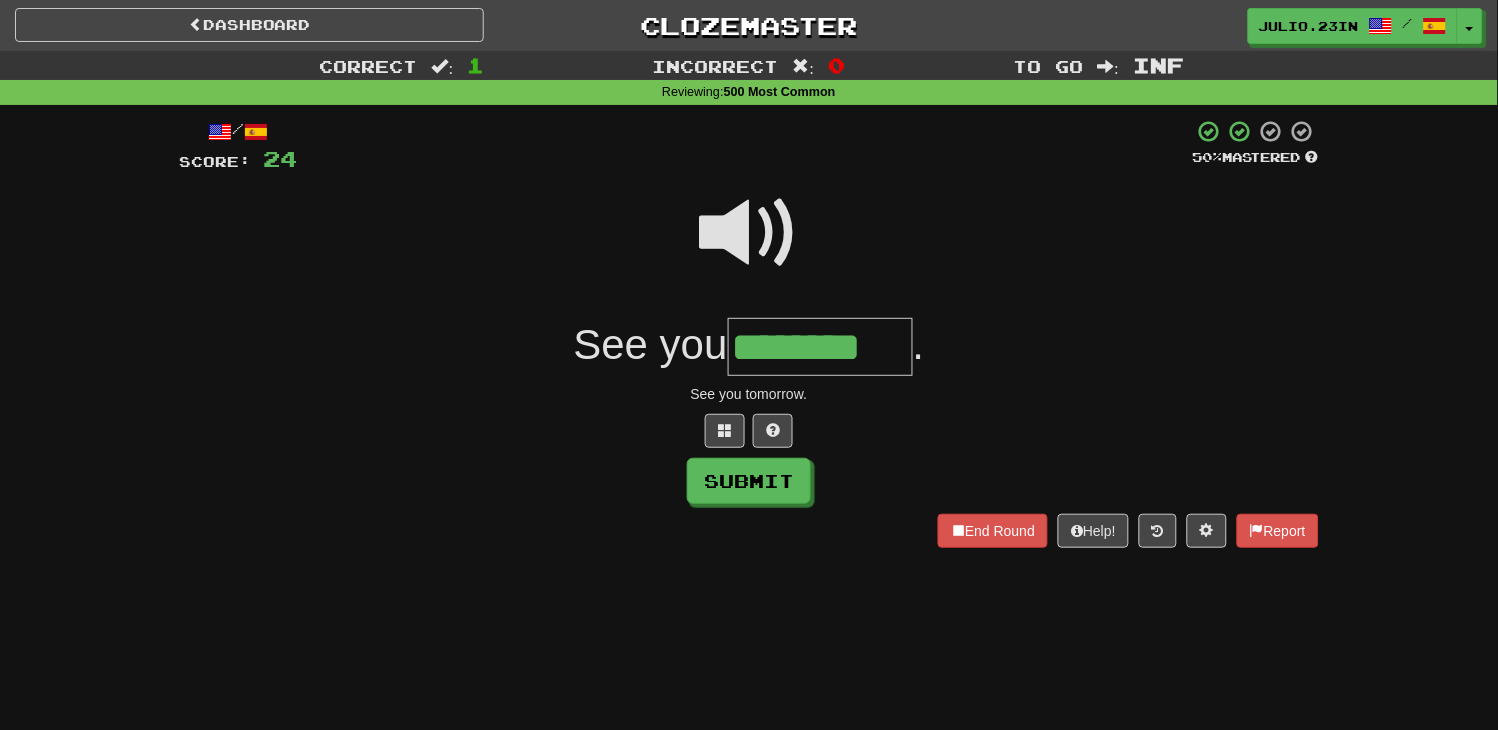 type on "********" 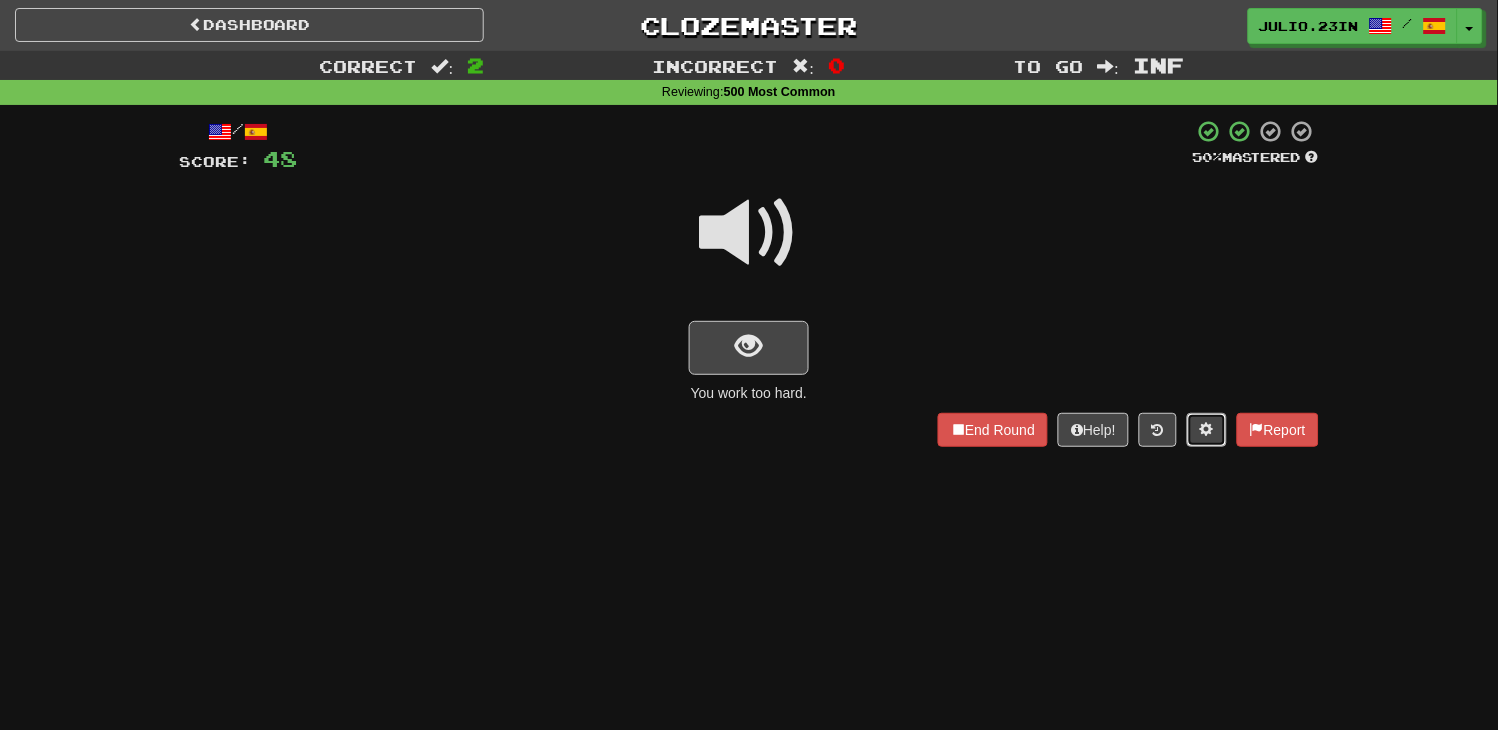click at bounding box center (1207, 430) 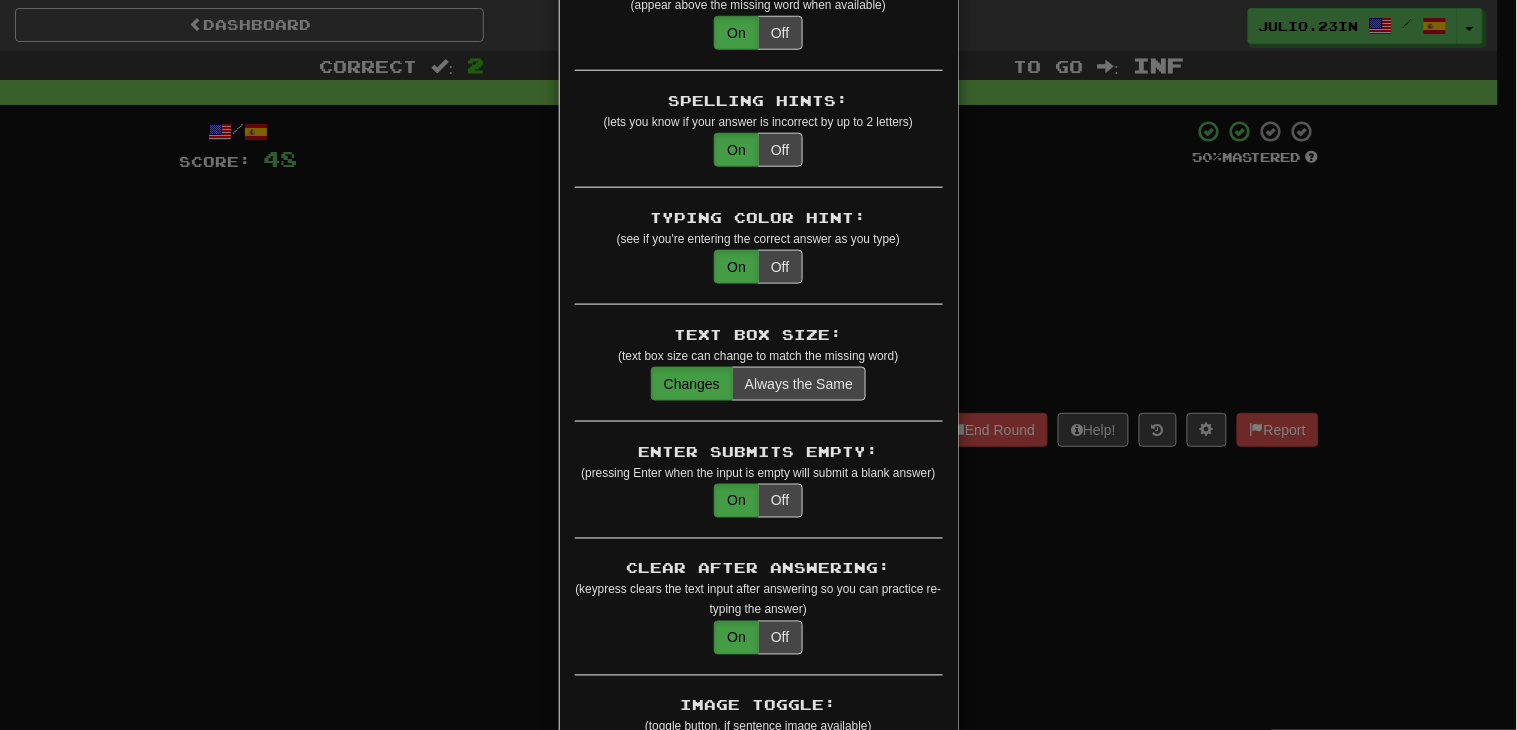 scroll, scrollTop: 0, scrollLeft: 0, axis: both 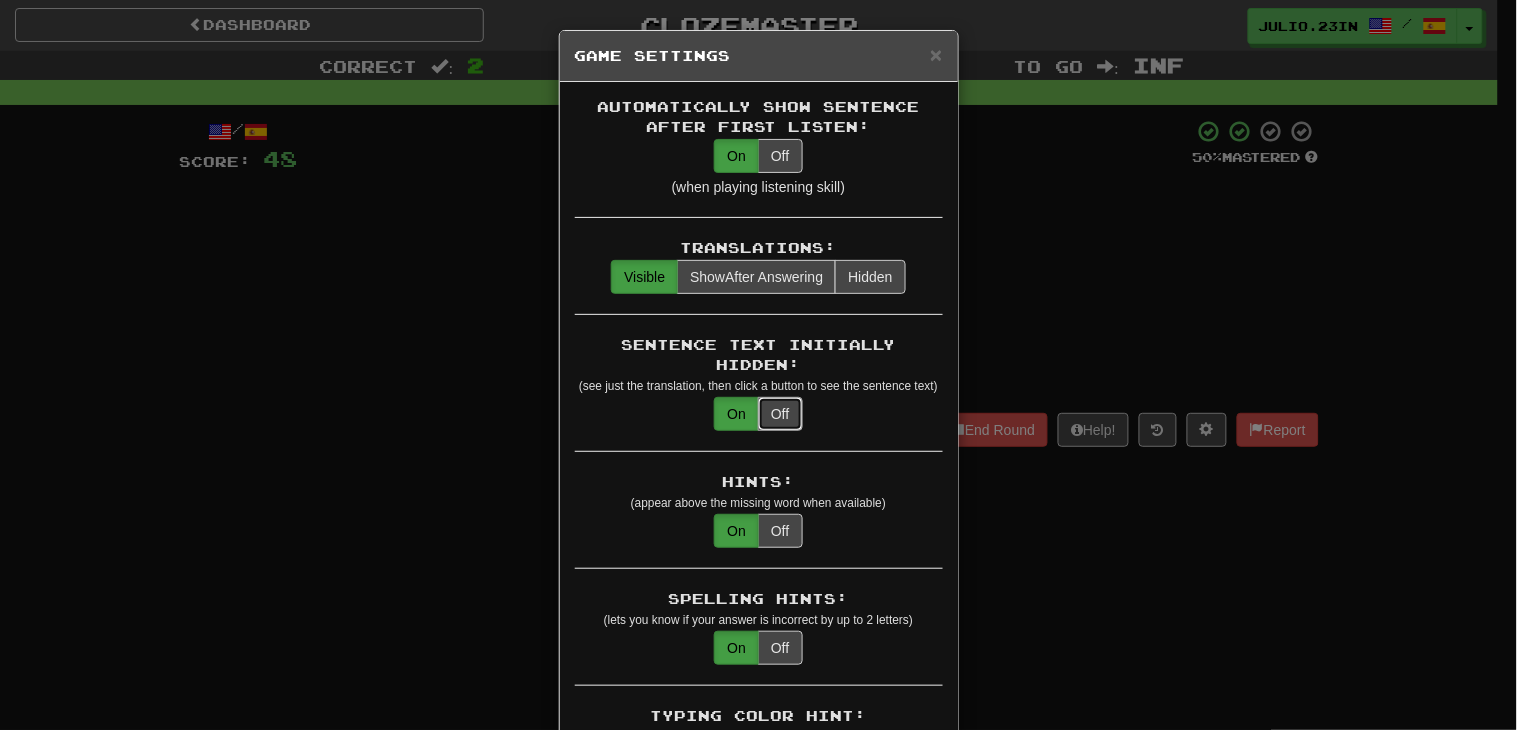 click on "Off" at bounding box center [780, 414] 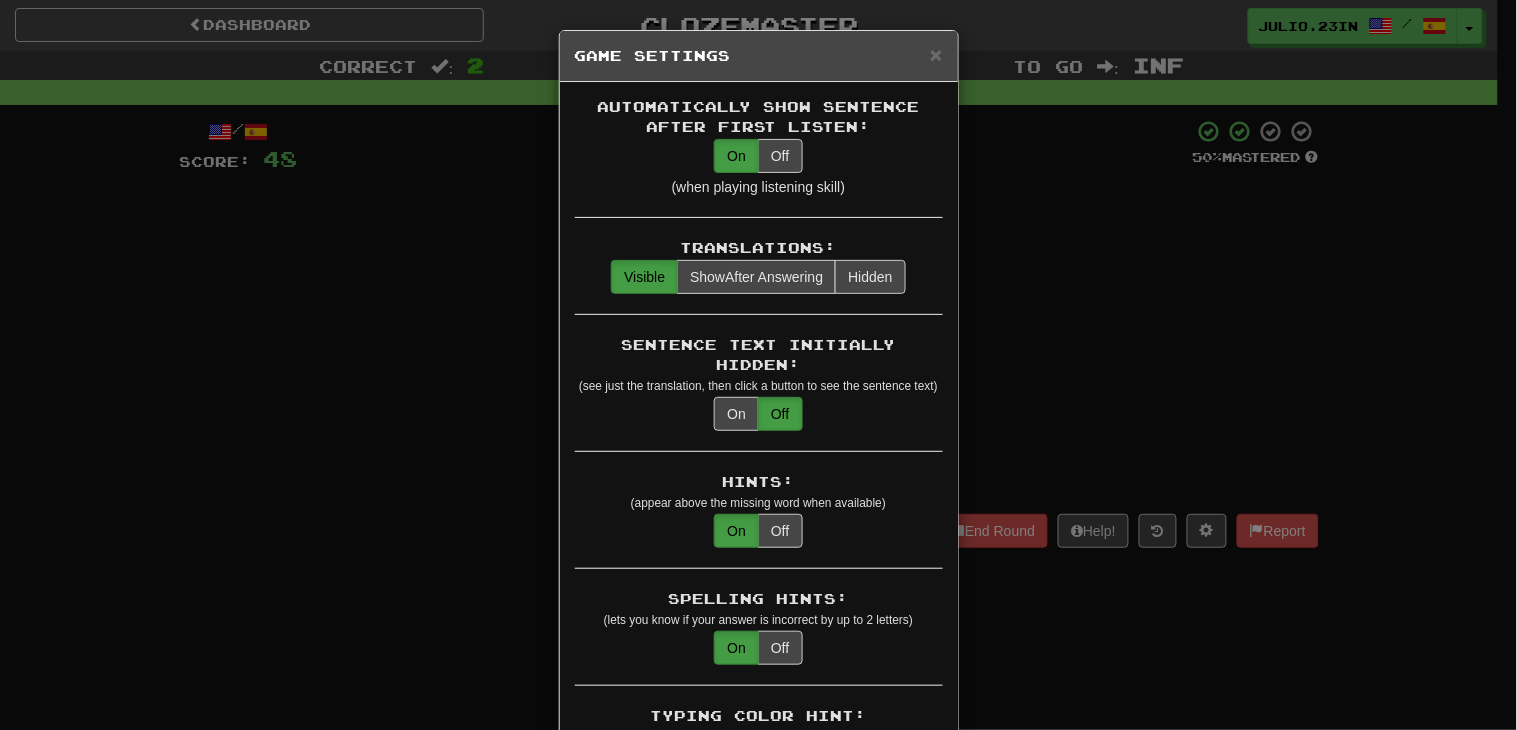click on "× Game Settings Automatically Show Sentence After First Listen: On Off (when playing listening skill) Translations: Visible Show  After Answering Hidden Sentence Text Initially Hidden: (see just the translation, then click a button to see the sentence text) On Off Hints: (appear above the missing word when available) On Off Spelling Hints: (lets you know if your answer is incorrect by up to 2 letters) On Off Typing Color Hint: (see if you're entering the correct answer as you type) On Off Text Box Size: (text box size can change to match the missing word) Changes Always the Same Enter Submits Empty: (pressing Enter when the input is empty will submit a blank answer) On Off Clear After Answering: (keypress clears the text input after answering so you can practice re-typing the answer) On Off Image Toggle: (toggle button, if sentence image available) After Answering Before and After Off Image Background: (use sentence image as background, if available) On Off Pronunciation: On Off Sound Effects: On Off On Off" at bounding box center [758, 365] 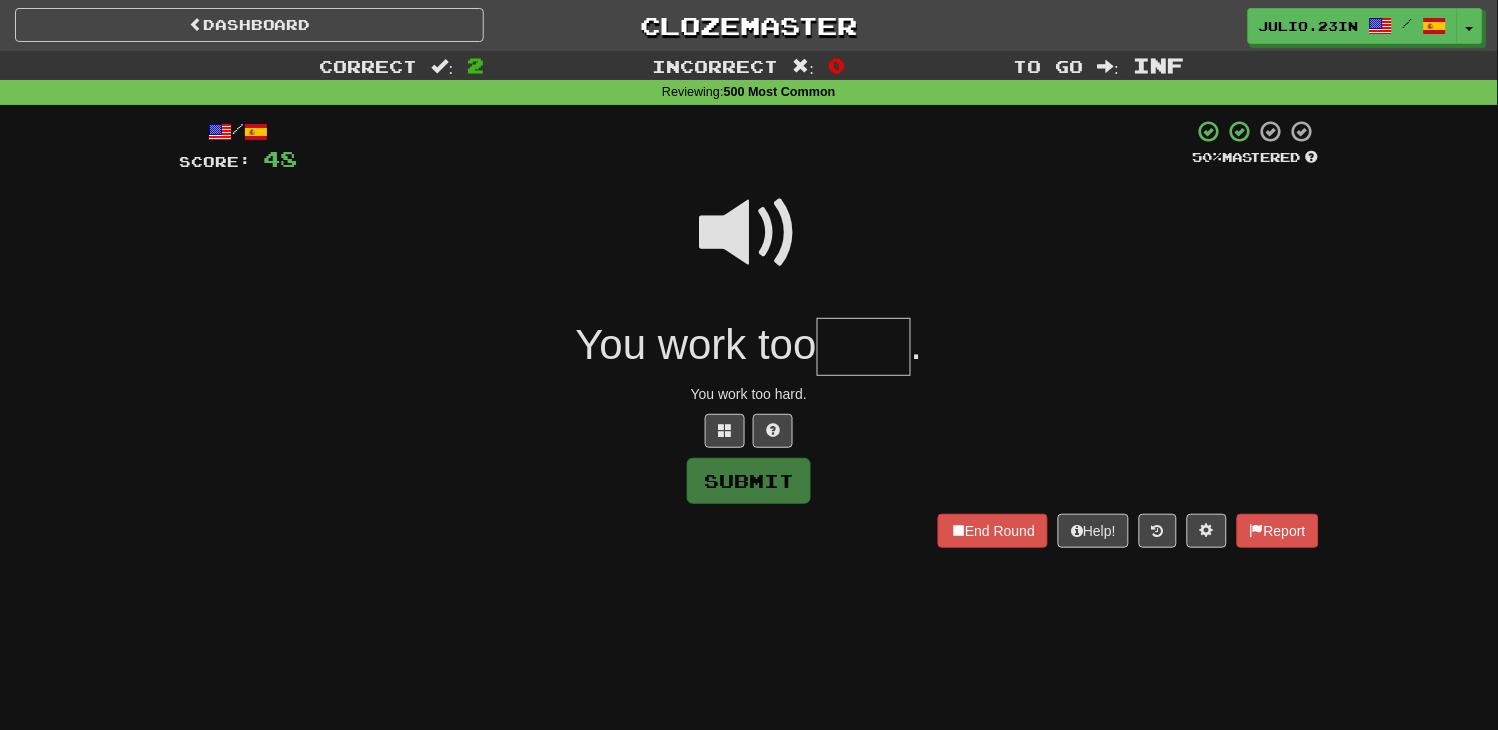 click at bounding box center [864, 347] 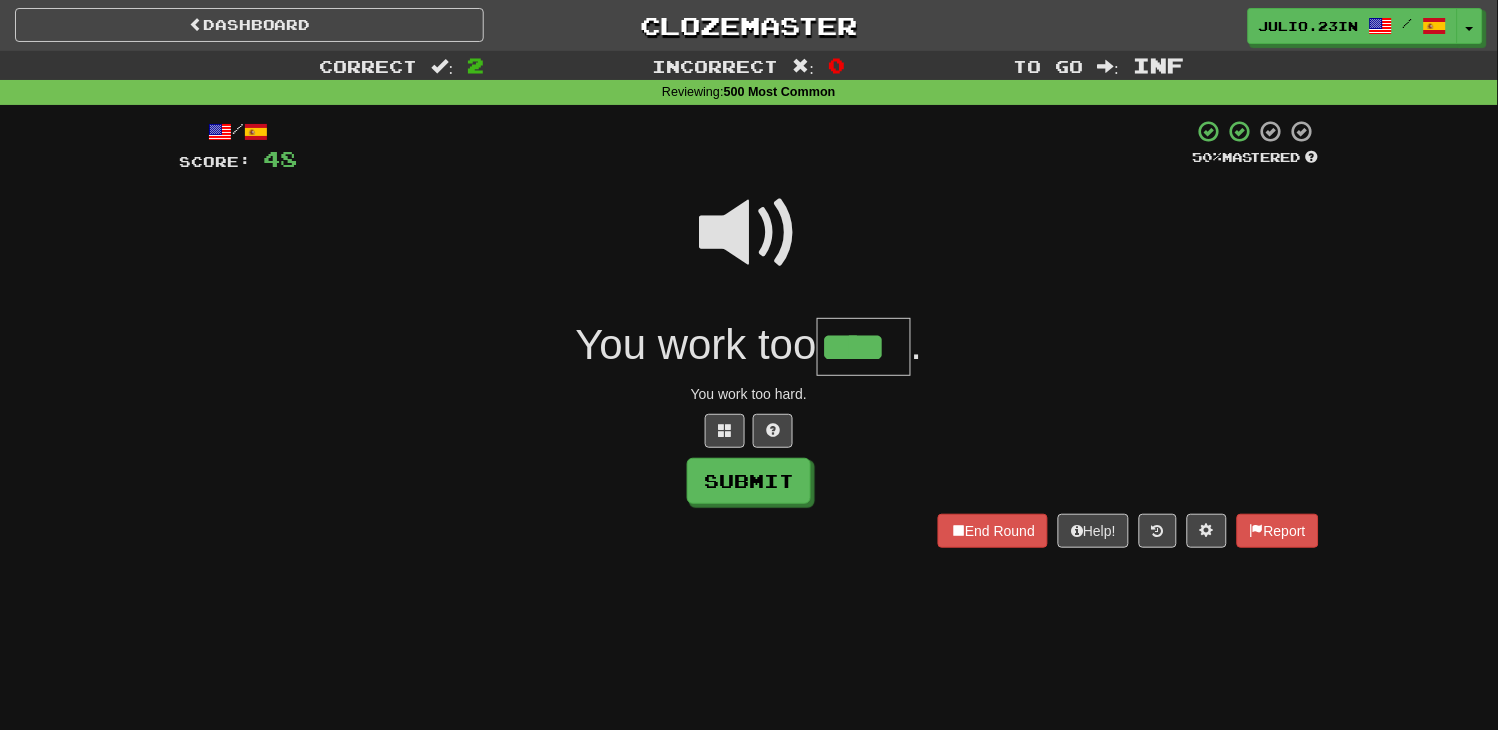 type on "****" 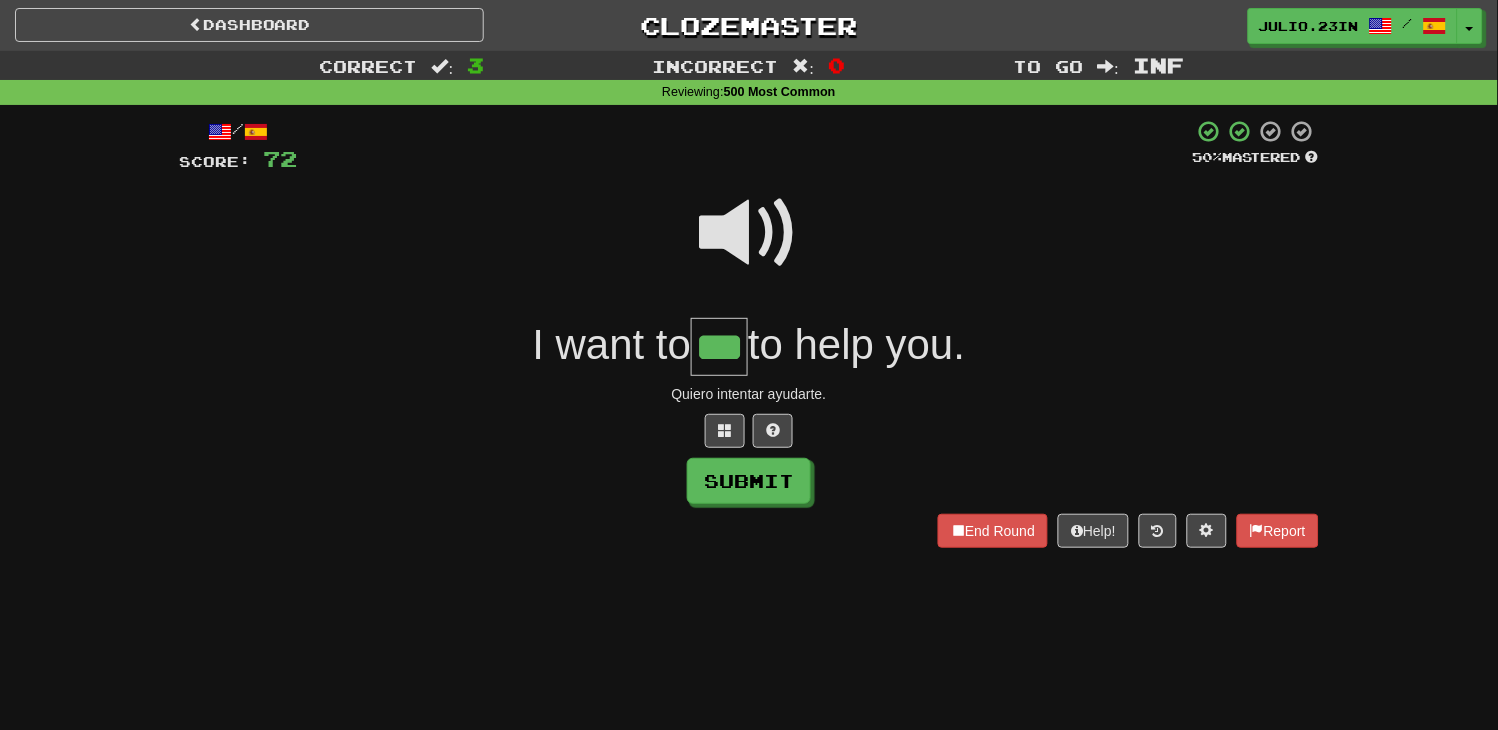 type on "***" 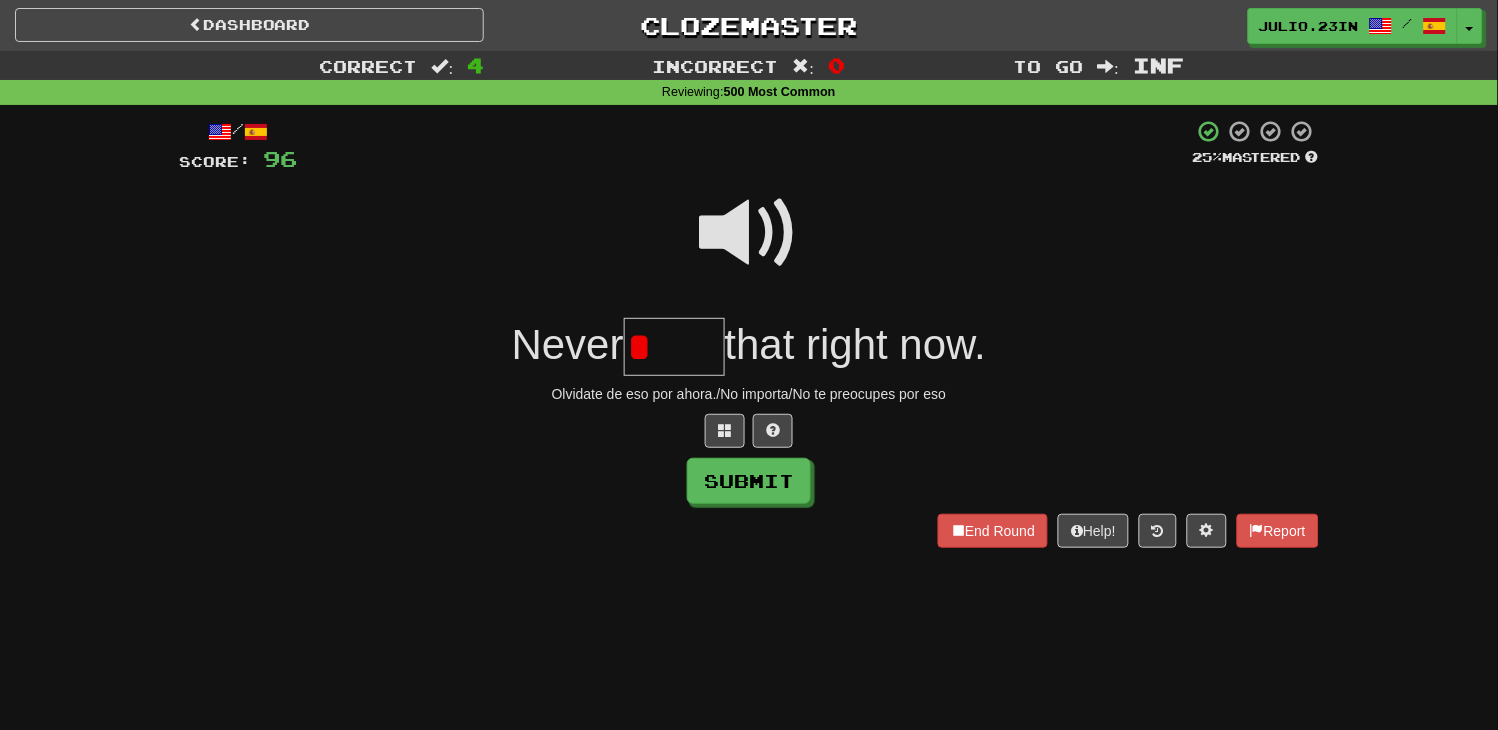 type on "****" 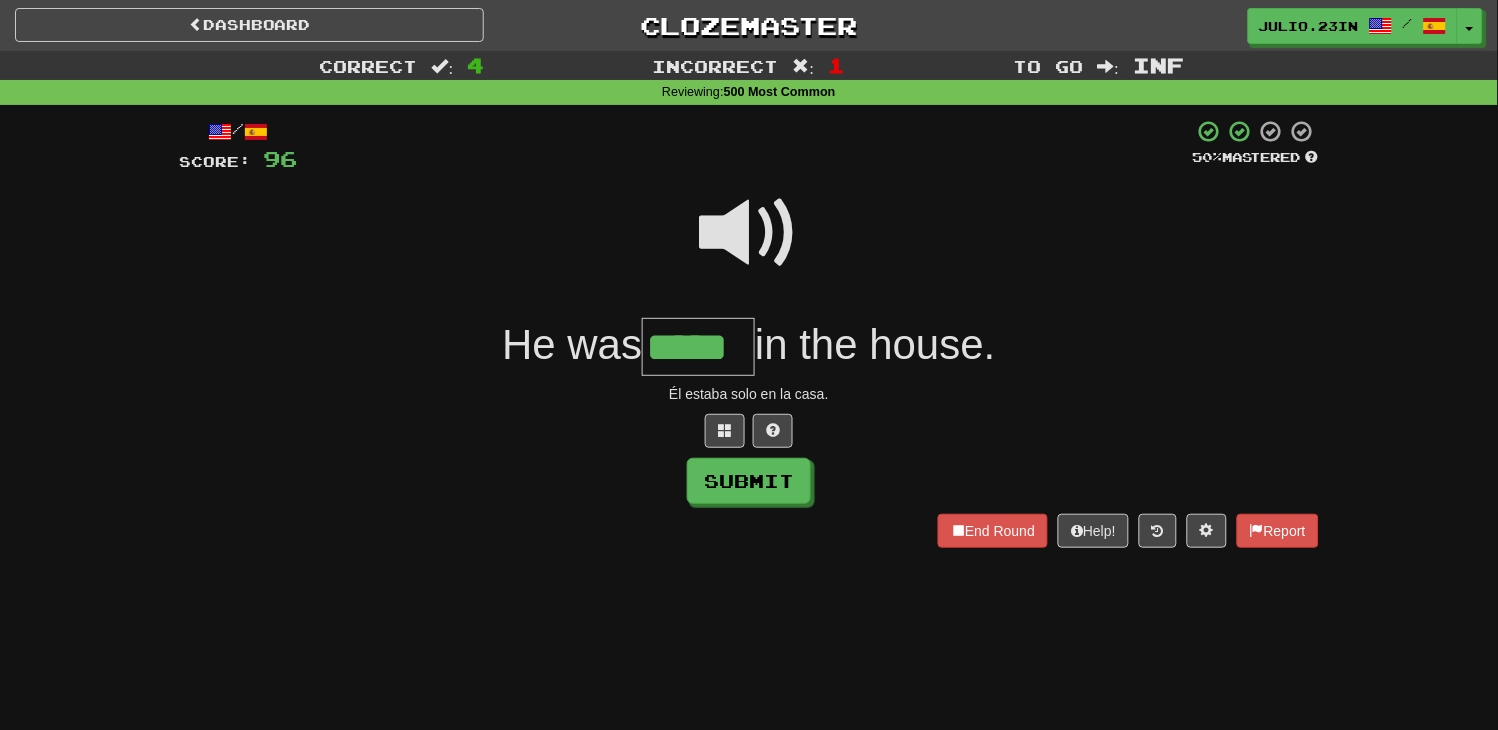 type on "*****" 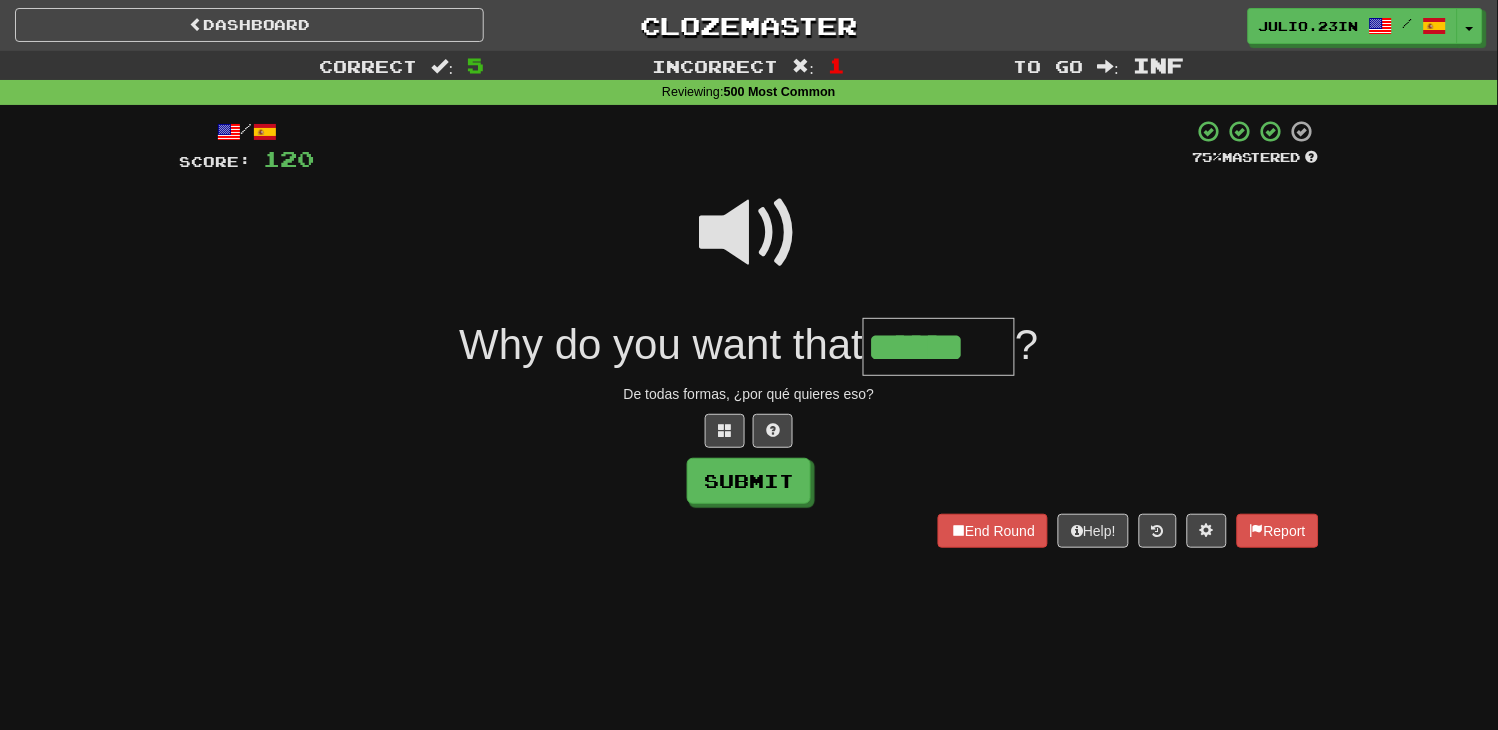 type on "******" 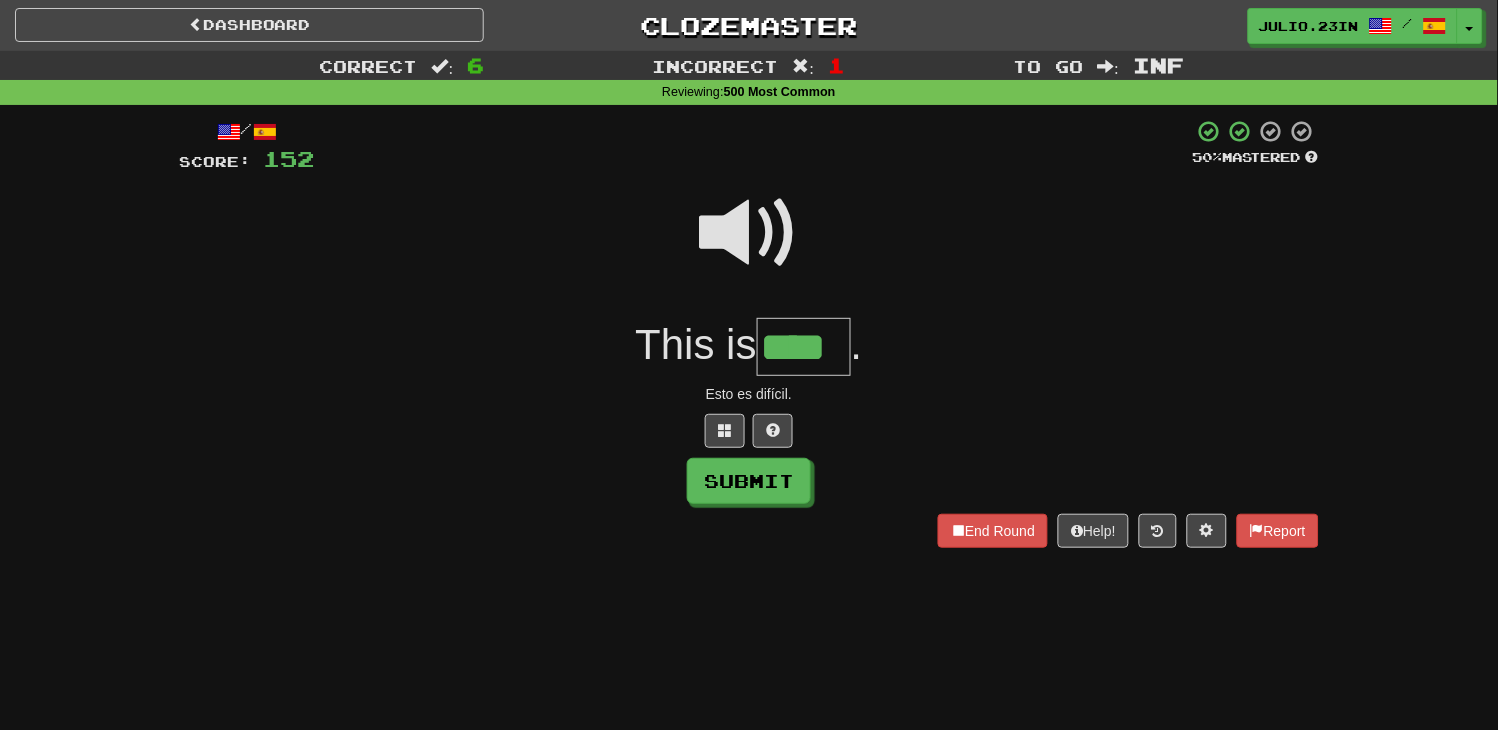 type on "****" 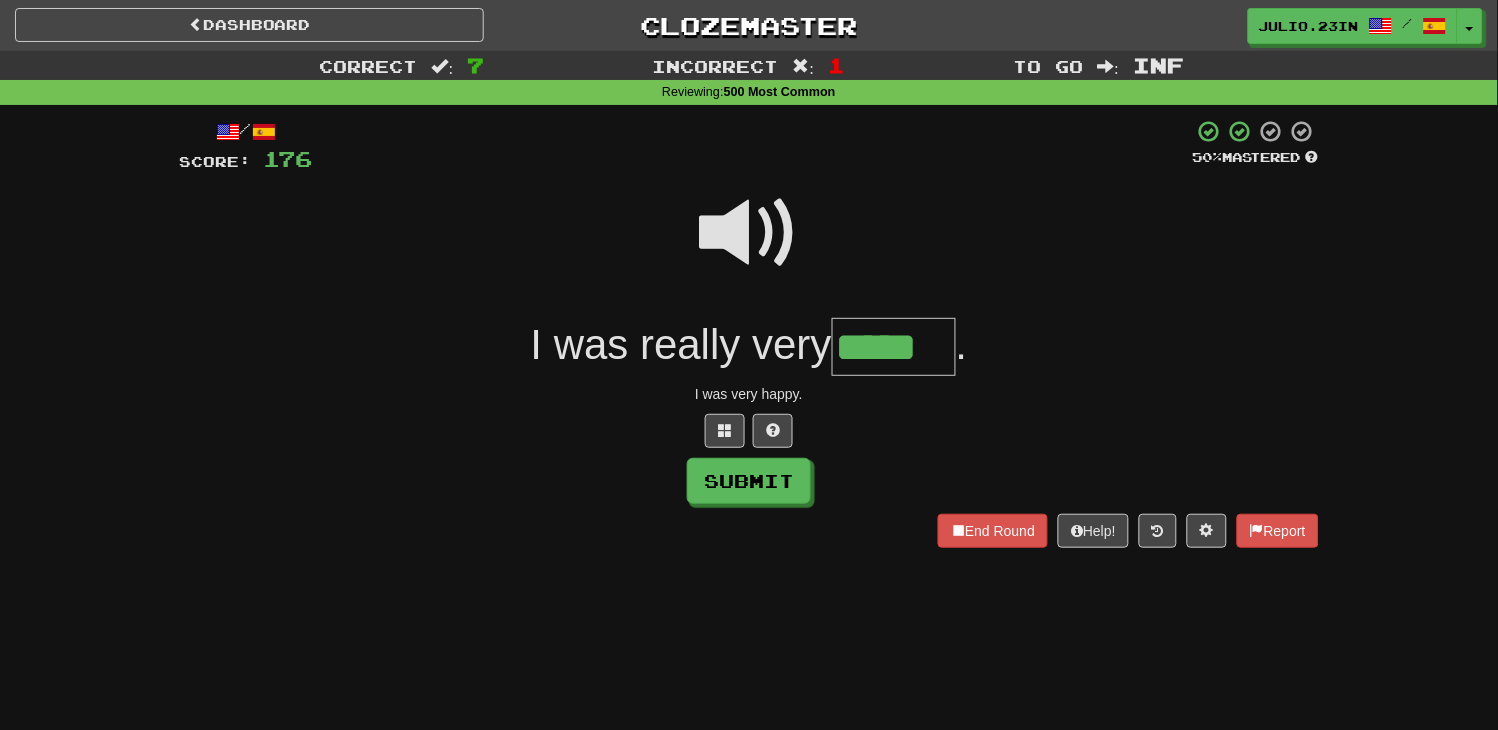 type on "*****" 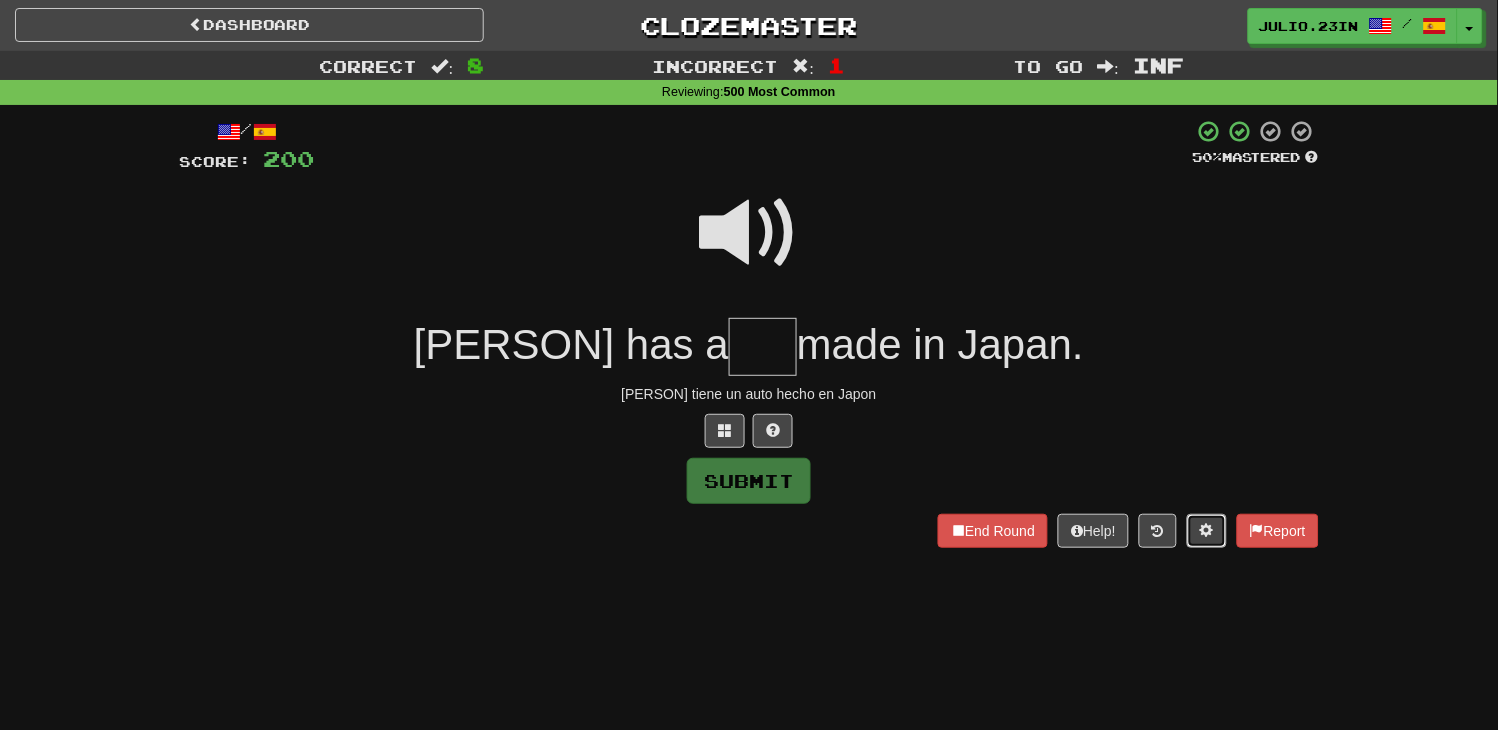 click at bounding box center (1207, 530) 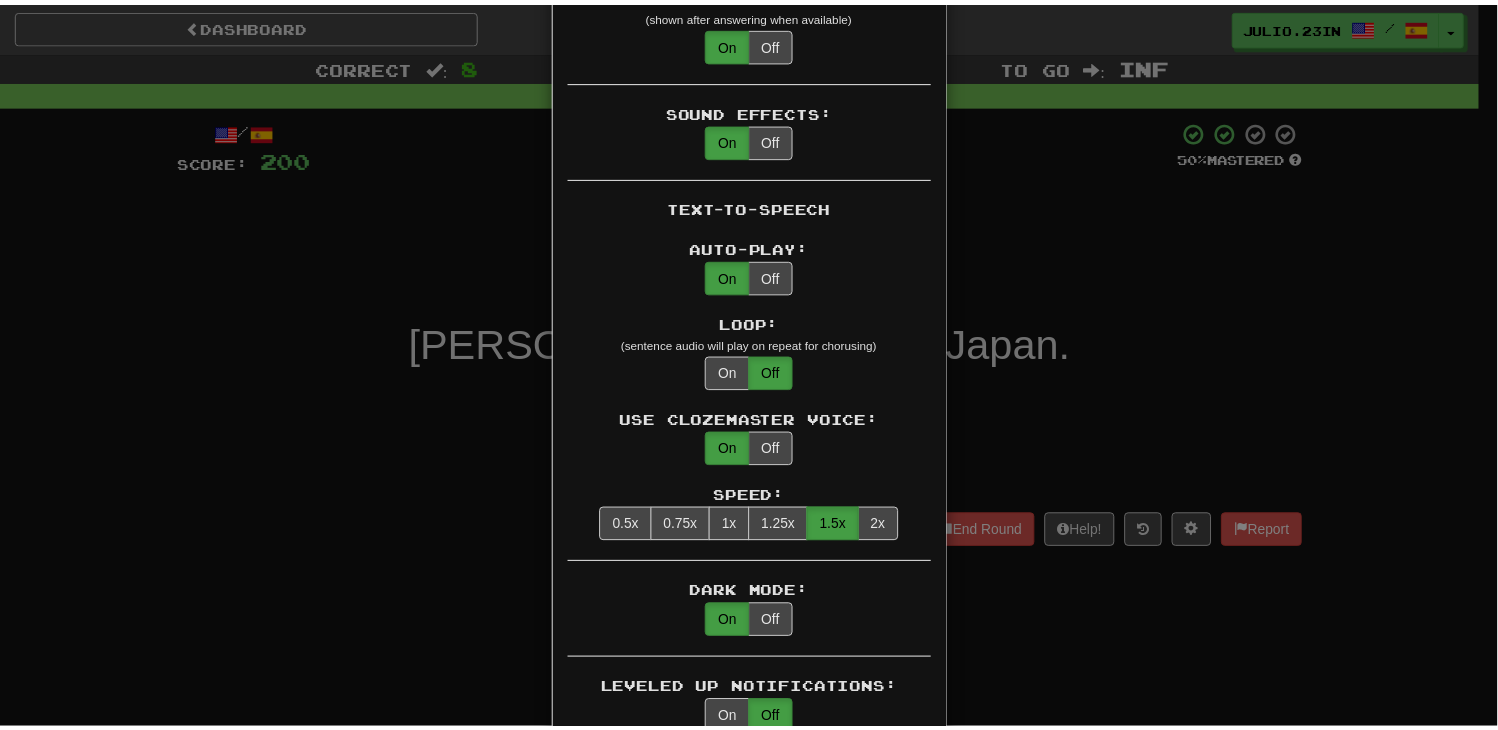 scroll, scrollTop: 1418, scrollLeft: 0, axis: vertical 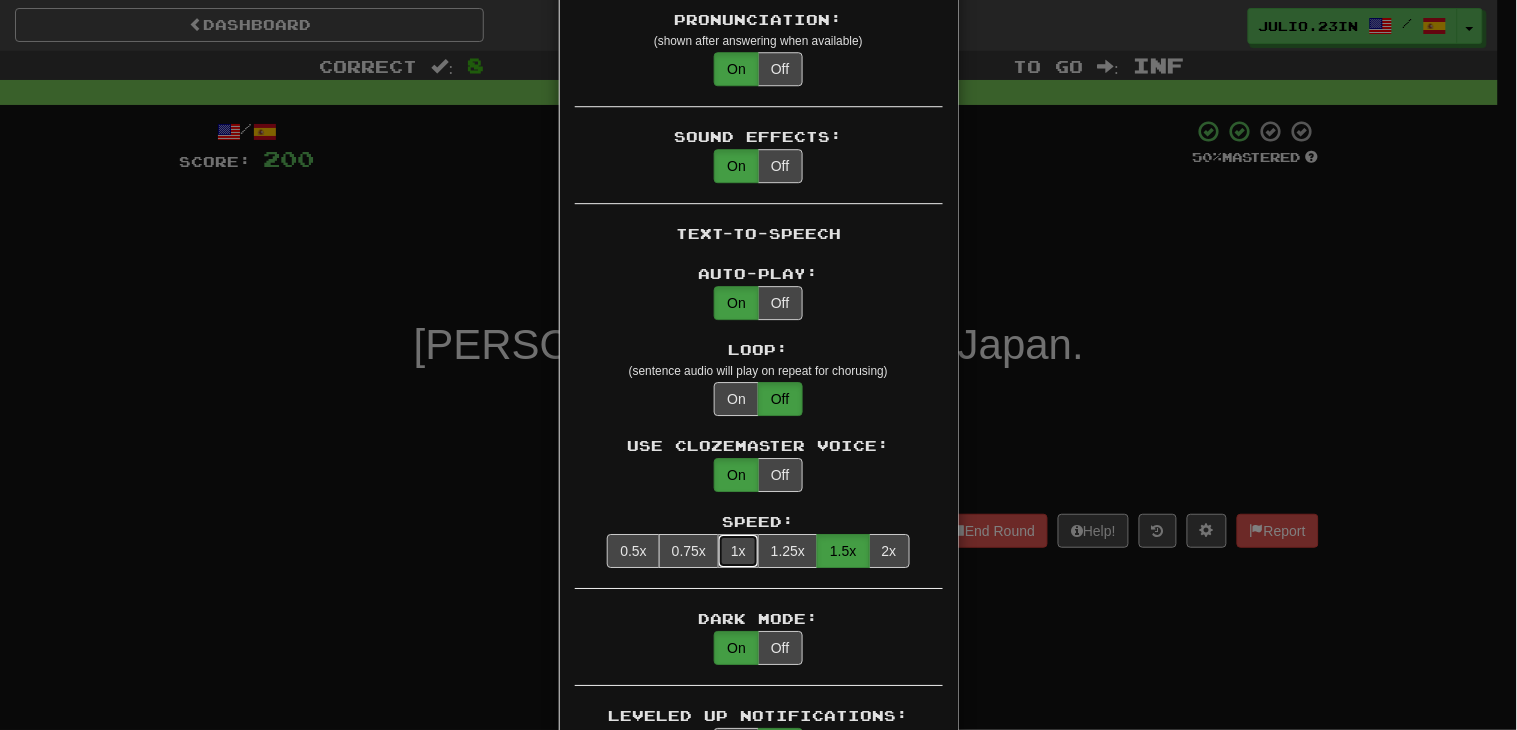 click on "1x" at bounding box center [738, 551] 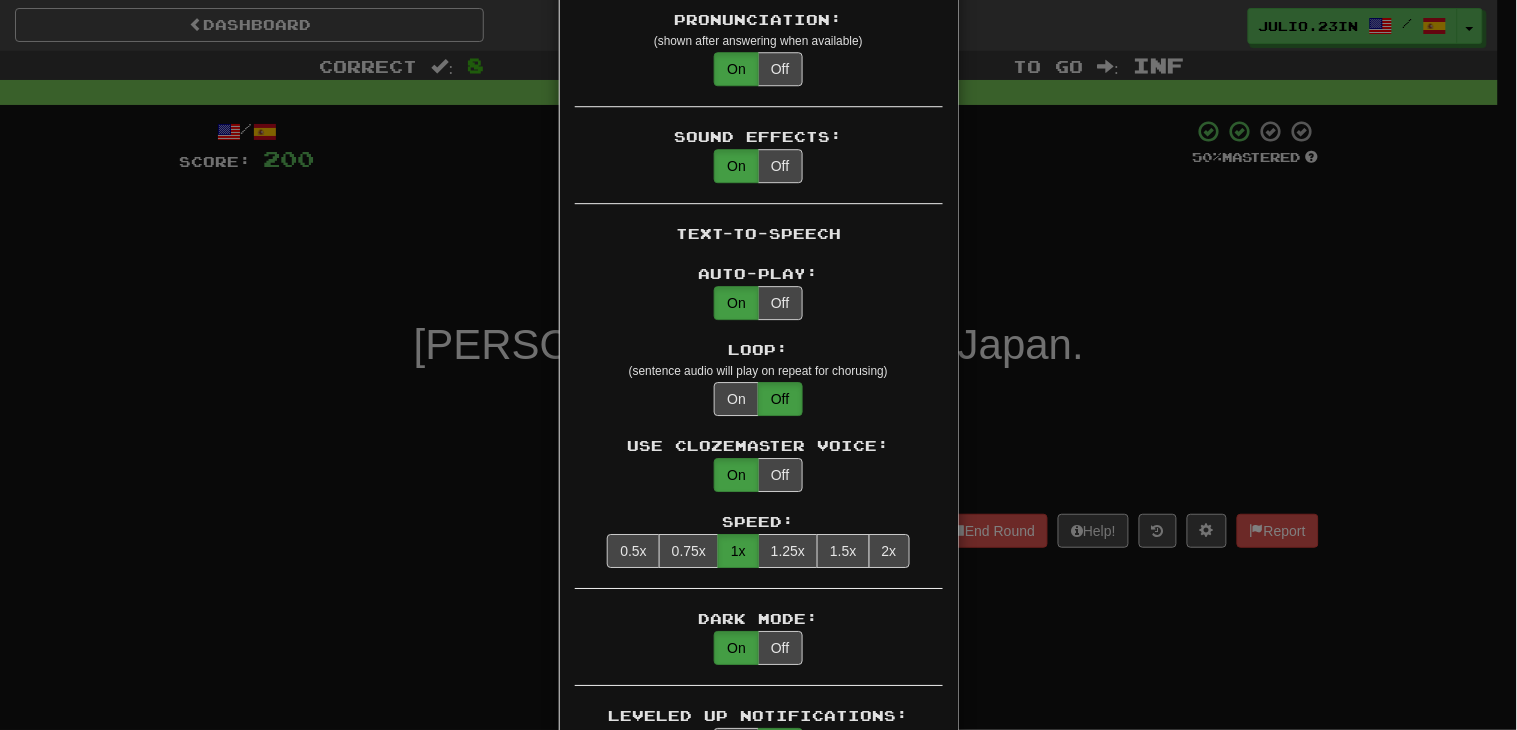 click on "× Game Settings Automatically Show Sentence After First Listen: On Off (when playing listening skill) Translations: Visible Show  After Answering Hidden Sentence Text Initially Hidden: (see just the translation, then click a button to see the sentence text) On Off Hints: (appear above the missing word when available) On Off Spelling Hints: (lets you know if your answer is incorrect by up to 2 letters) On Off Typing Color Hint: (see if you're entering the correct answer as you type) On Off Text Box Size: (text box size can change to match the missing word) Changes Always the Same Enter Submits Empty: (pressing Enter when the input is empty will submit a blank answer) On Off Clear After Answering: (keypress clears the text input after answering so you can practice re-typing the answer) On Off Image Toggle: (toggle button, if sentence image available) After Answering Before and After Off Image Background: (use sentence image as background, if available) On Off Pronunciation: On Off Sound Effects: On Off On Off" at bounding box center (758, 365) 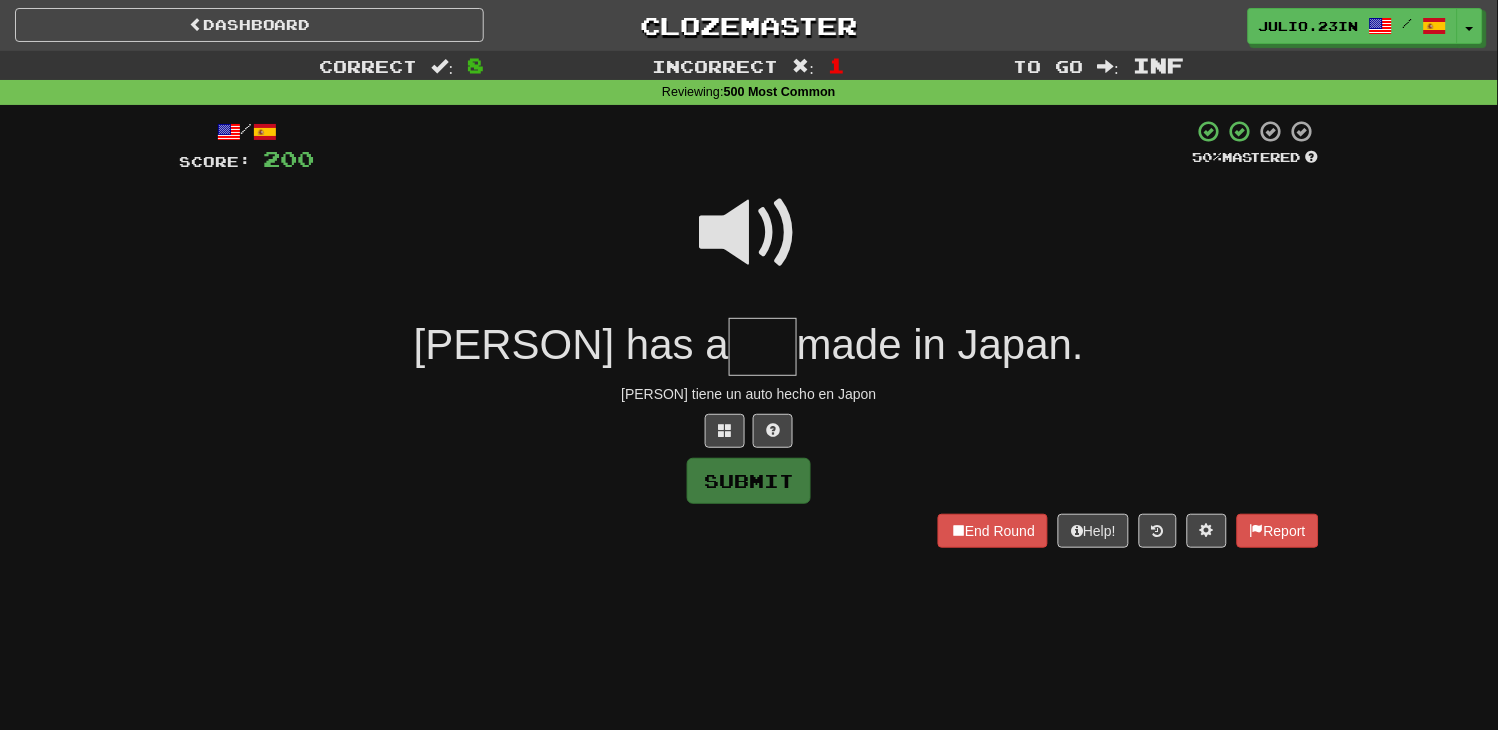 click at bounding box center [749, 233] 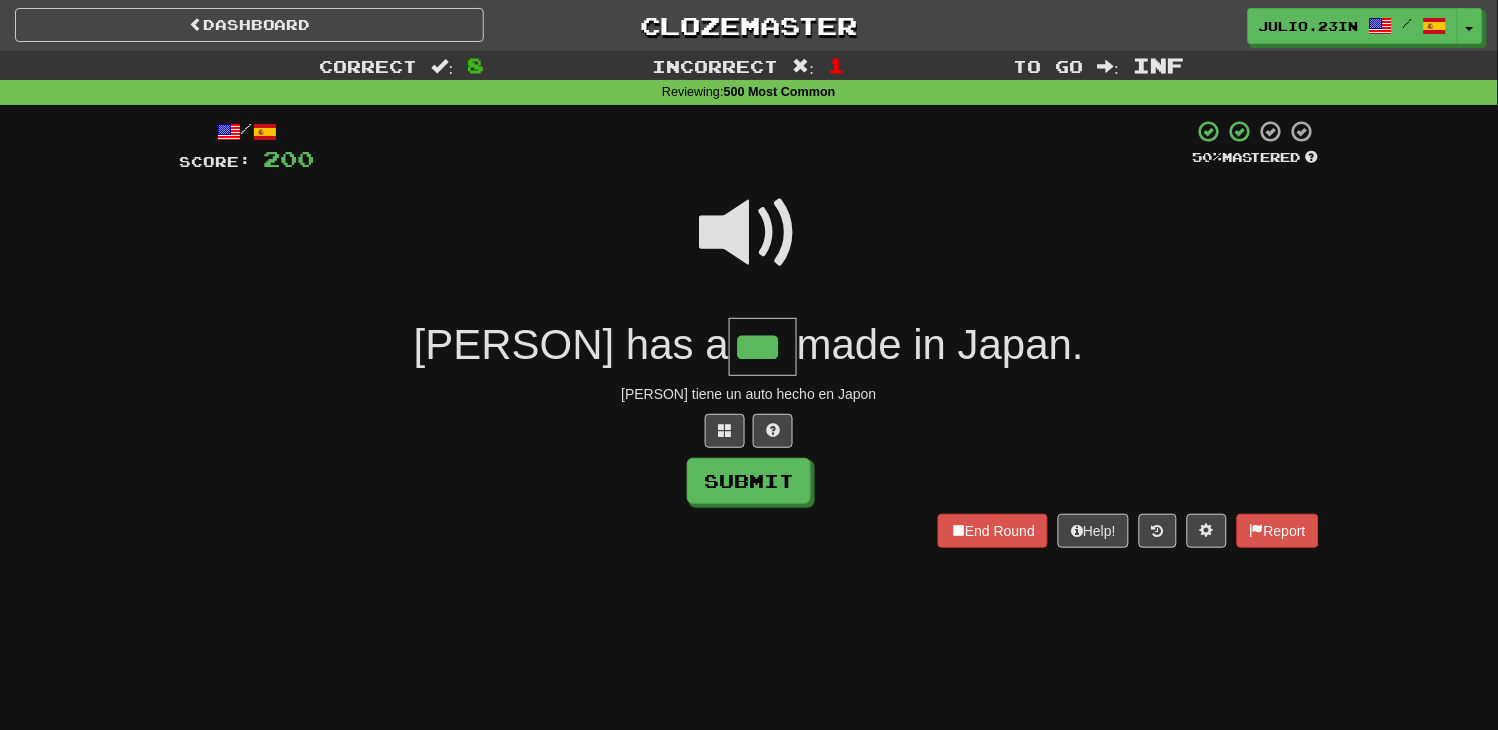 type on "***" 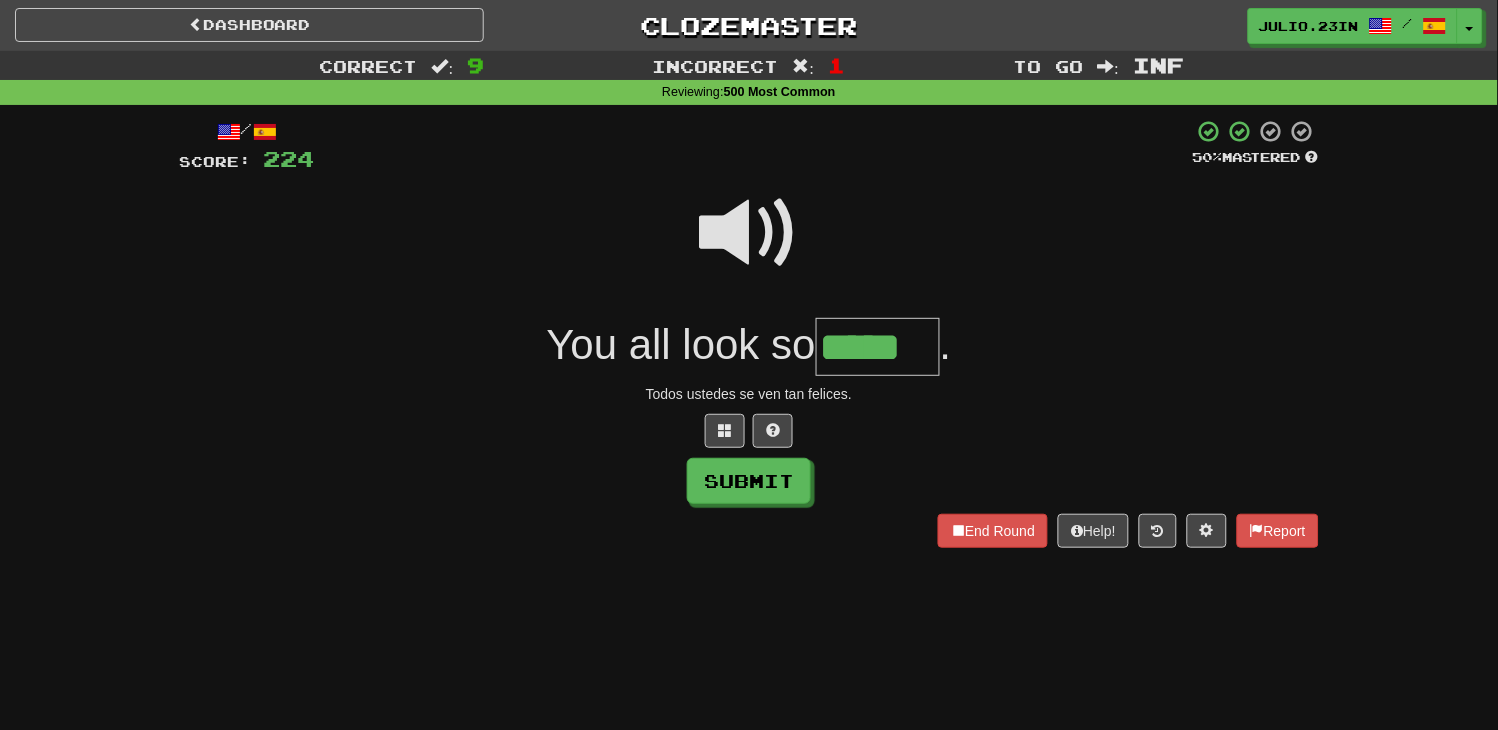 type on "*****" 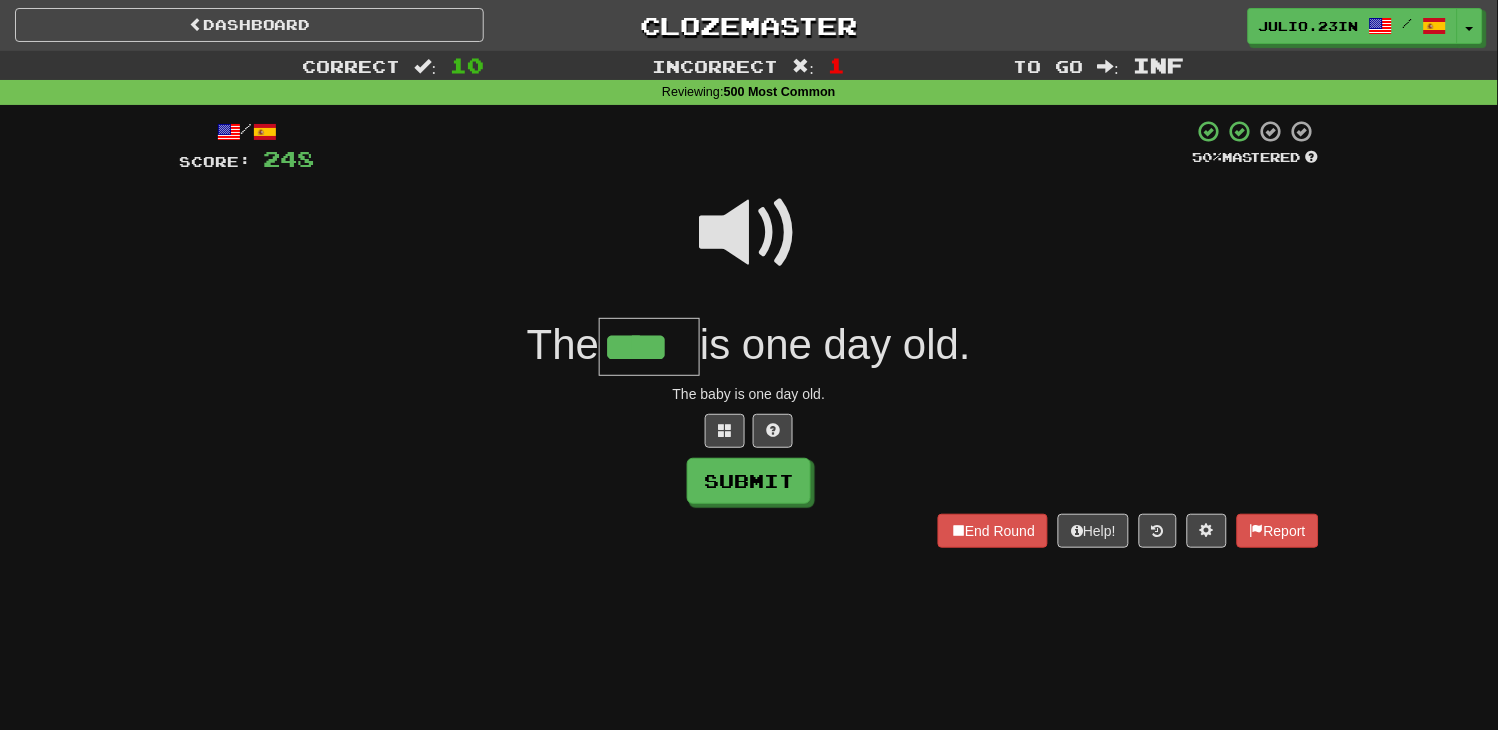type on "****" 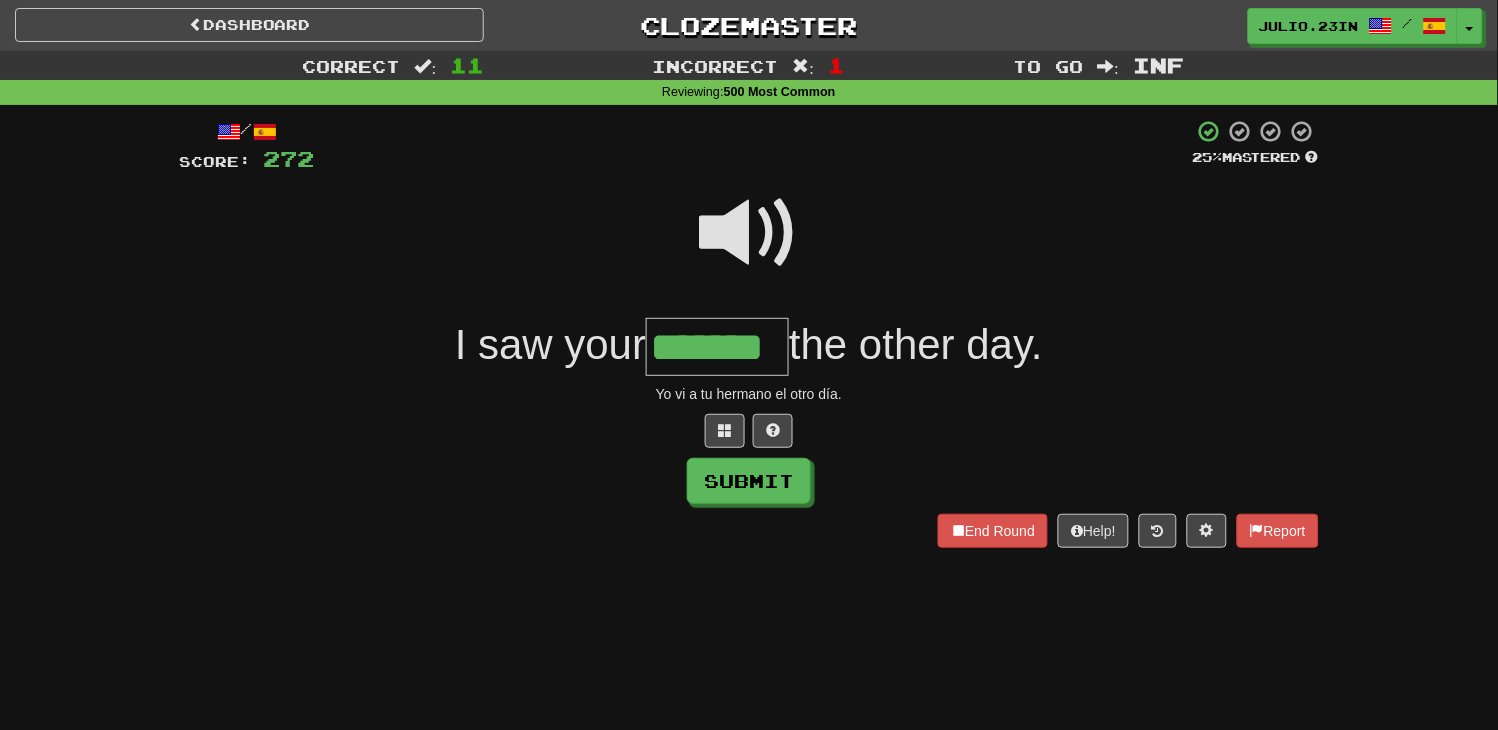 type on "*******" 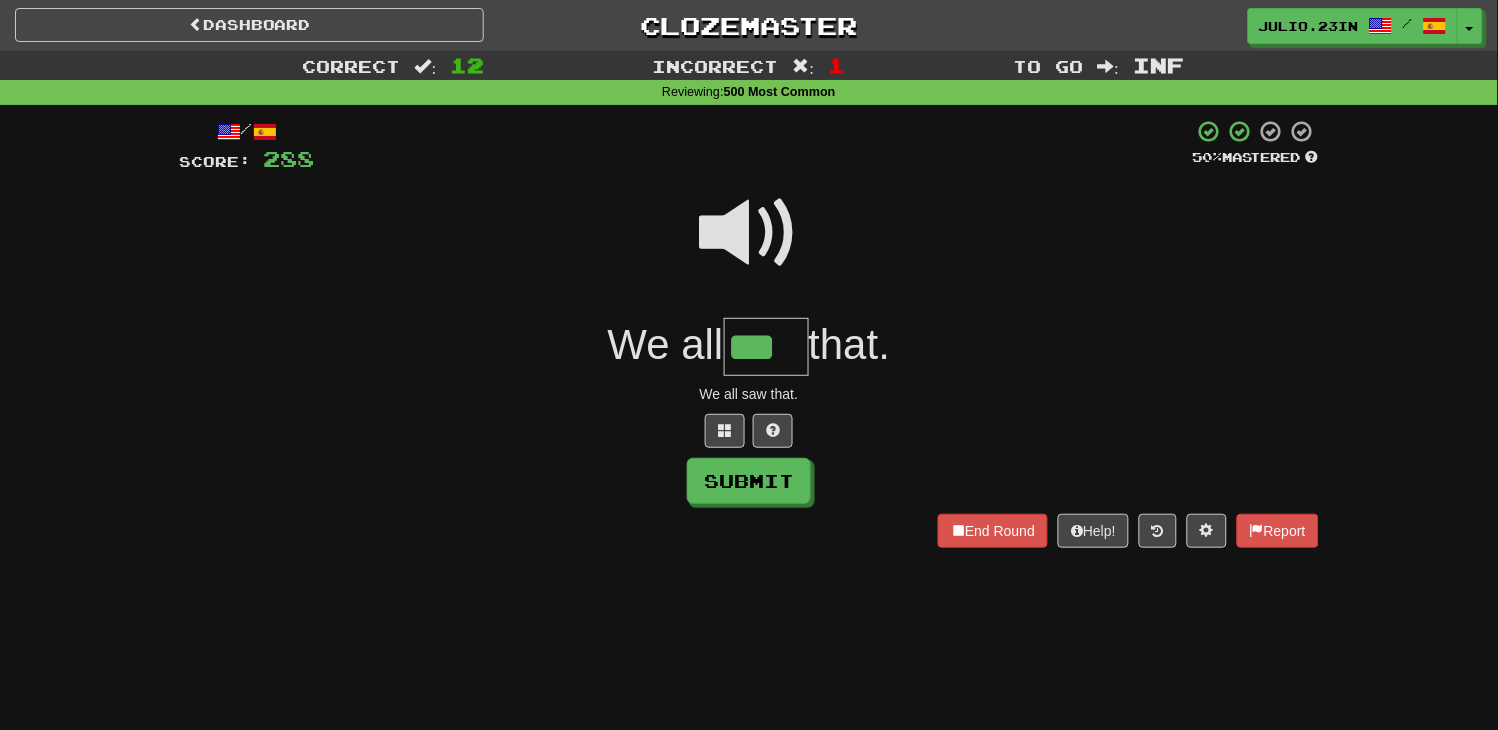 type on "***" 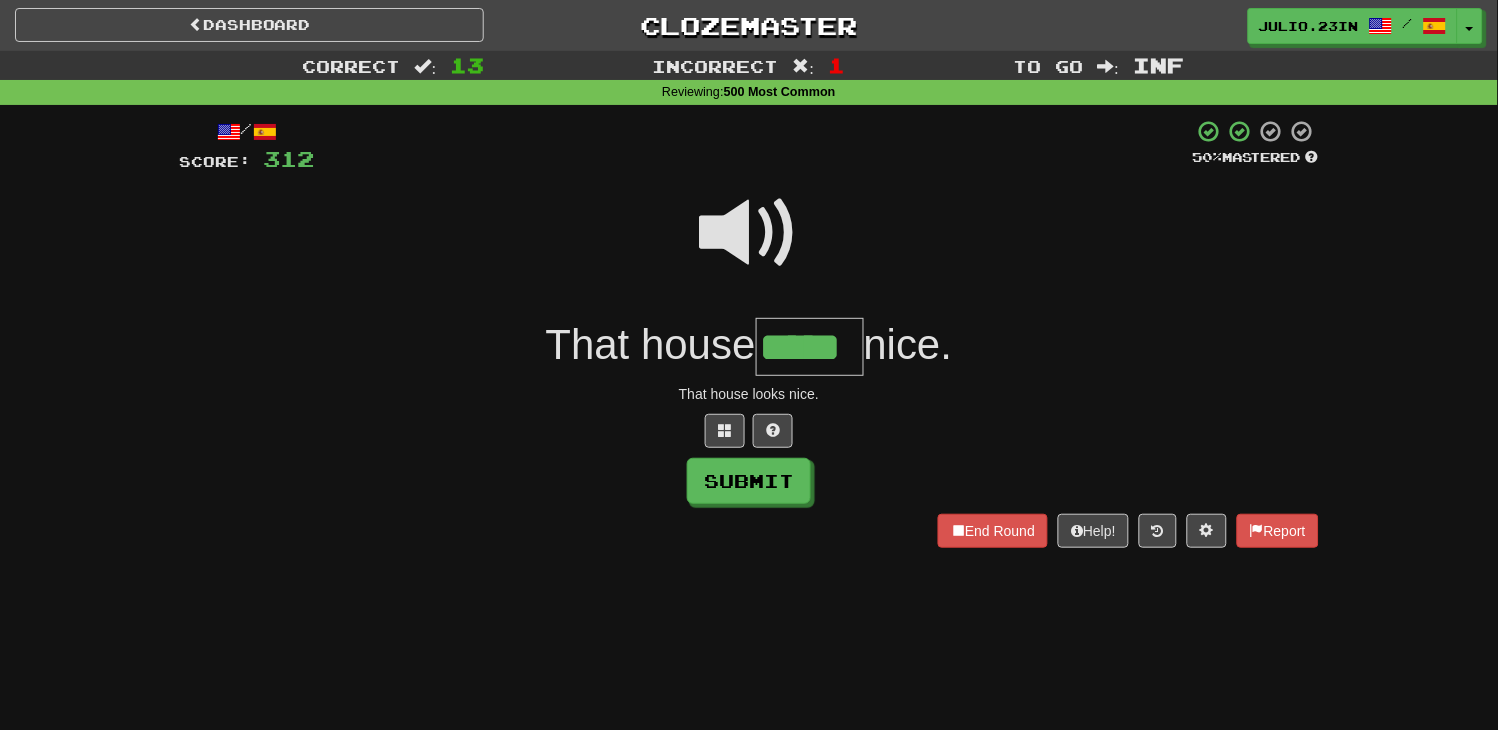 type on "*****" 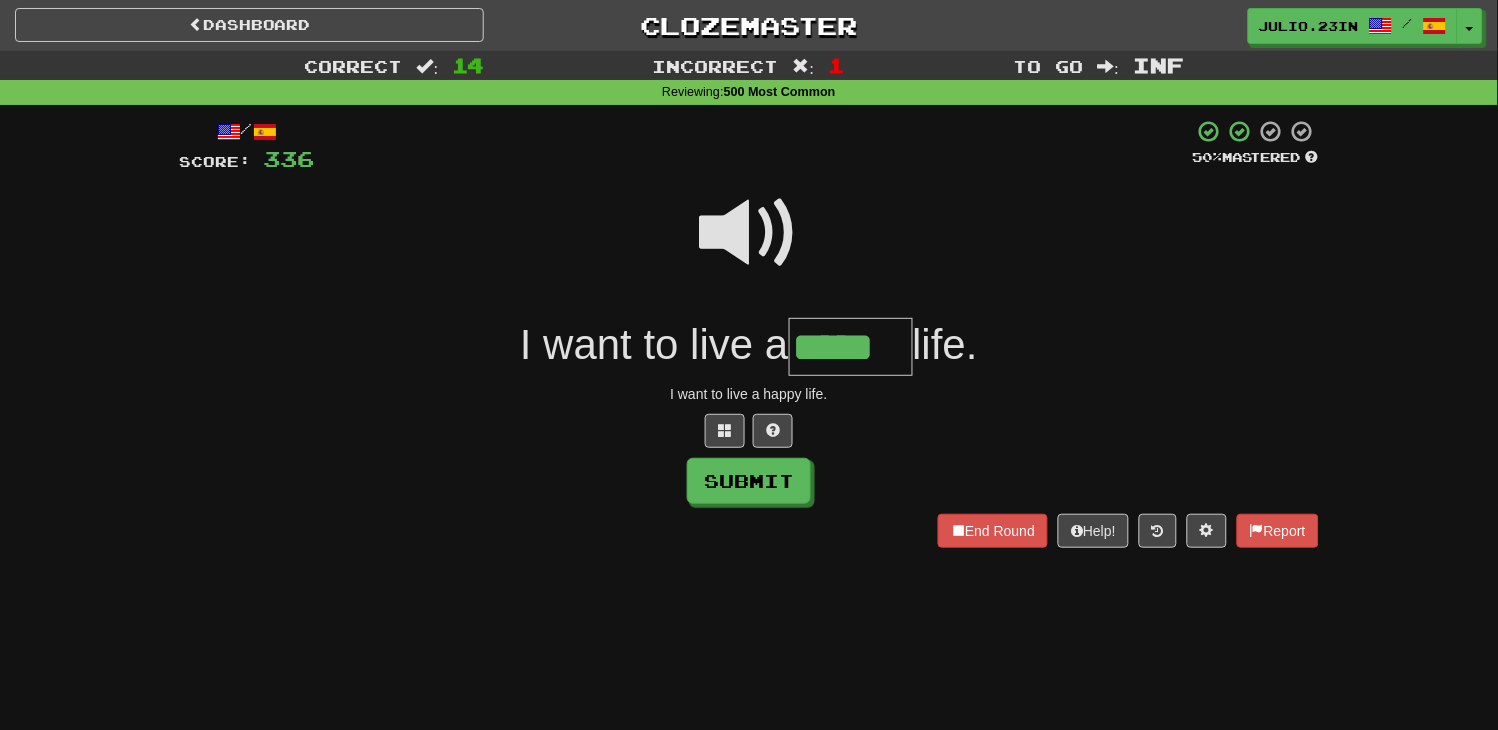 type on "*****" 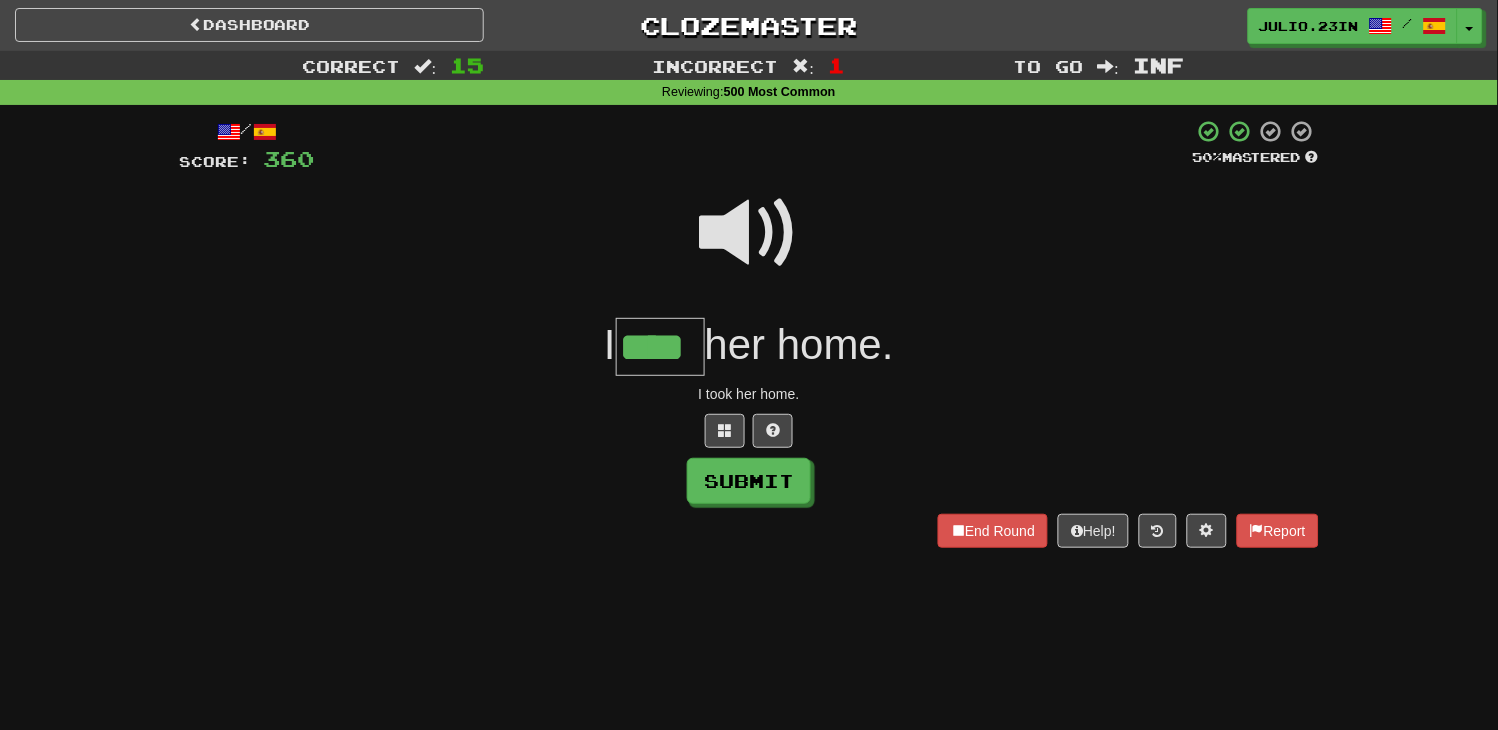 type on "****" 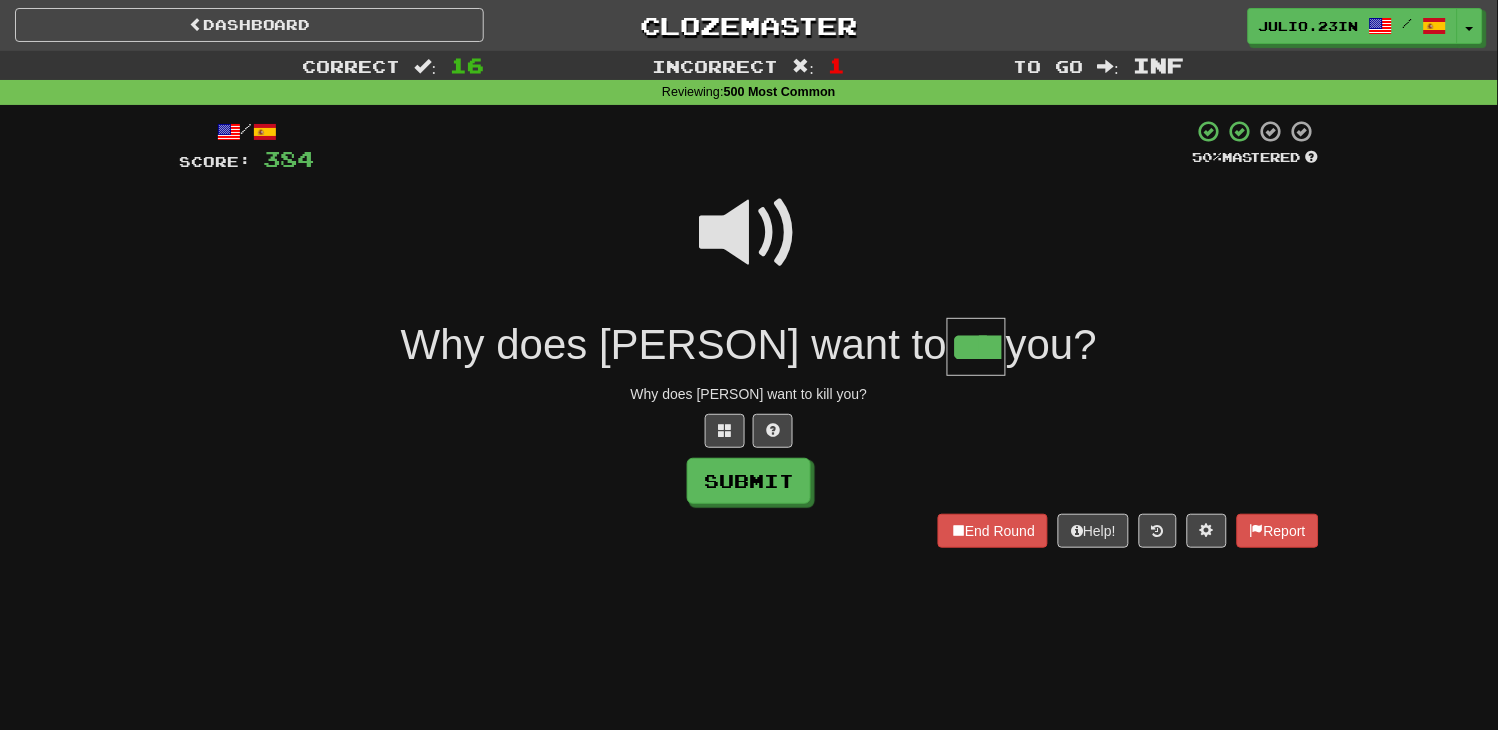 type on "****" 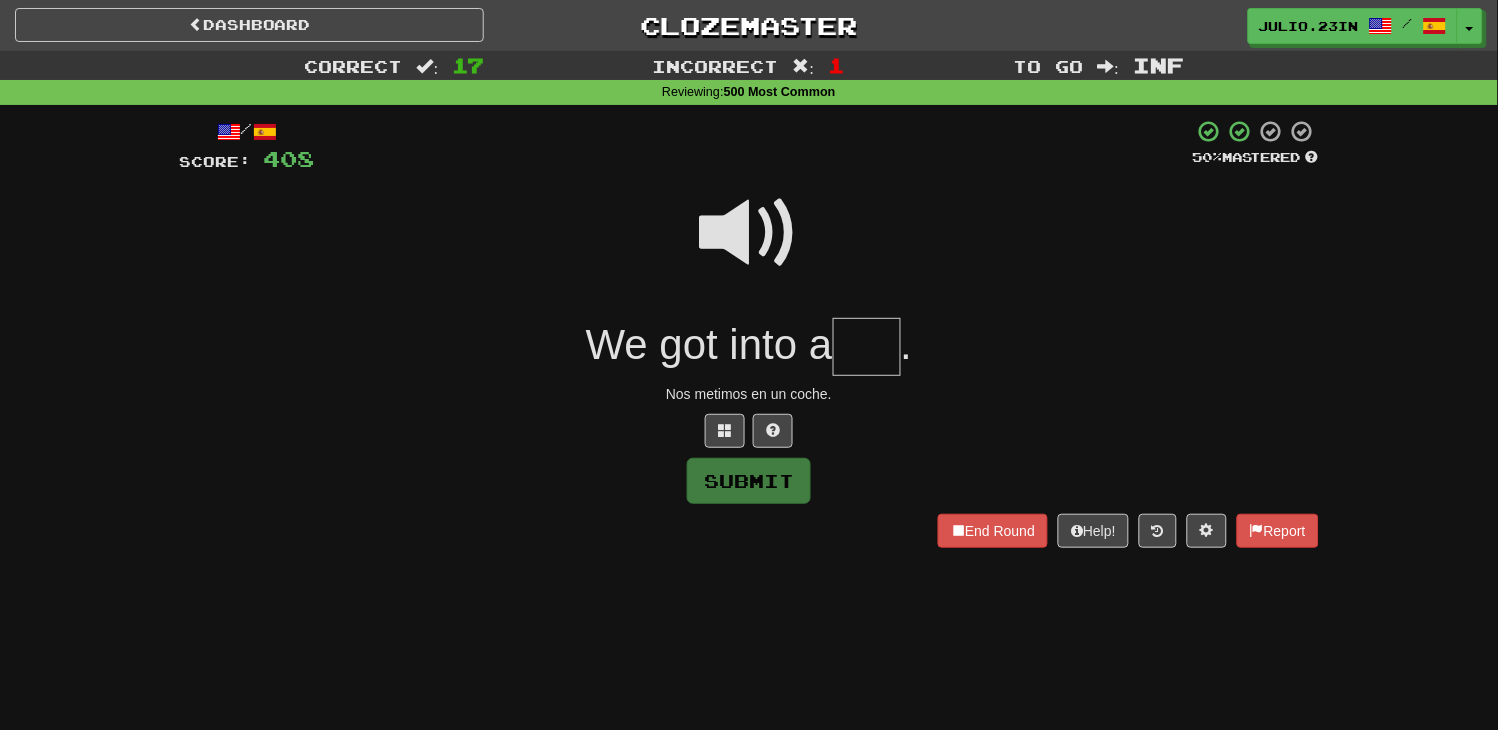 type on "***" 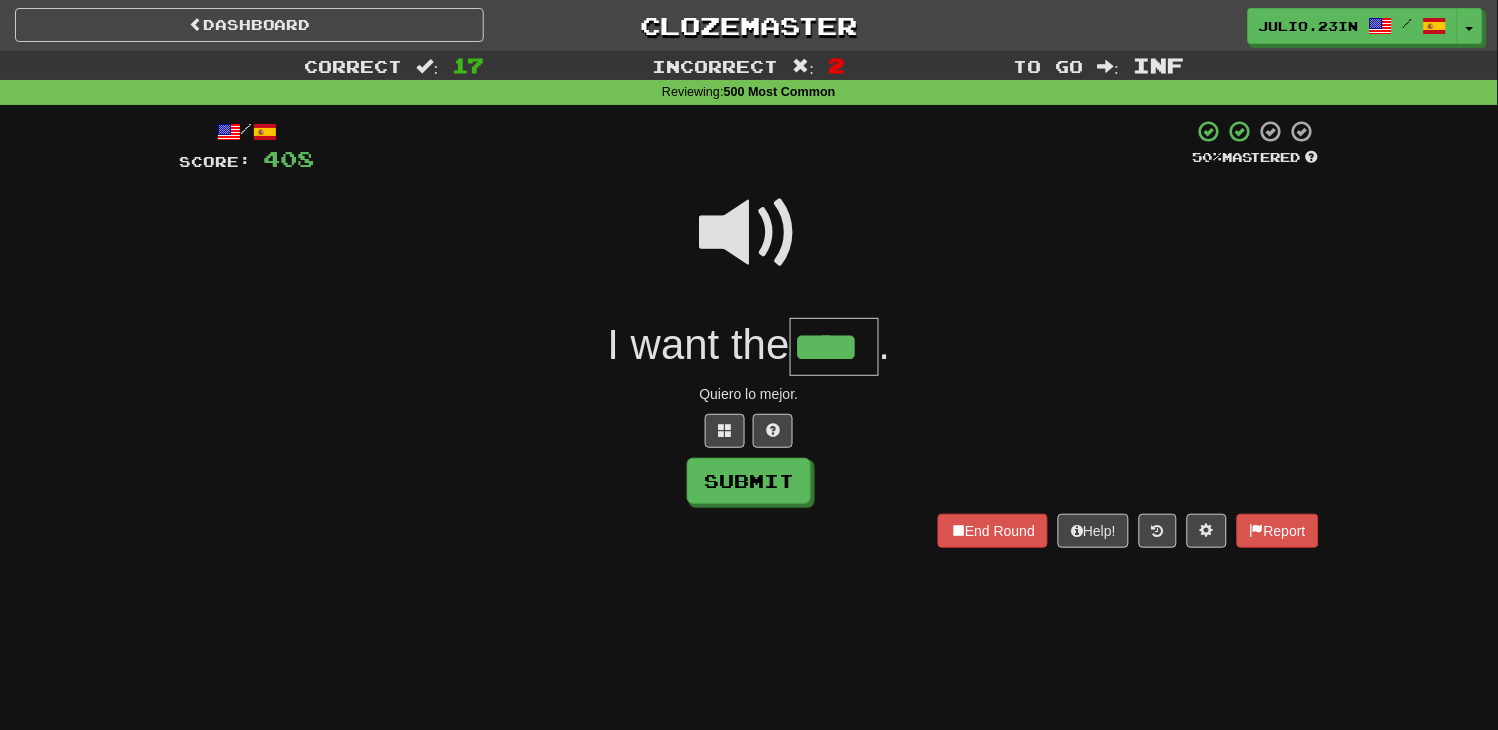 type on "****" 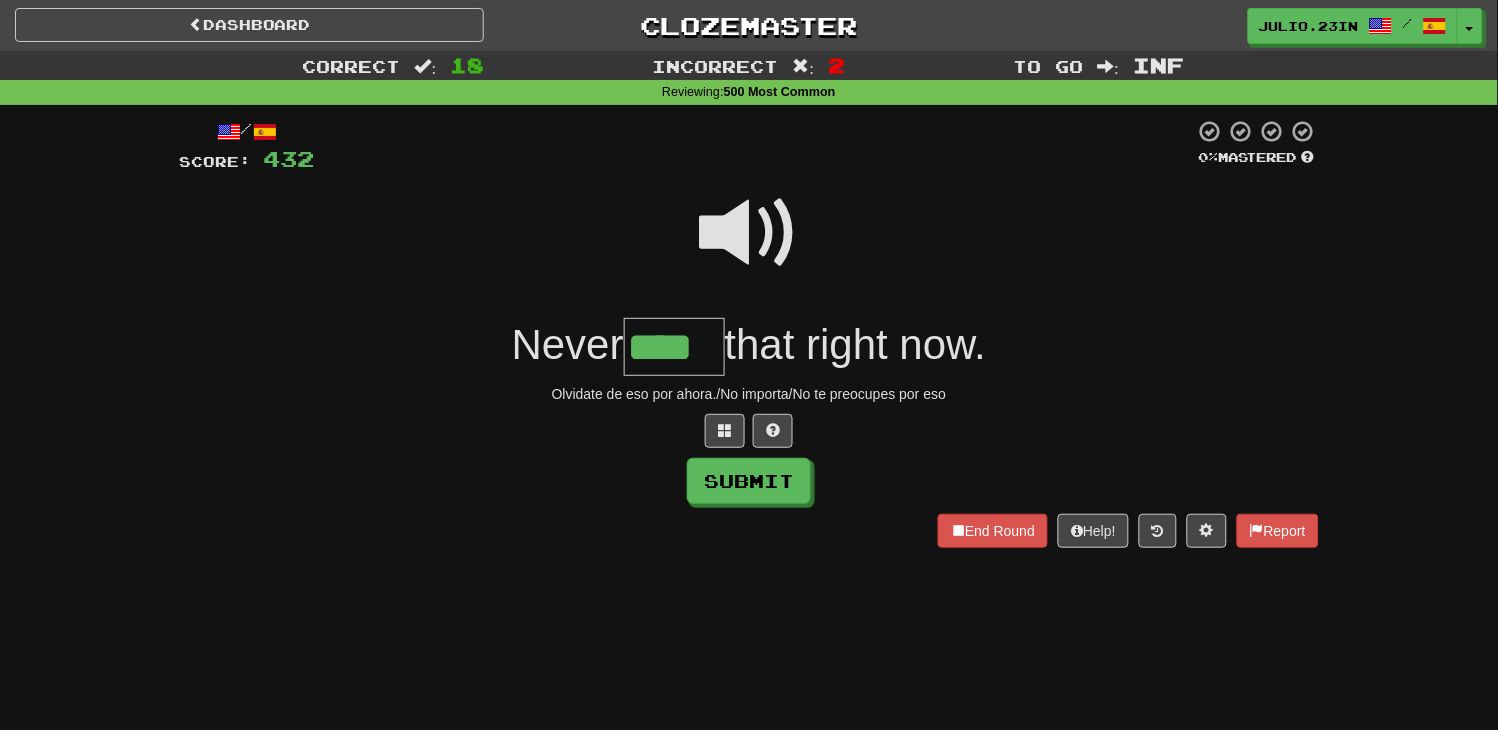 type on "****" 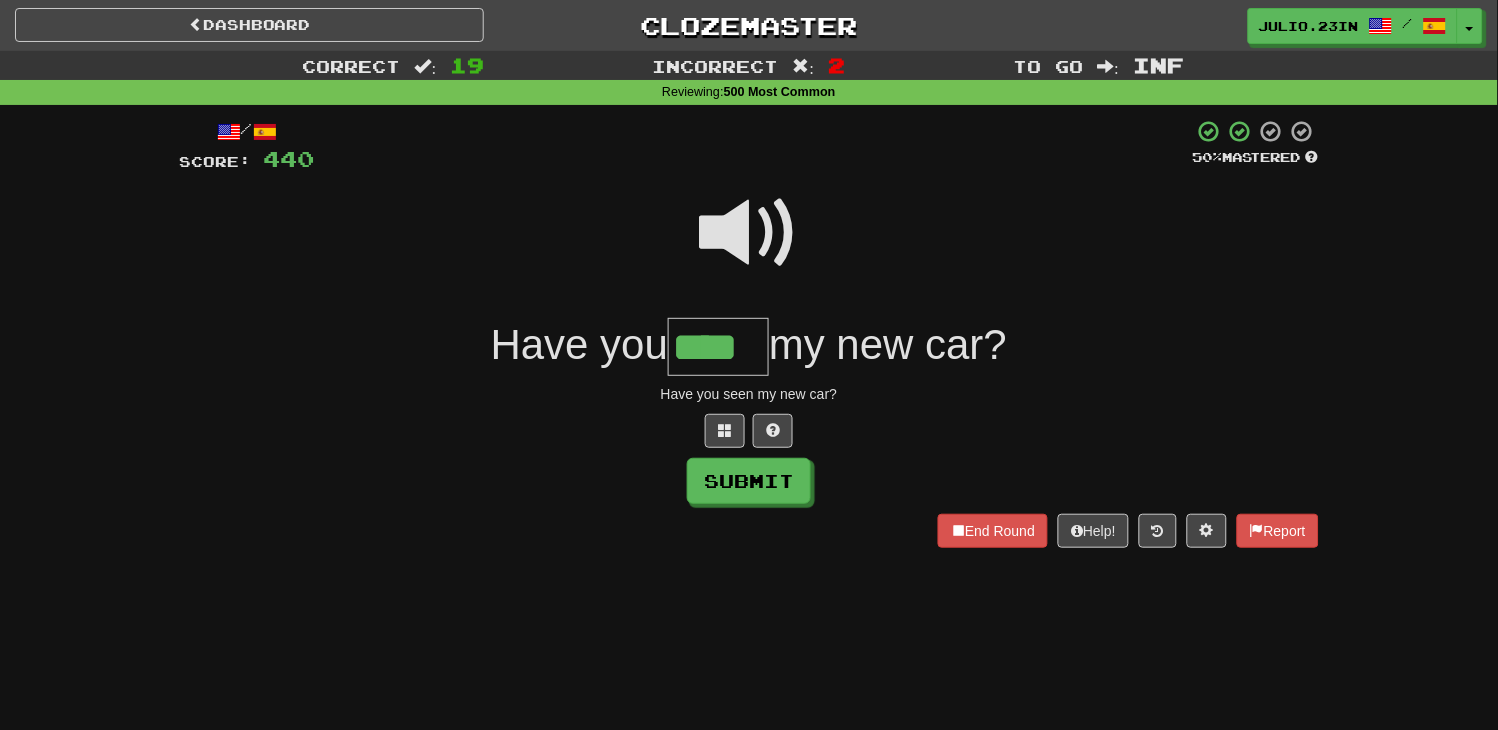 type on "****" 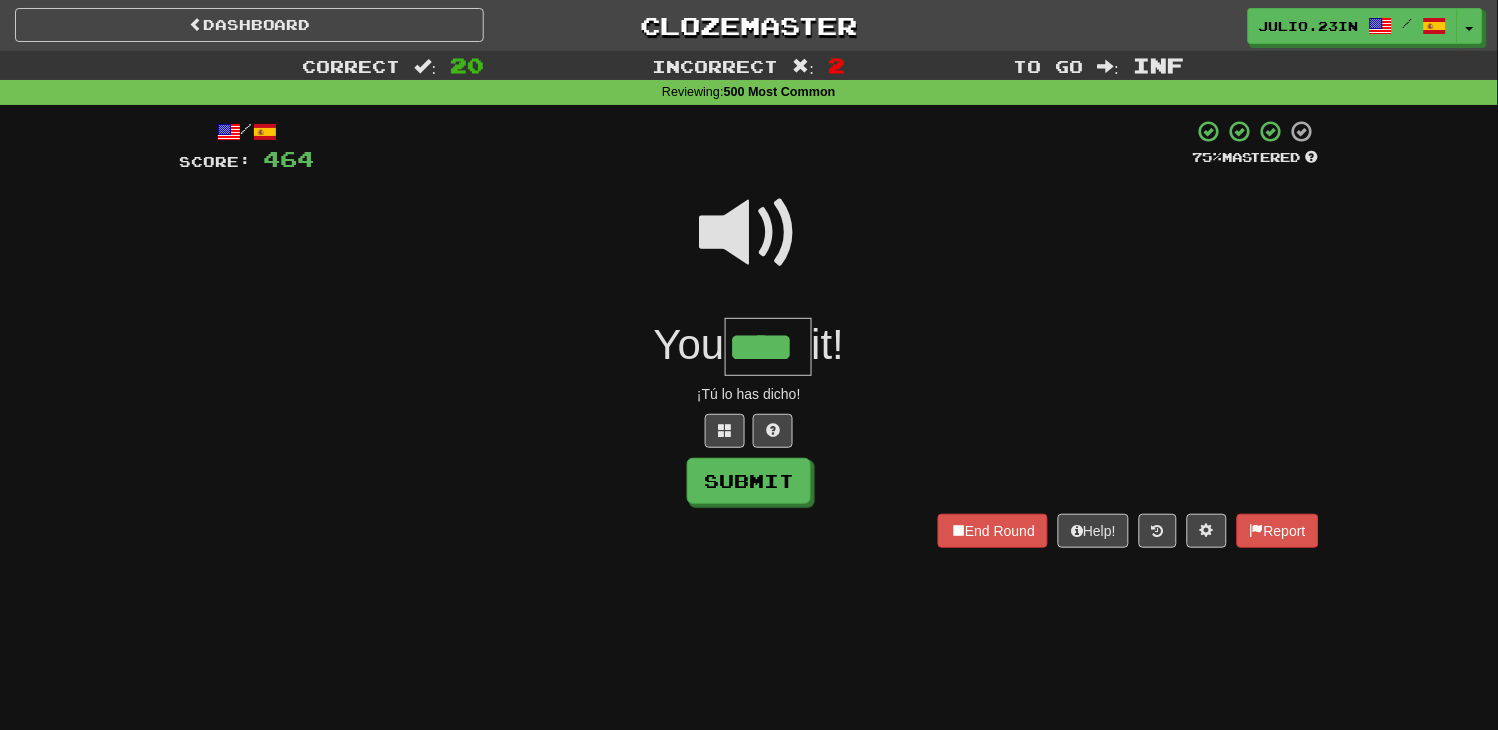 type on "****" 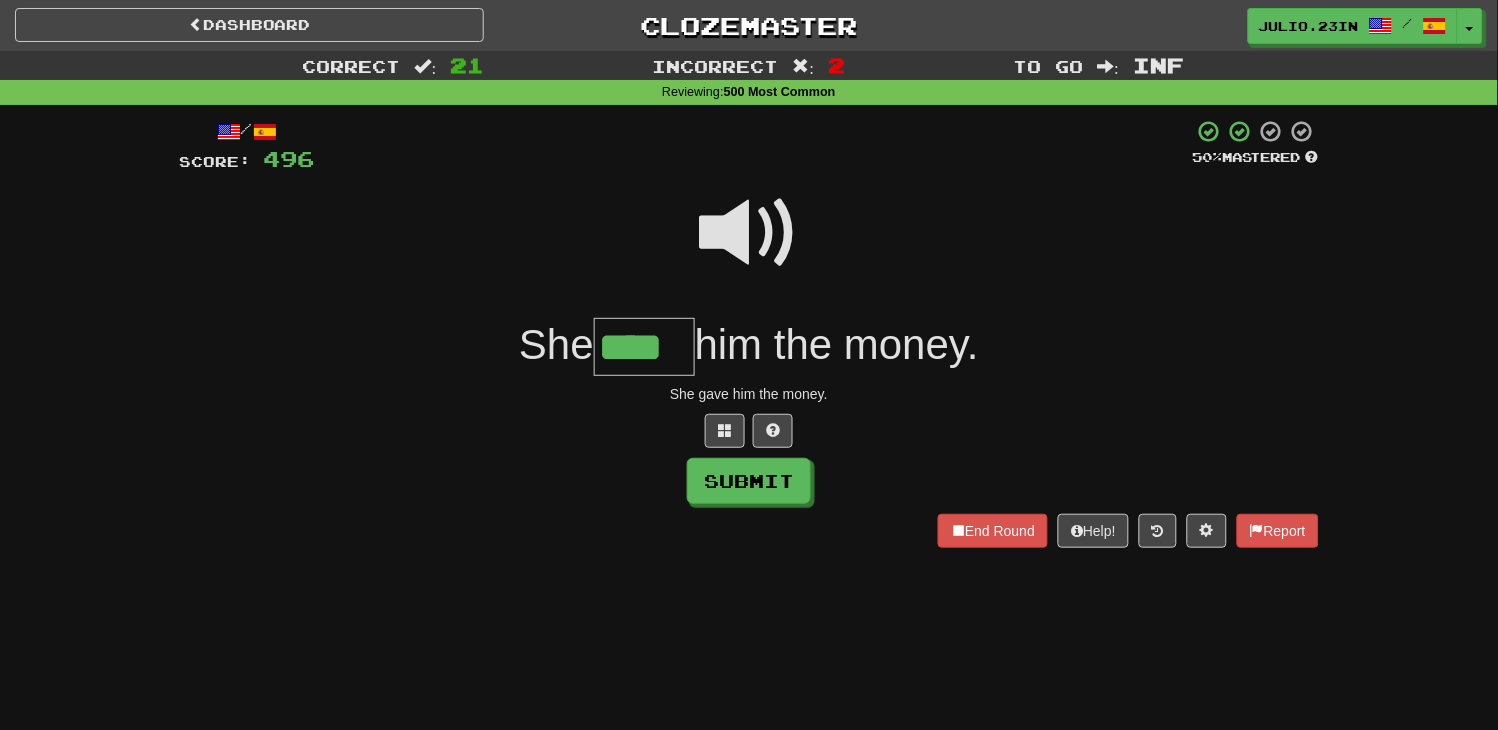 type on "****" 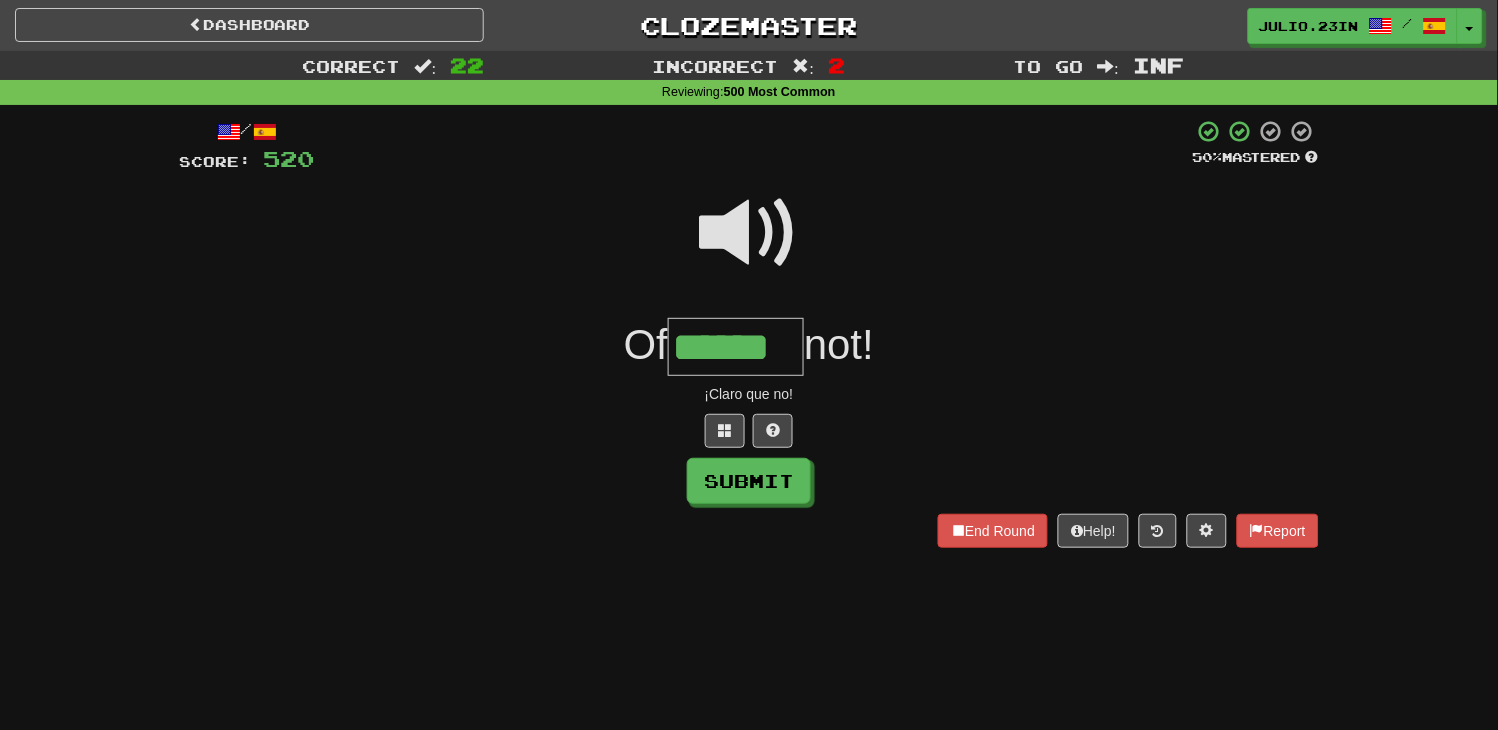 type on "******" 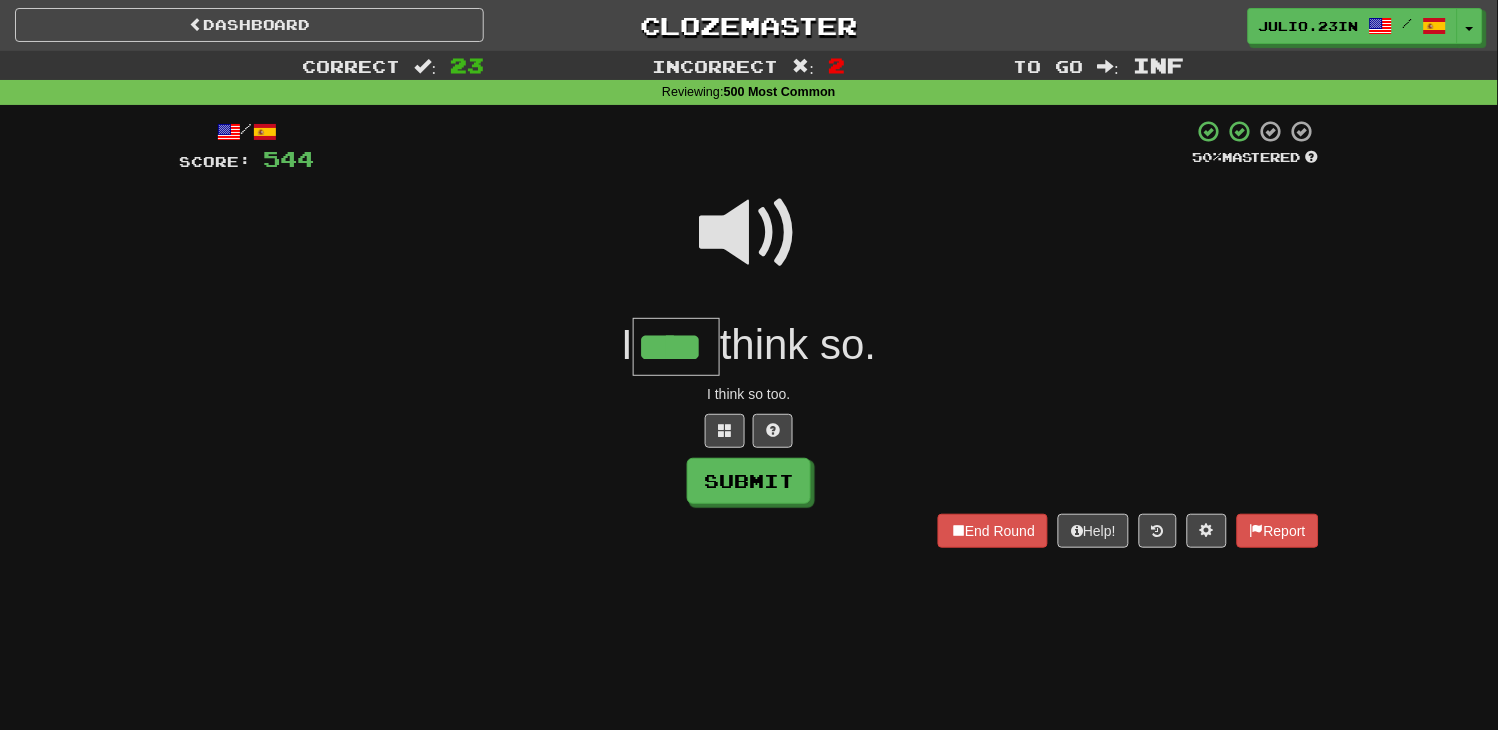 type on "****" 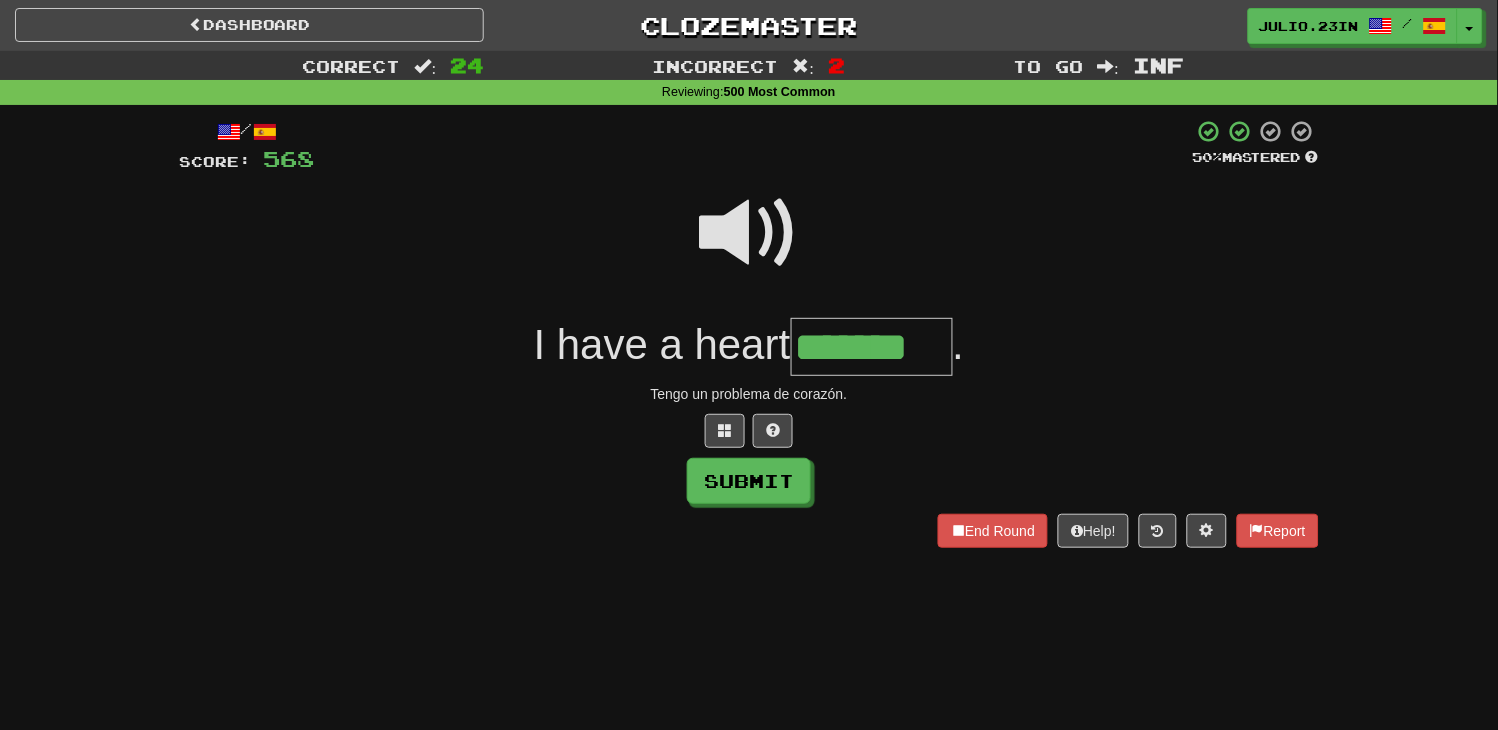 type on "*******" 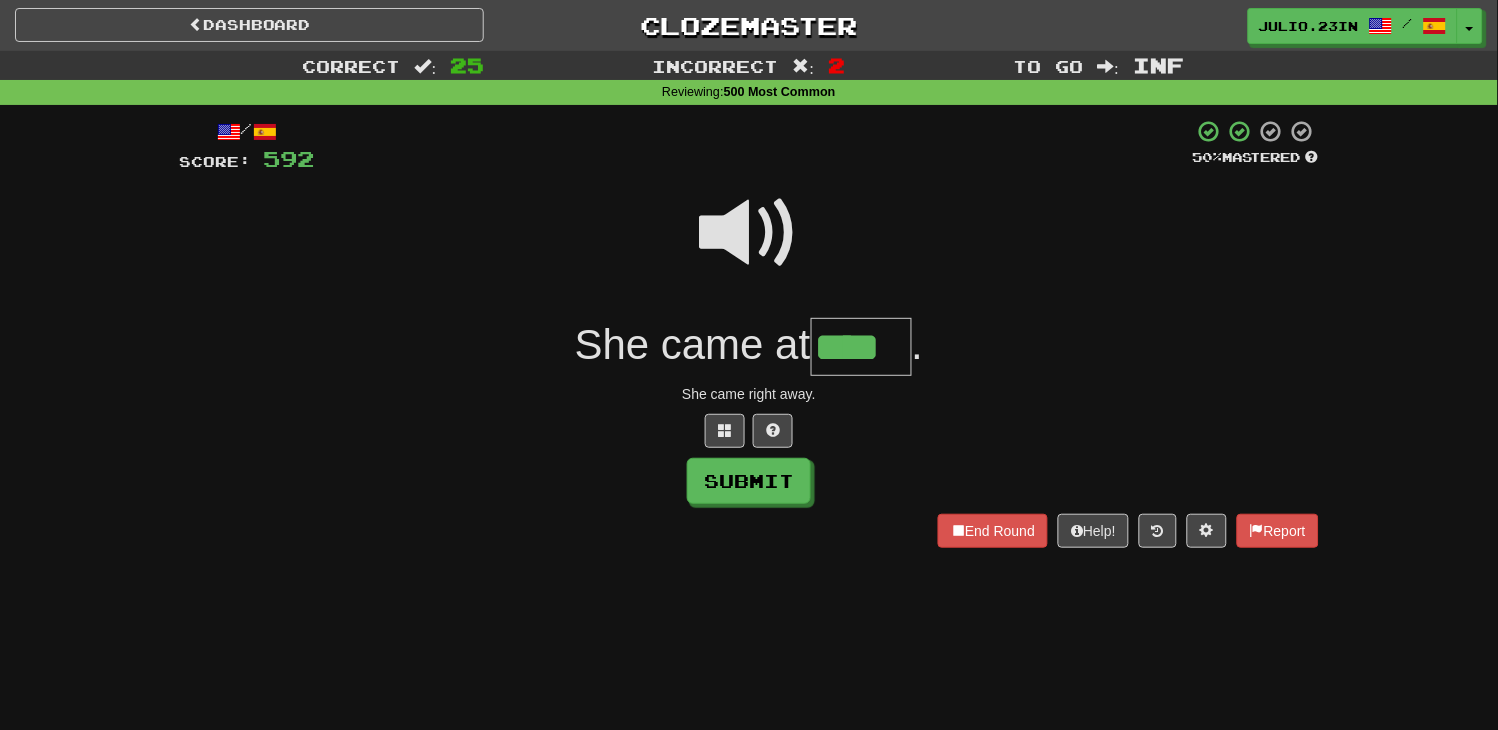 type on "****" 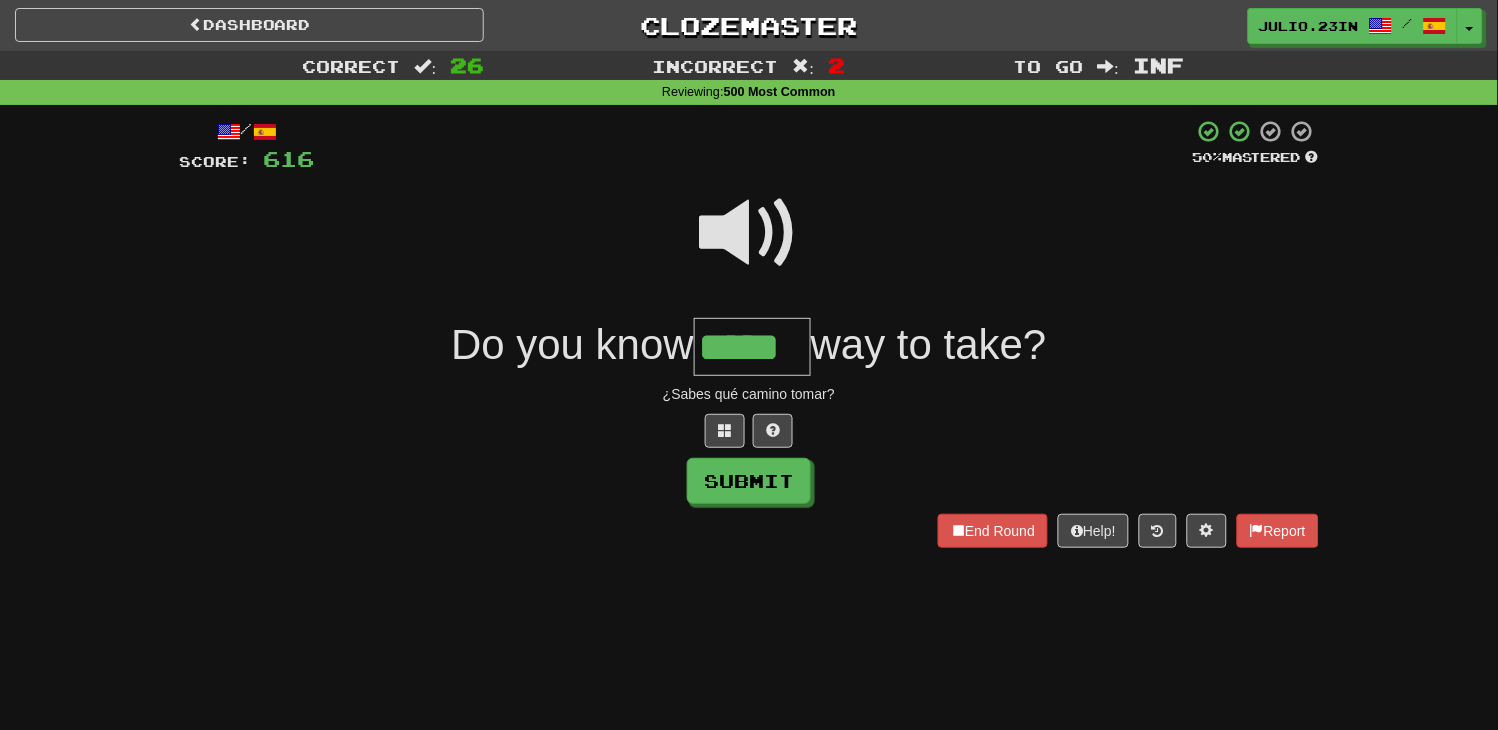 type on "*****" 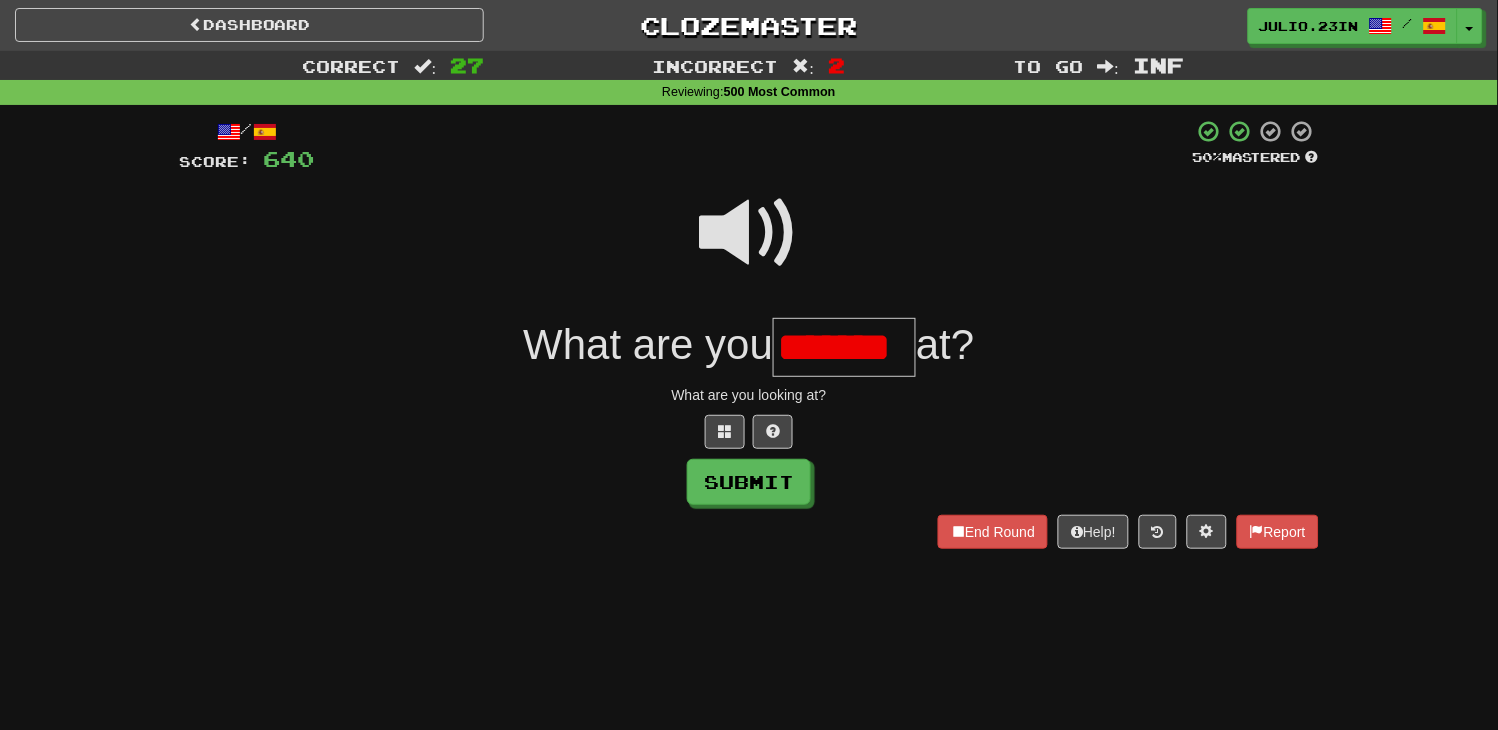 scroll, scrollTop: 0, scrollLeft: 0, axis: both 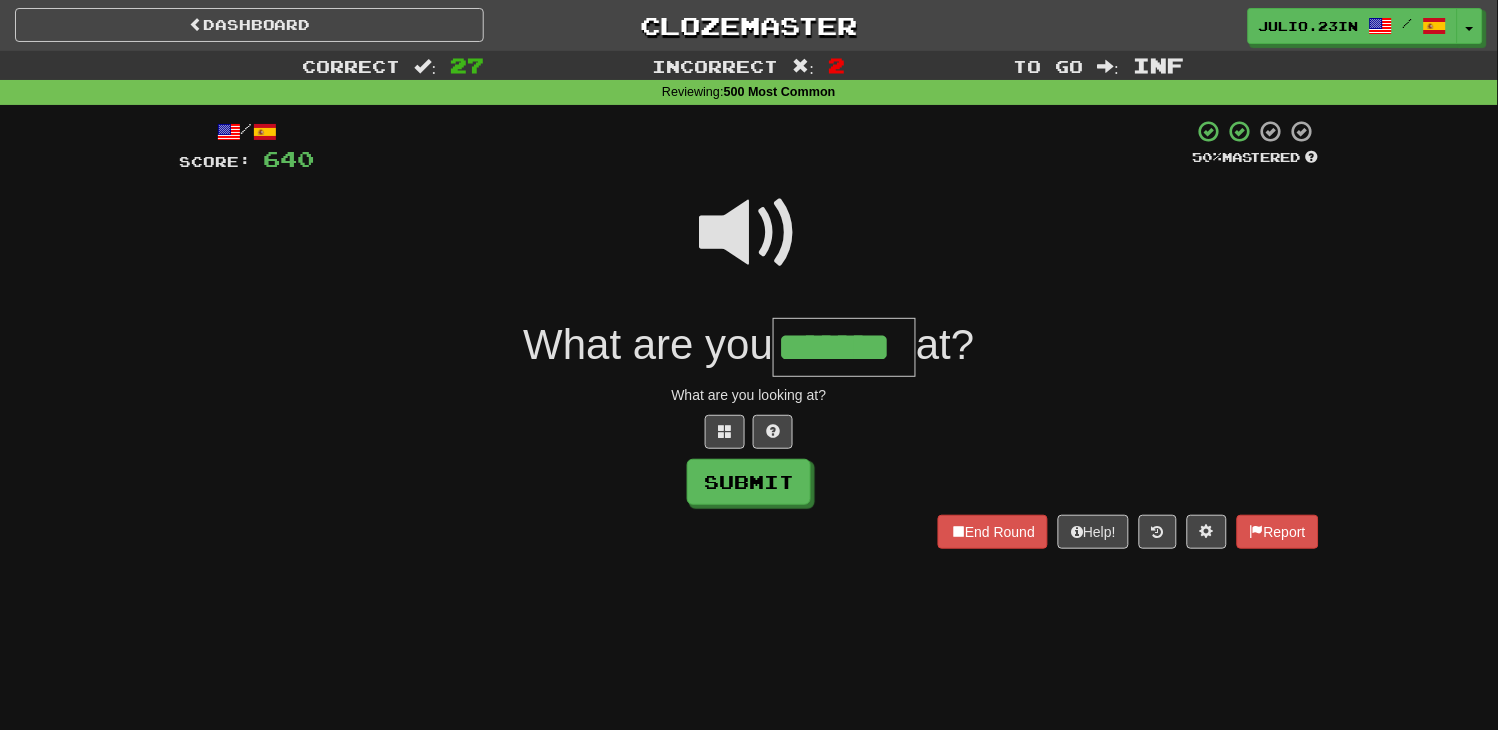 type on "*******" 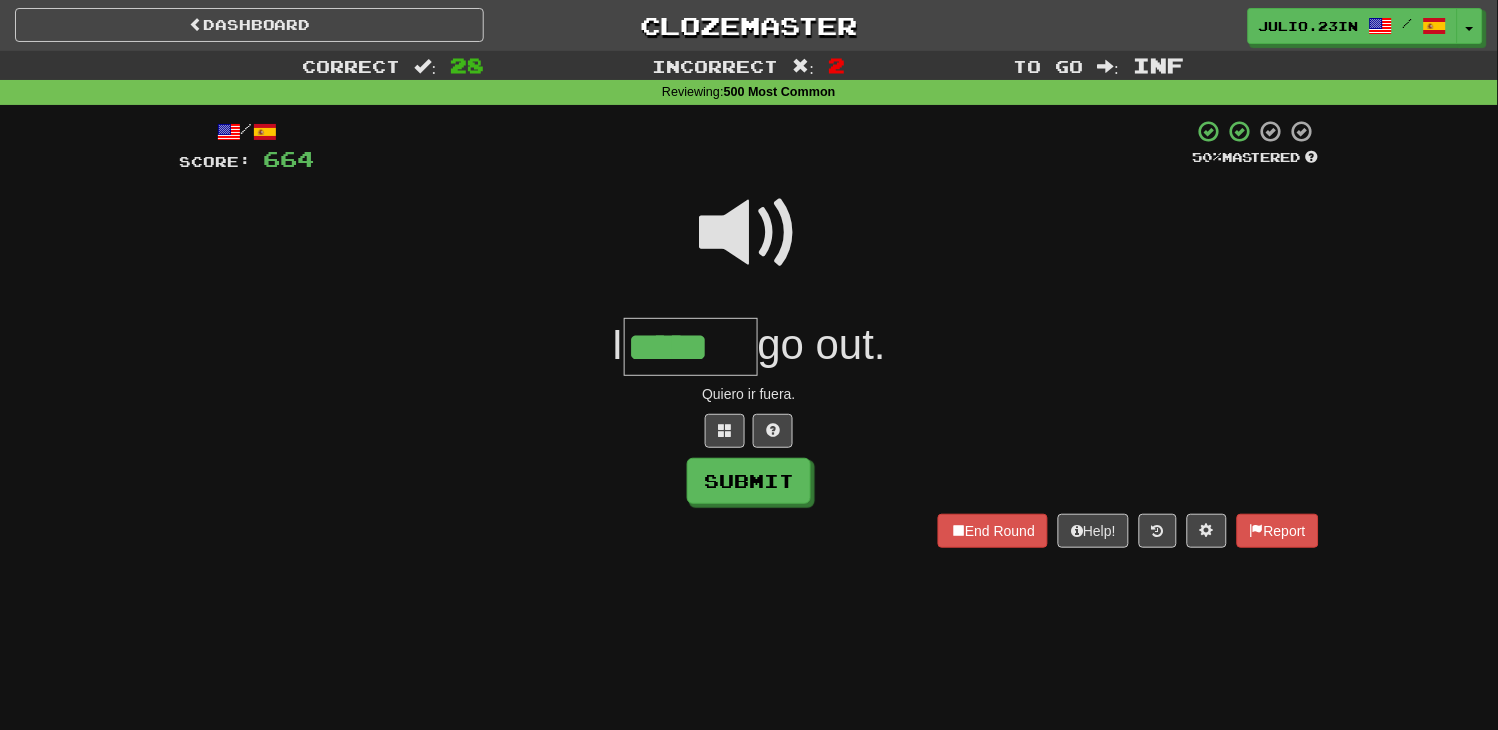 type on "*****" 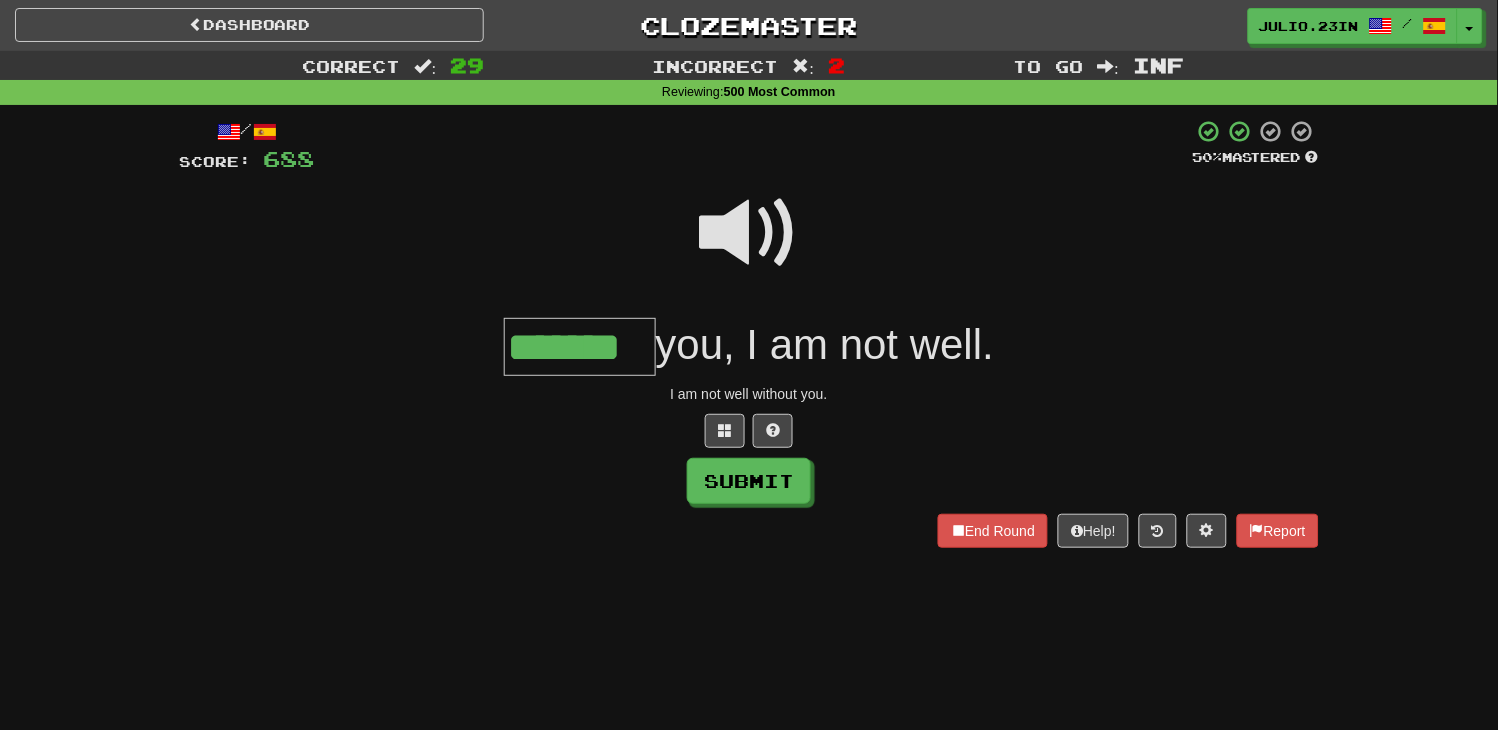 type on "*******" 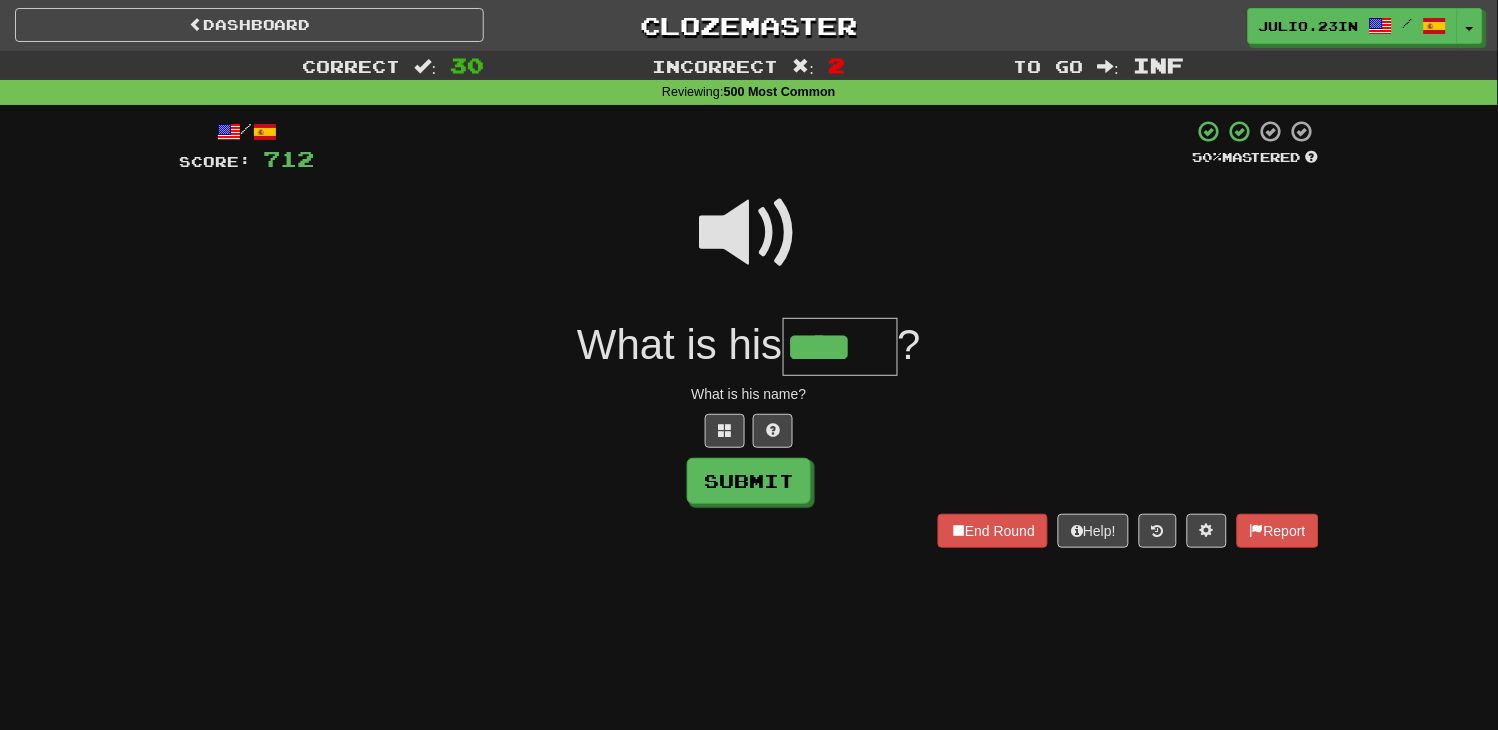 type on "****" 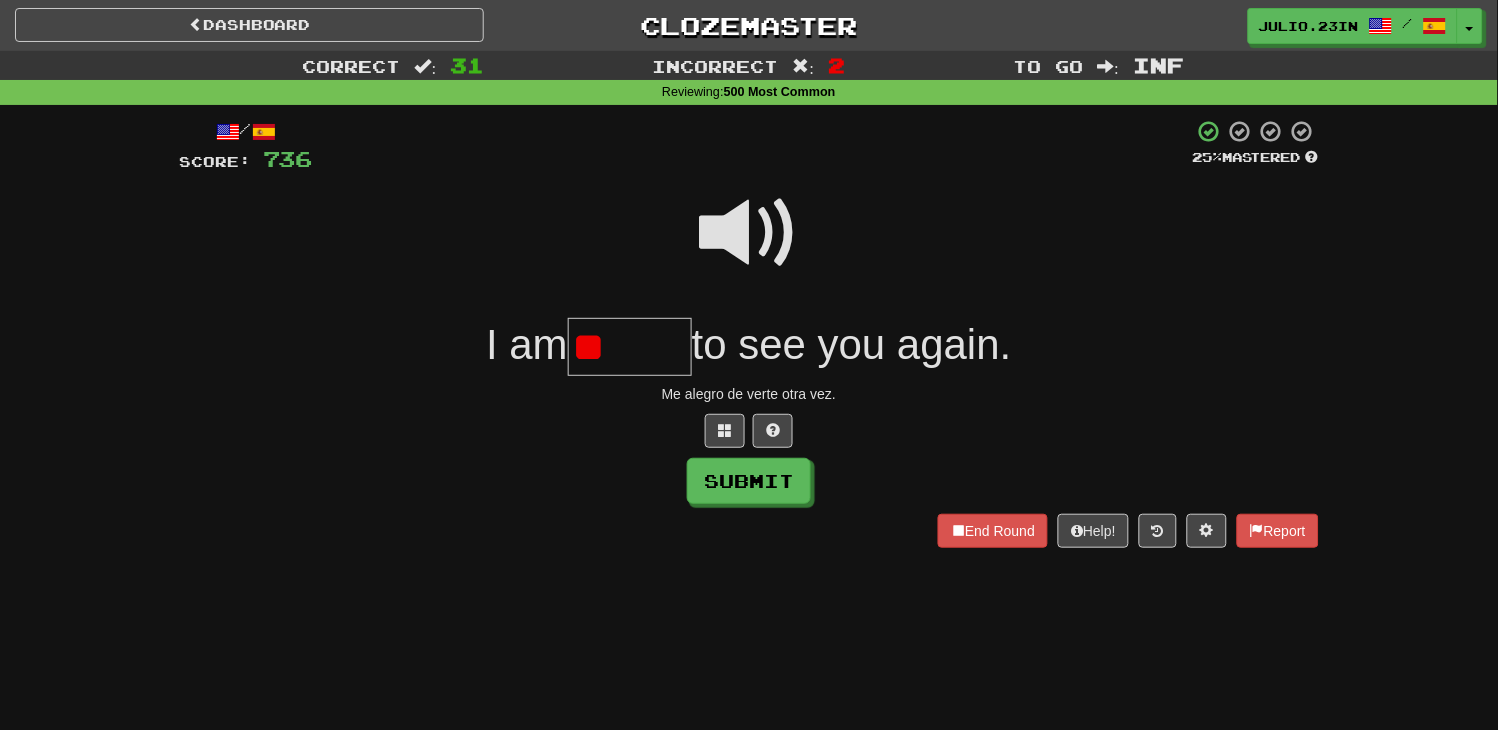 type on "*" 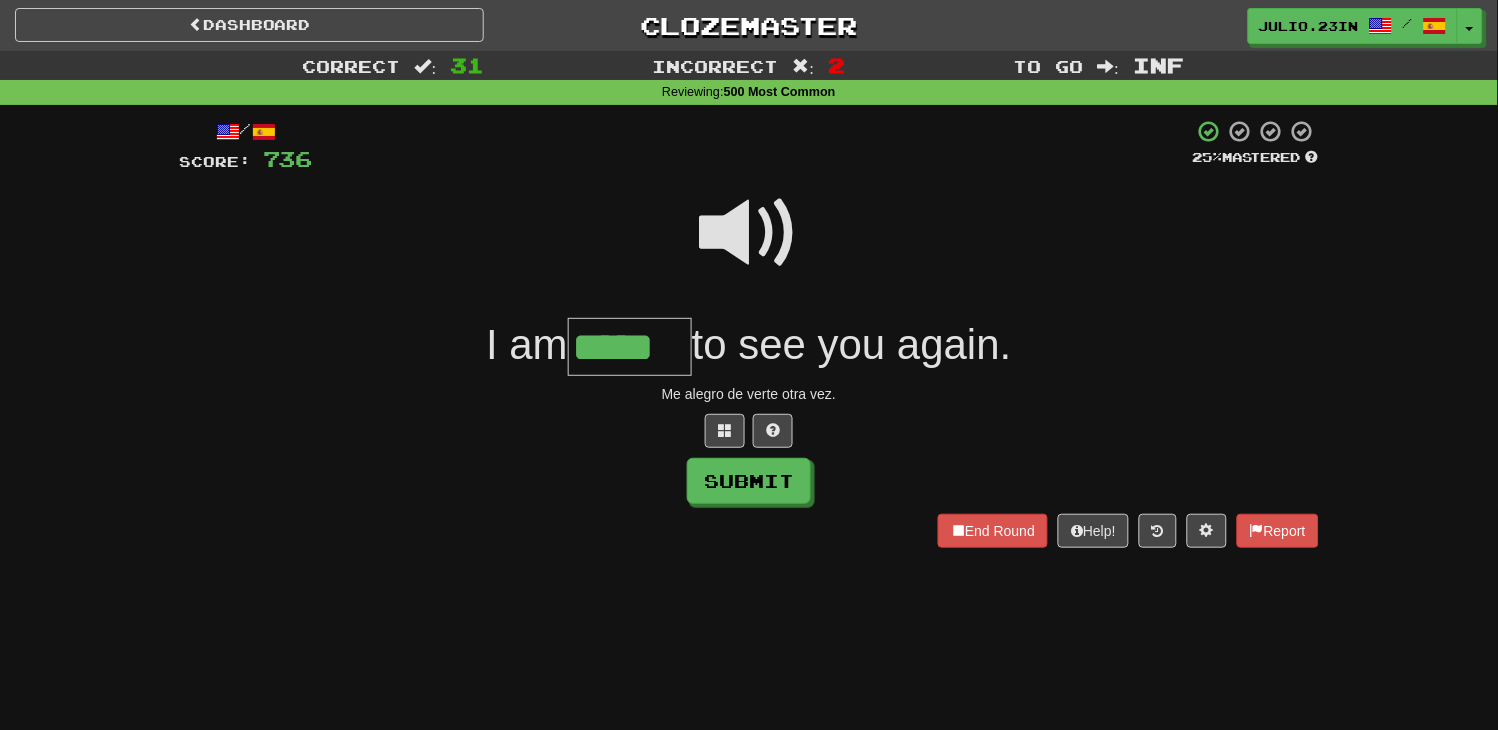 type on "*****" 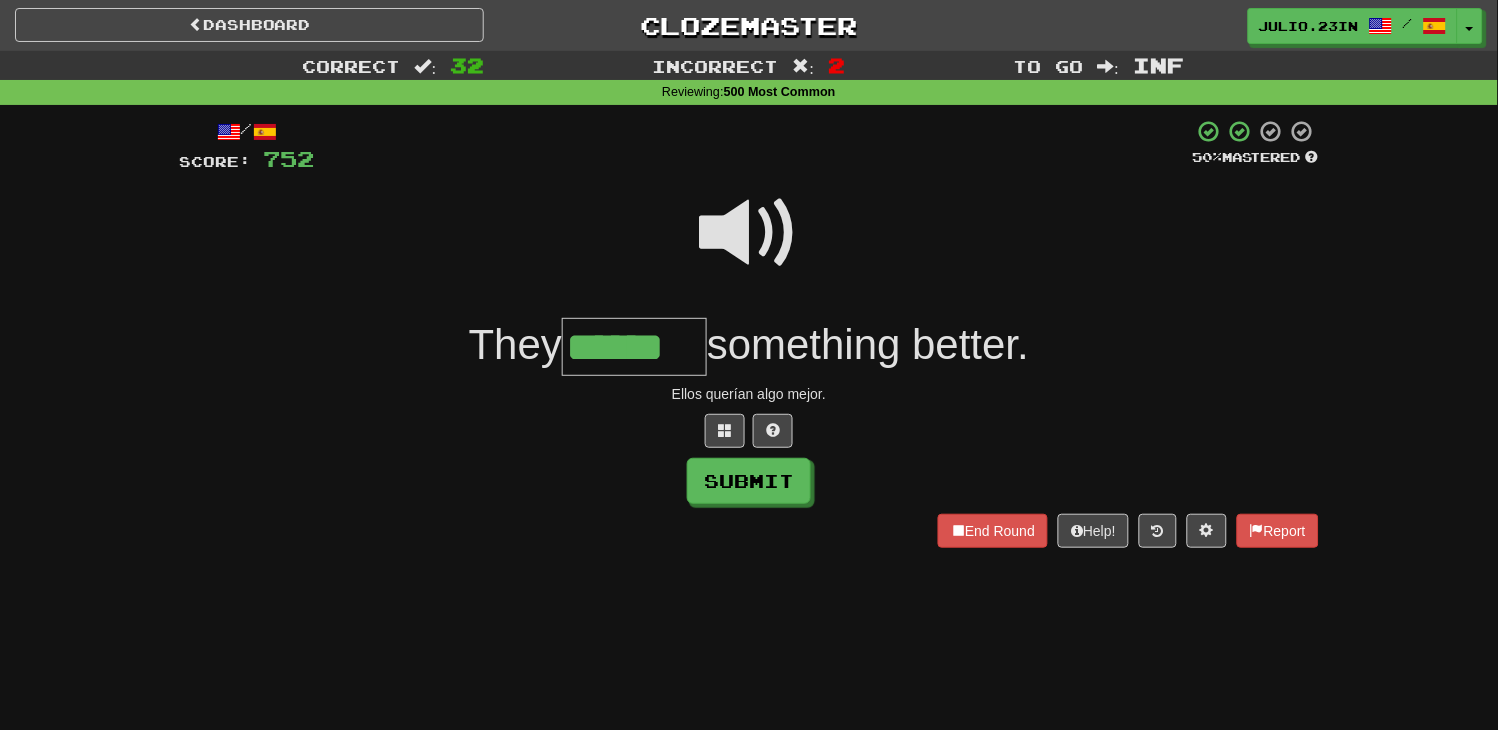 type on "******" 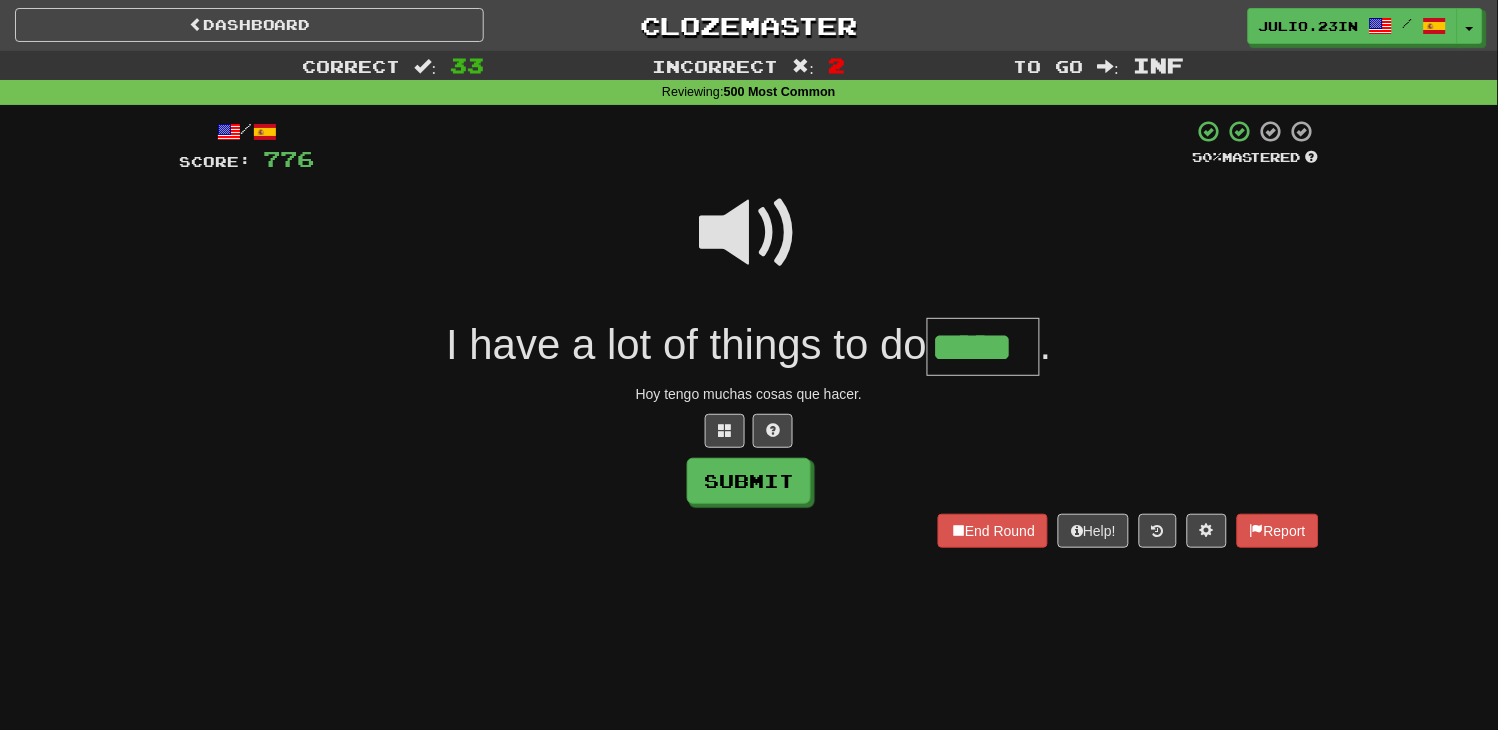 type on "*****" 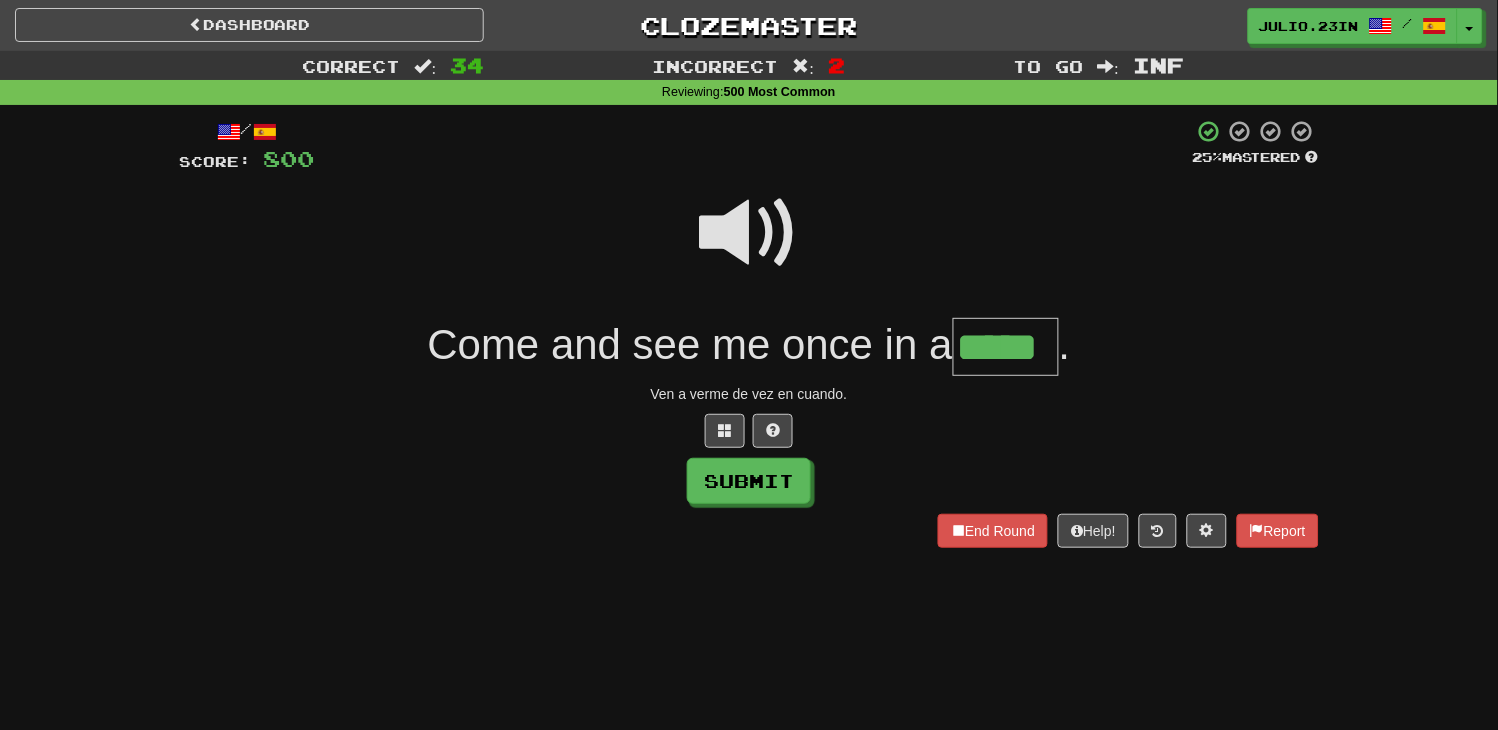 type on "*****" 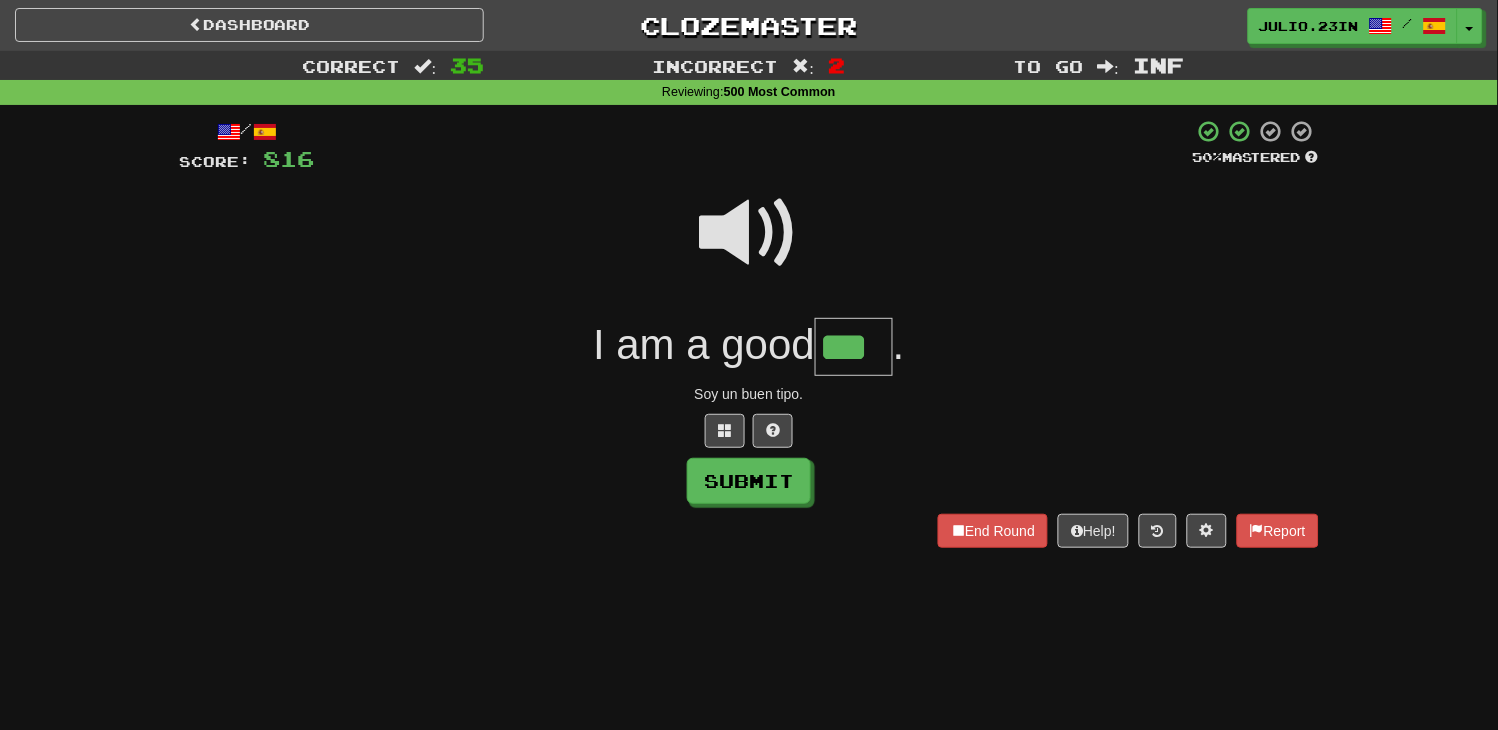 type on "***" 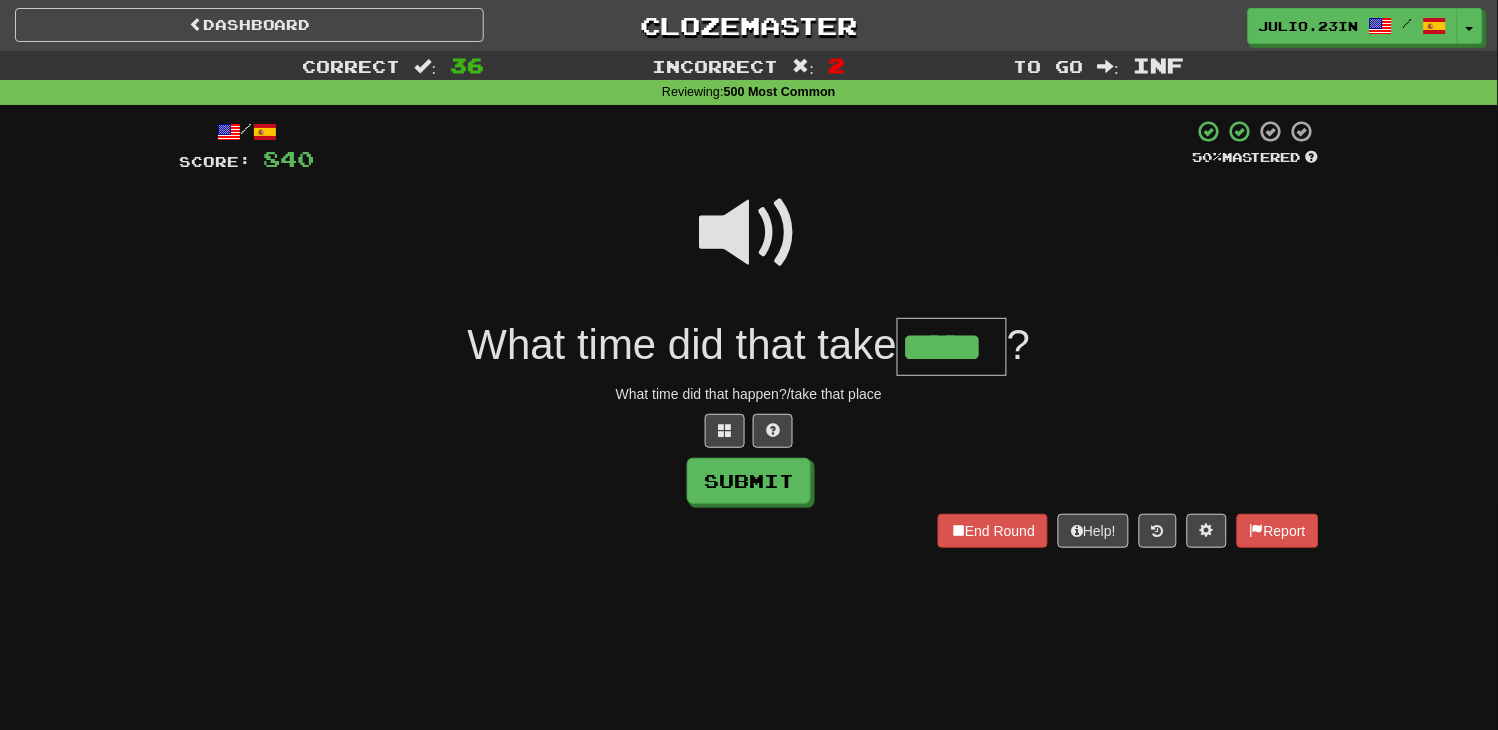 type on "*****" 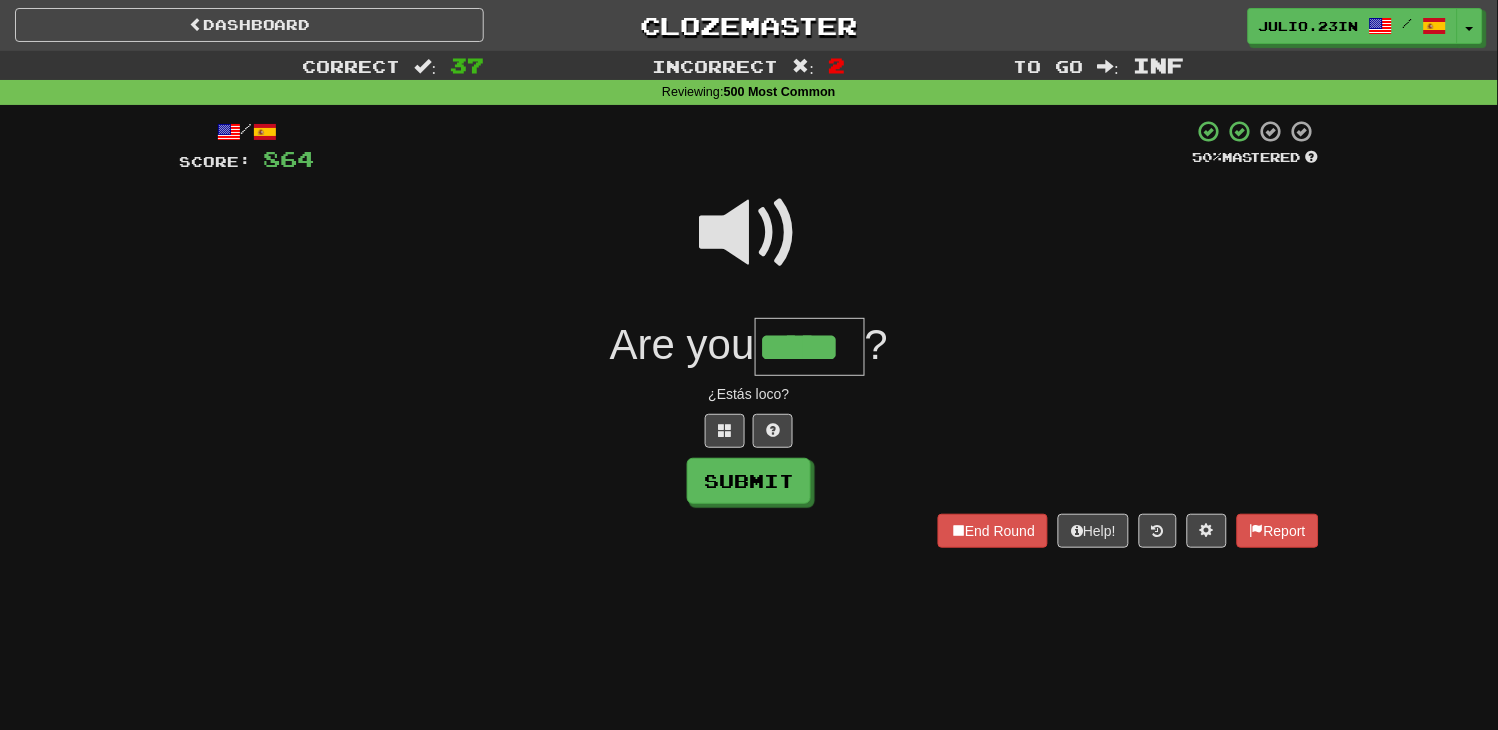 type on "*****" 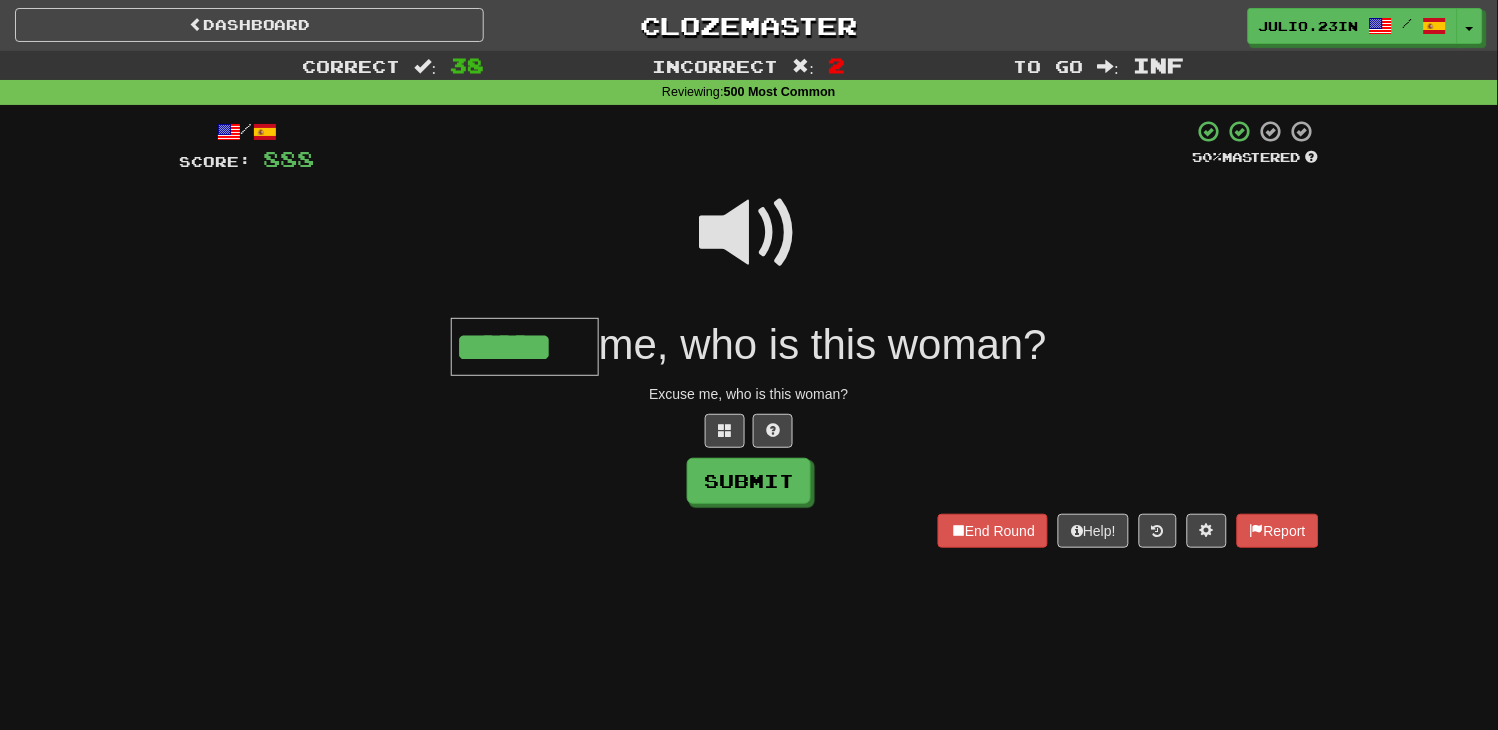 type on "******" 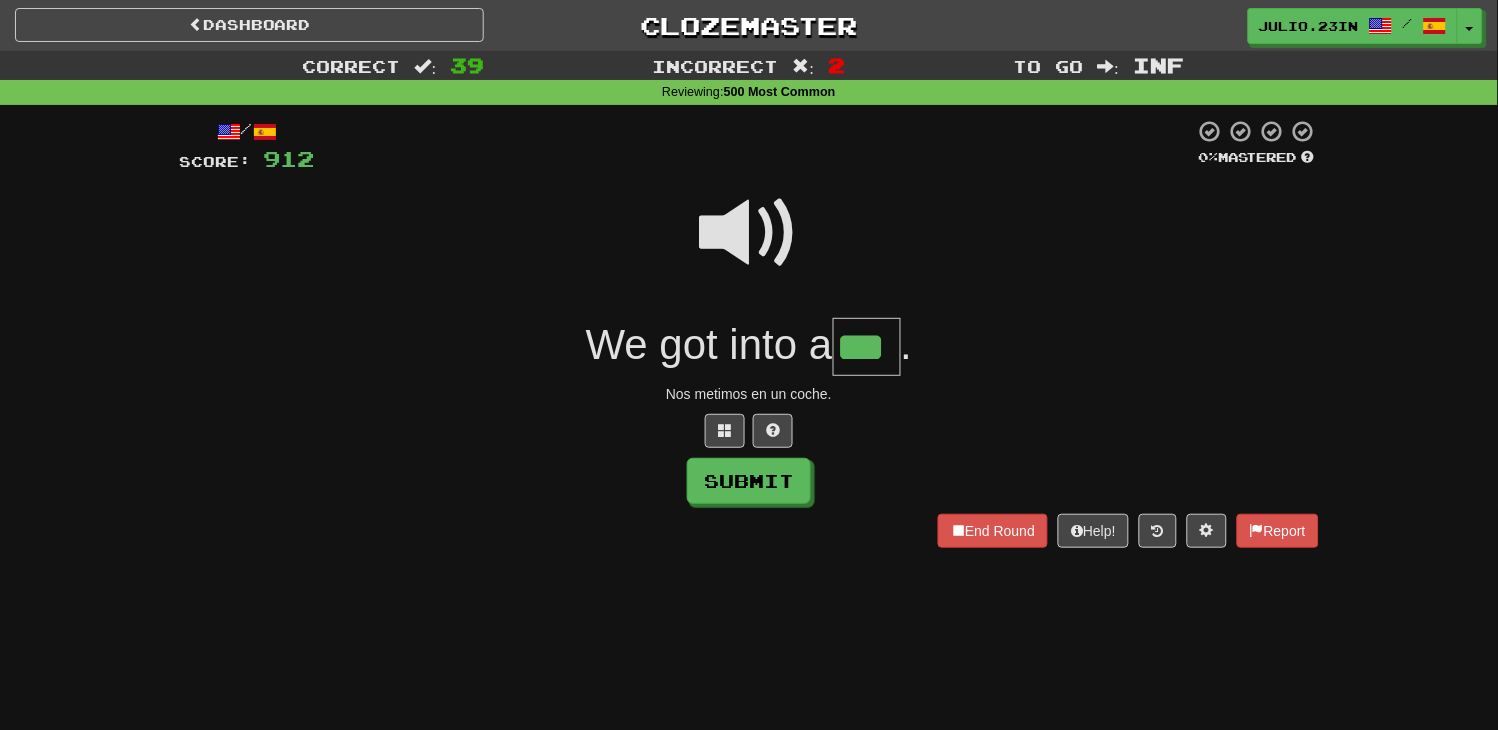 type on "***" 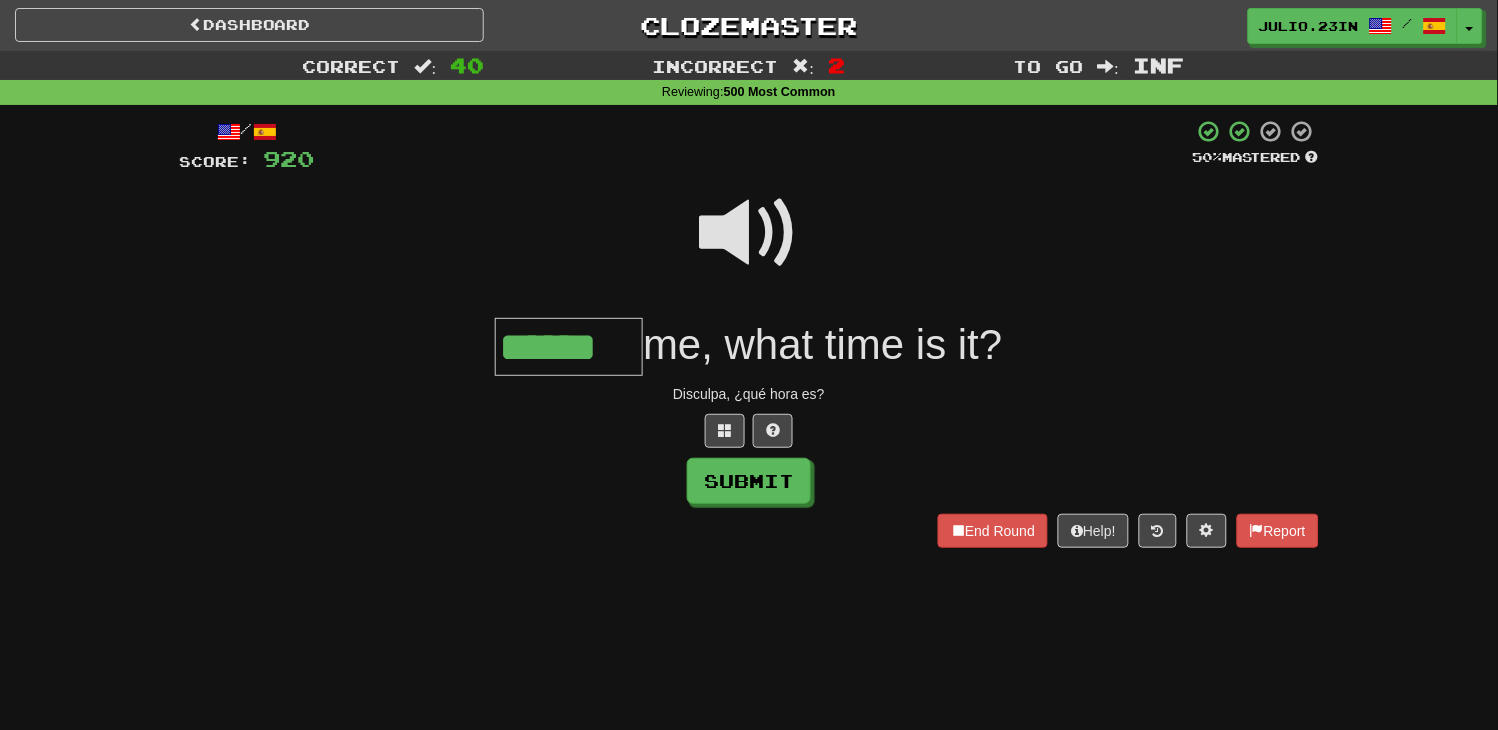 type on "******" 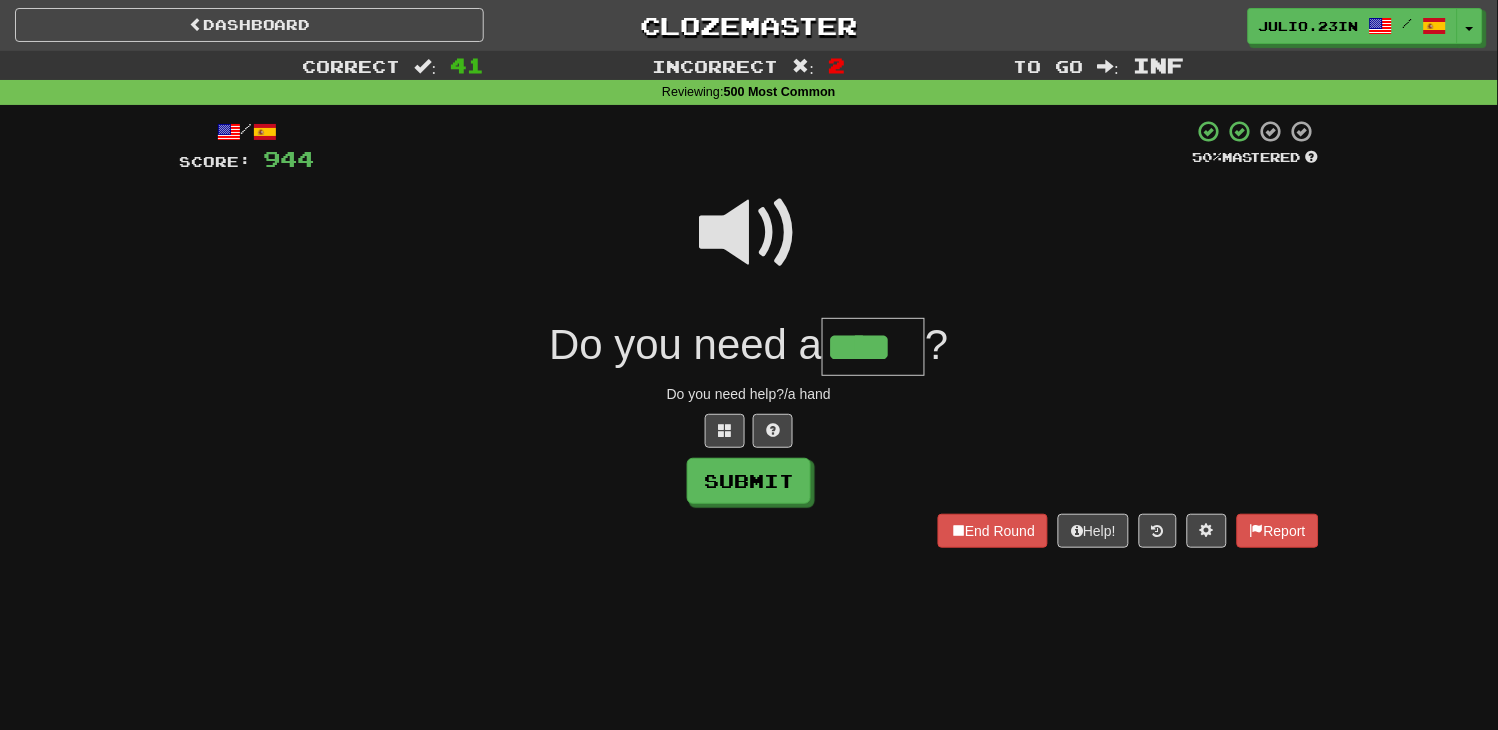 type on "****" 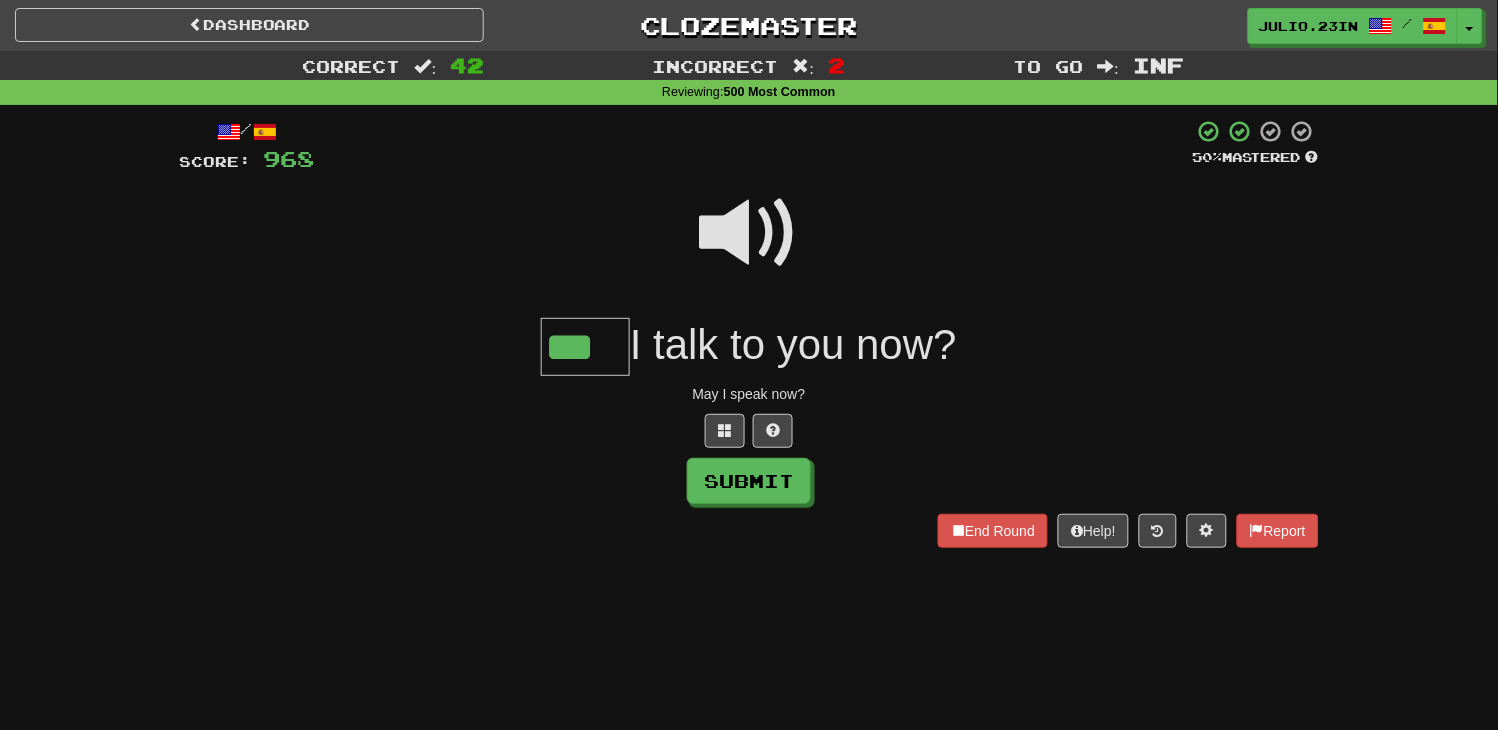 type on "***" 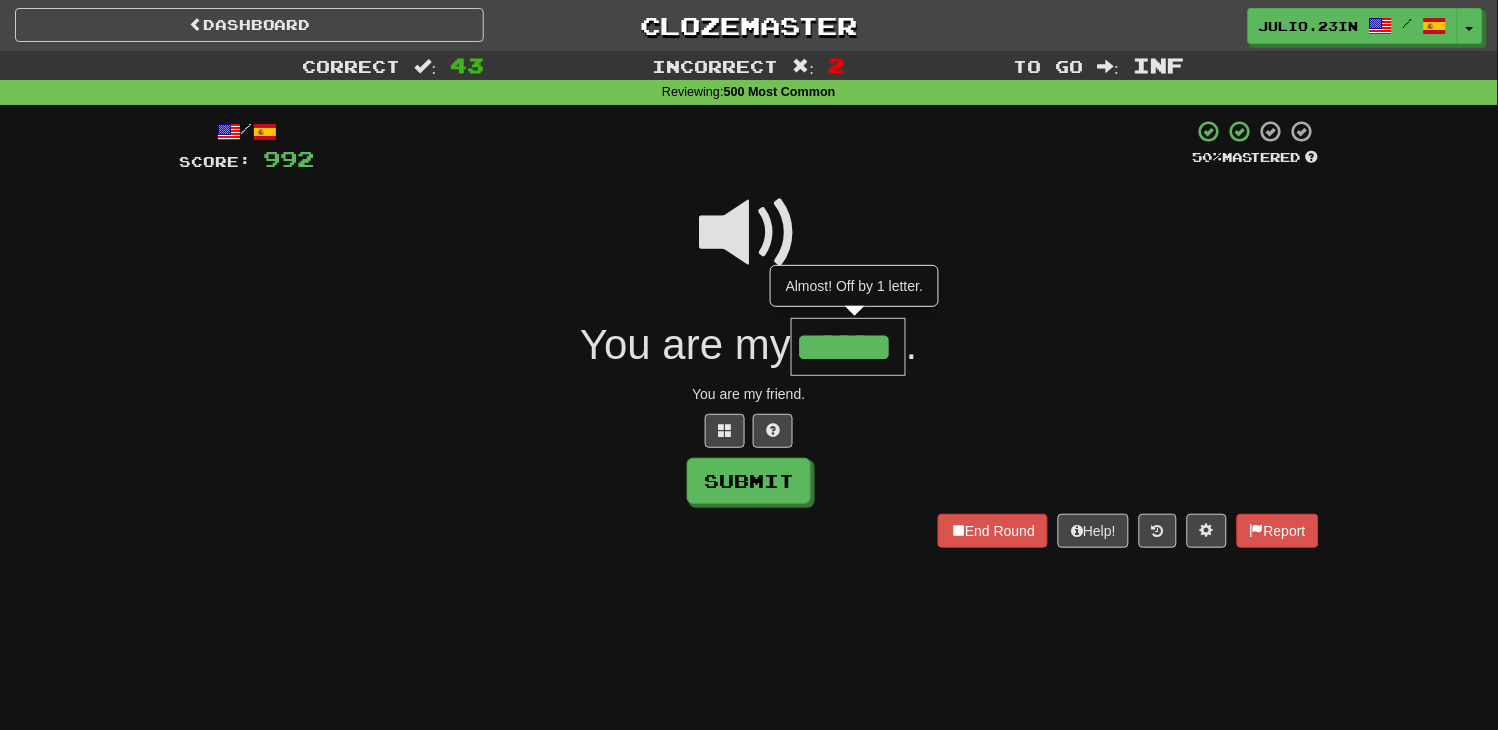 type on "******" 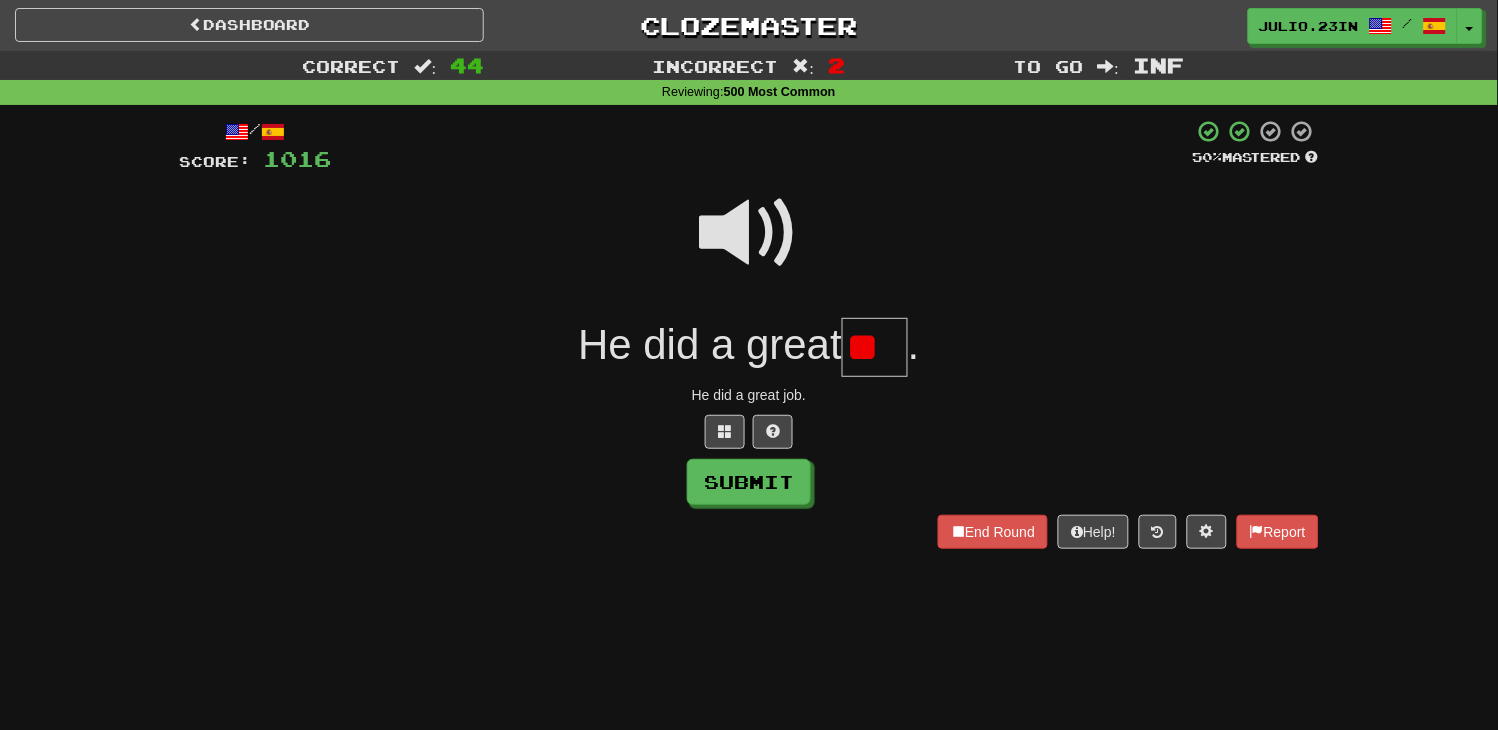 scroll, scrollTop: 0, scrollLeft: 0, axis: both 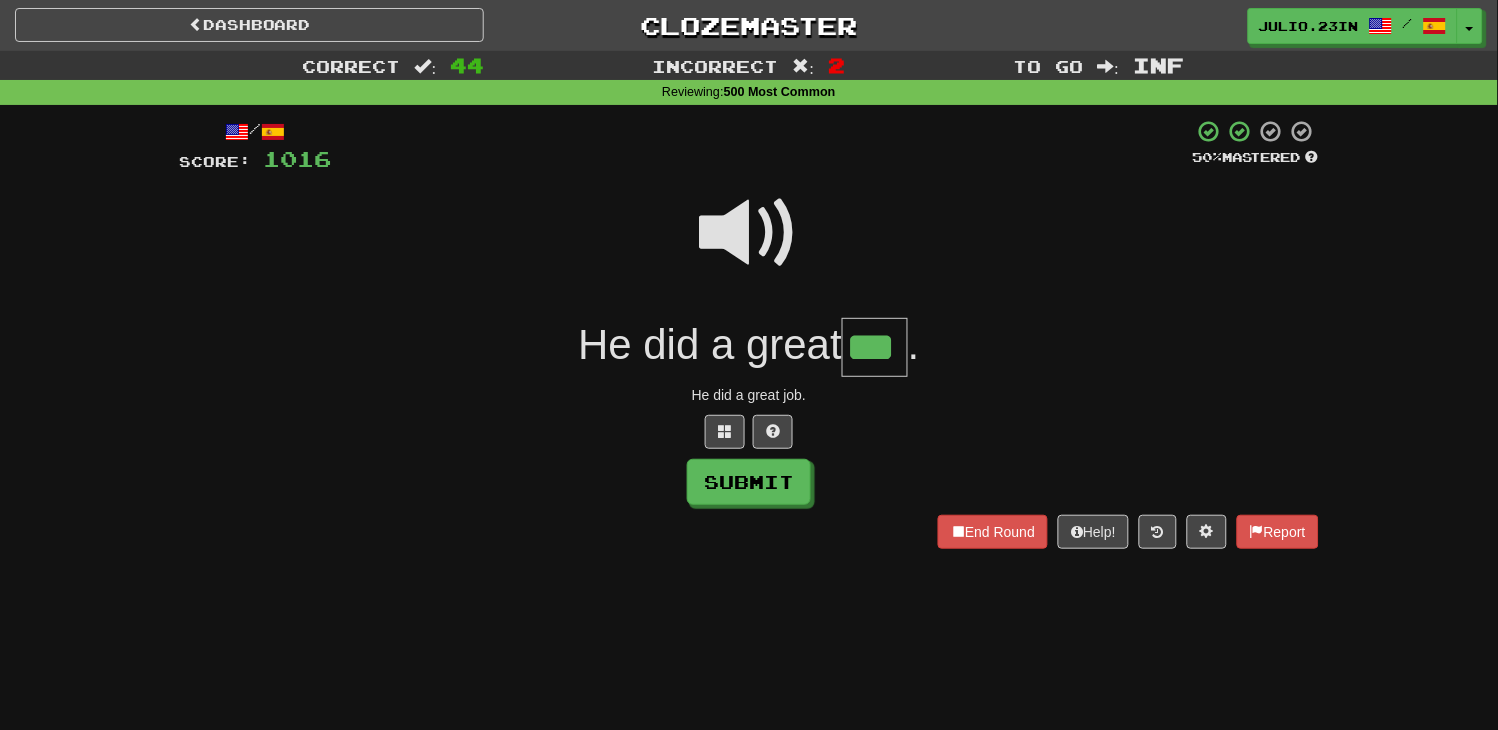 type on "***" 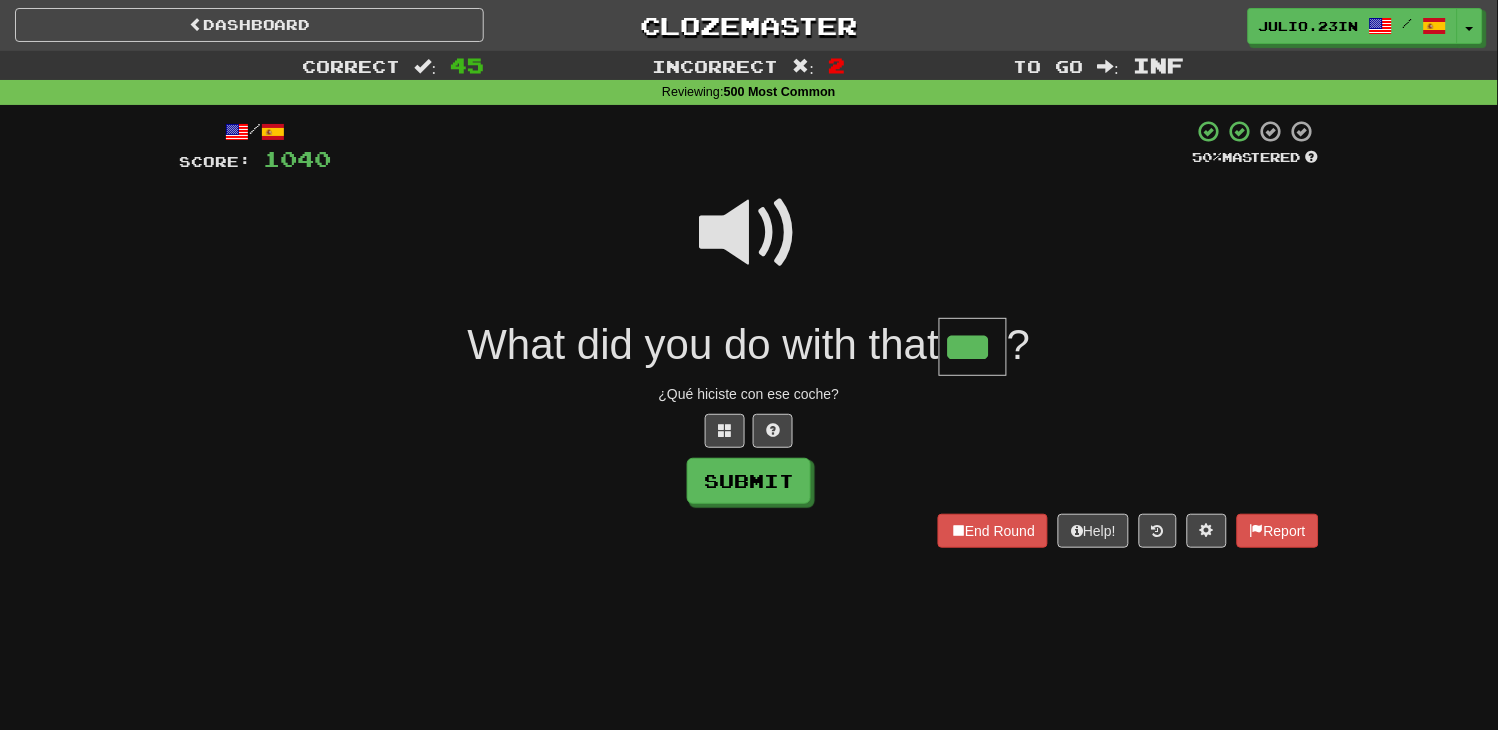 type on "***" 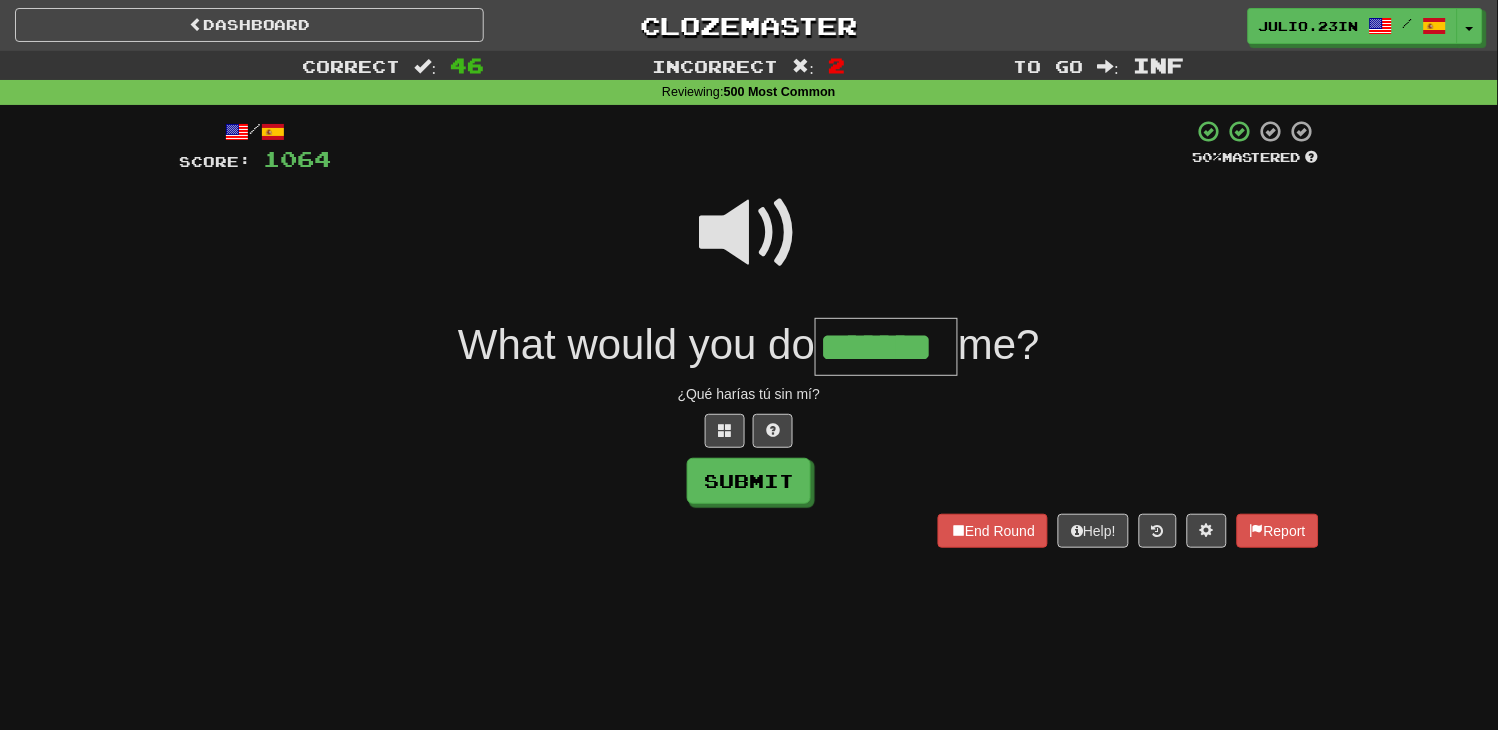 type on "*******" 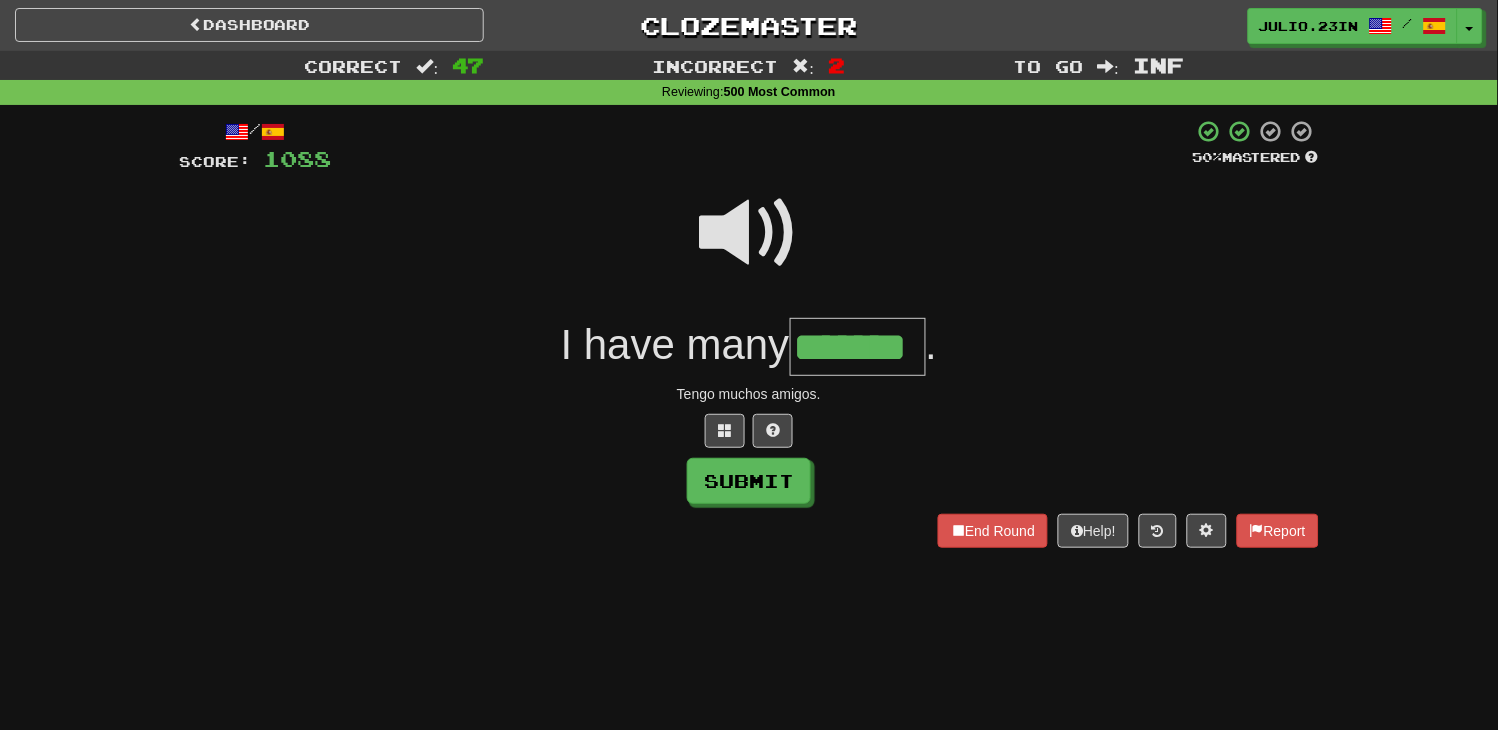 type on "*******" 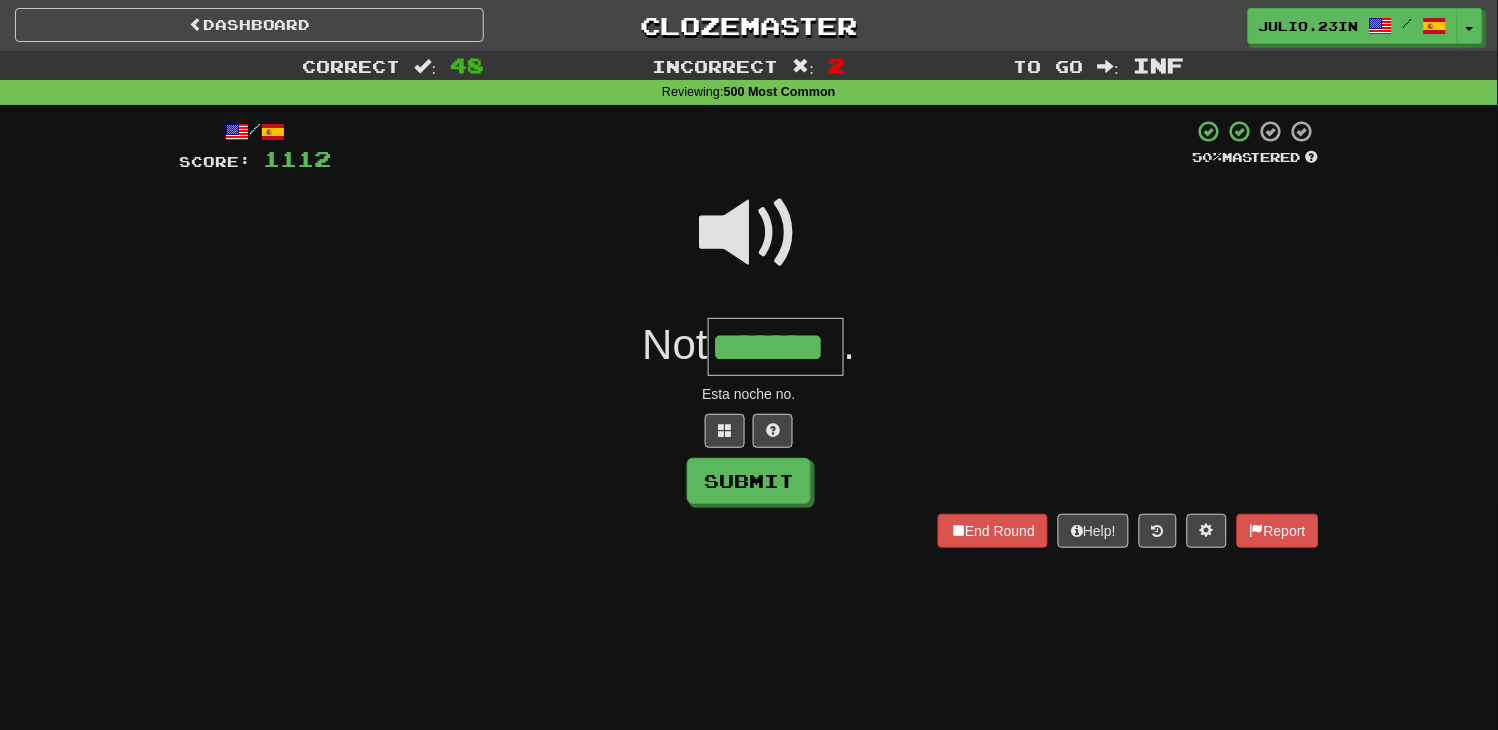 type on "*******" 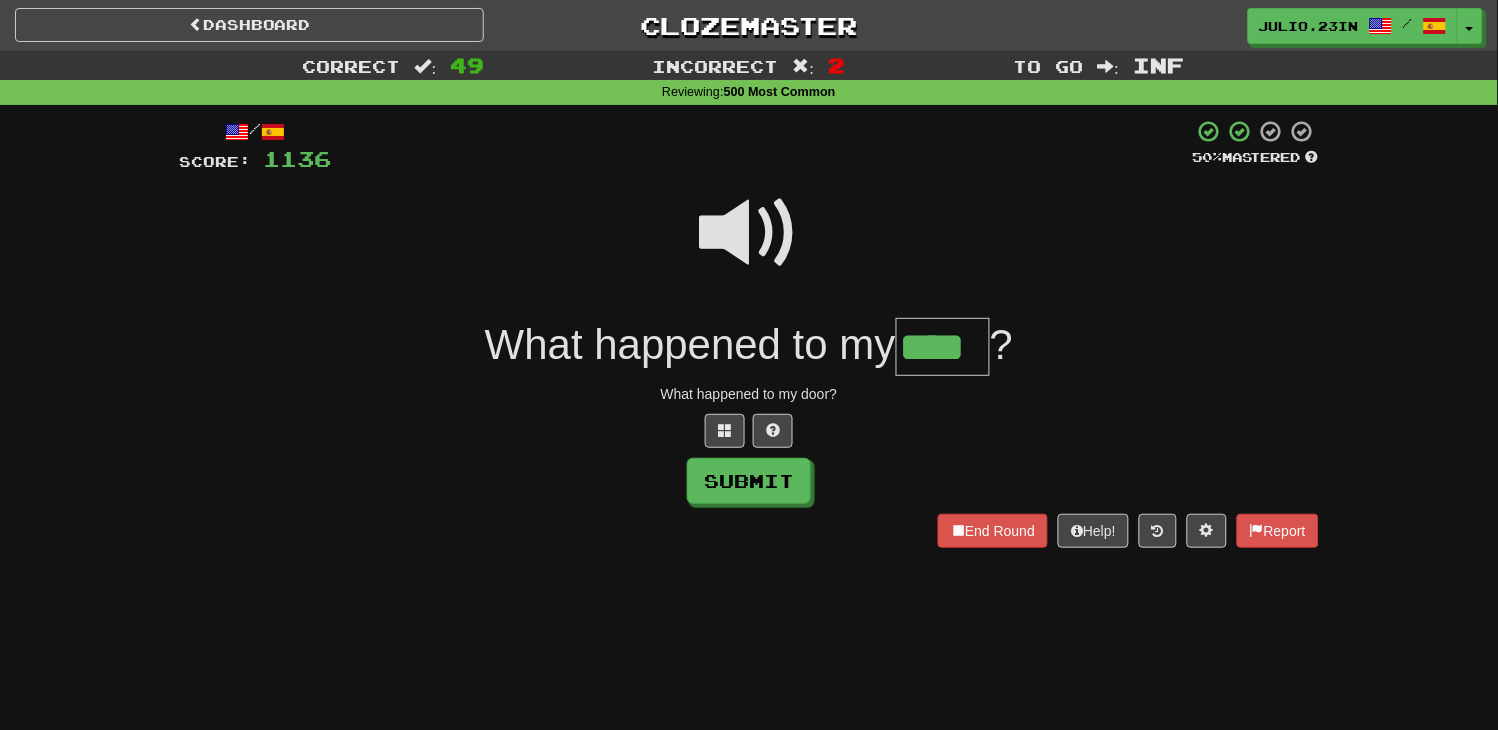 type on "****" 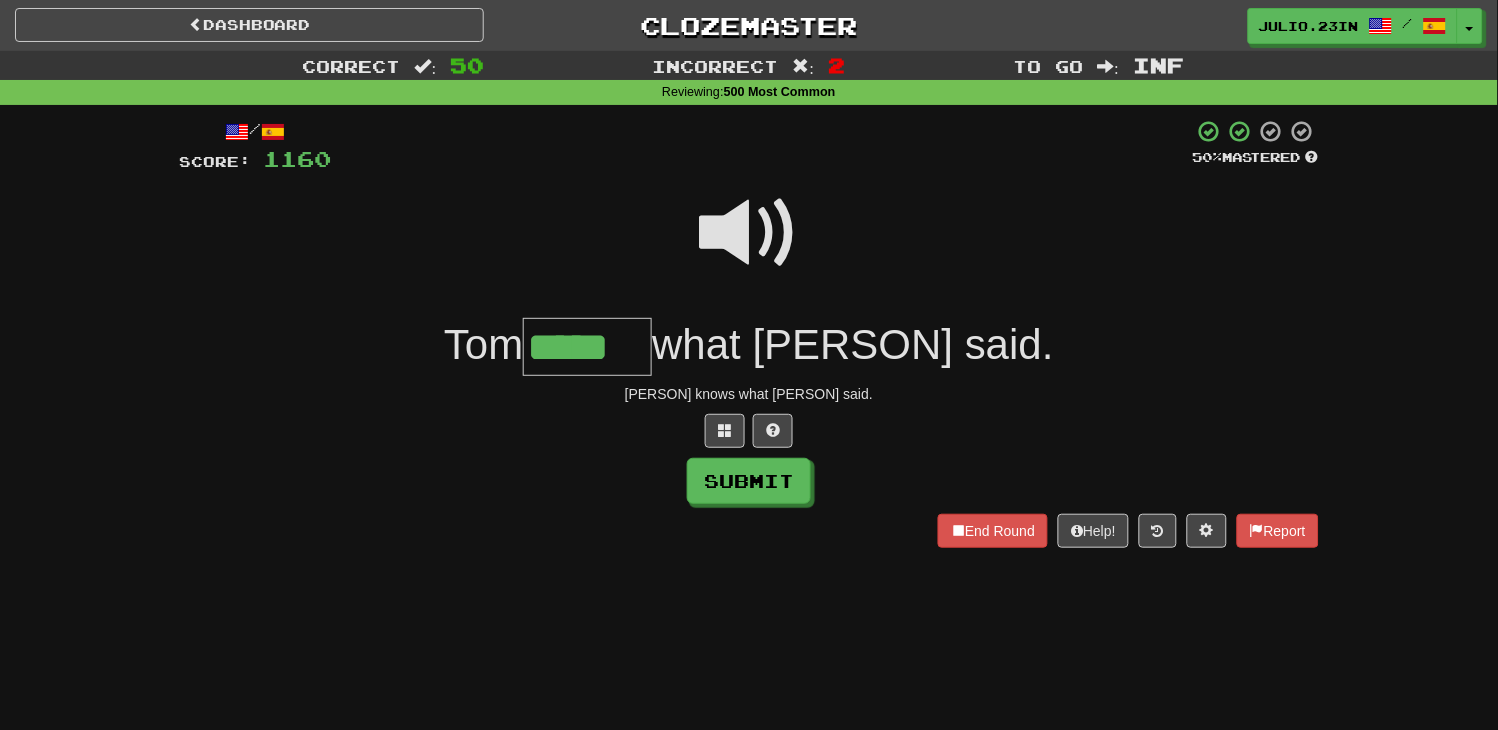 type on "*****" 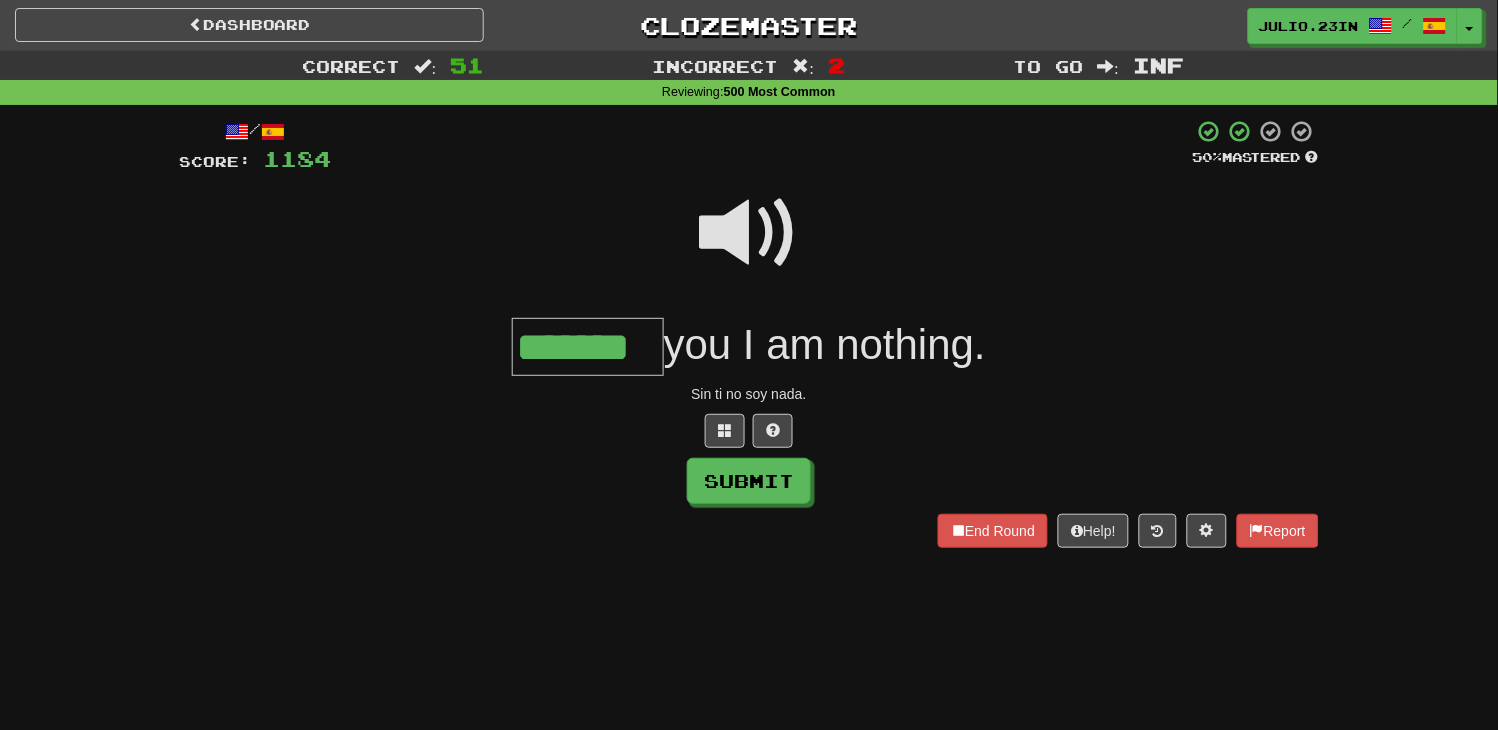 type on "*******" 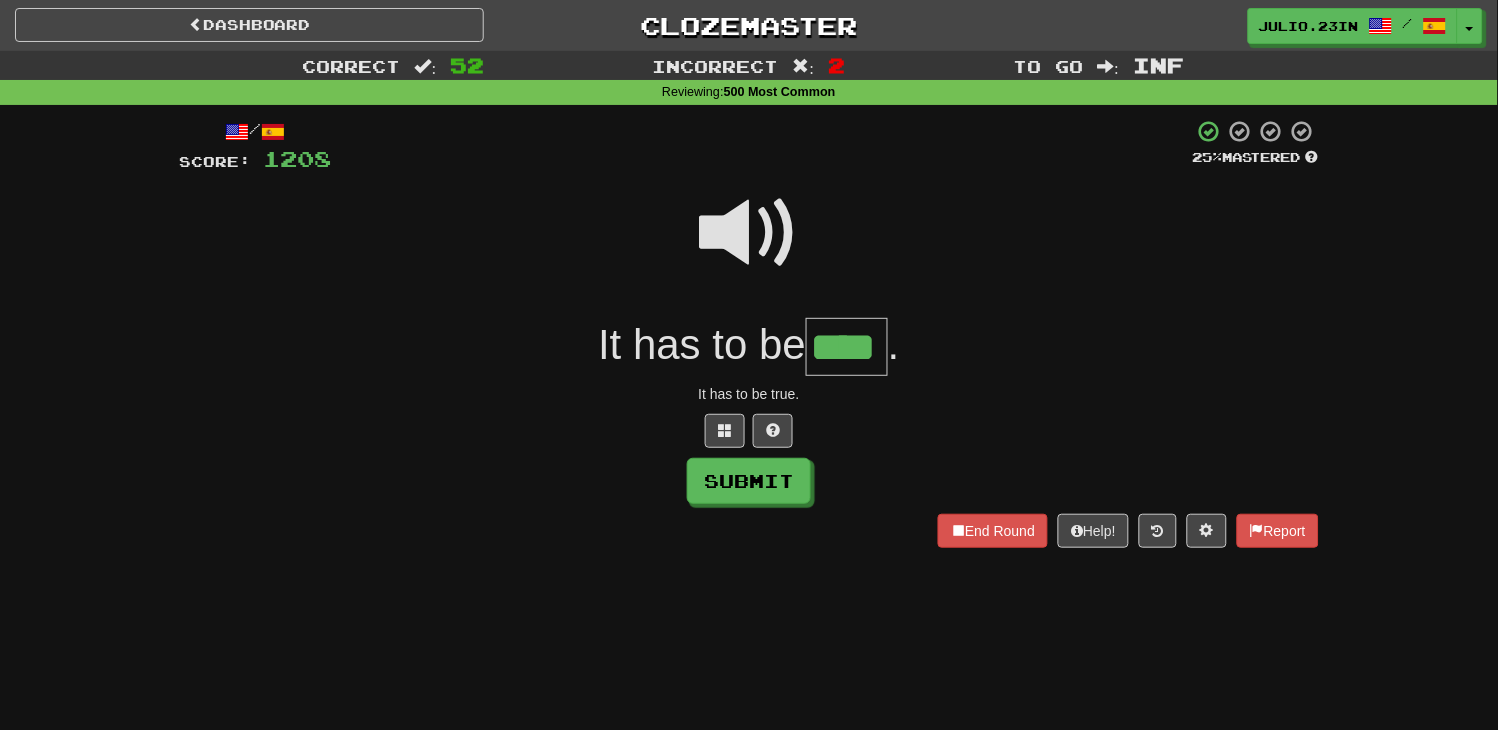 type on "****" 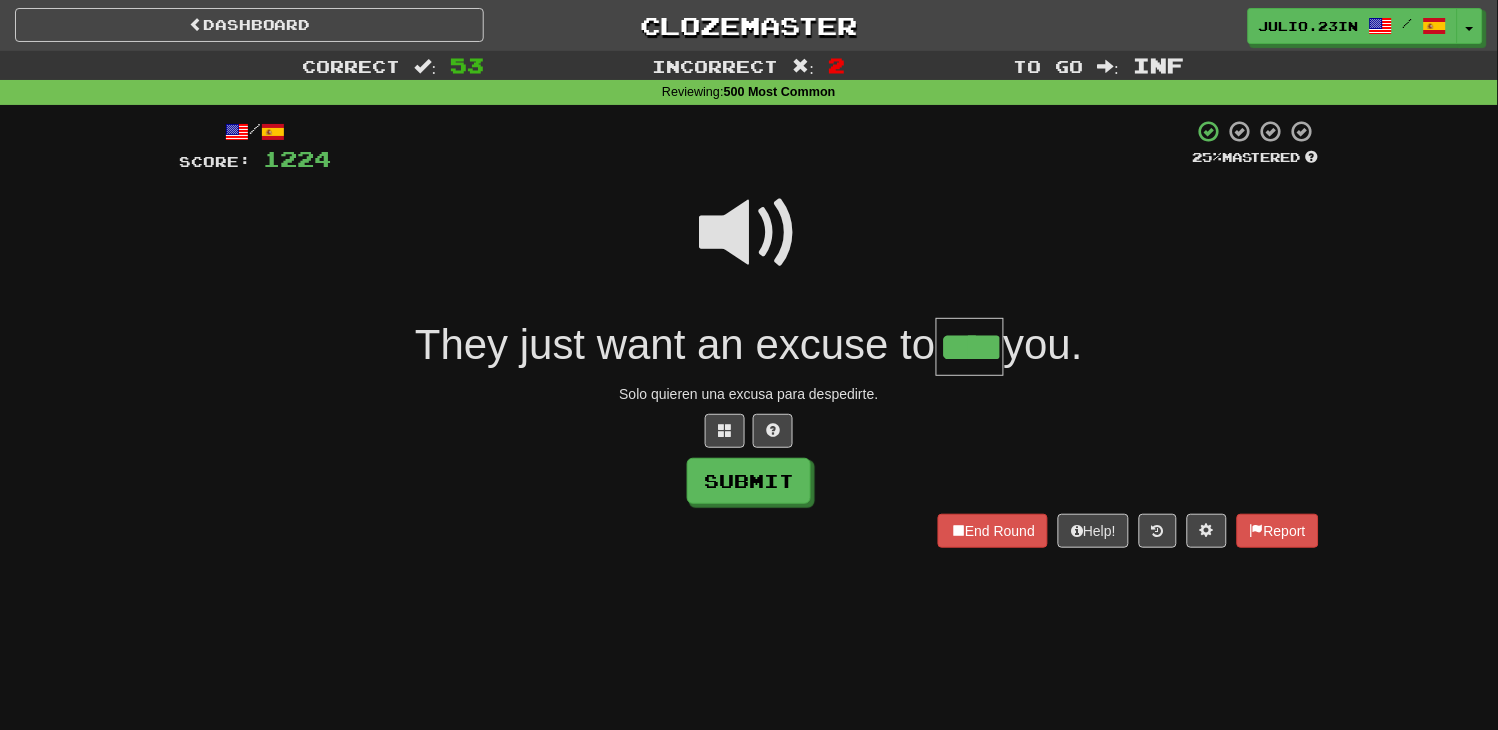 type on "****" 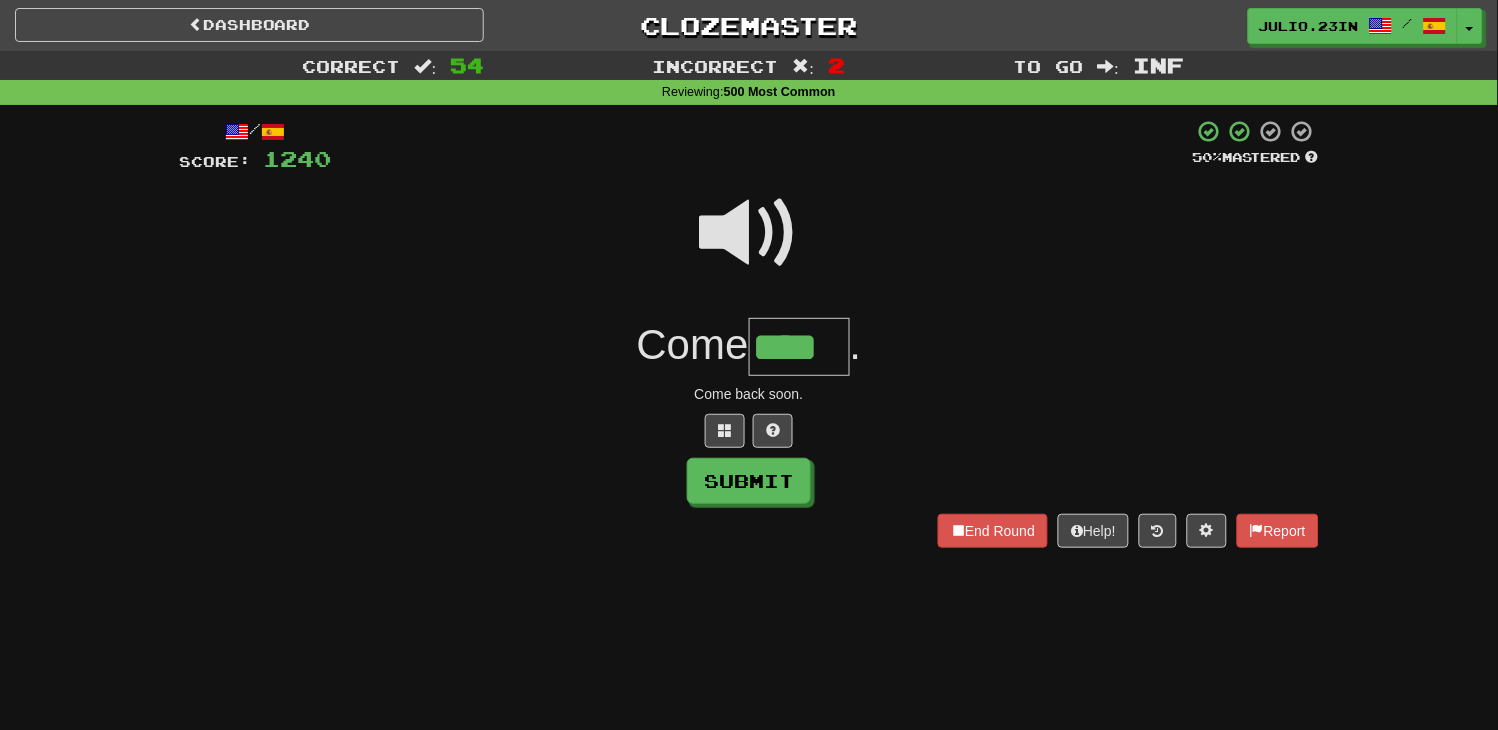 type on "****" 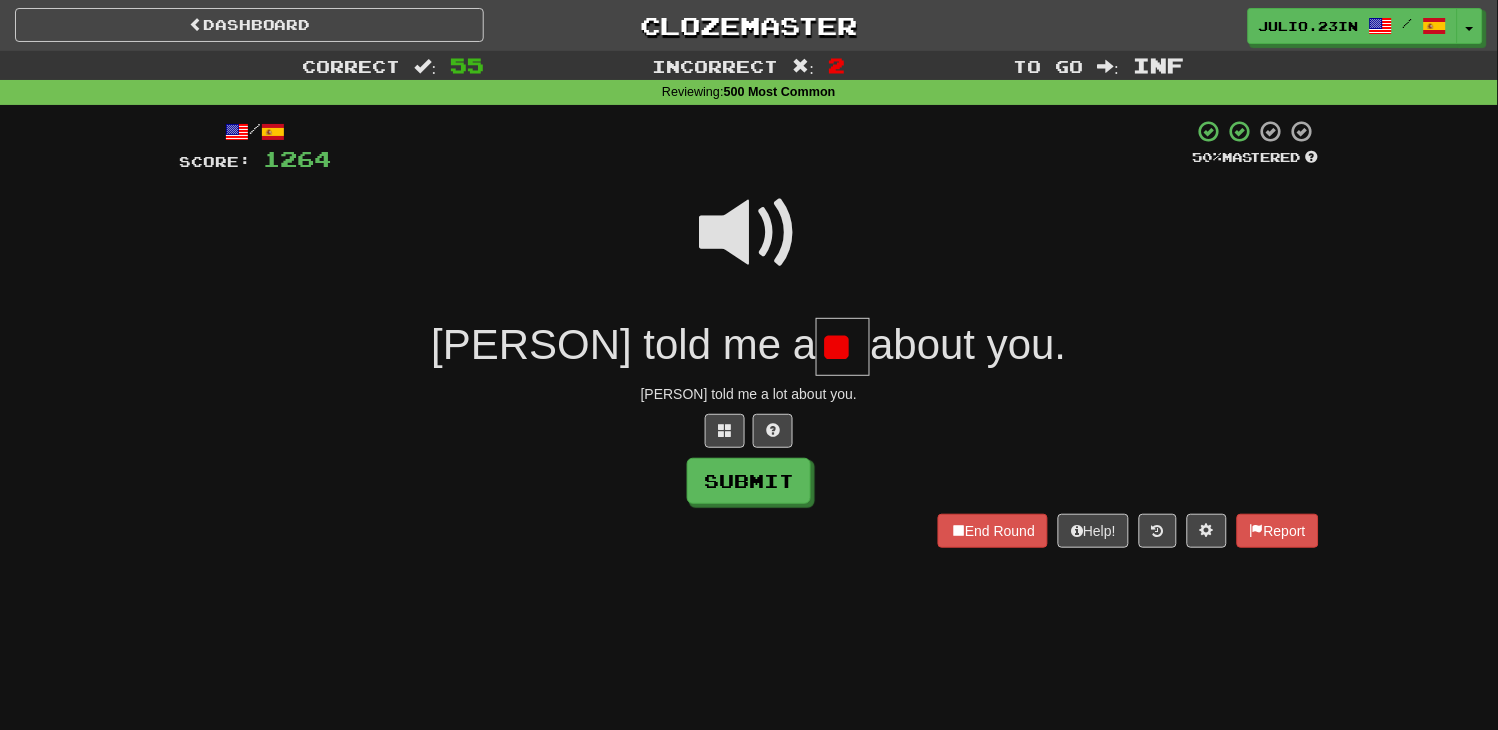 type on "*" 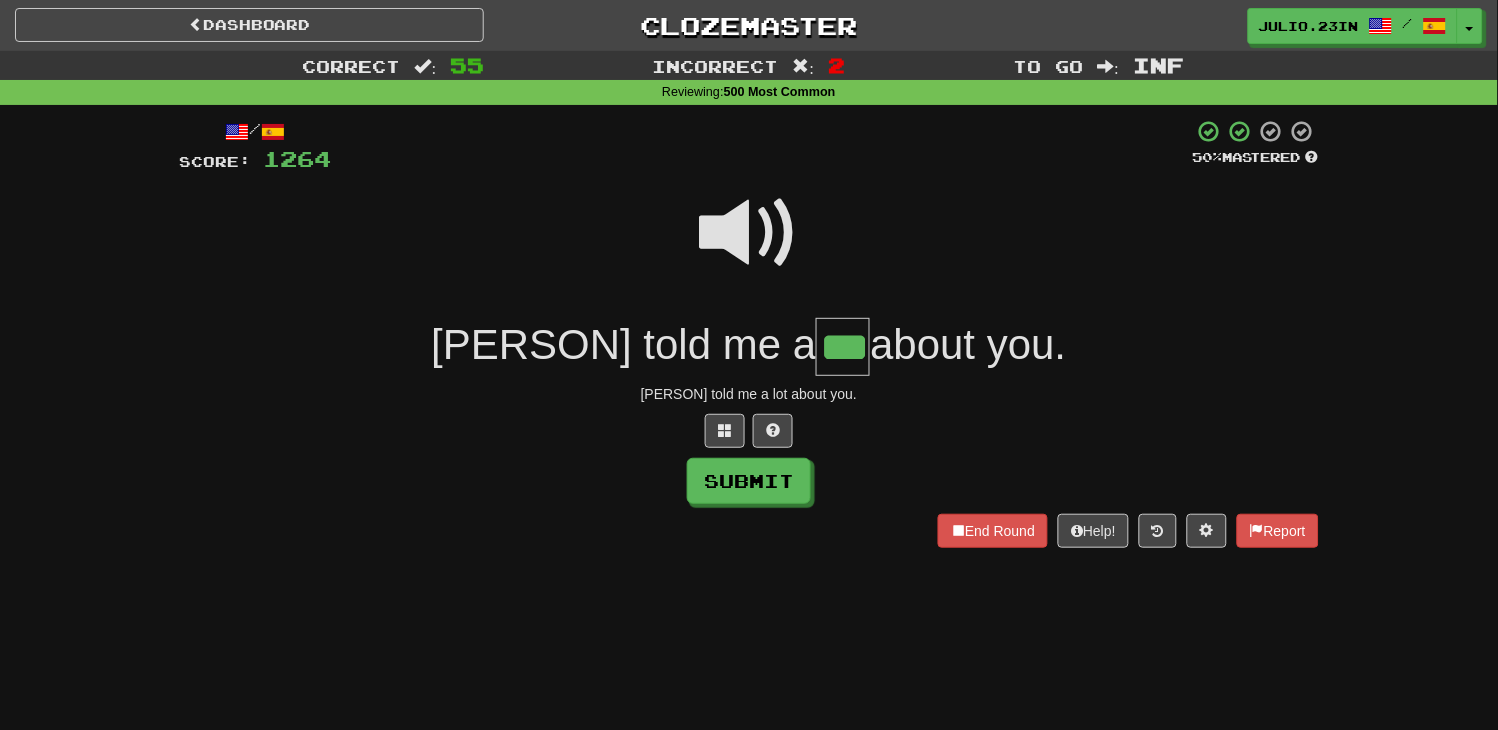 type on "***" 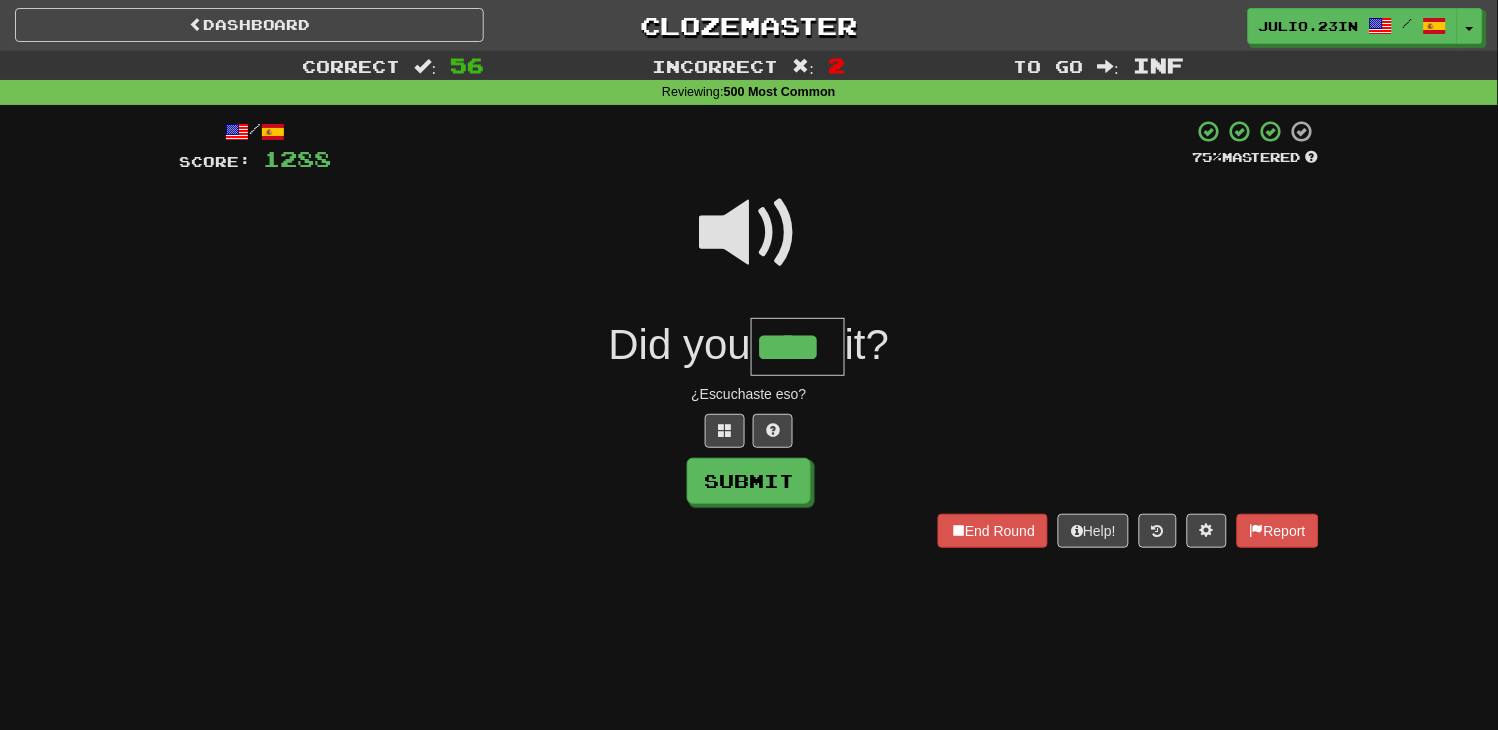 type on "****" 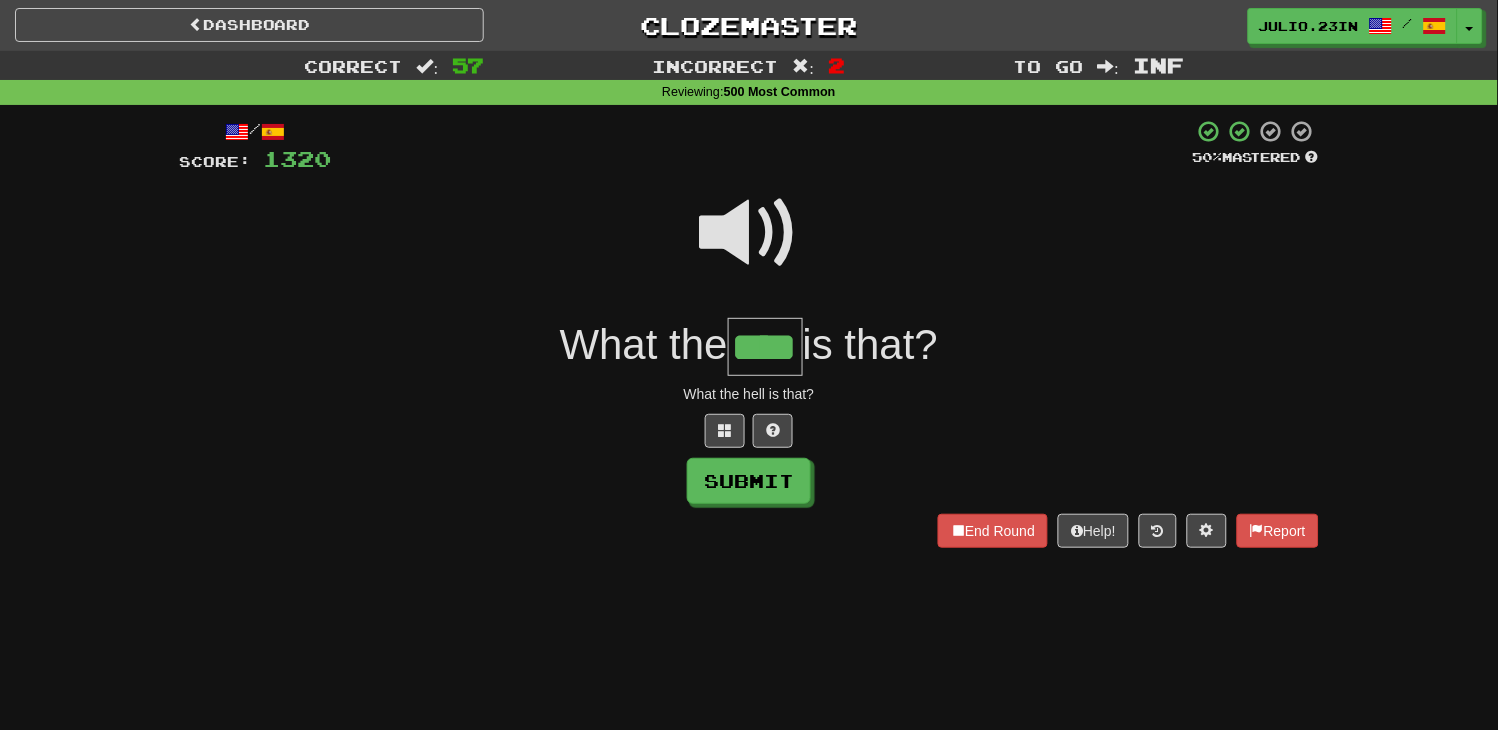 type on "****" 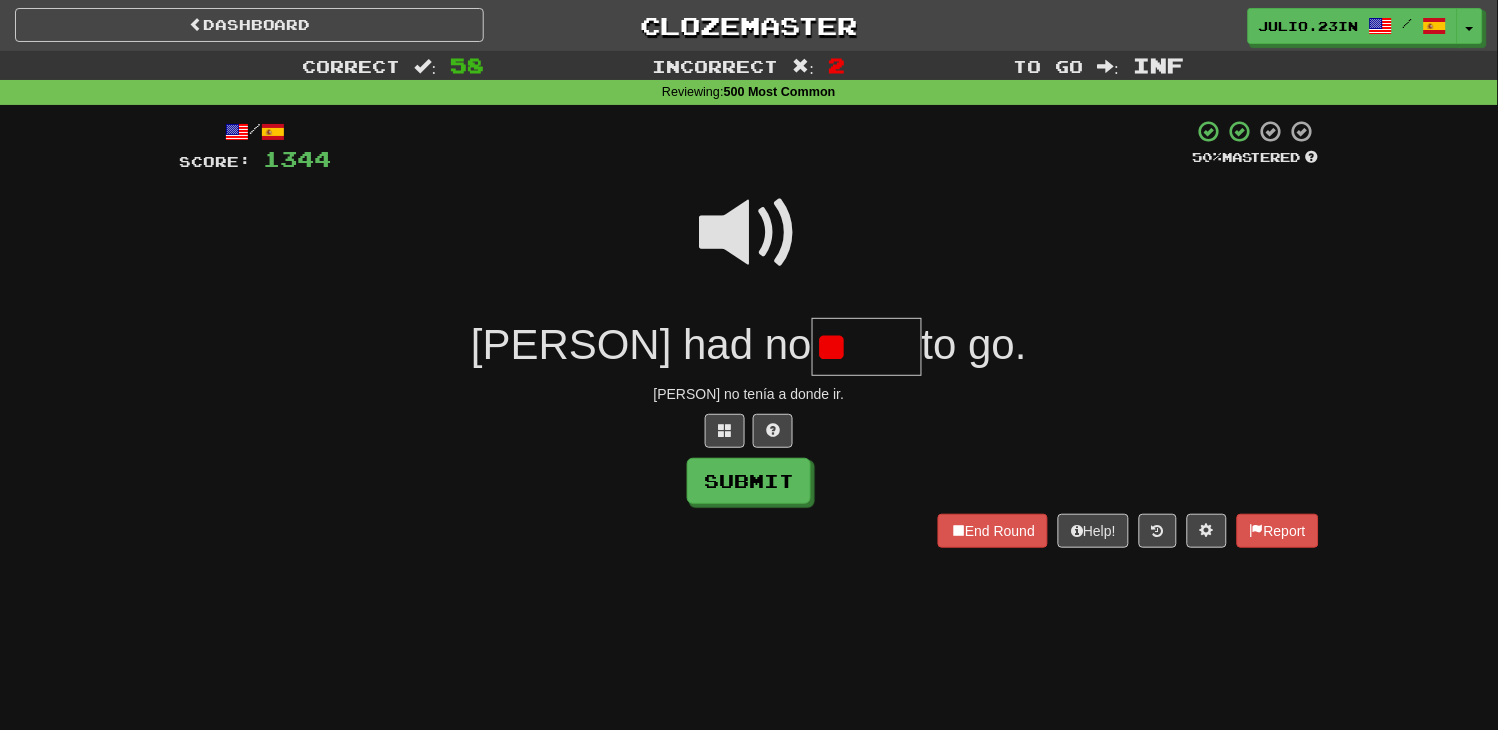 type on "*" 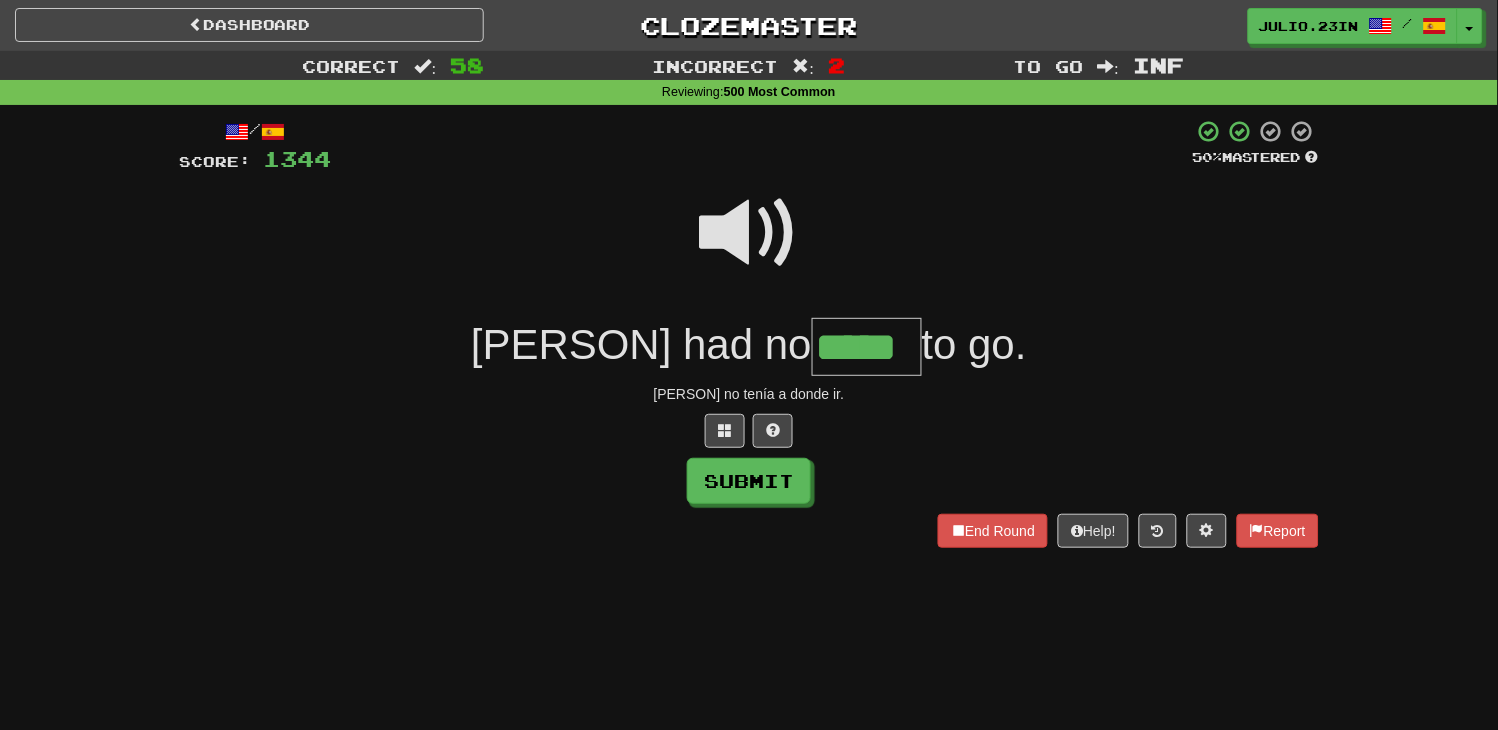 type on "*****" 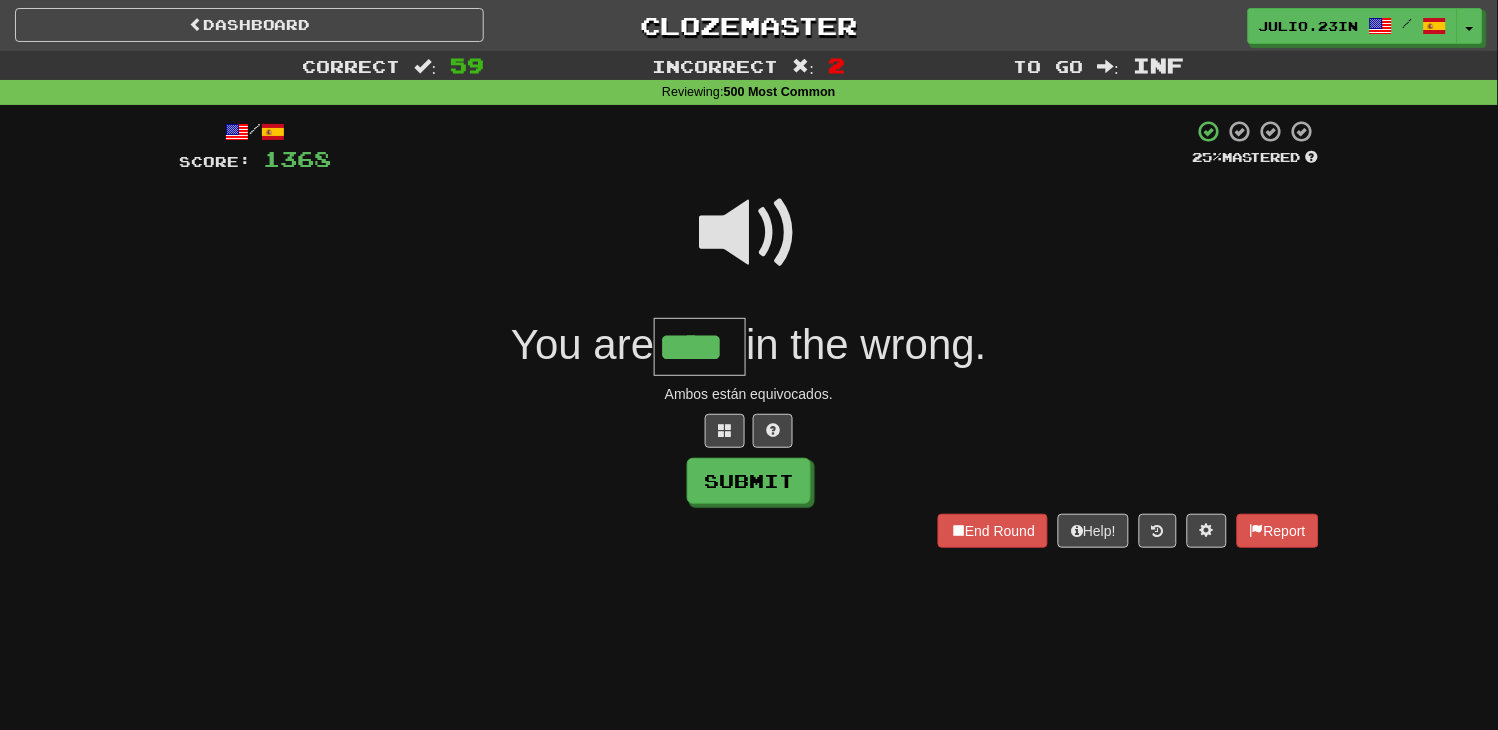 type on "****" 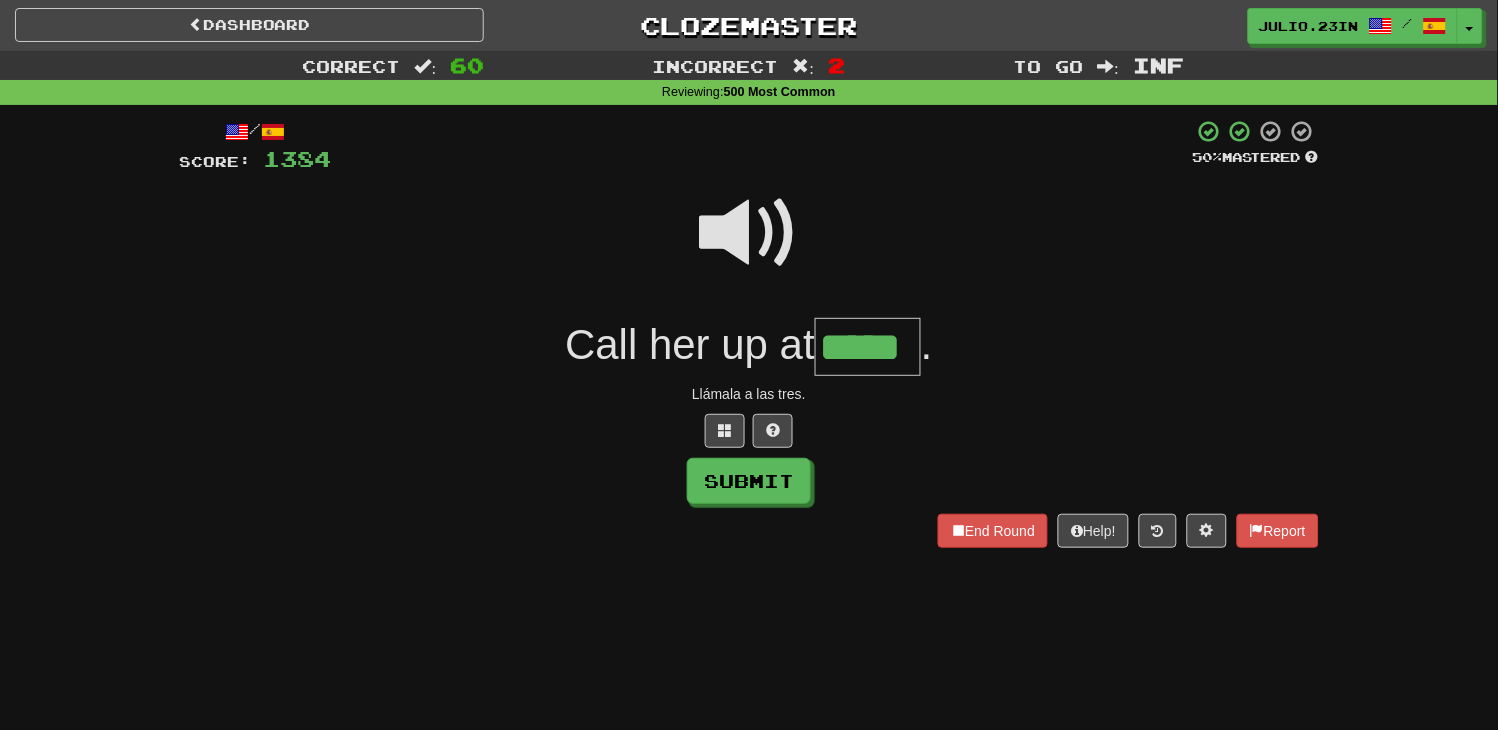type on "*****" 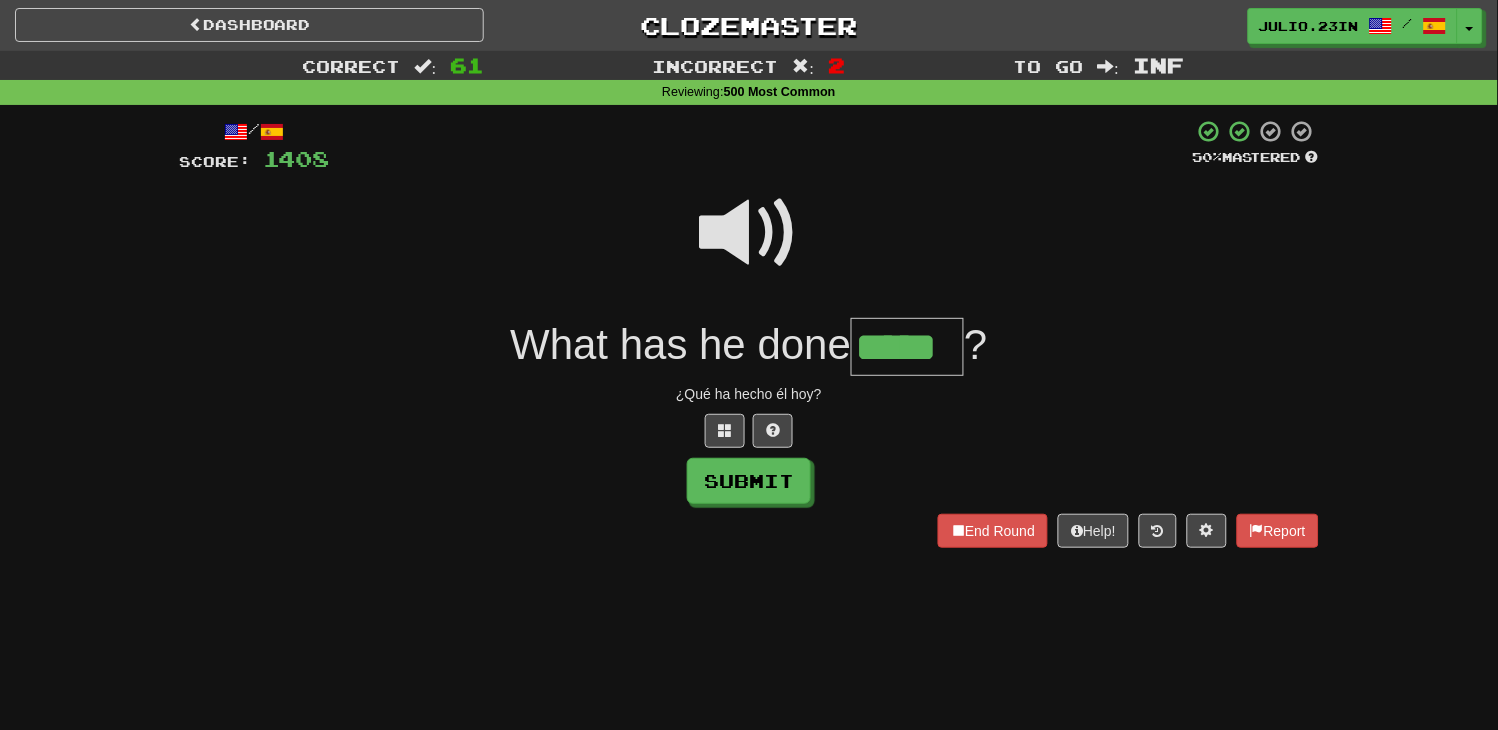 type on "*****" 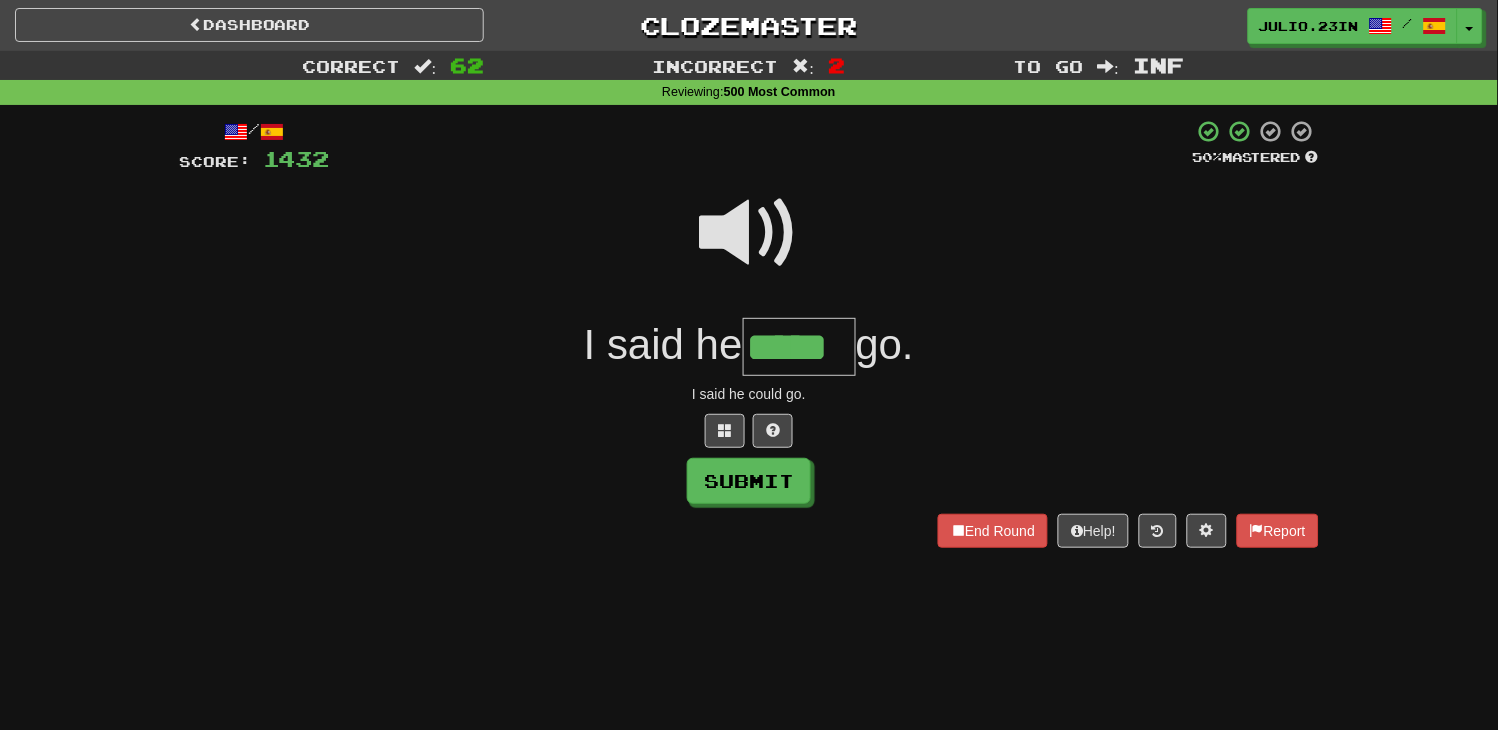 type on "*****" 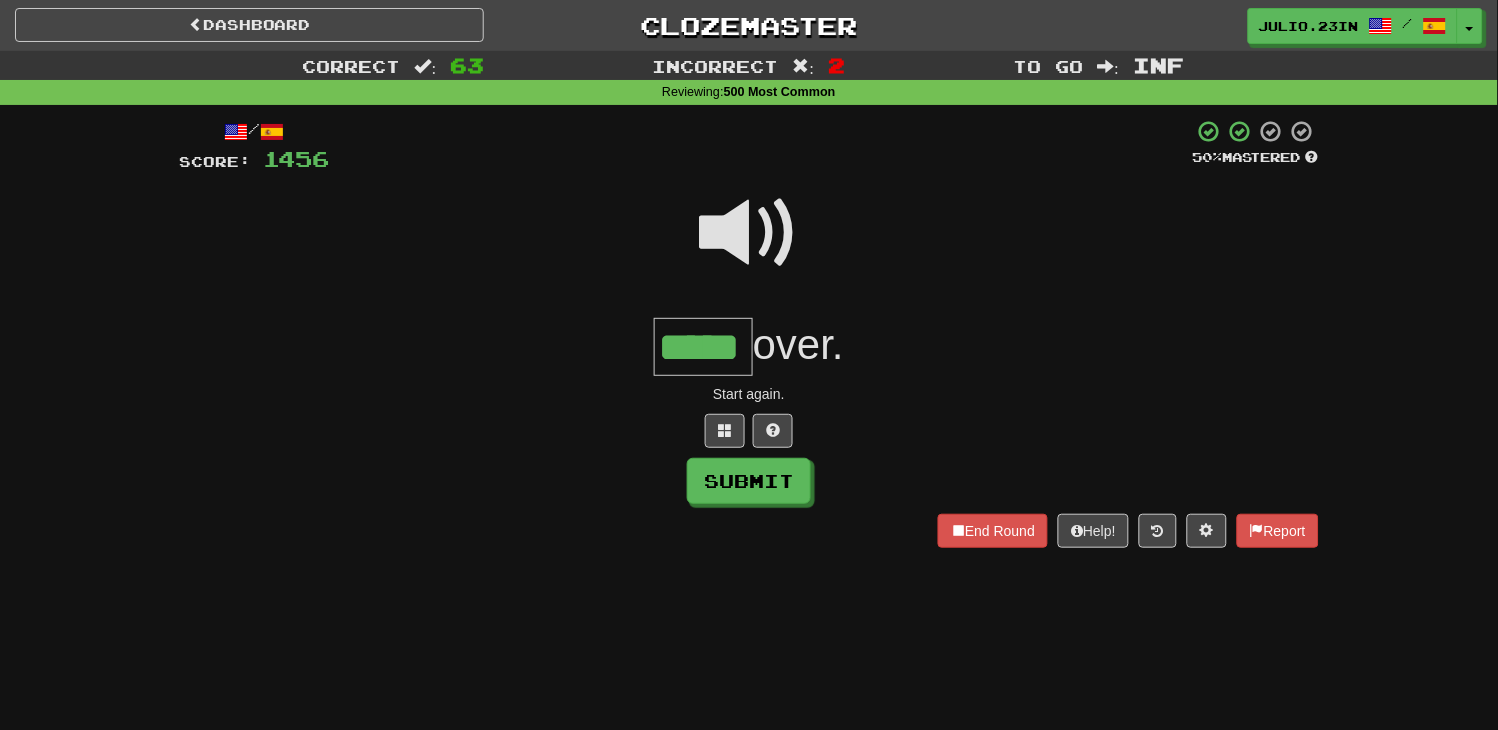 type on "*****" 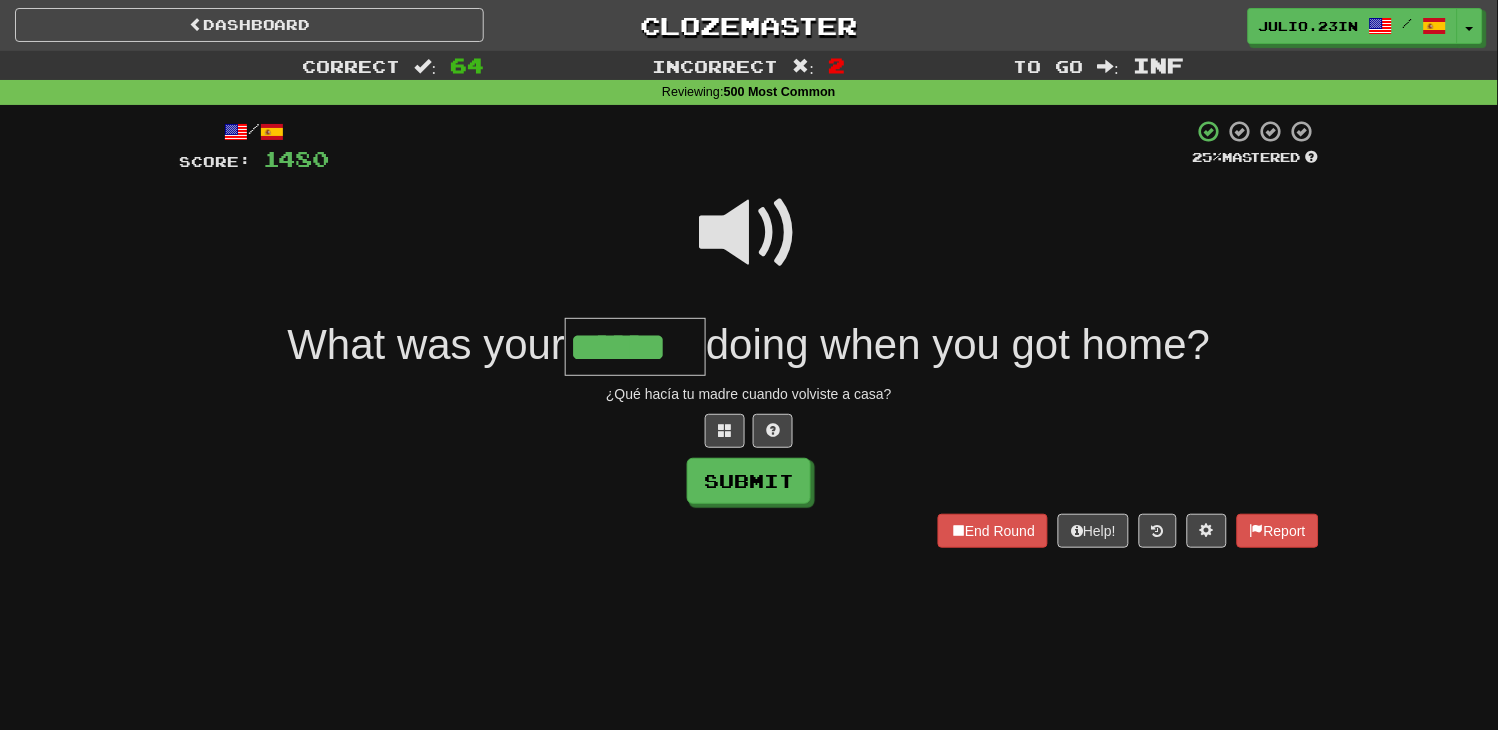 type on "******" 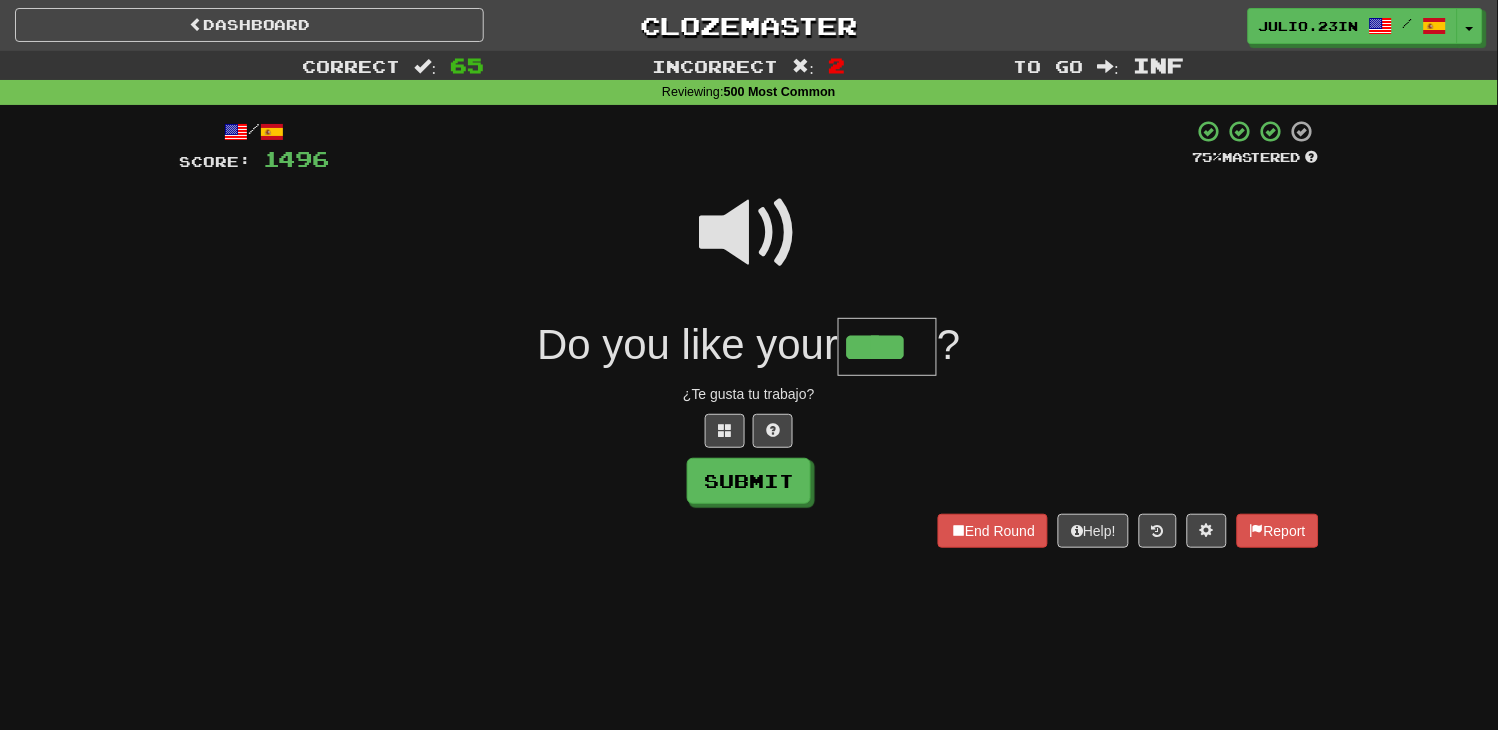 type on "****" 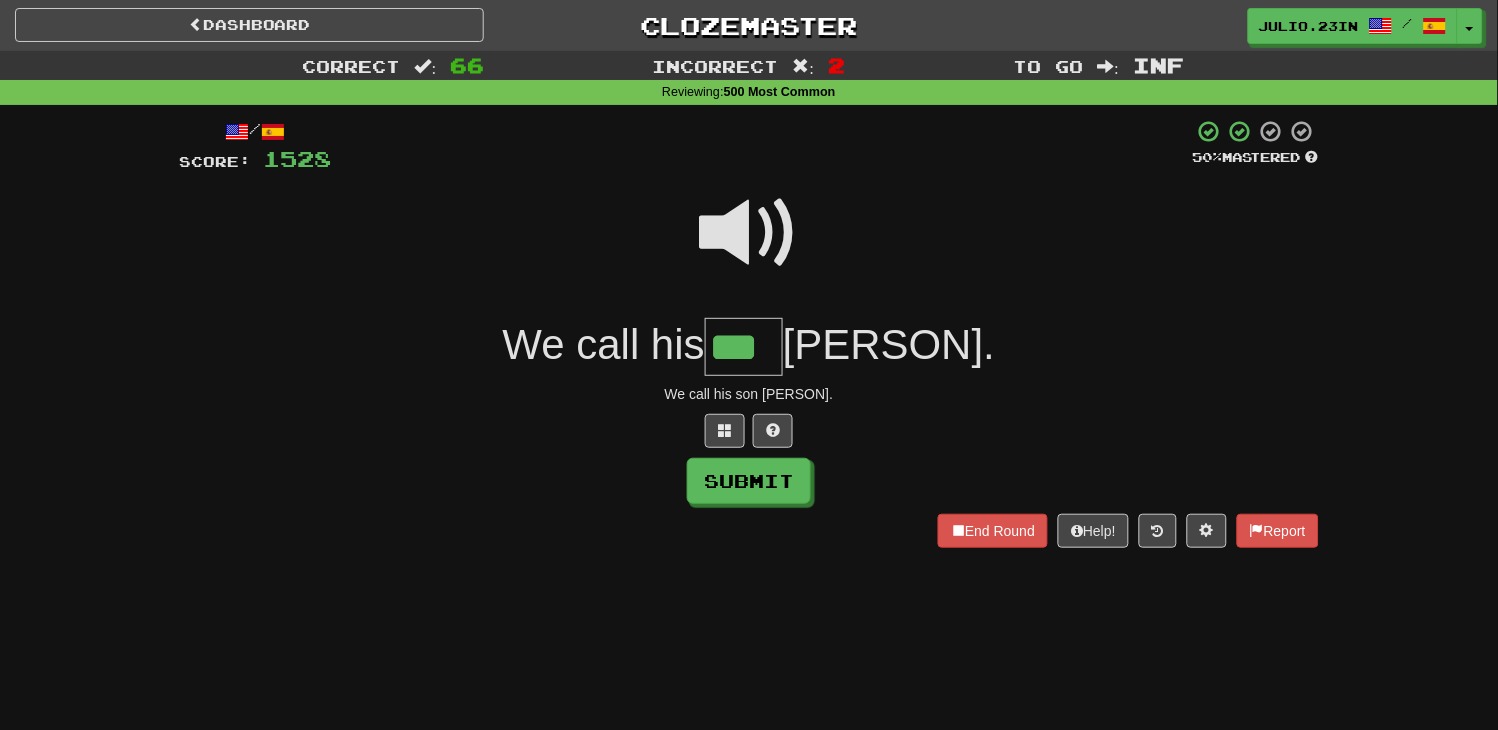 type on "***" 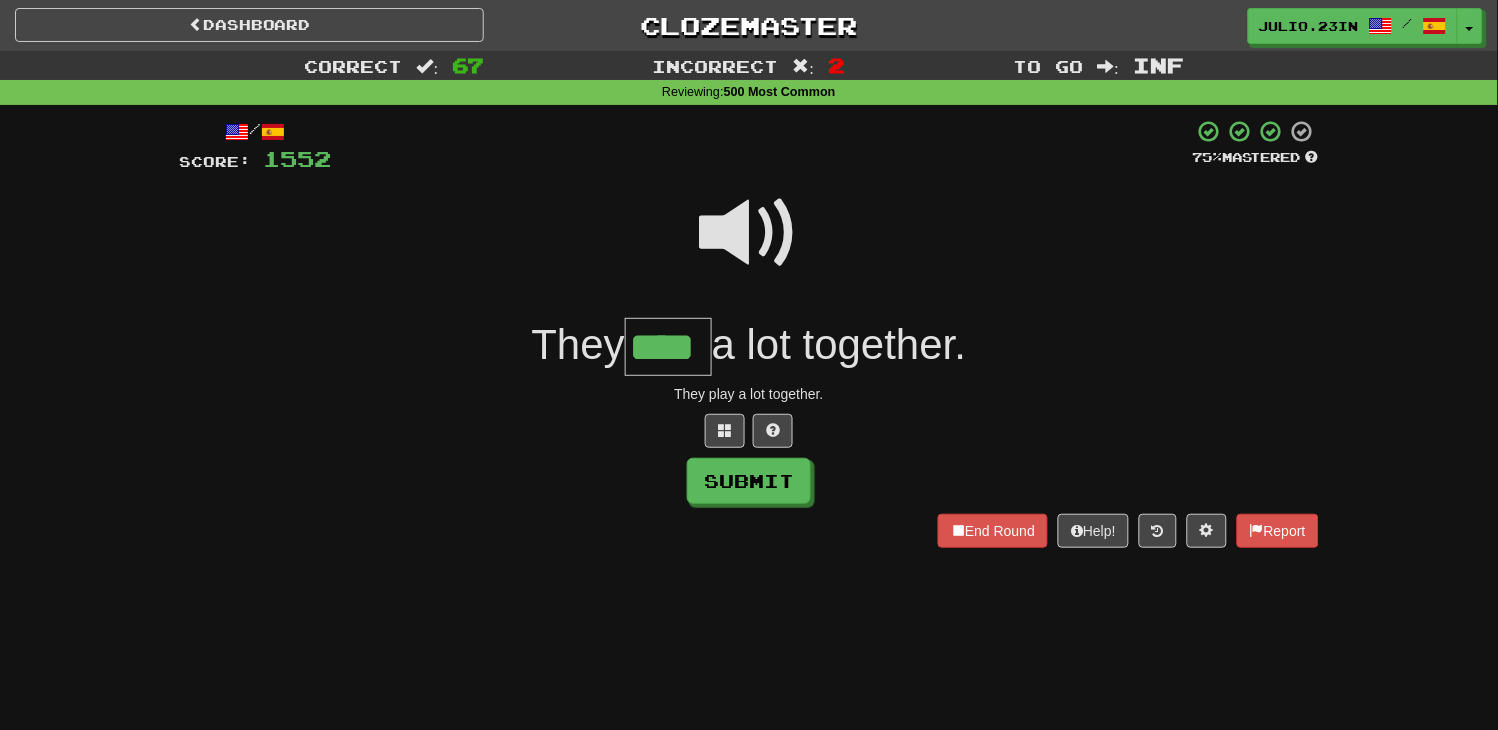 type on "****" 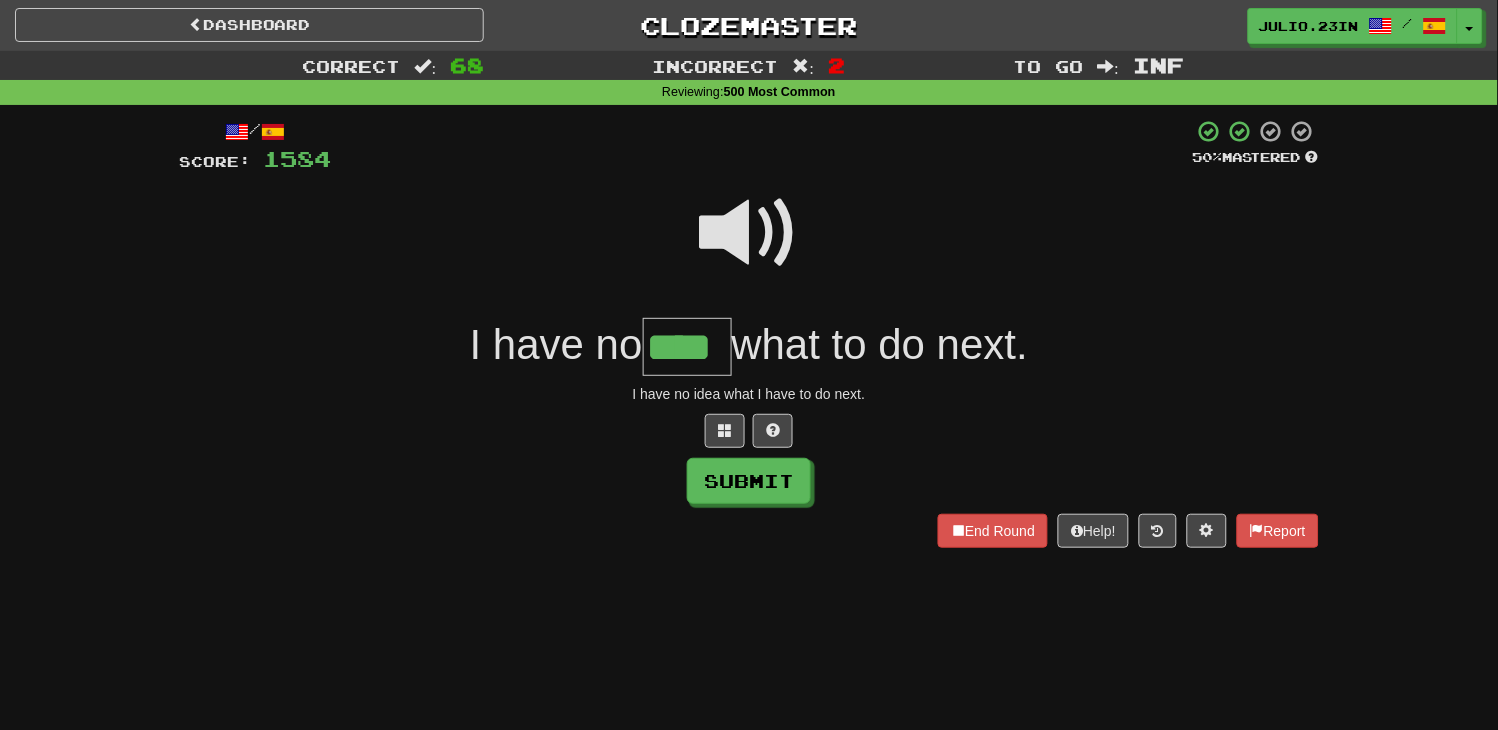 type on "****" 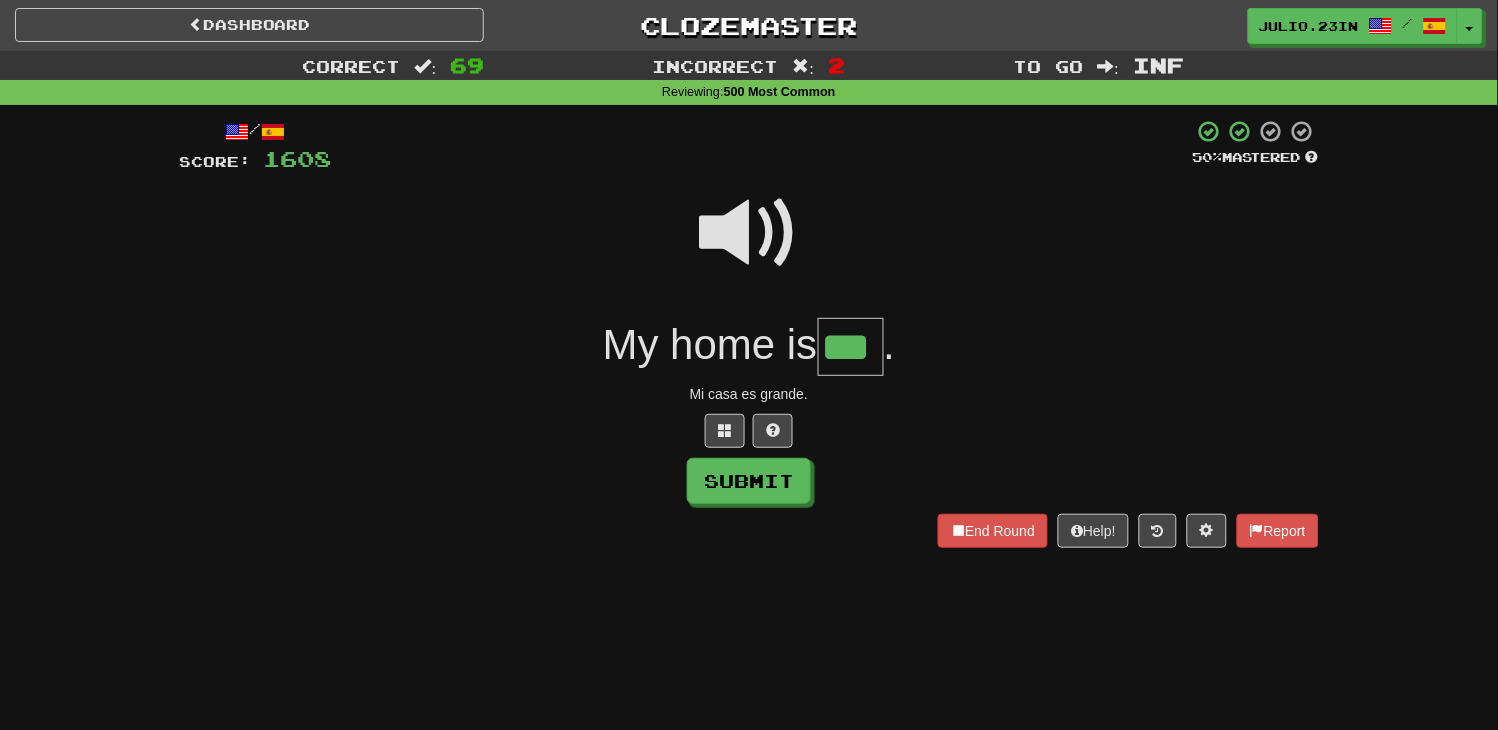 type on "***" 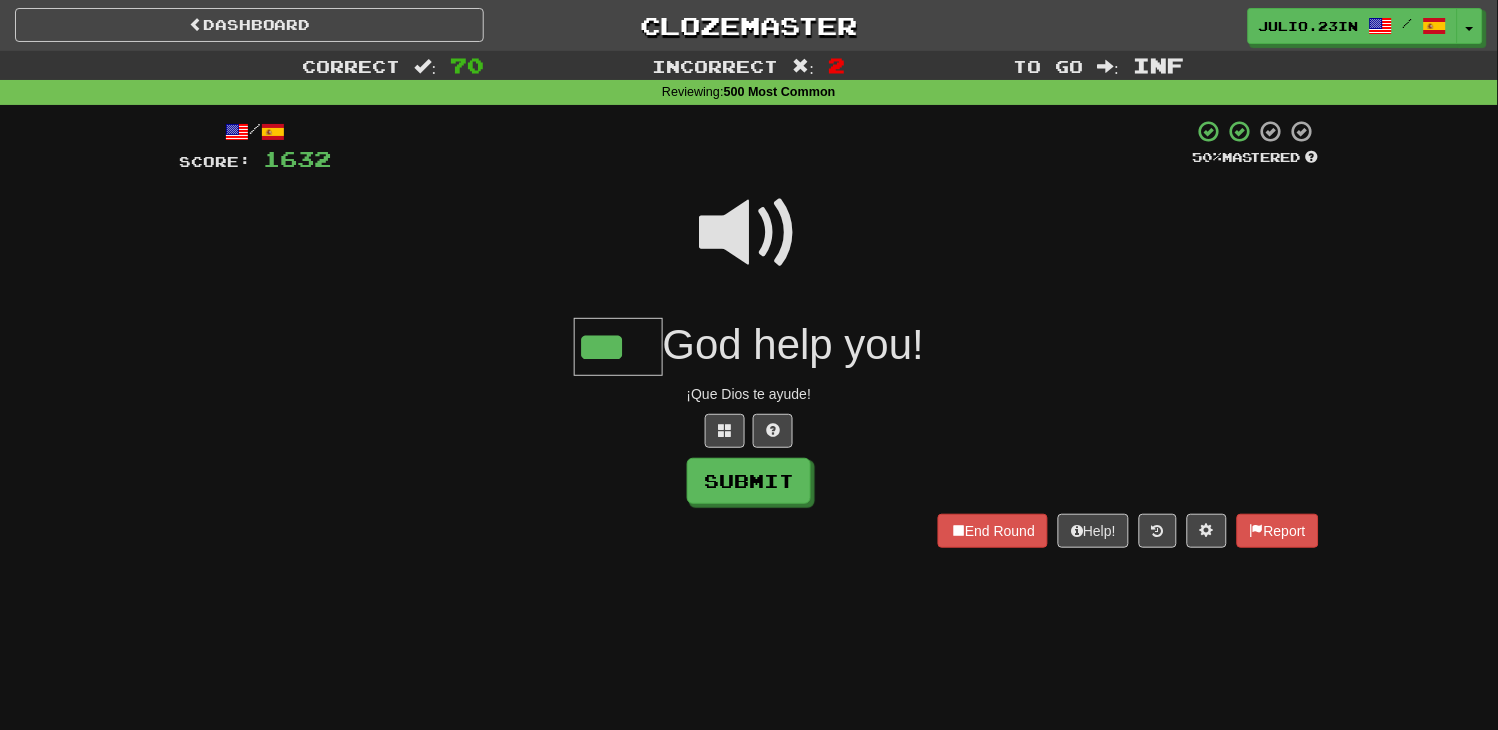 type on "***" 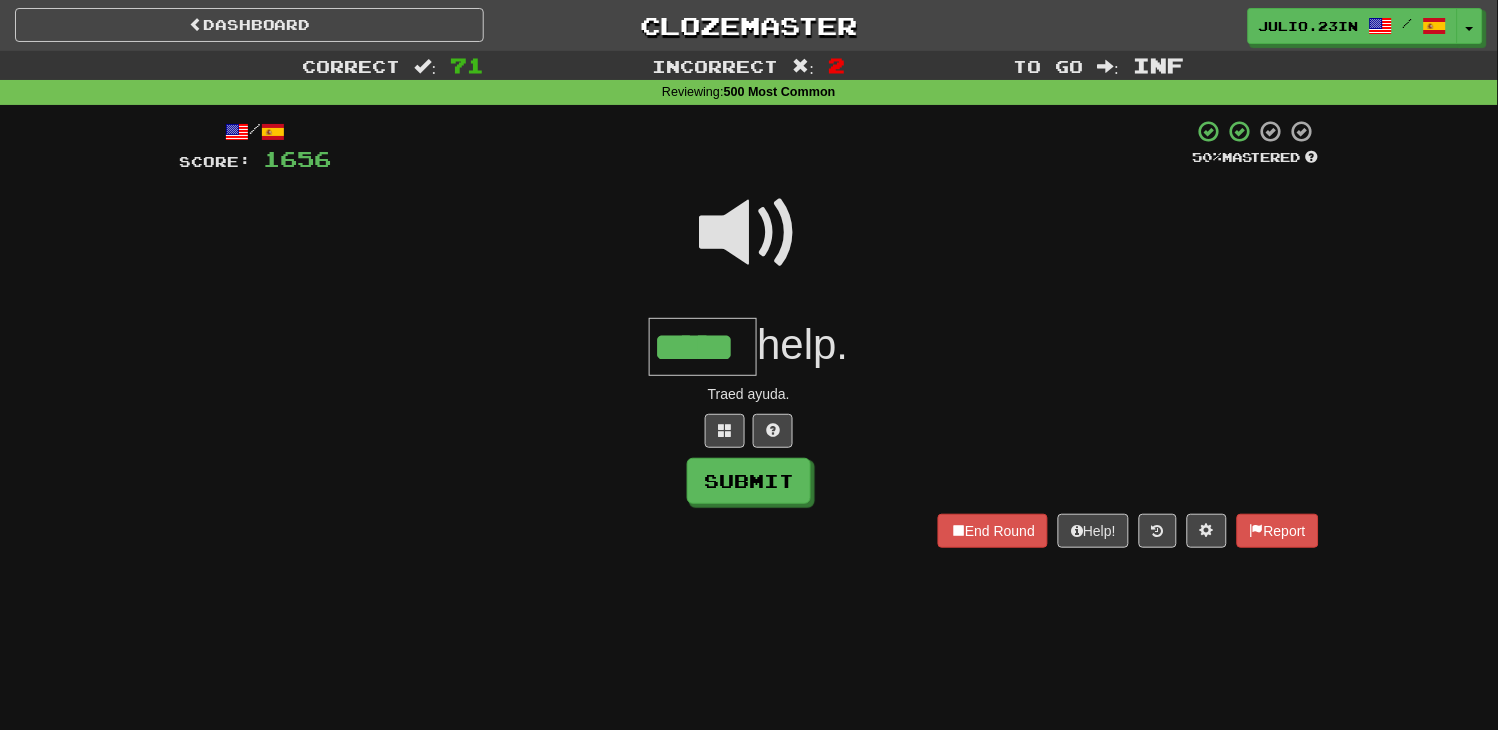 type on "*****" 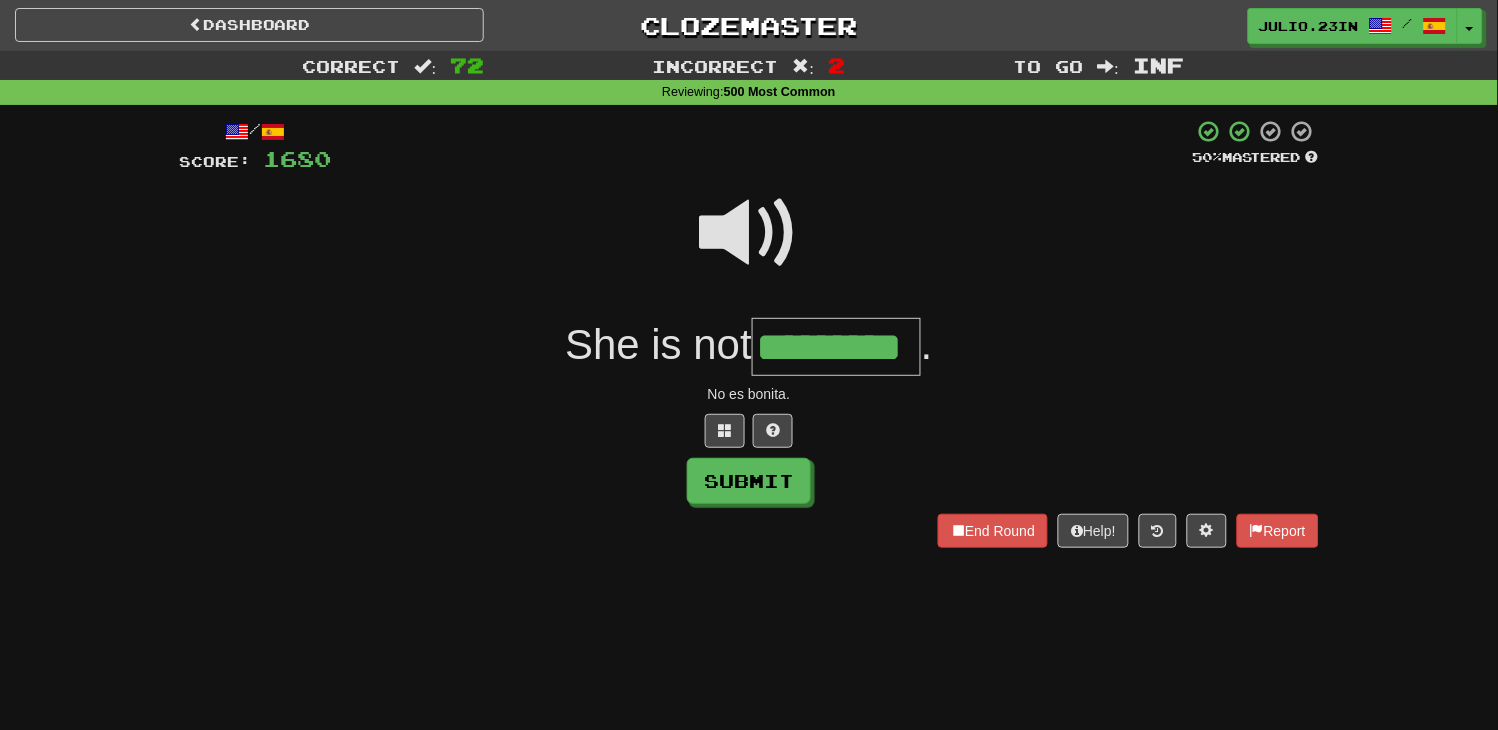 type on "*********" 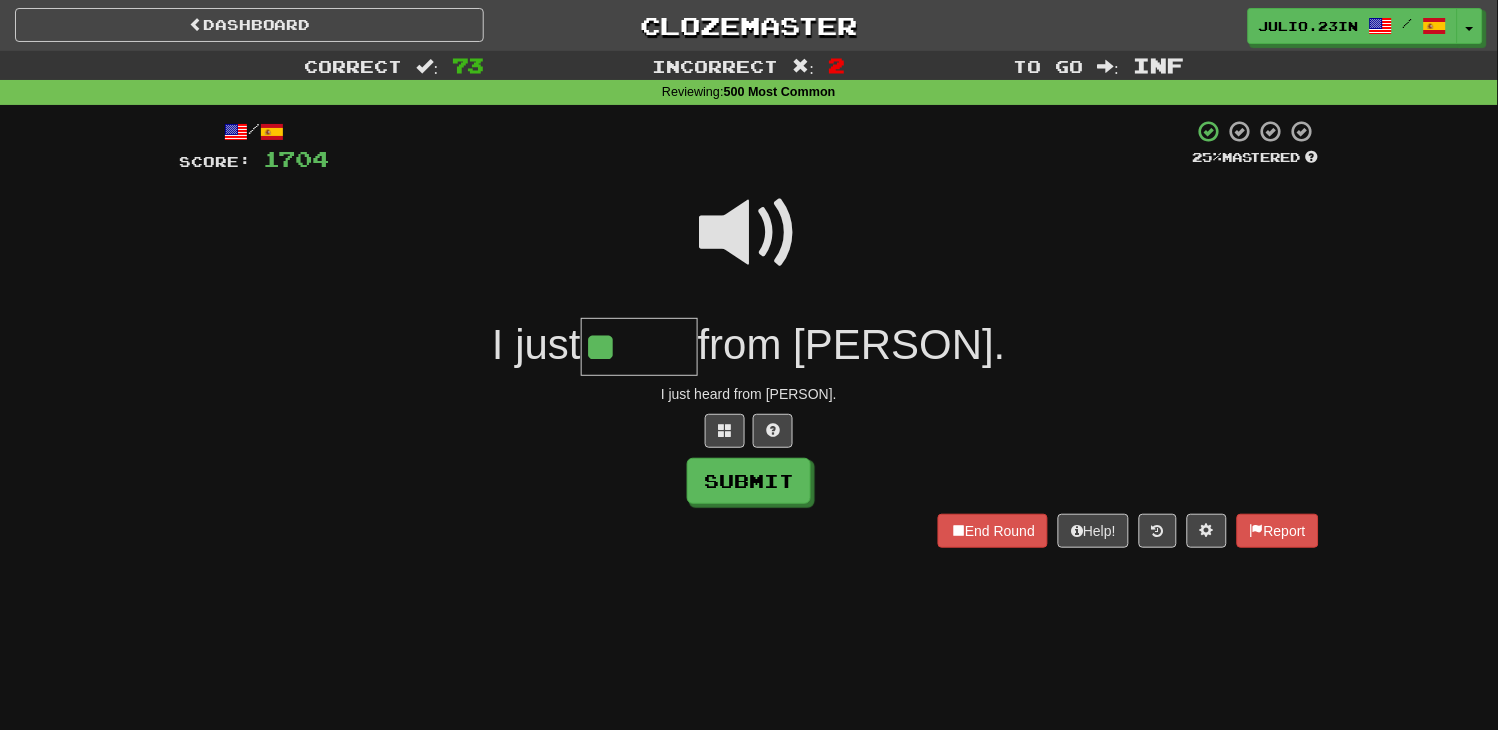 type on "*" 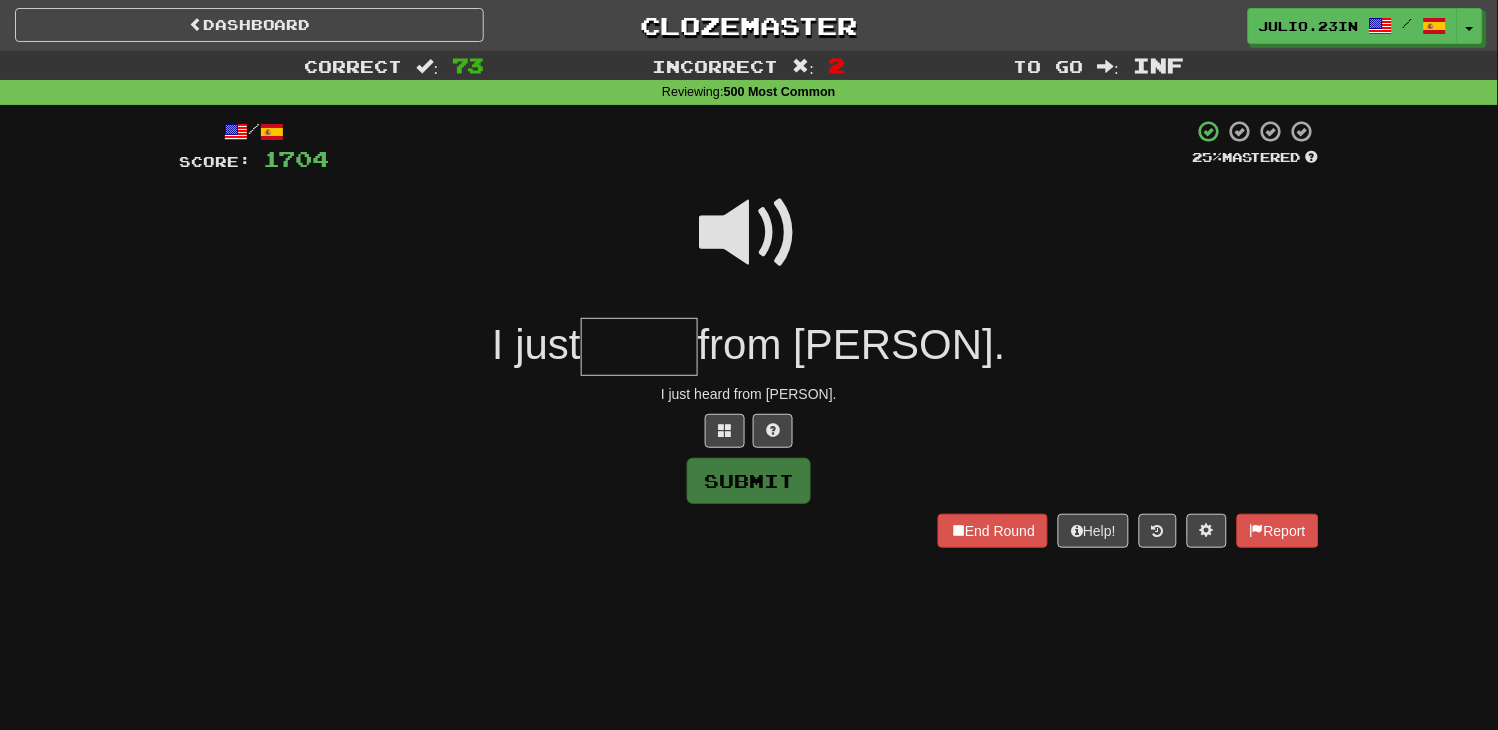 type on "*****" 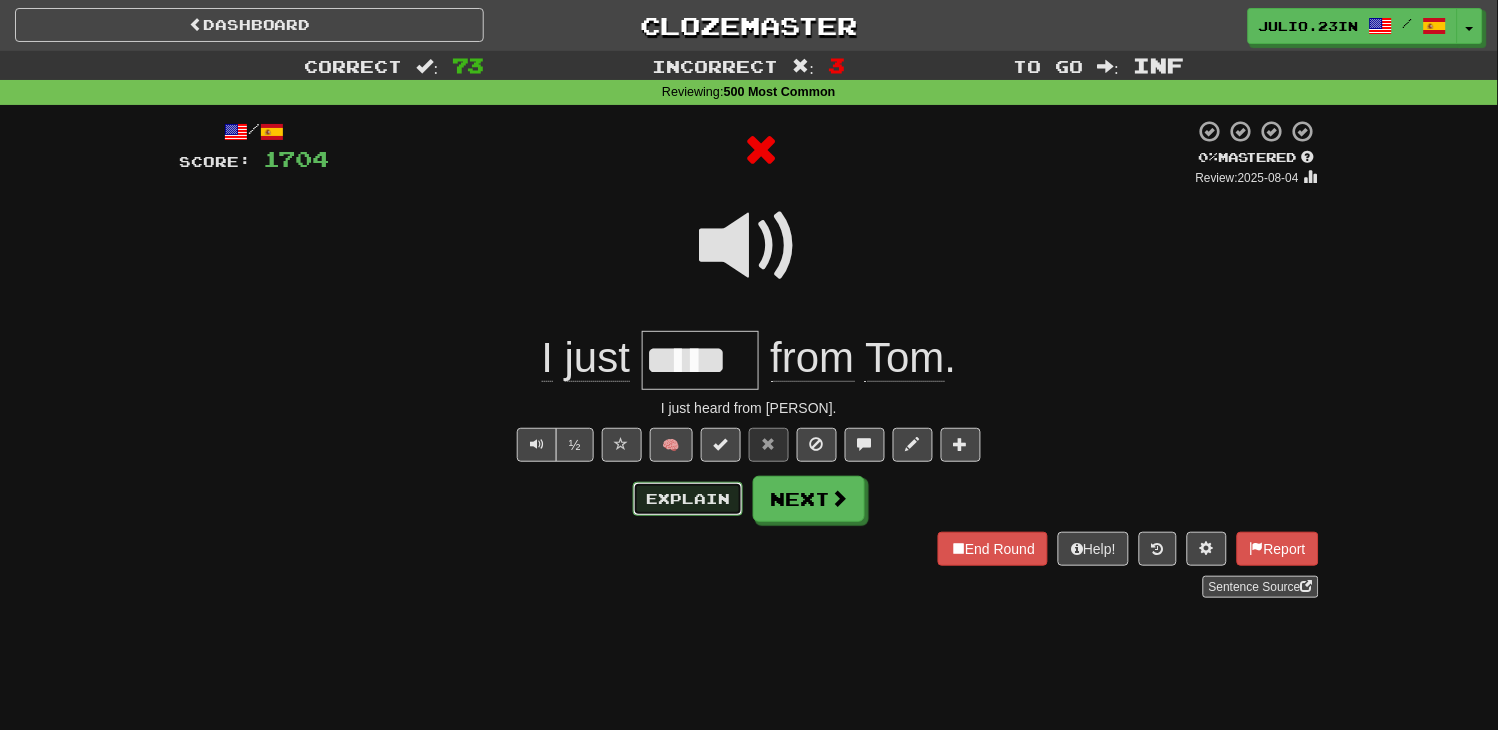 click on "Explain" at bounding box center [688, 499] 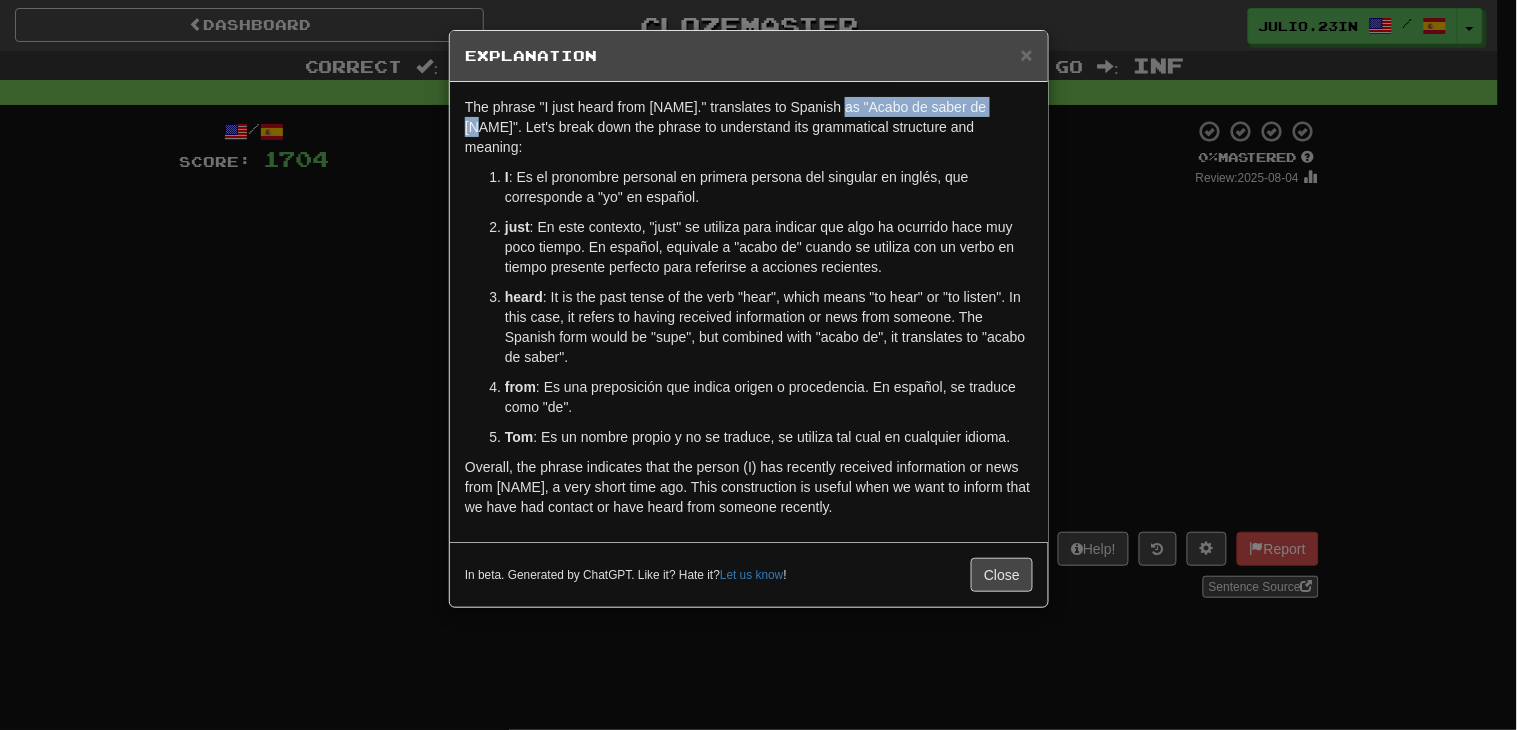 drag, startPoint x: 1004, startPoint y: 106, endPoint x: 844, endPoint y: 98, distance: 160.19987 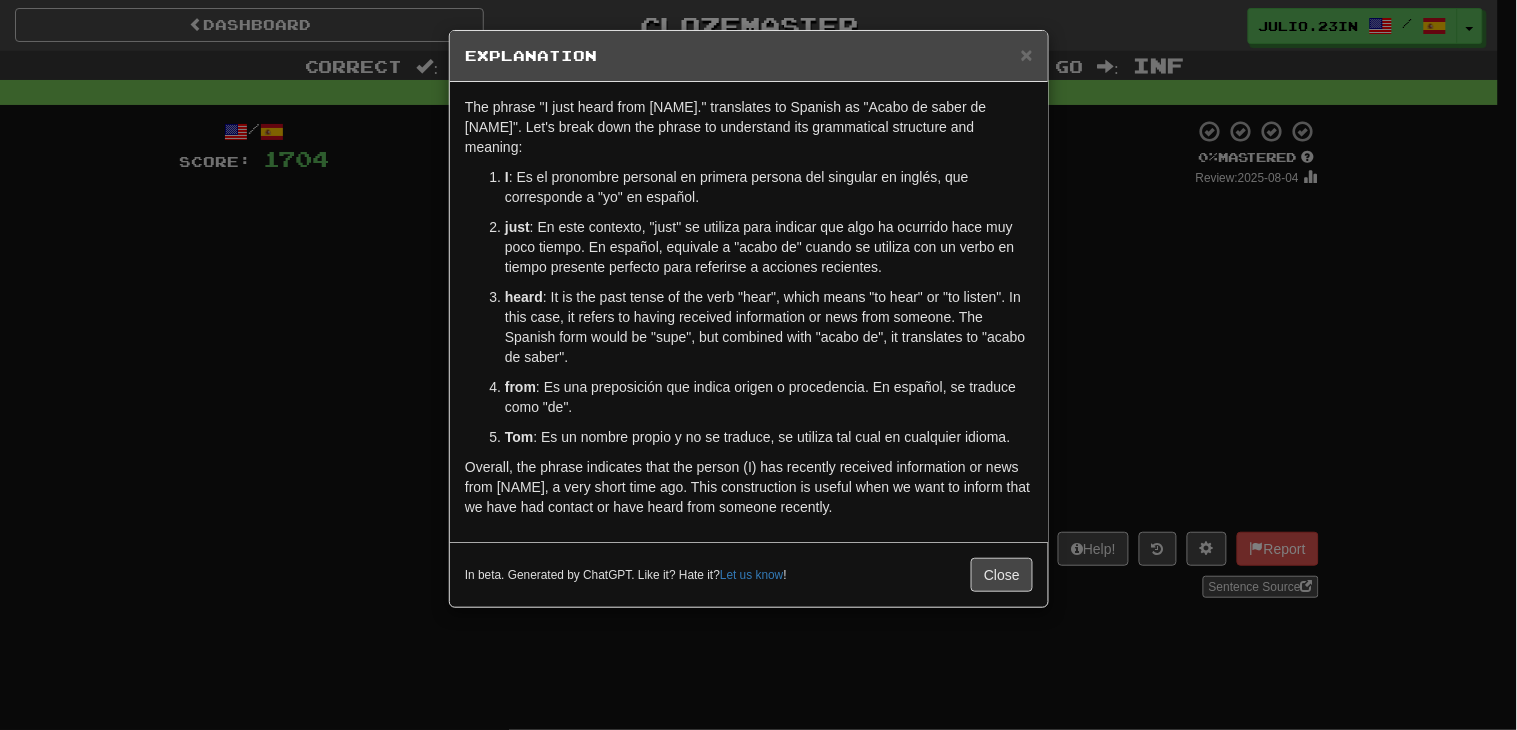 click on "Explanation The phrase "I just heard from [NAME]." translates to Spanish as "Acabo de saber de [NAME]". Let's break down the phrase to understand its grammatical structure and meaning:
I : It is the first-person singular personal pronoun in English, which corresponds to "yo" in Spanish.
just : In this context, "just" is used to indicate that something has happened a very short time ago. In Spanish, it is equivalent to "acabo de" when used with a verb in the present perfect tense to refer to recent actions.
heard : It is the past tense of the verb "hear", which means "to hear" or "to listen". In this case, it refers to having received information or news from someone. The Spanish form would be "supe", but combined with "acabo de", it translates to "acabo de saber".
from : It is a preposition that indicates origin or provenance. In Spanish, it translates to "de".
[NAME] : It is a proper noun and is not translated; it is used as is in any language.
Let us know ! Close" at bounding box center (758, 365) 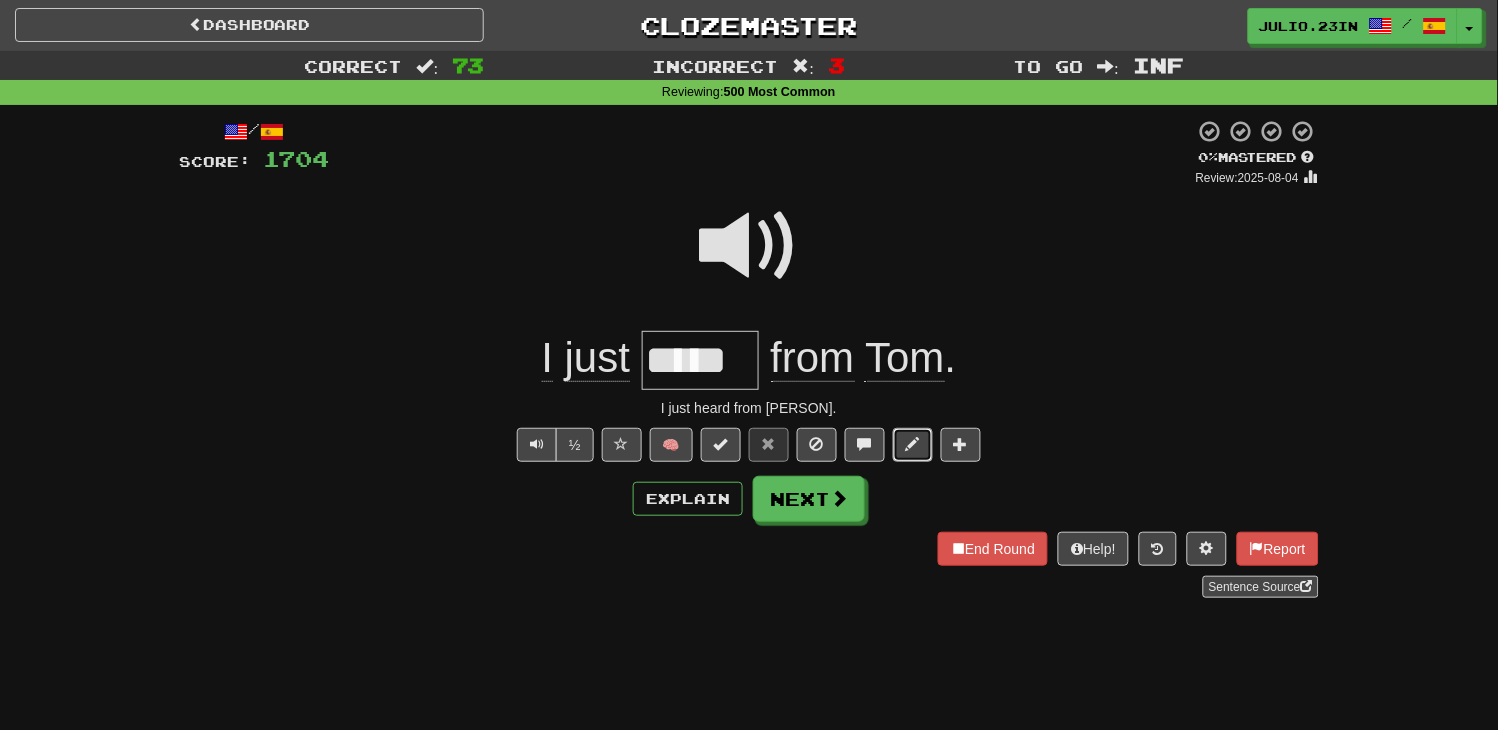 click at bounding box center (913, 444) 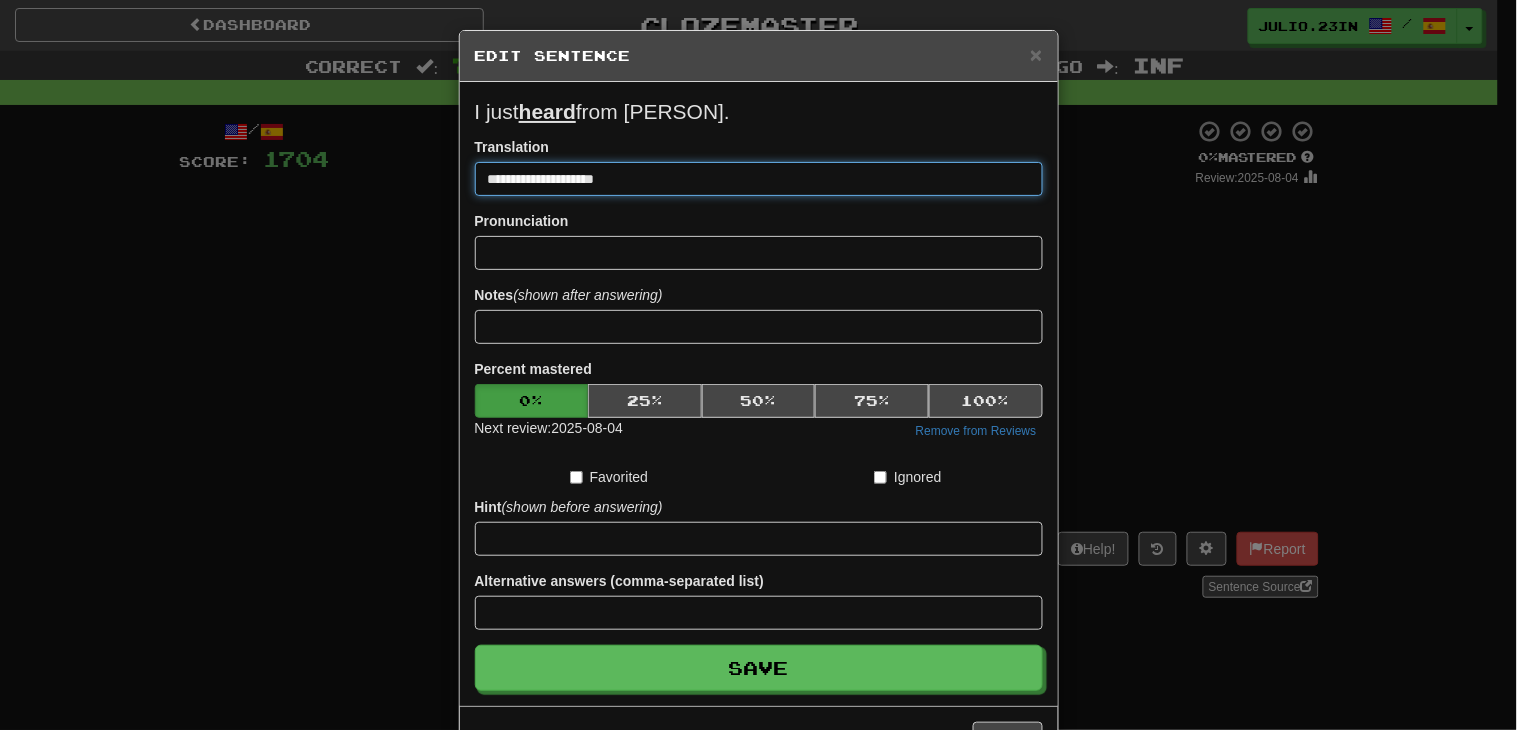 paste on "**********" 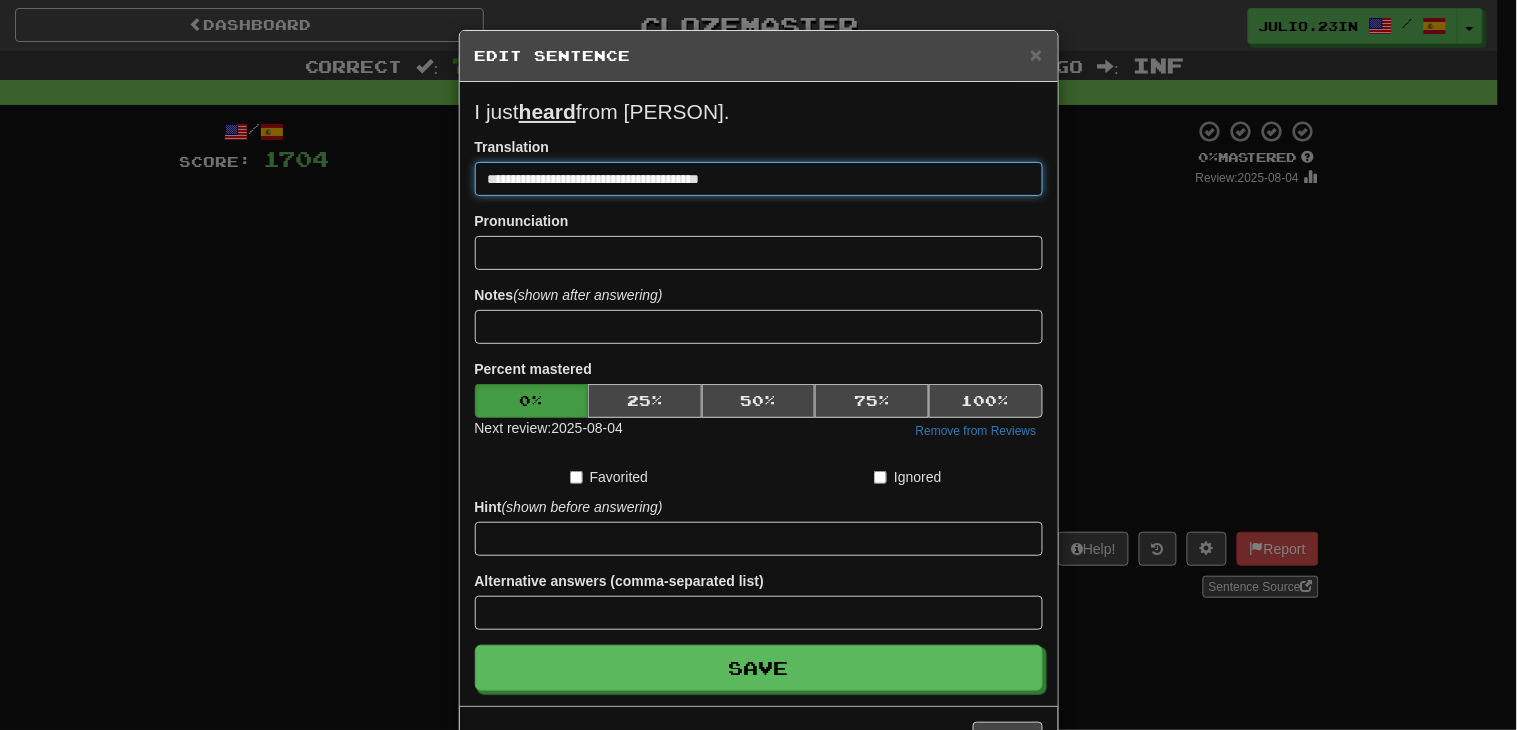 type on "**********" 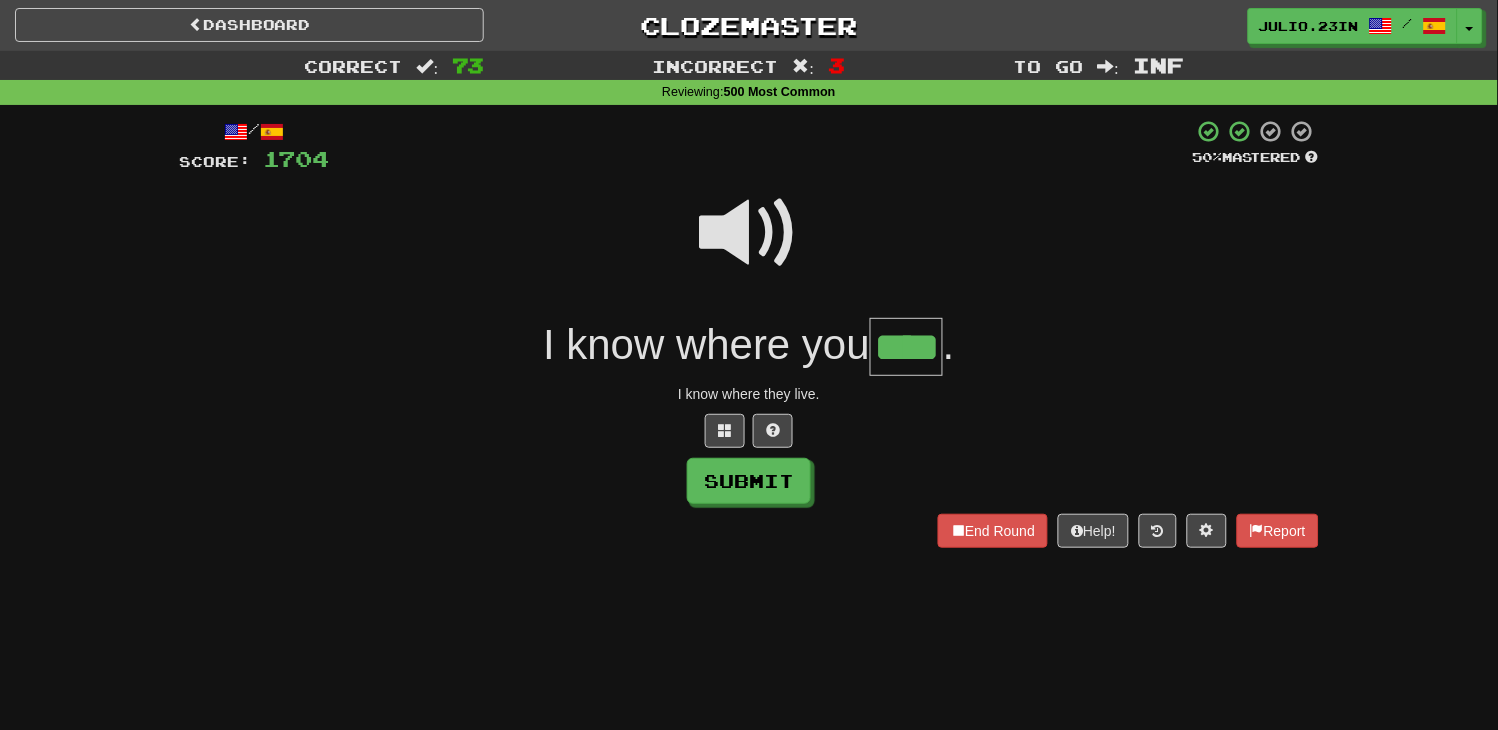 type on "****" 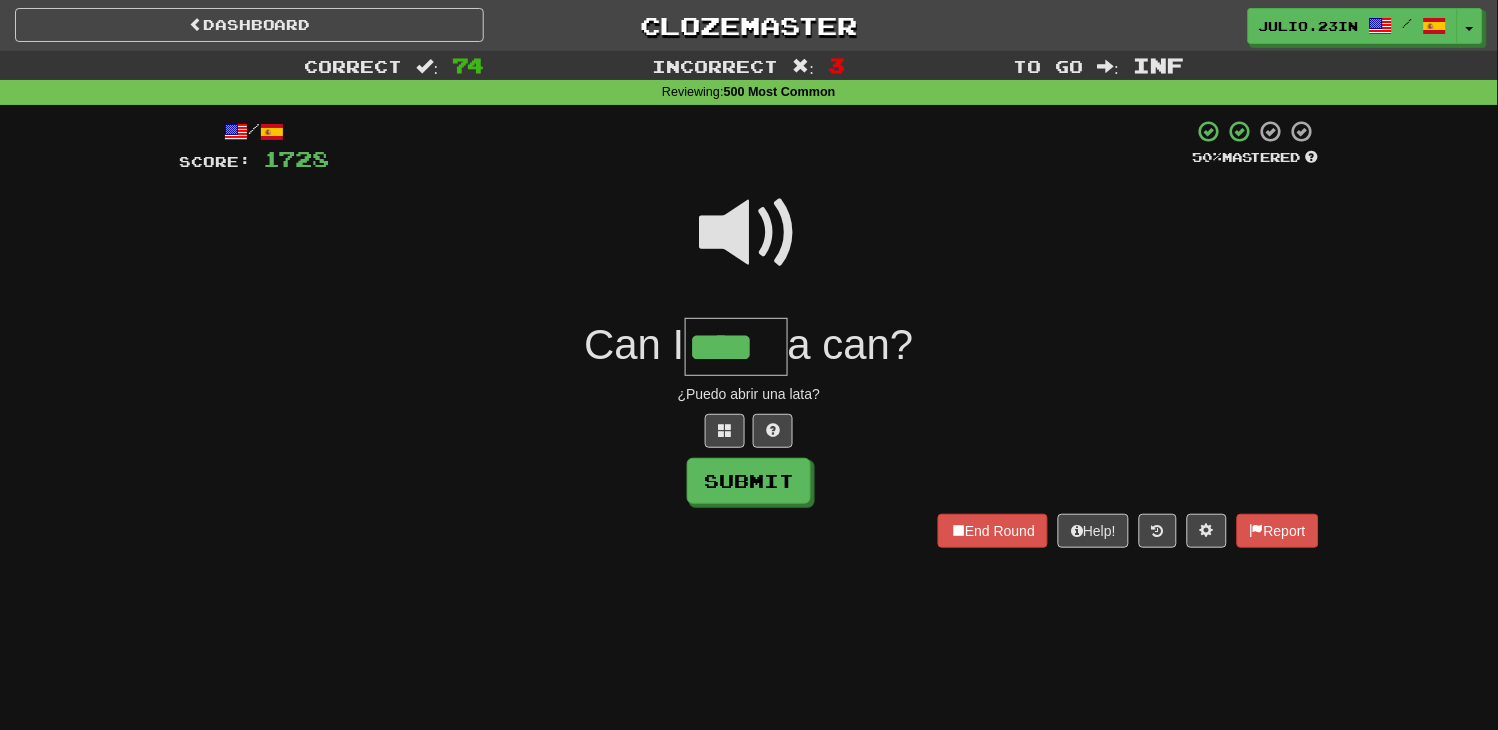 type on "****" 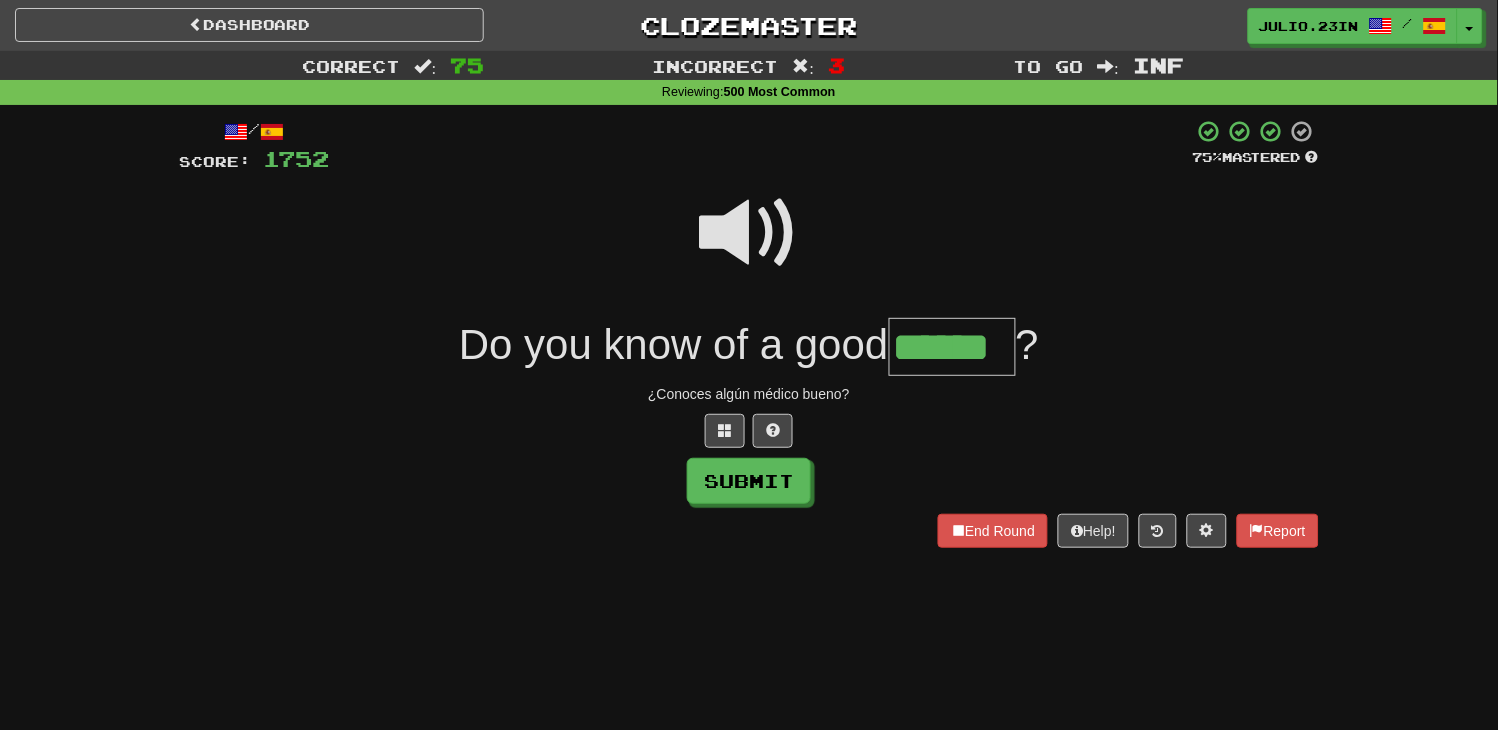 type on "******" 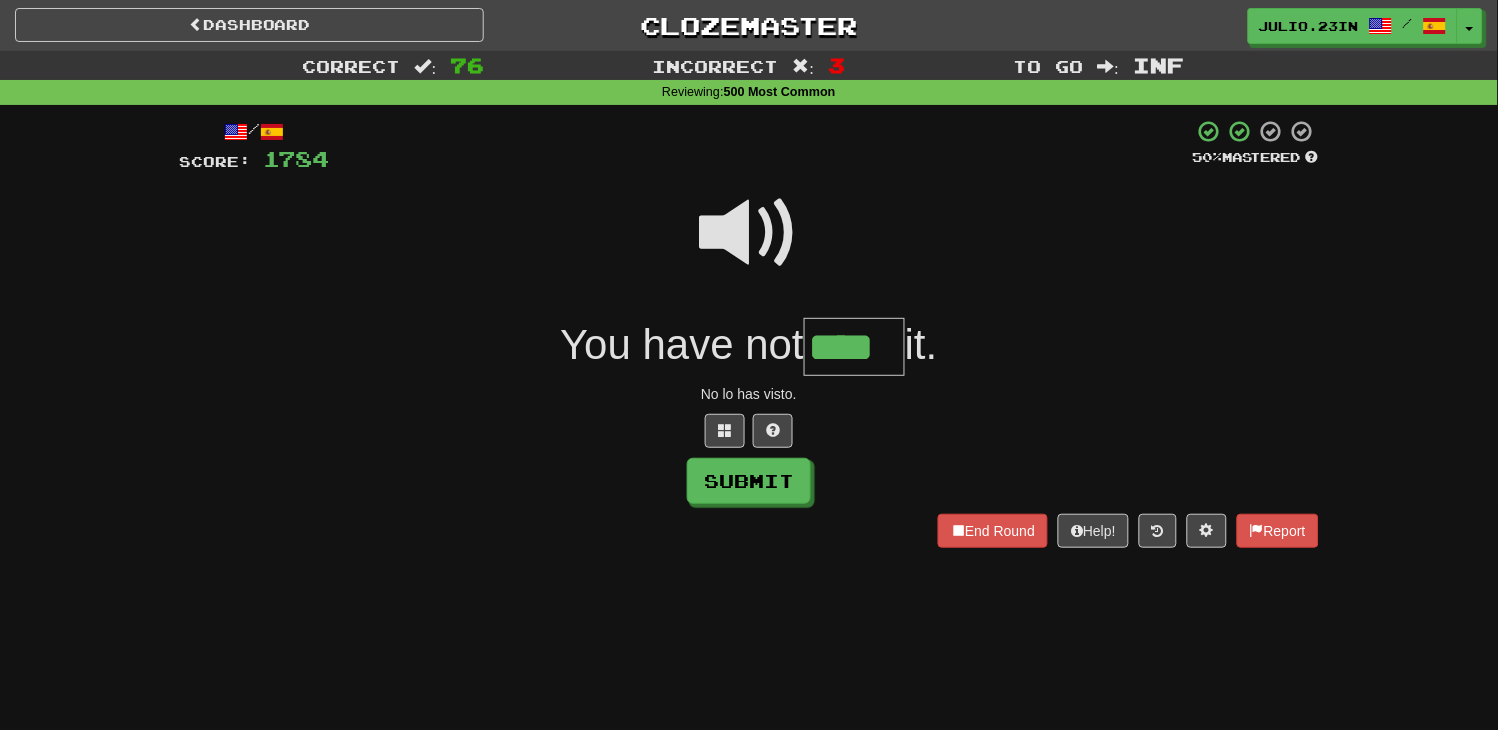 type on "****" 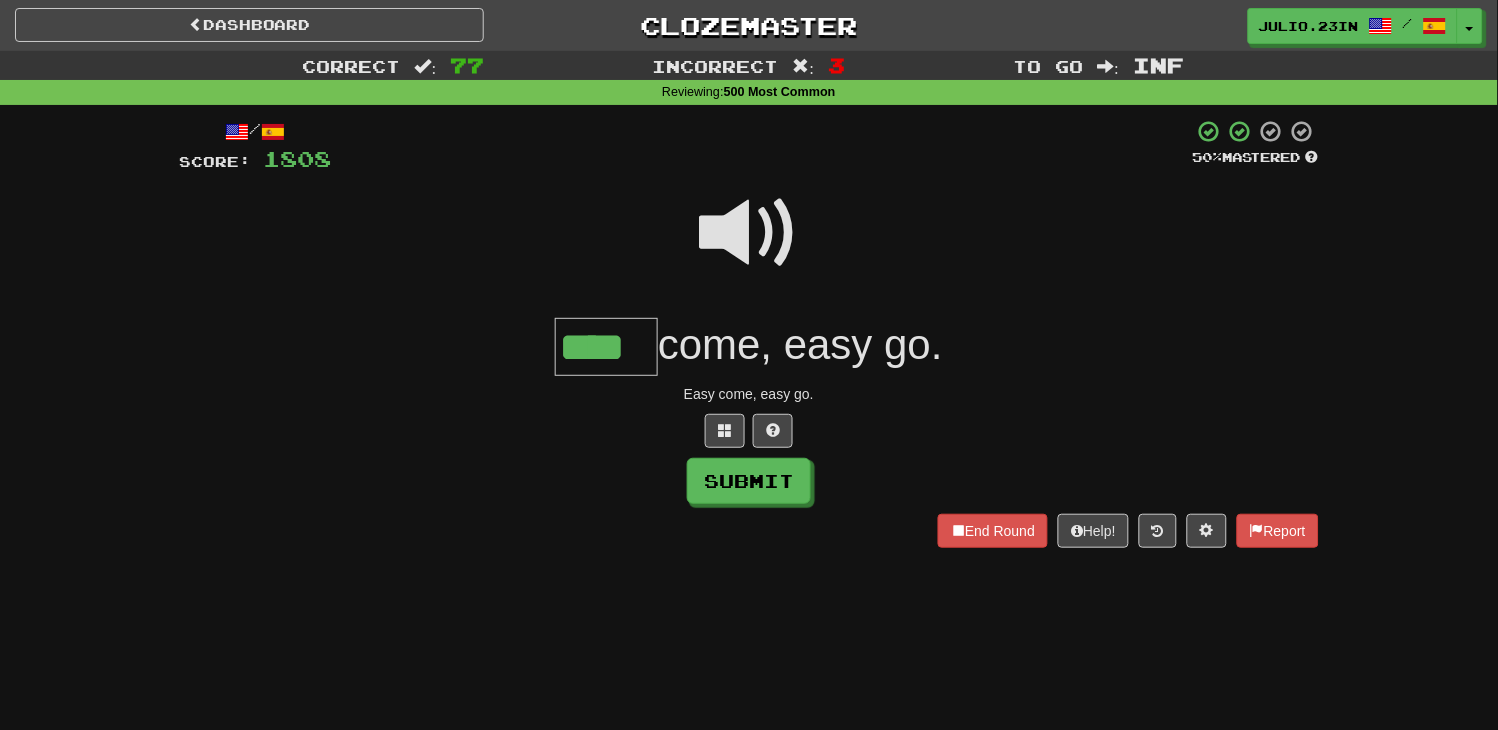 type on "****" 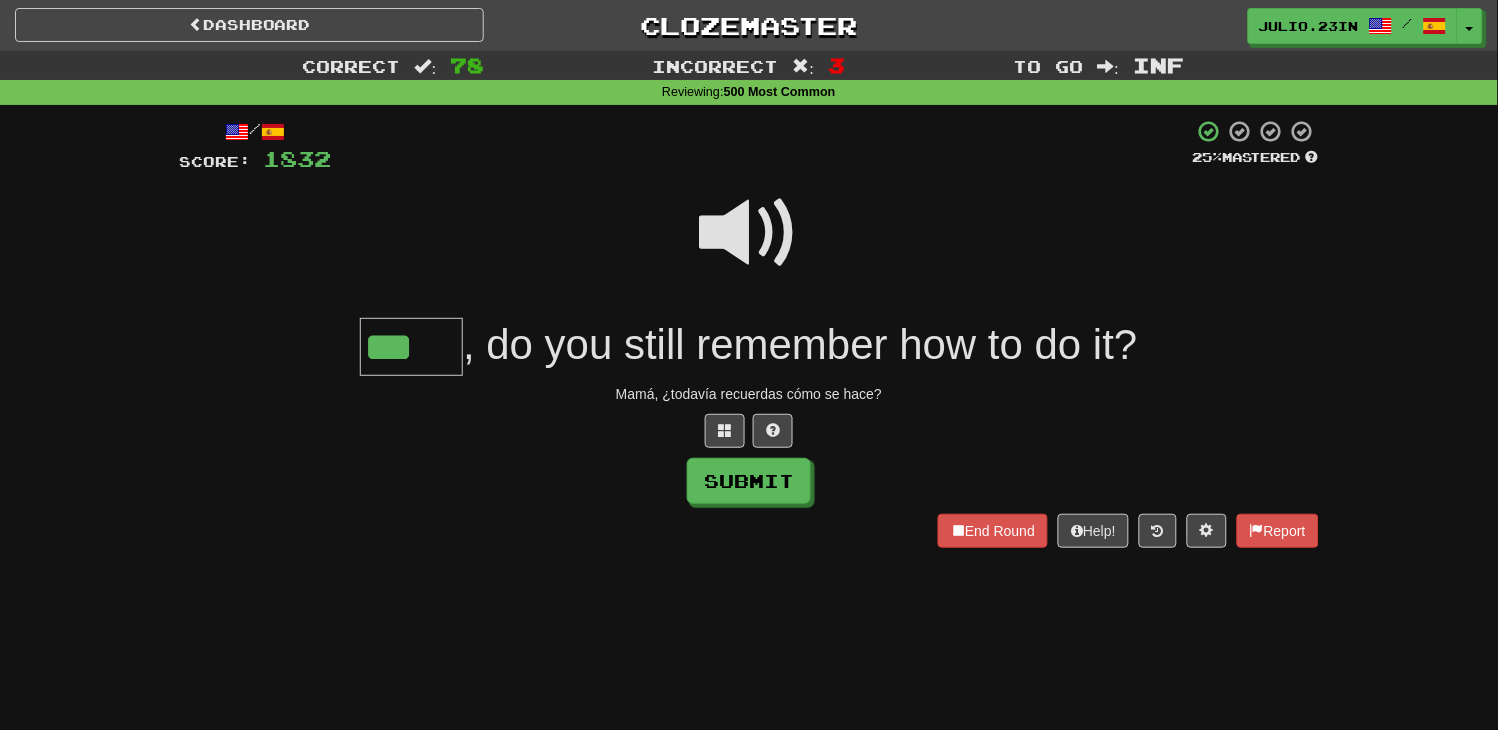 type on "***" 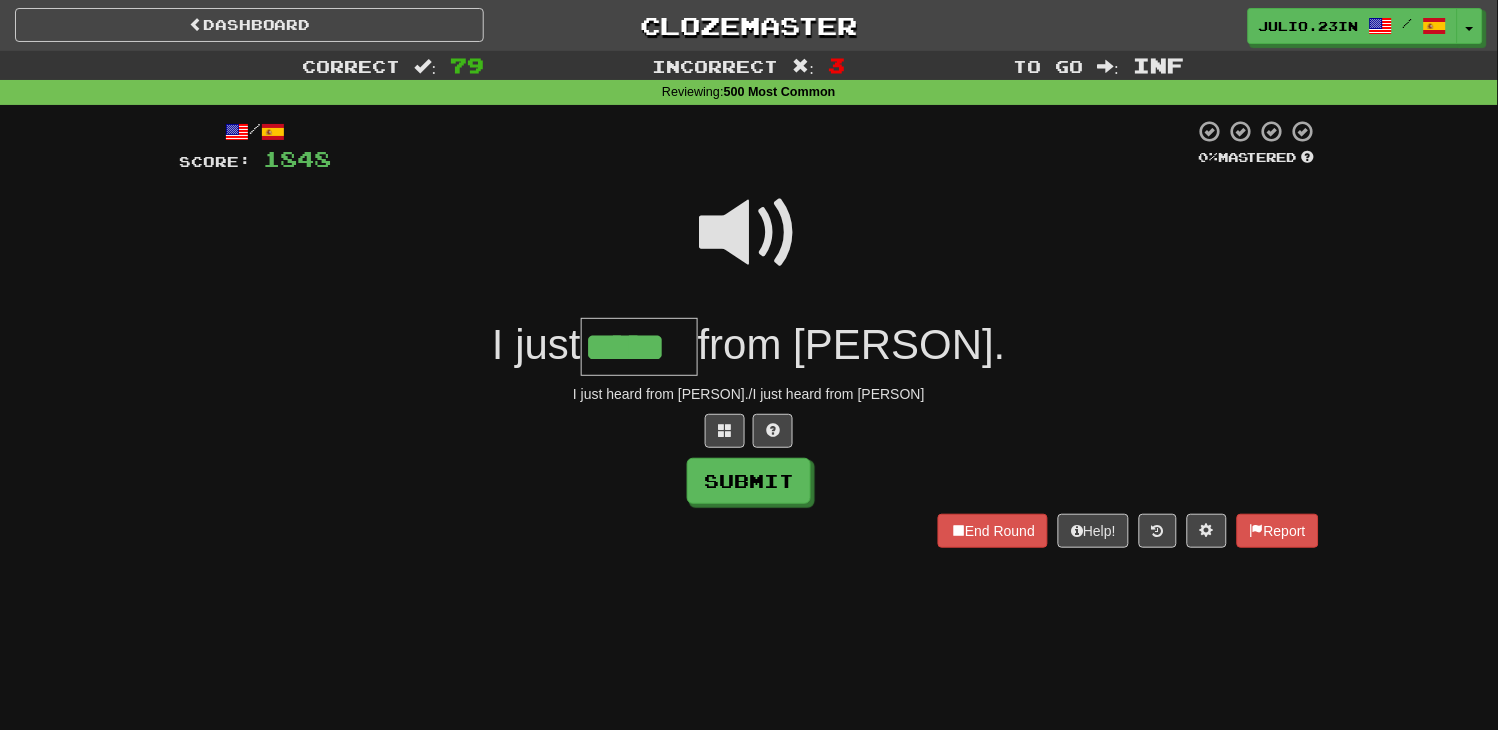 type on "*****" 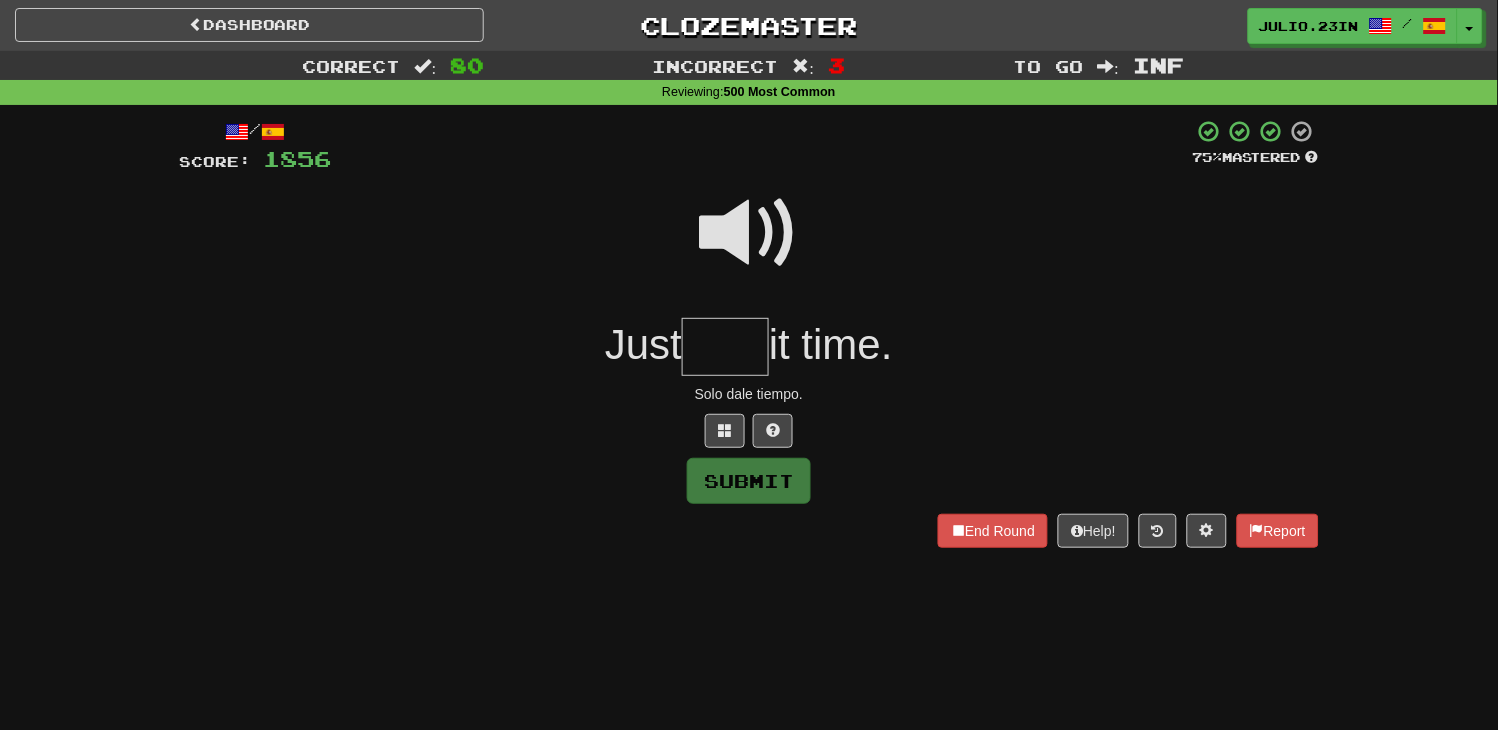 type on "*" 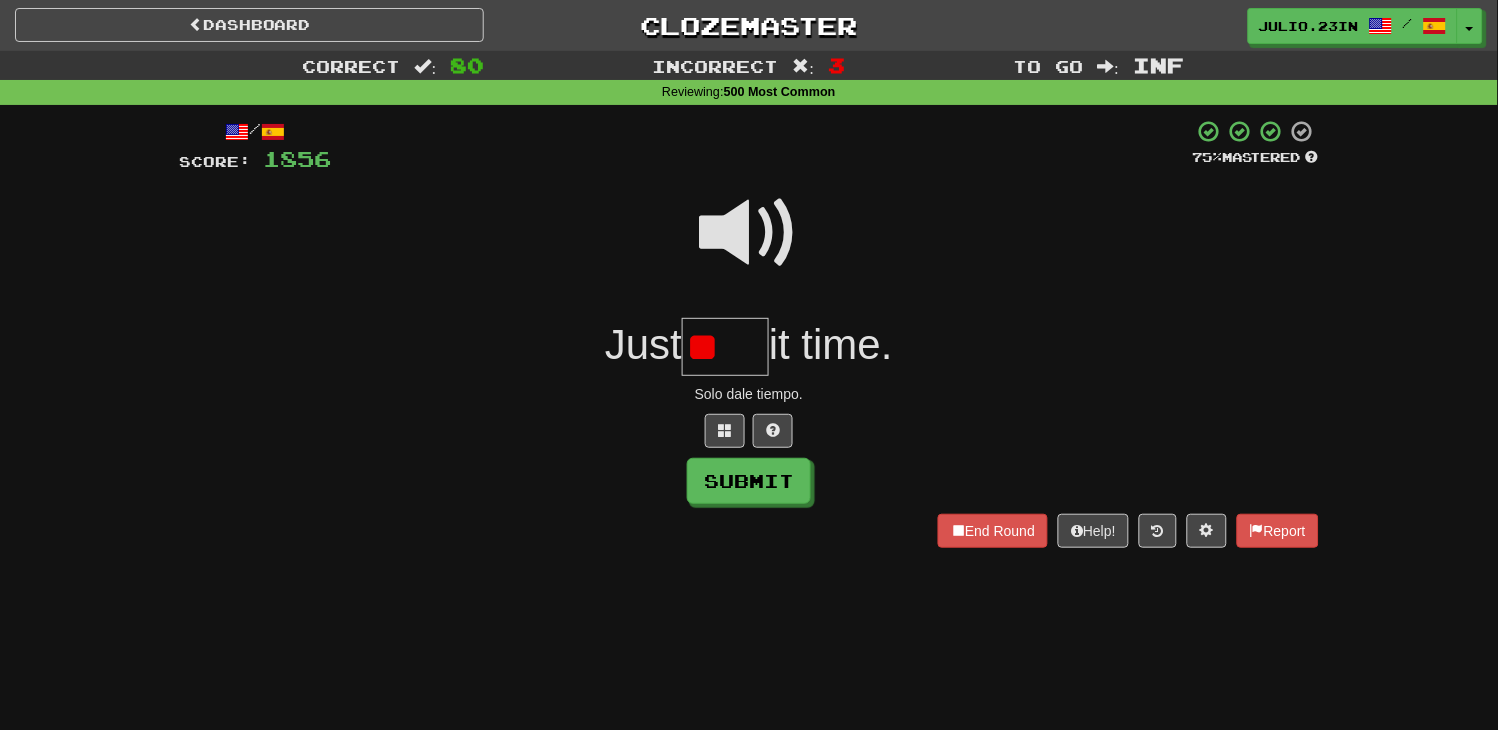 type on "*" 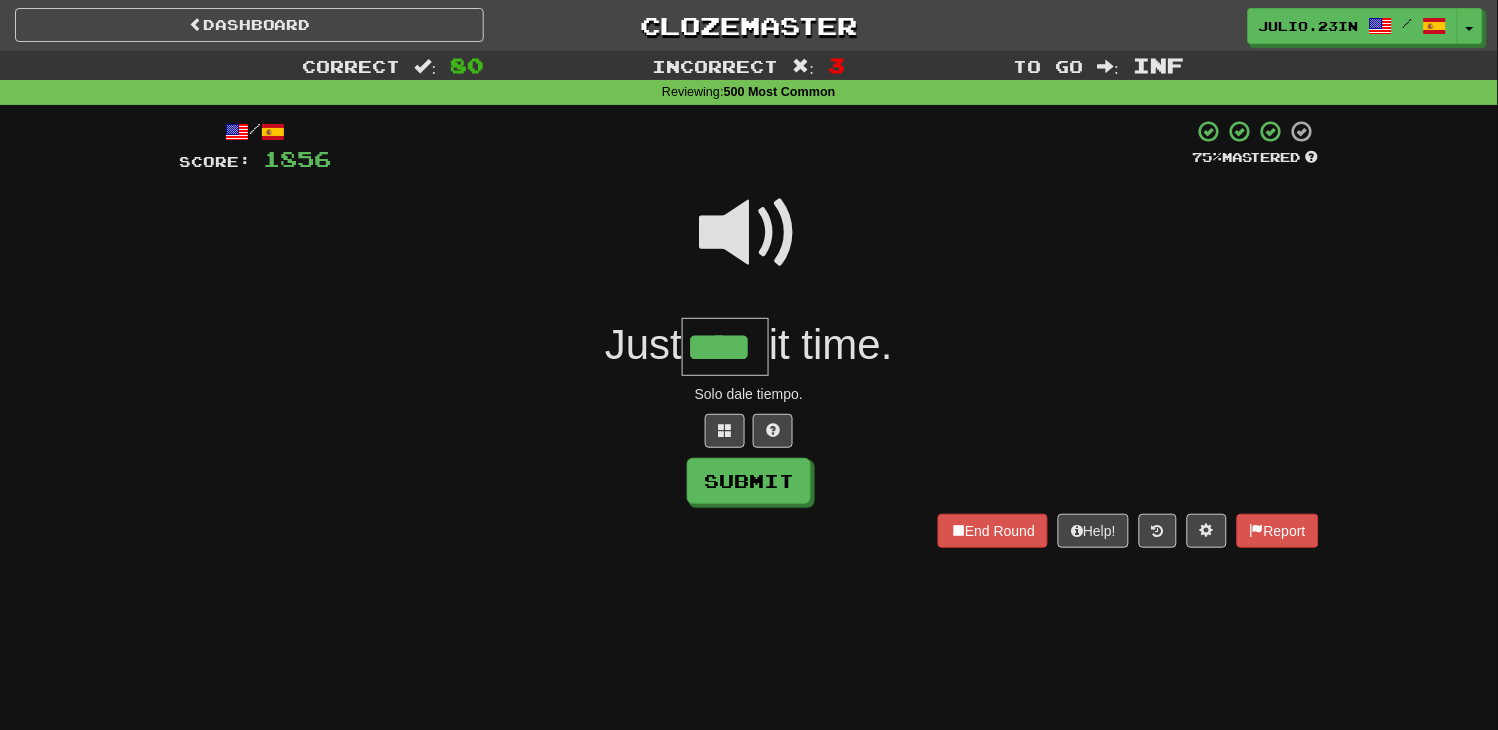 type on "****" 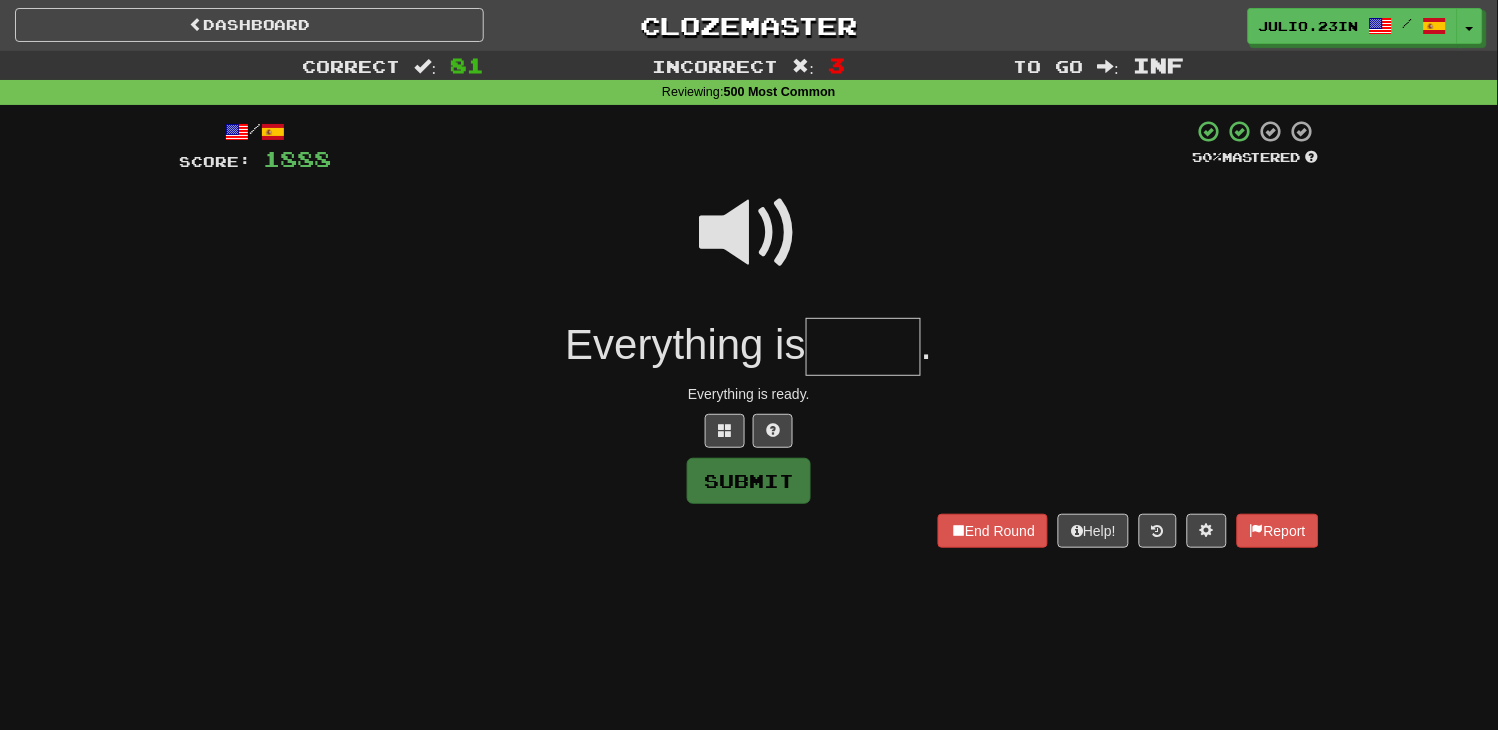 type on "*" 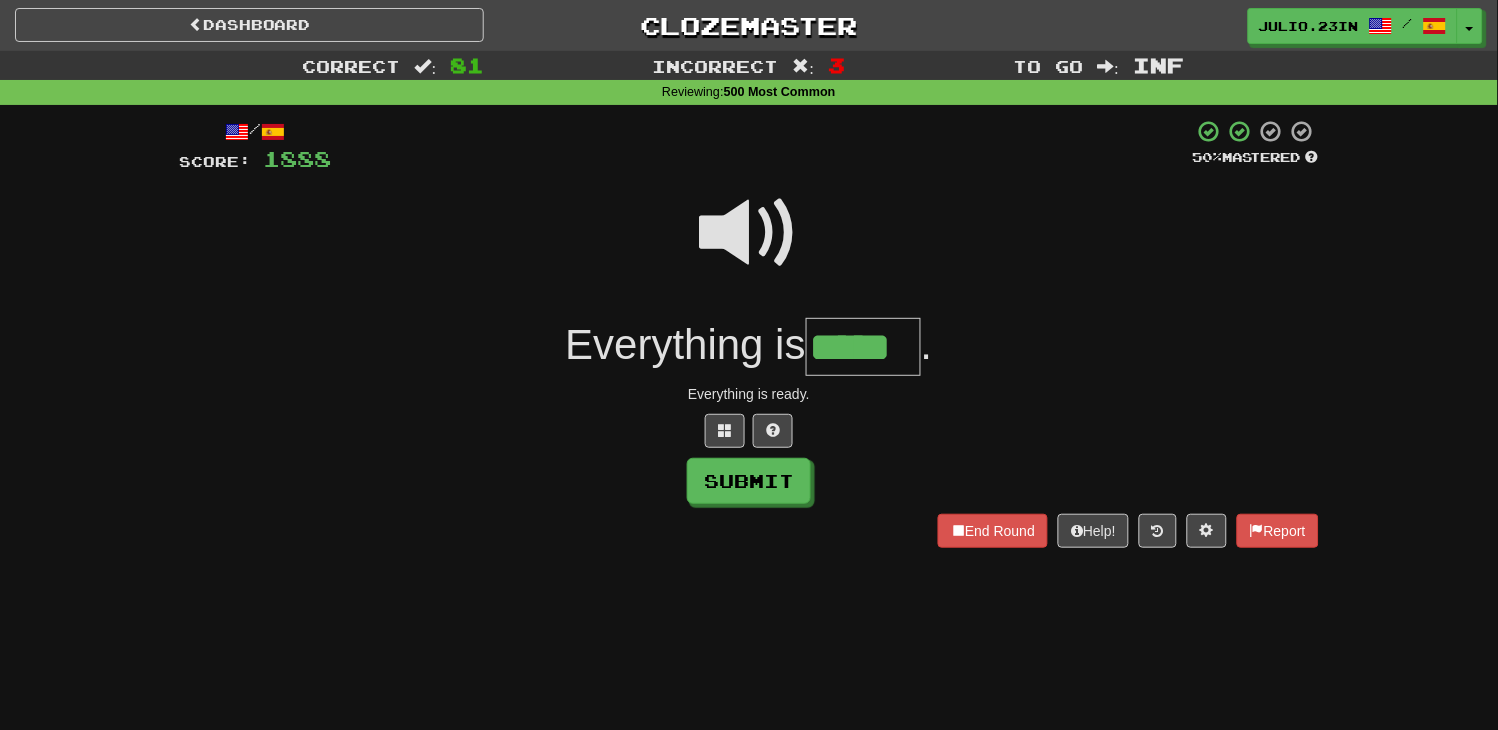 type on "*****" 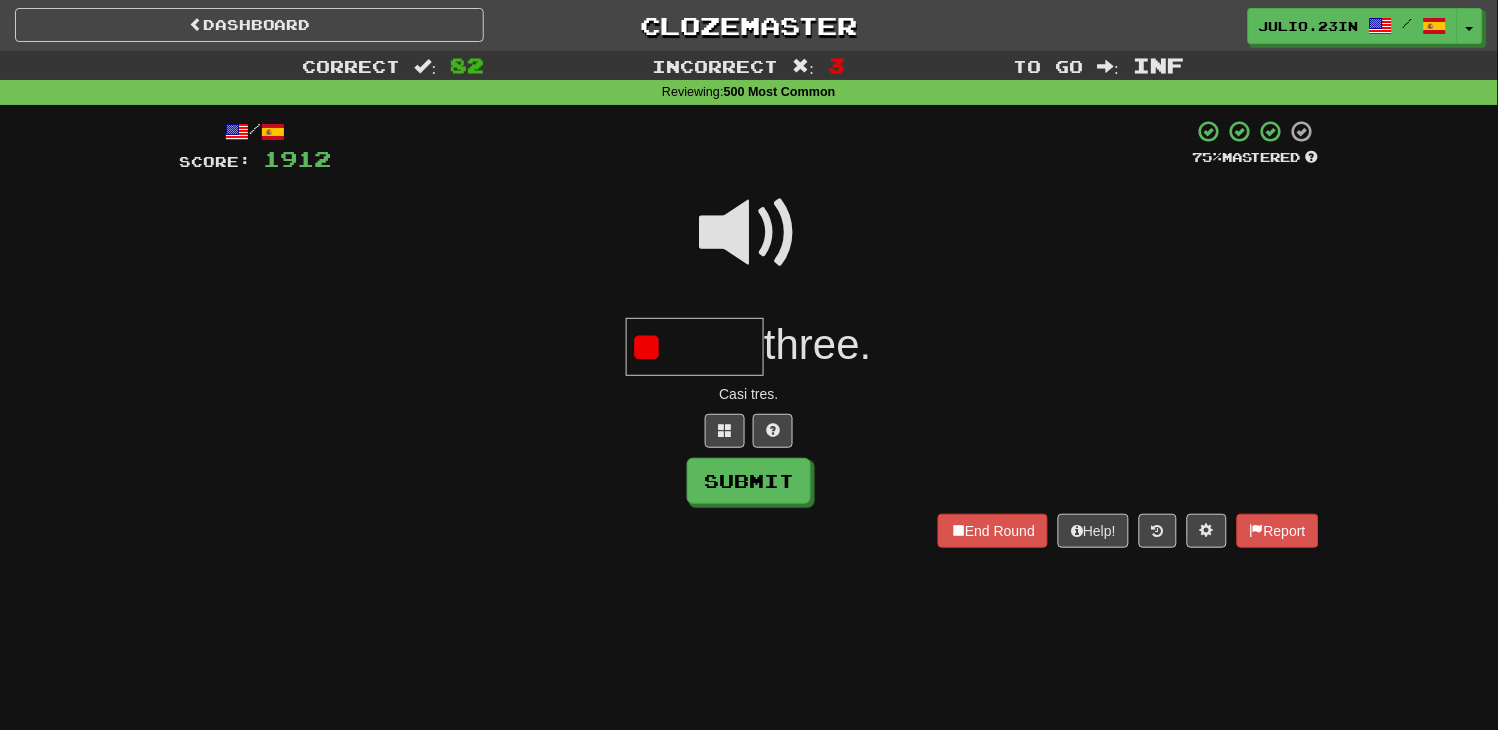 type on "*" 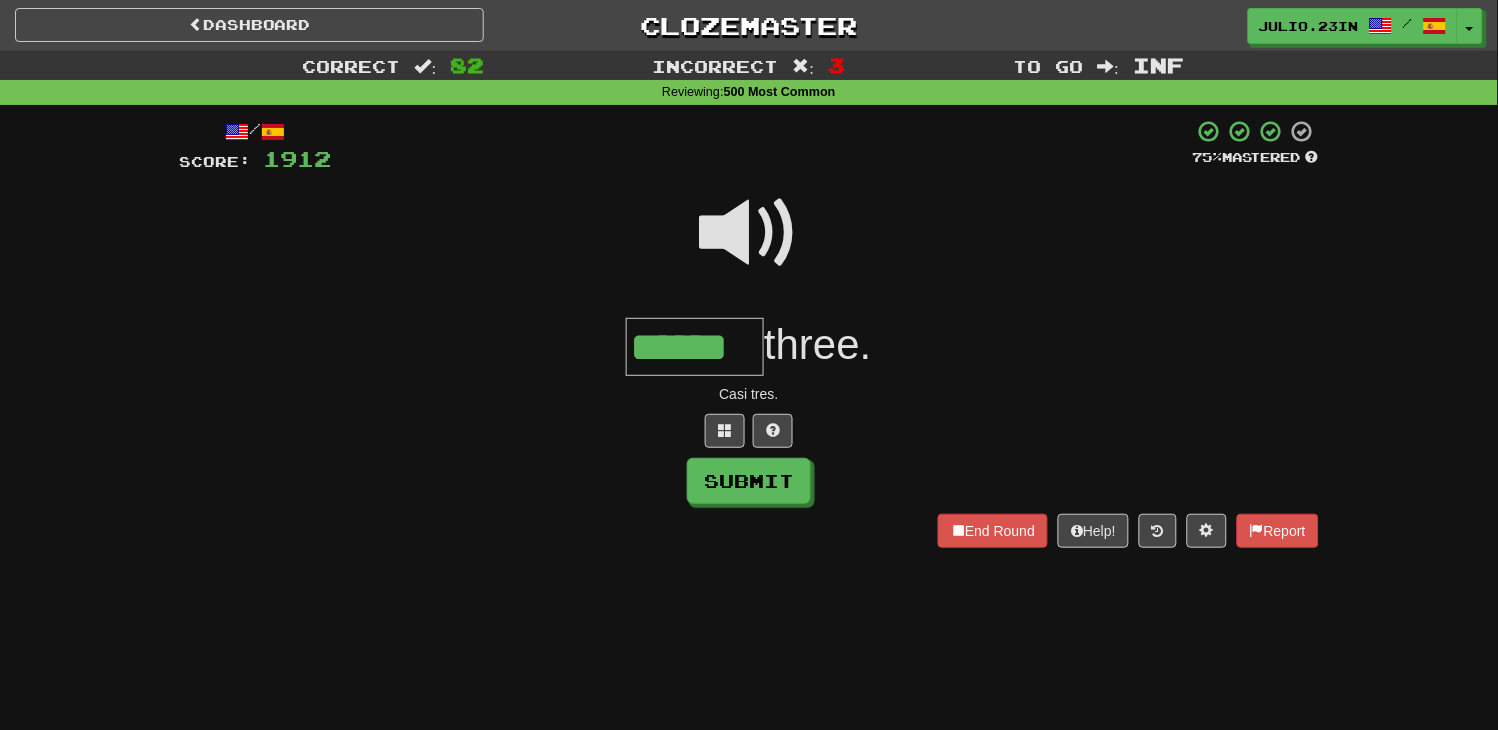 type on "******" 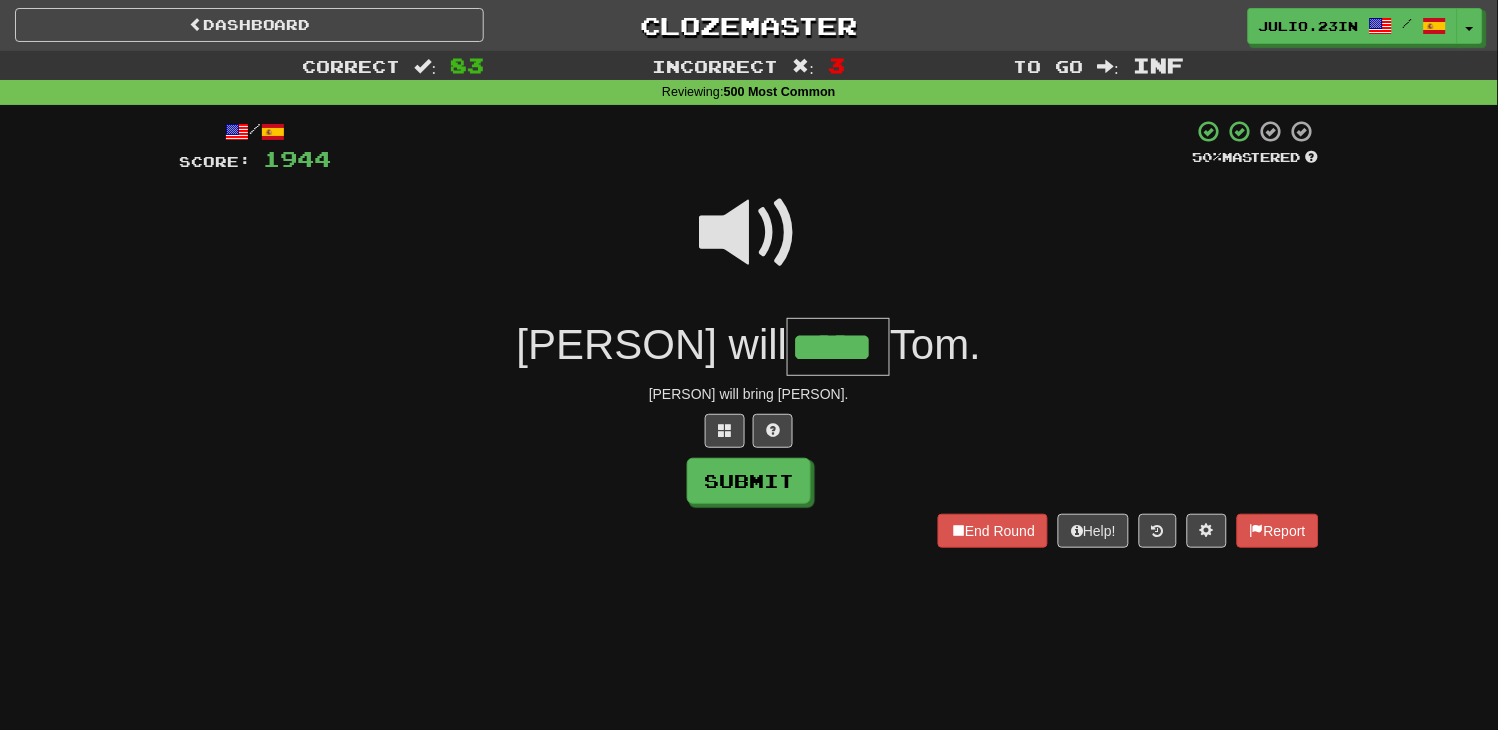 type on "*****" 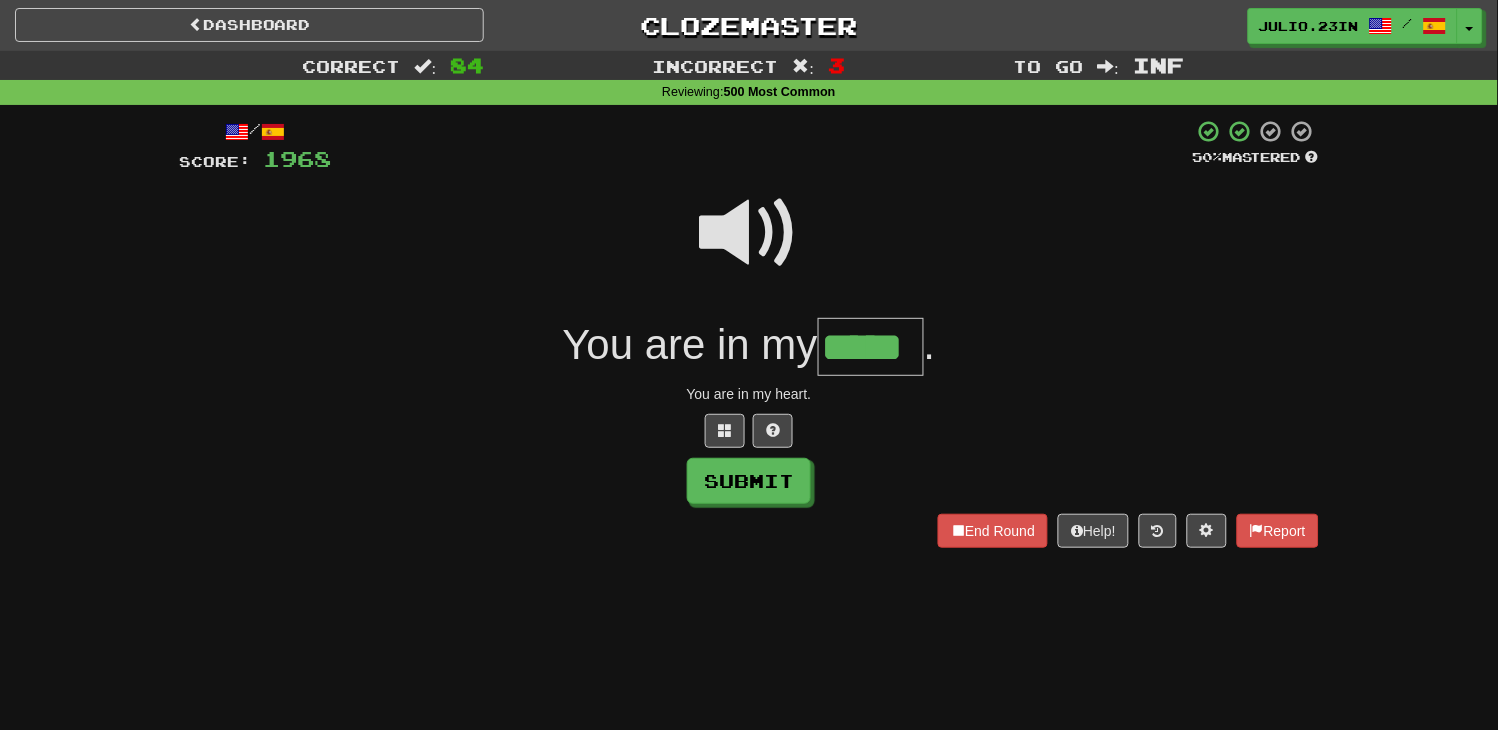 type on "*****" 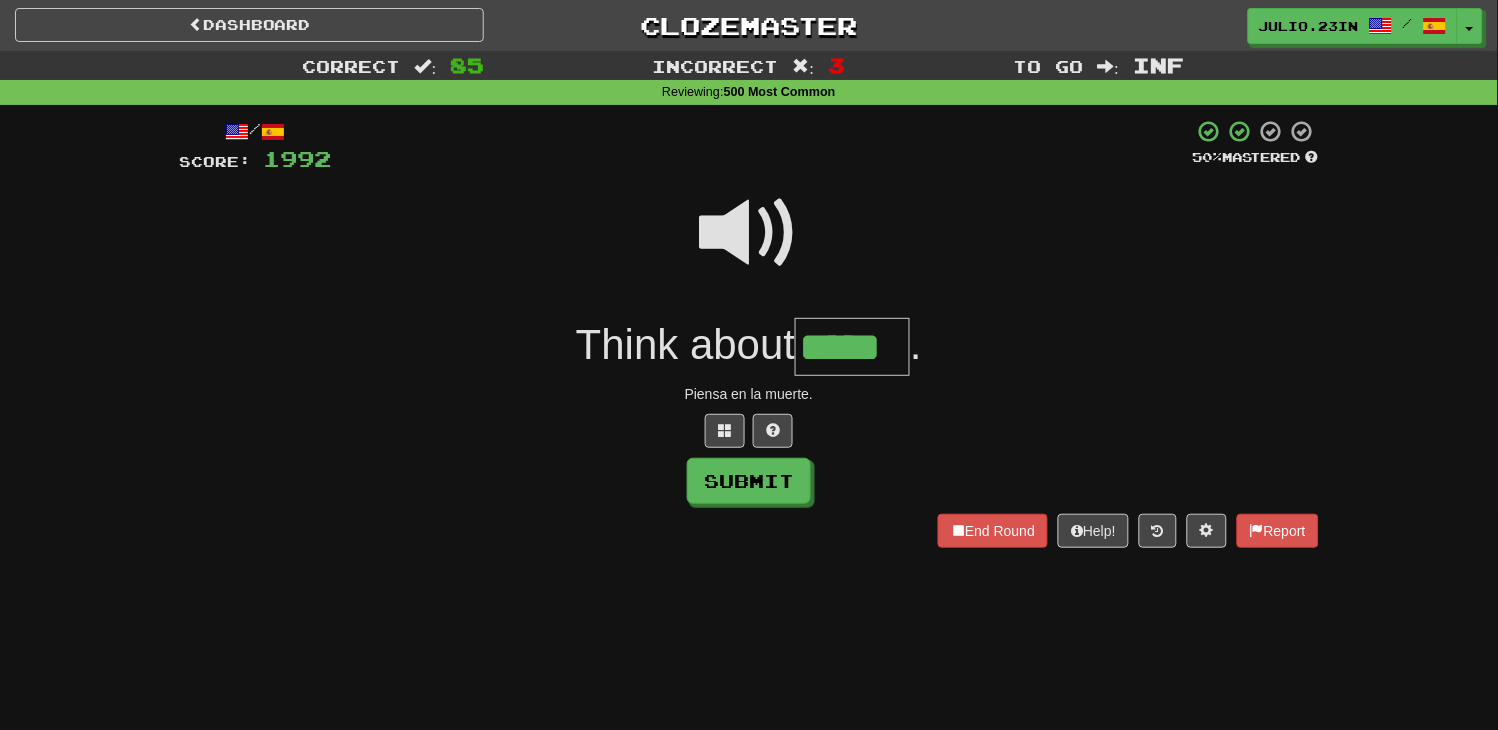 type on "*****" 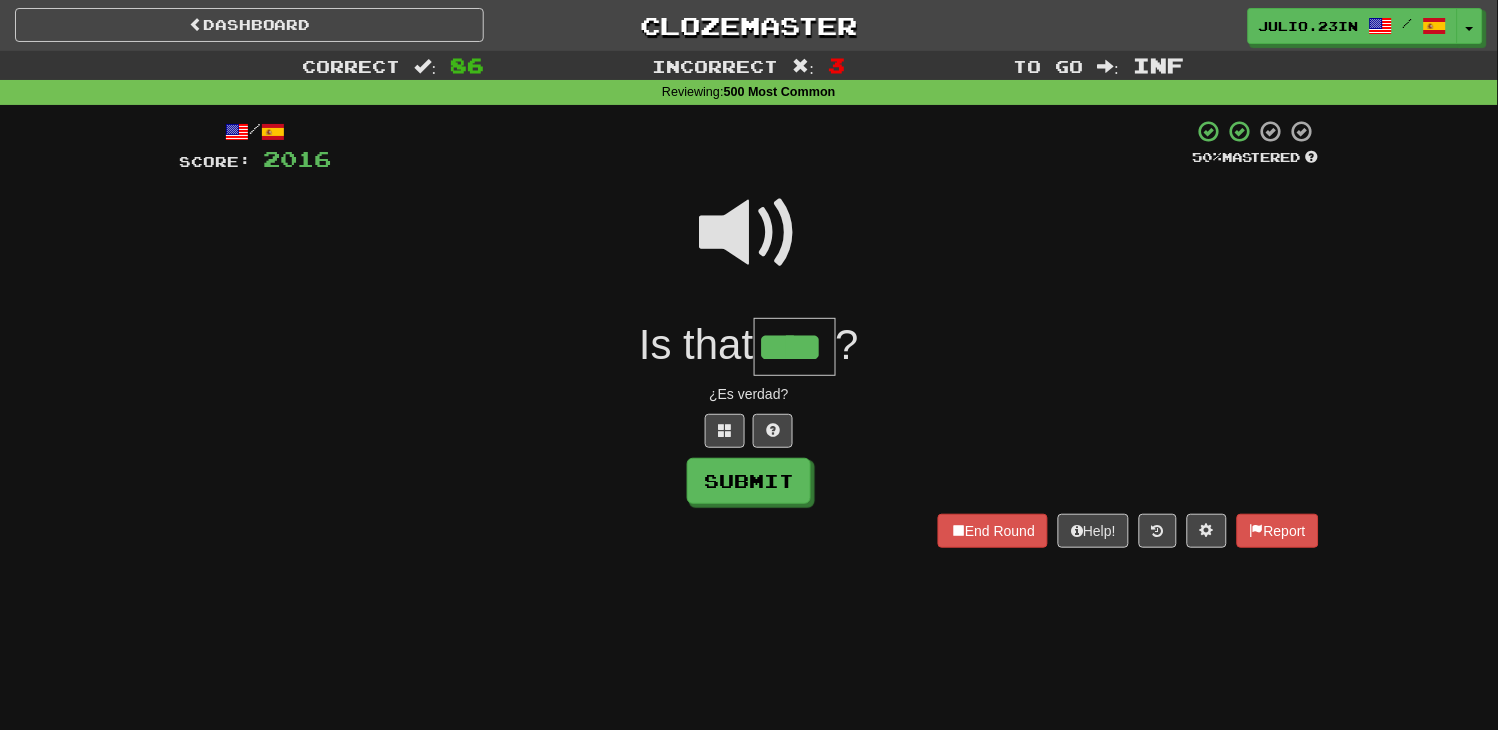 type on "****" 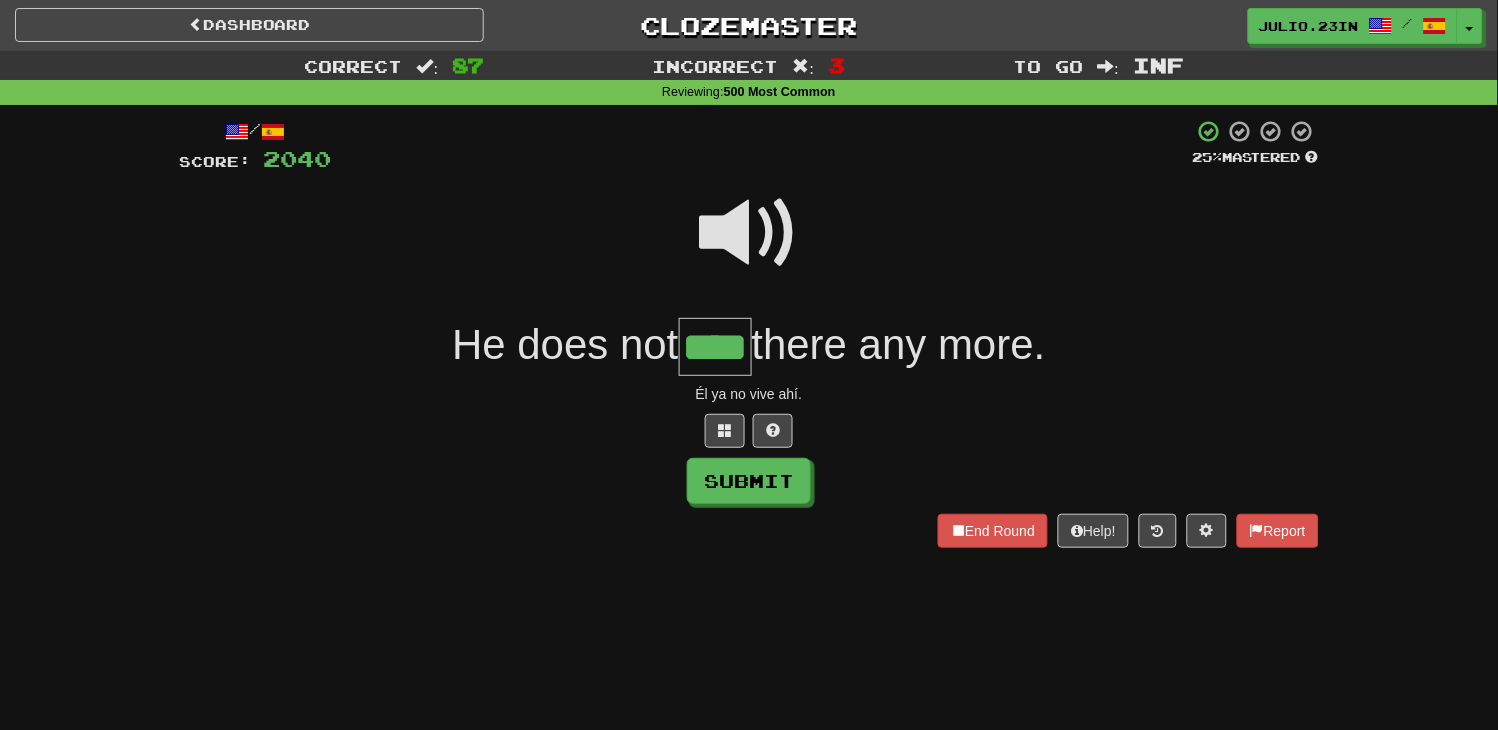 type on "****" 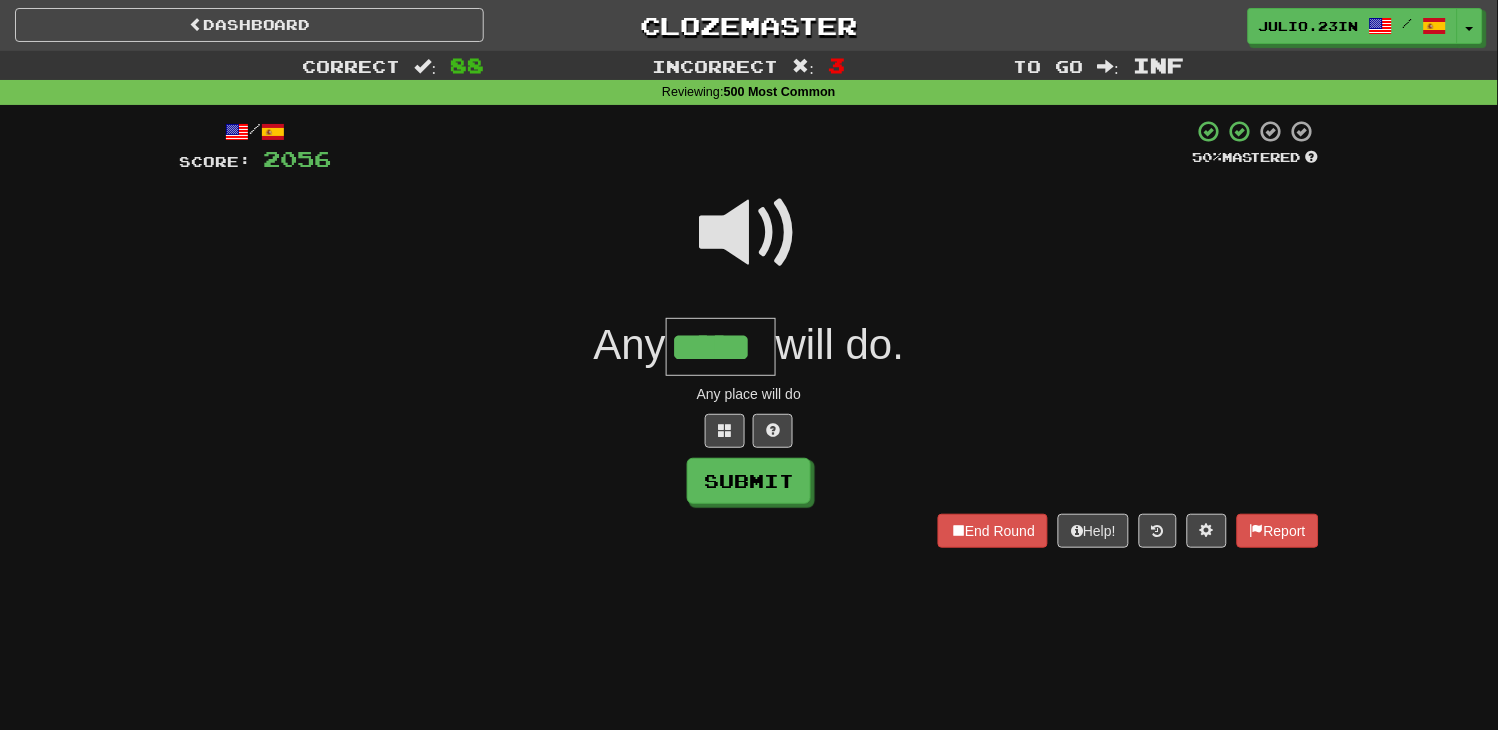 type on "*****" 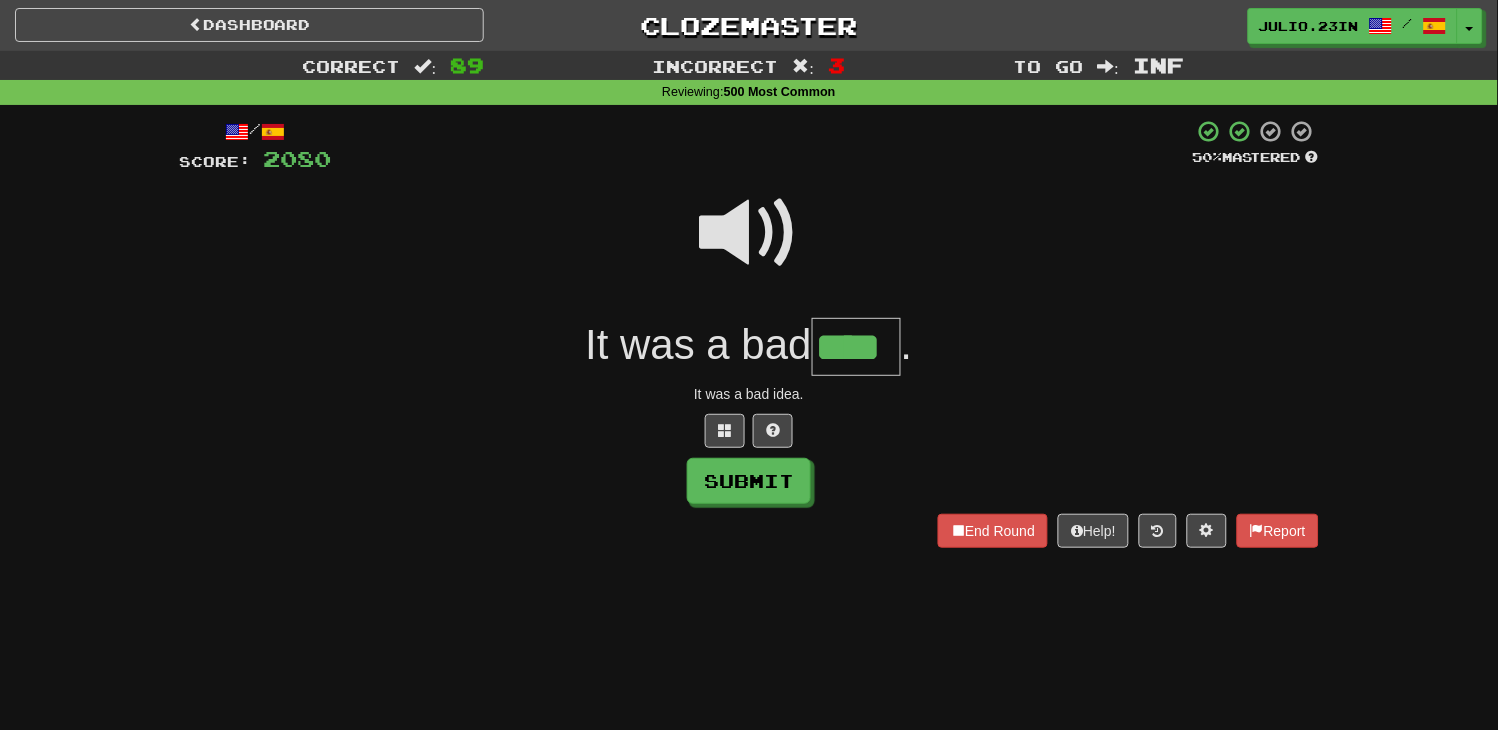 type on "****" 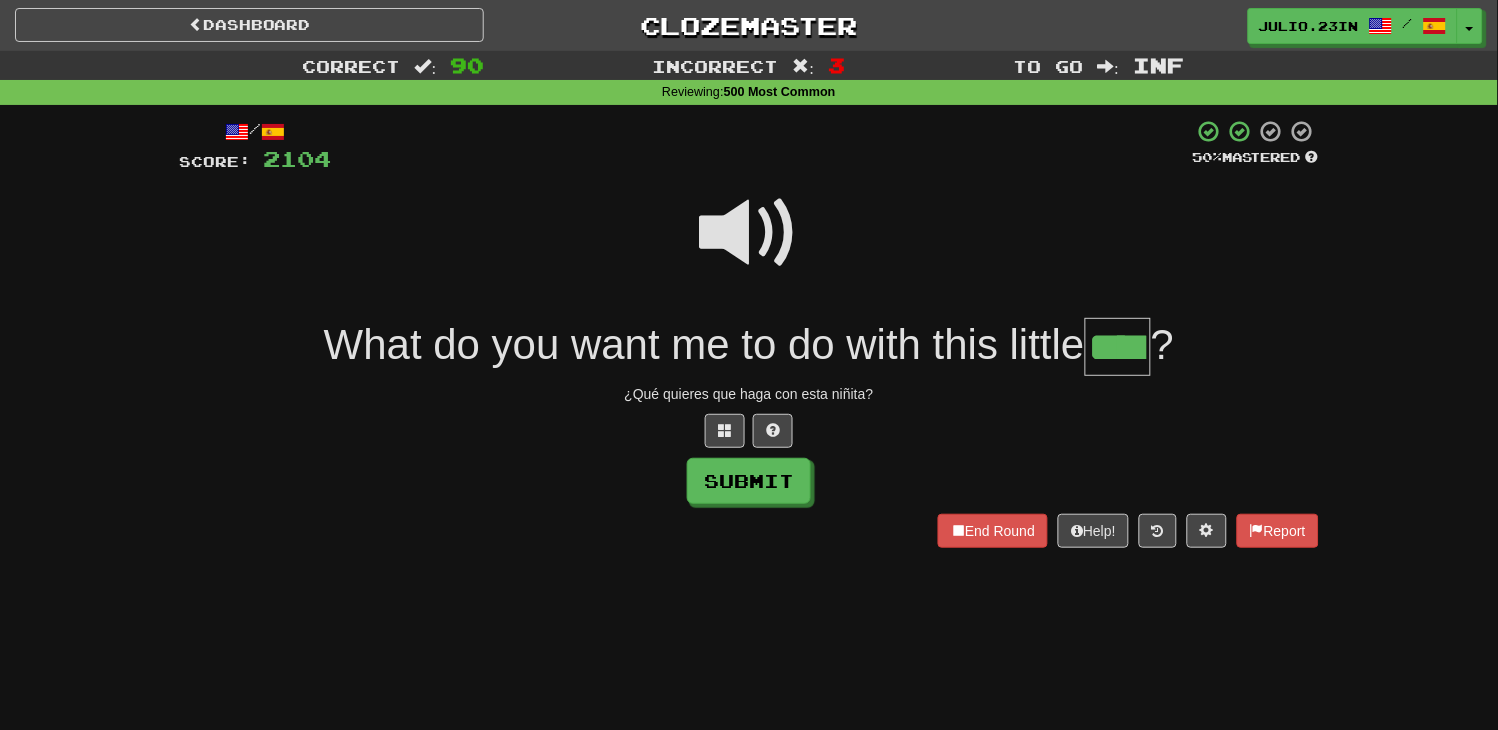 type on "****" 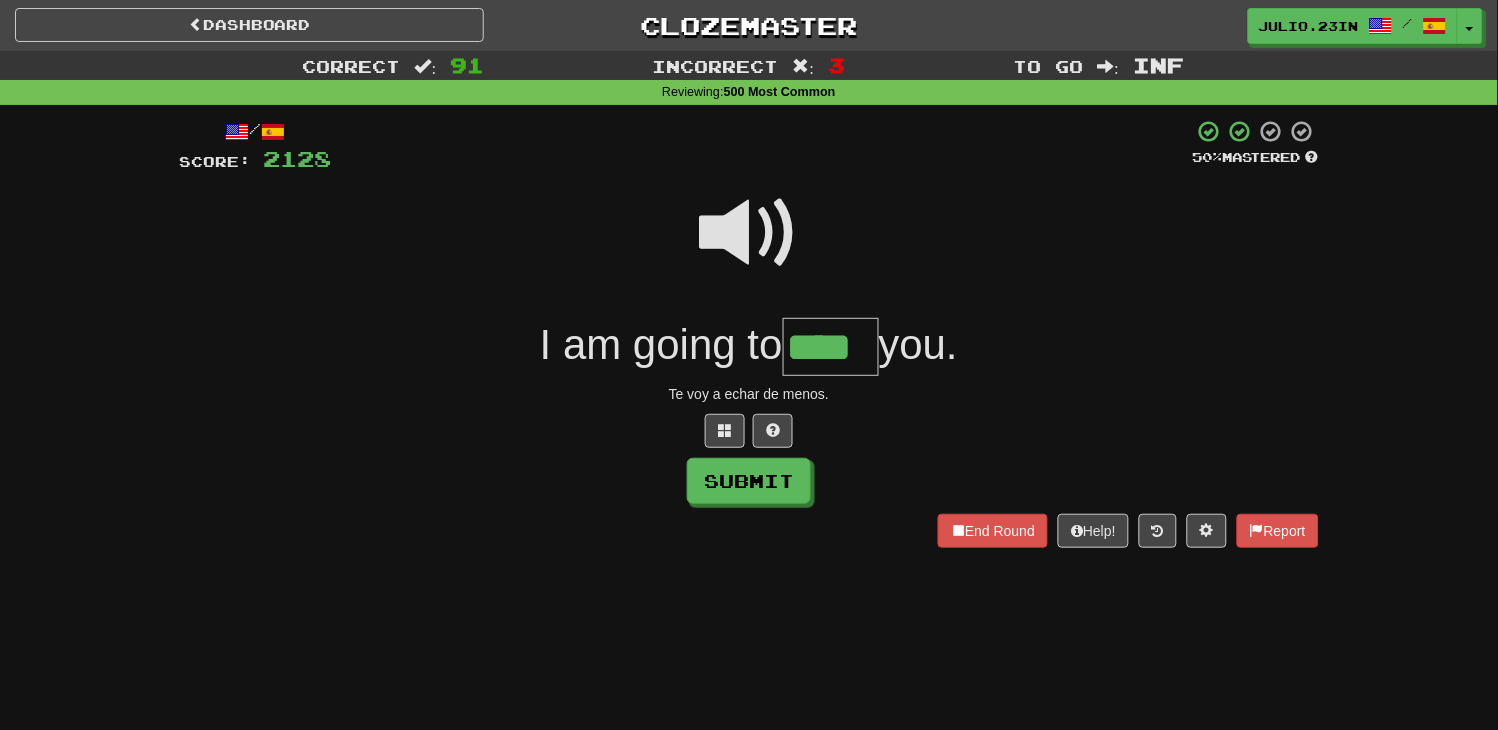 type on "****" 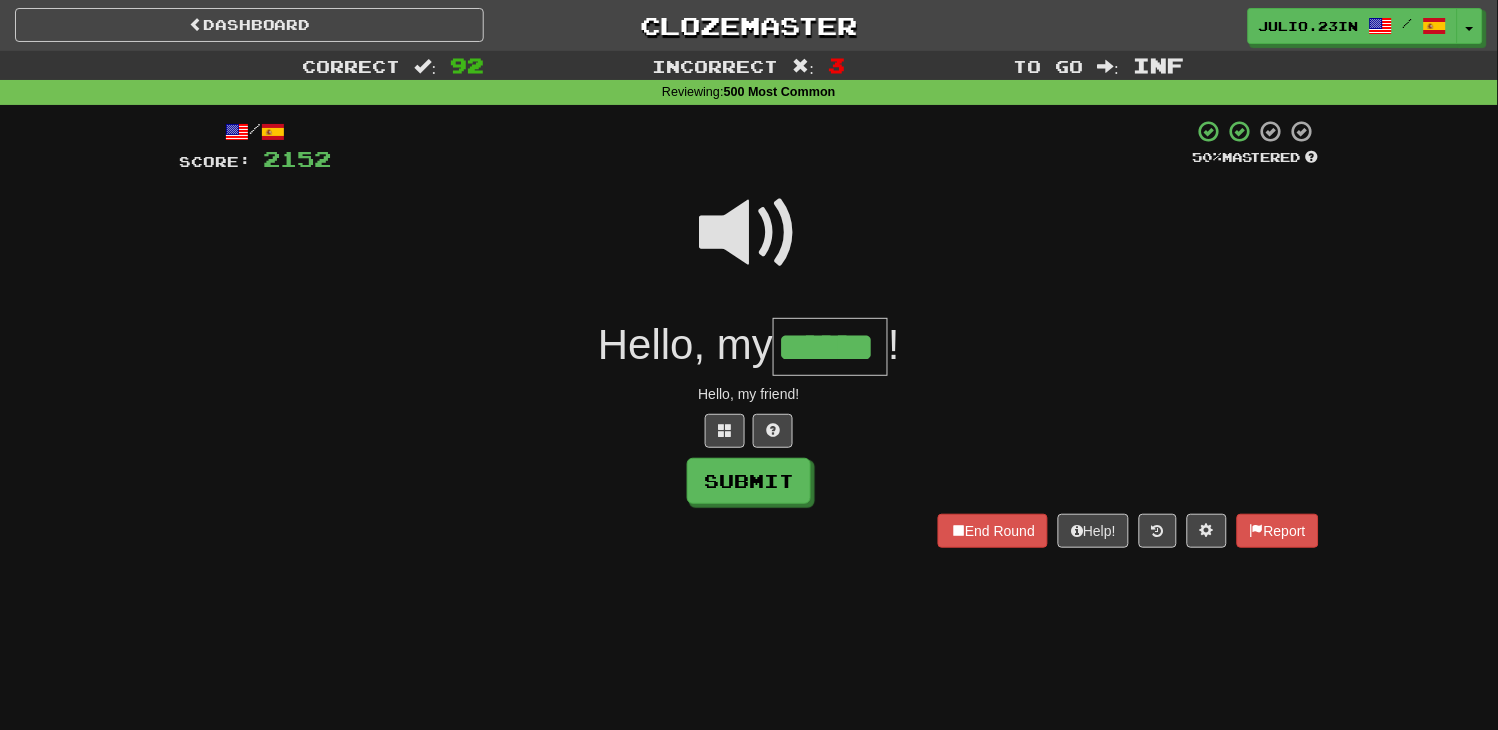 type on "******" 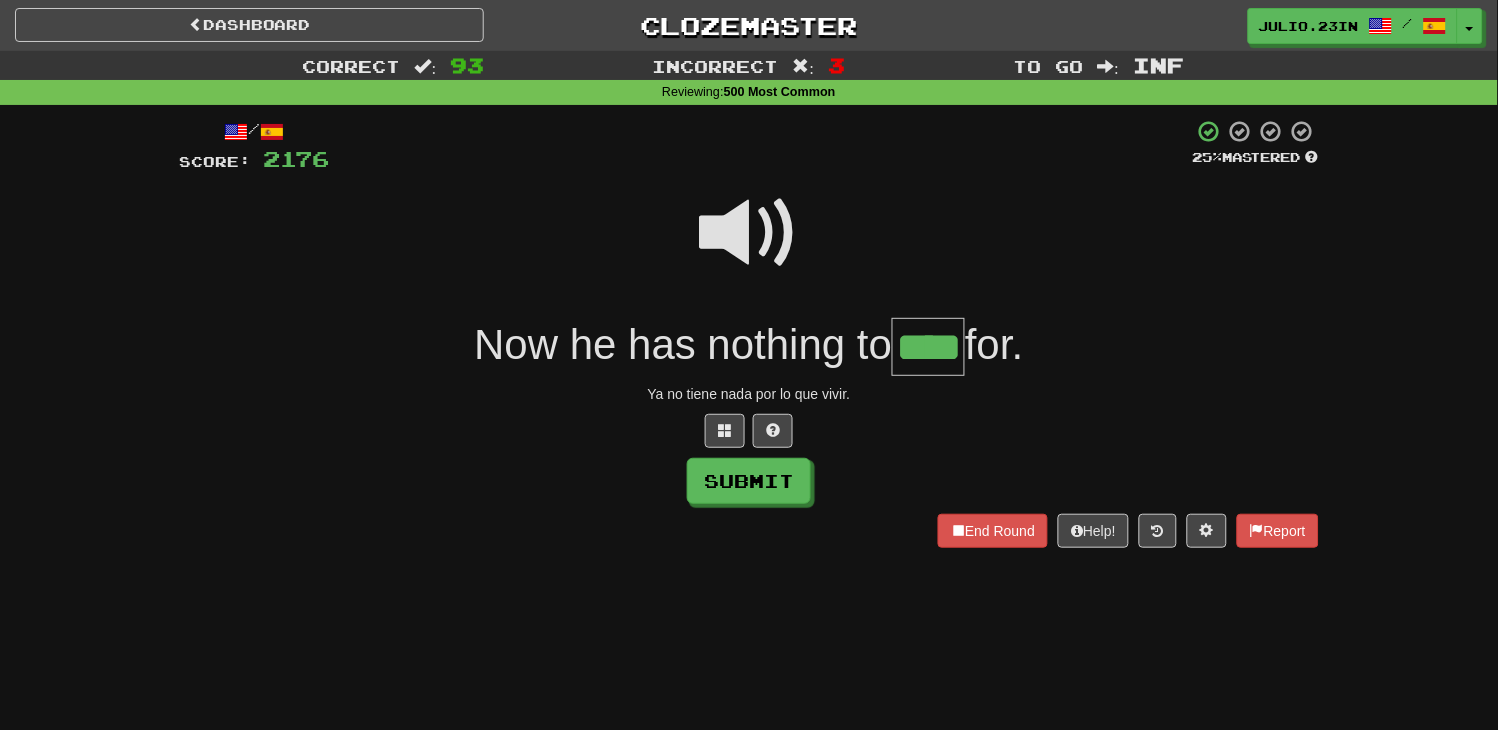 type on "****" 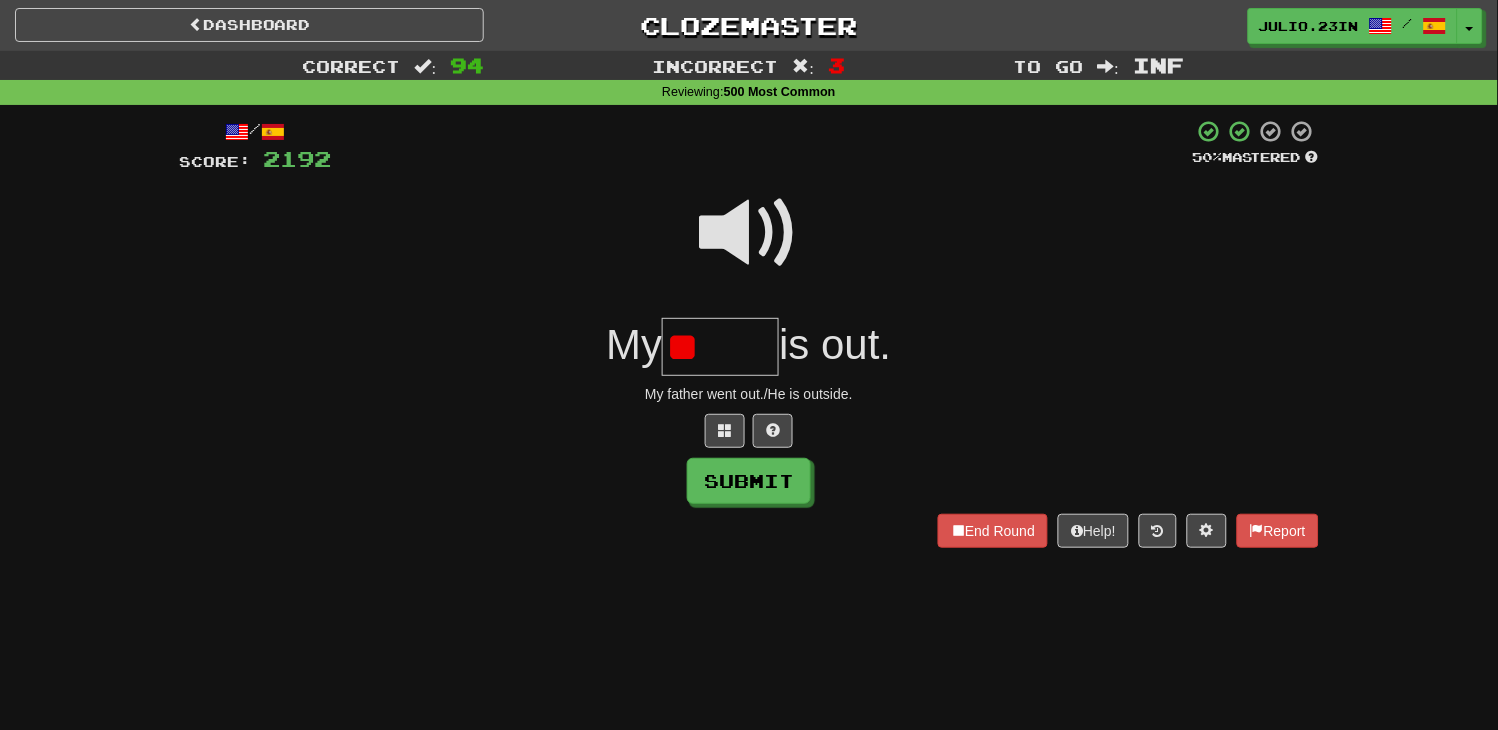 type on "*" 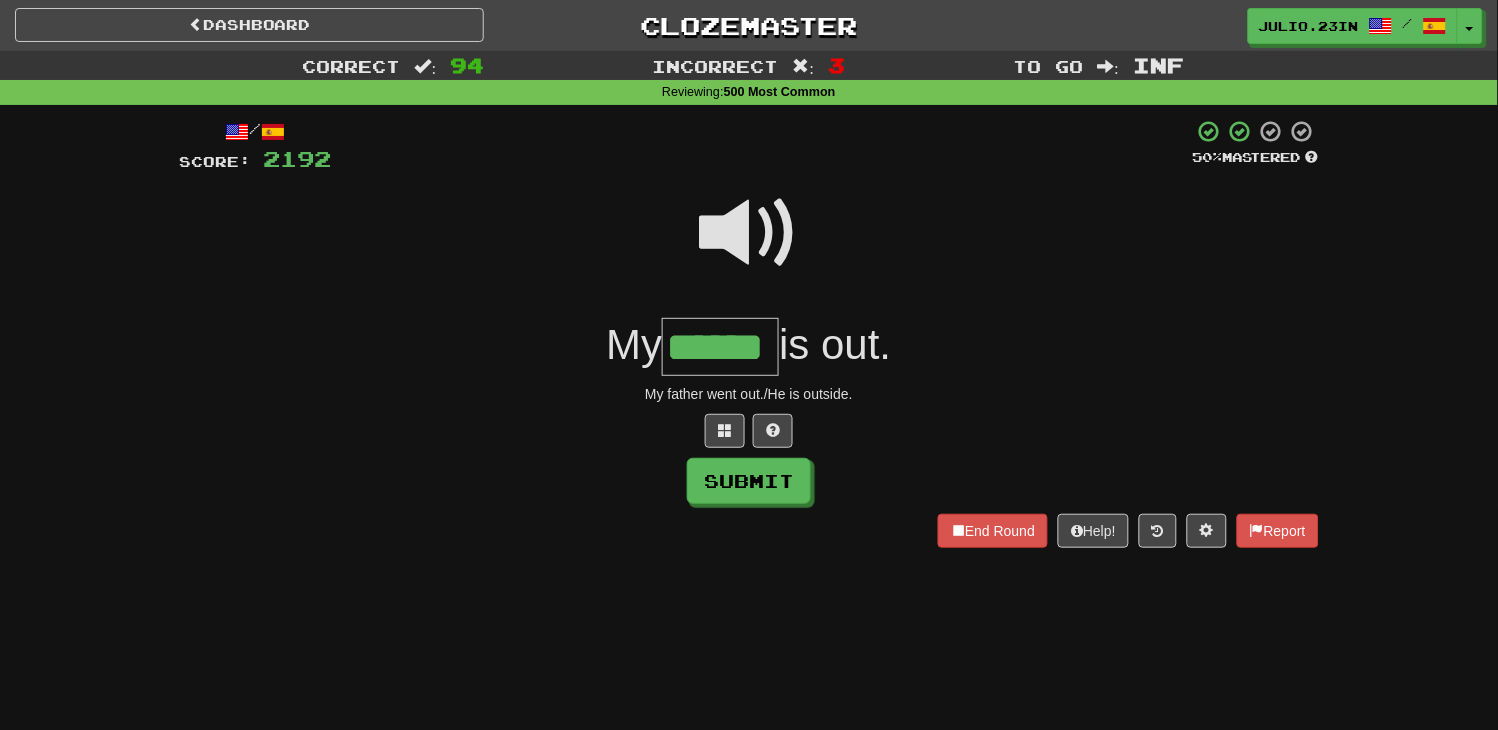 type on "******" 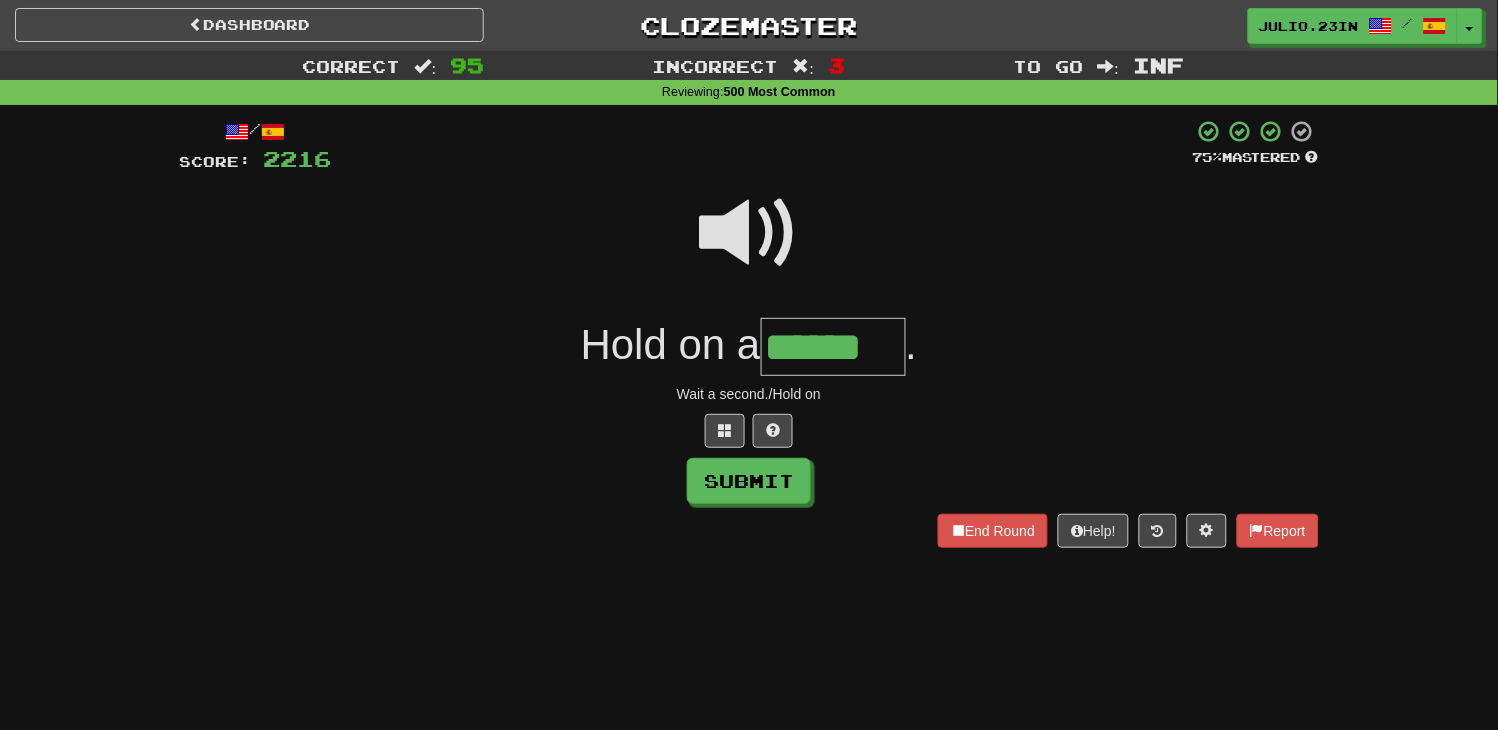 type on "******" 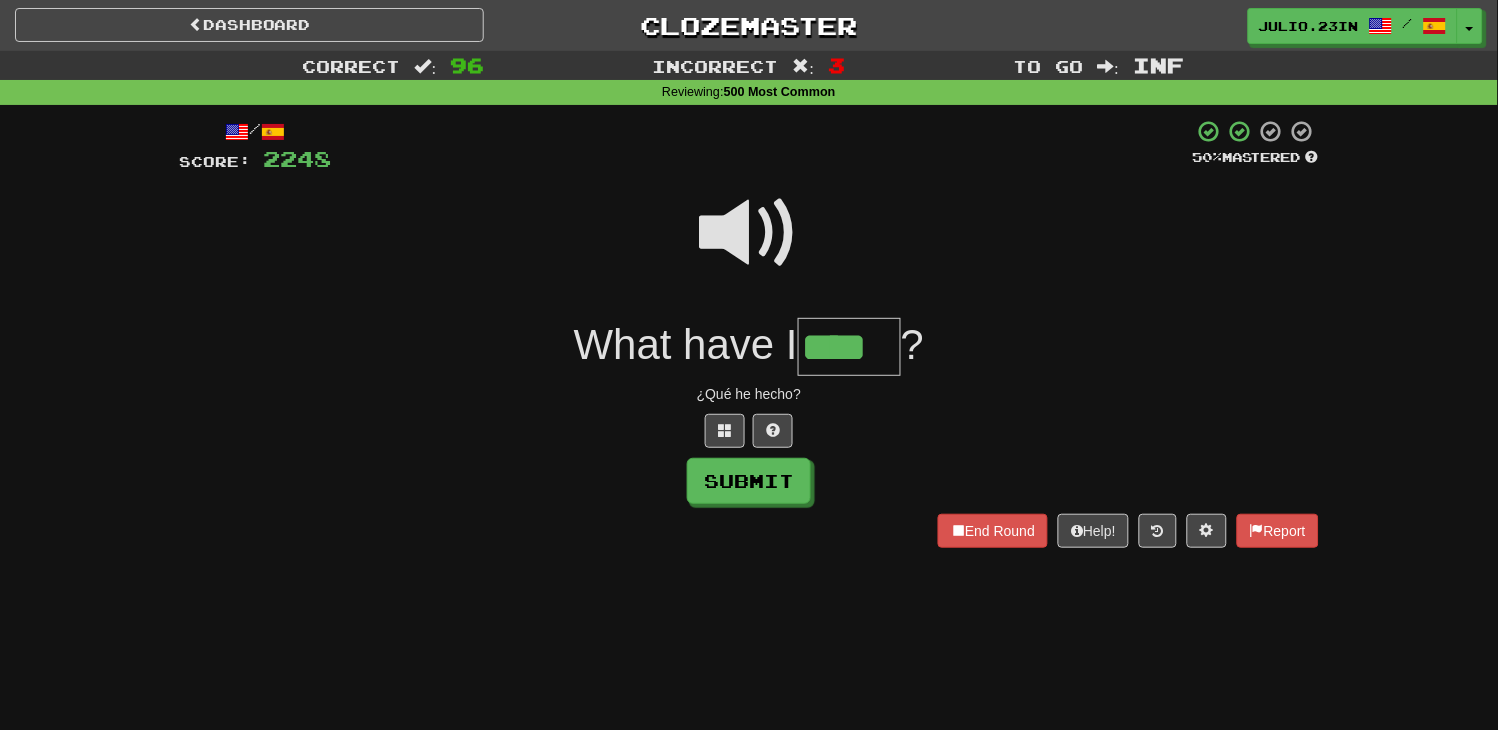 type on "****" 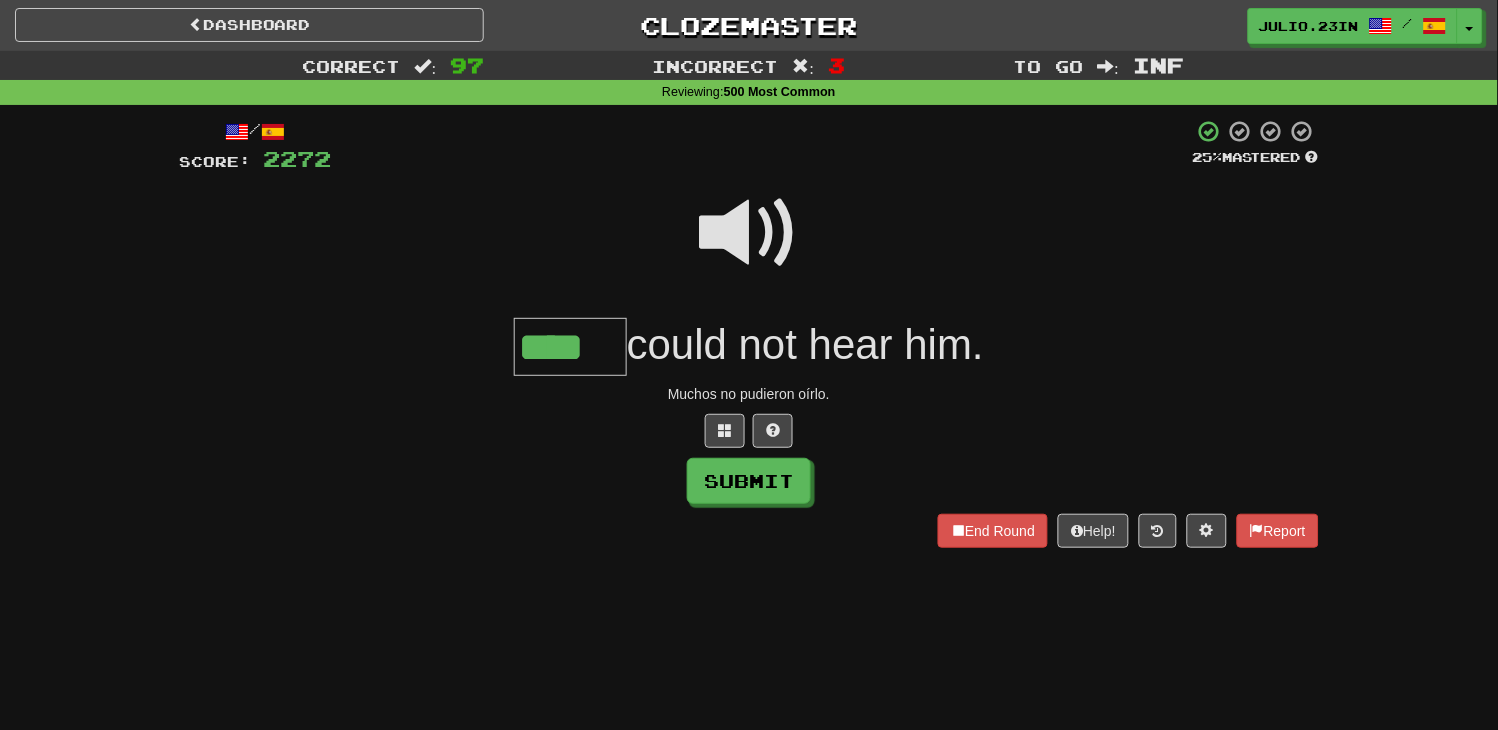 type on "****" 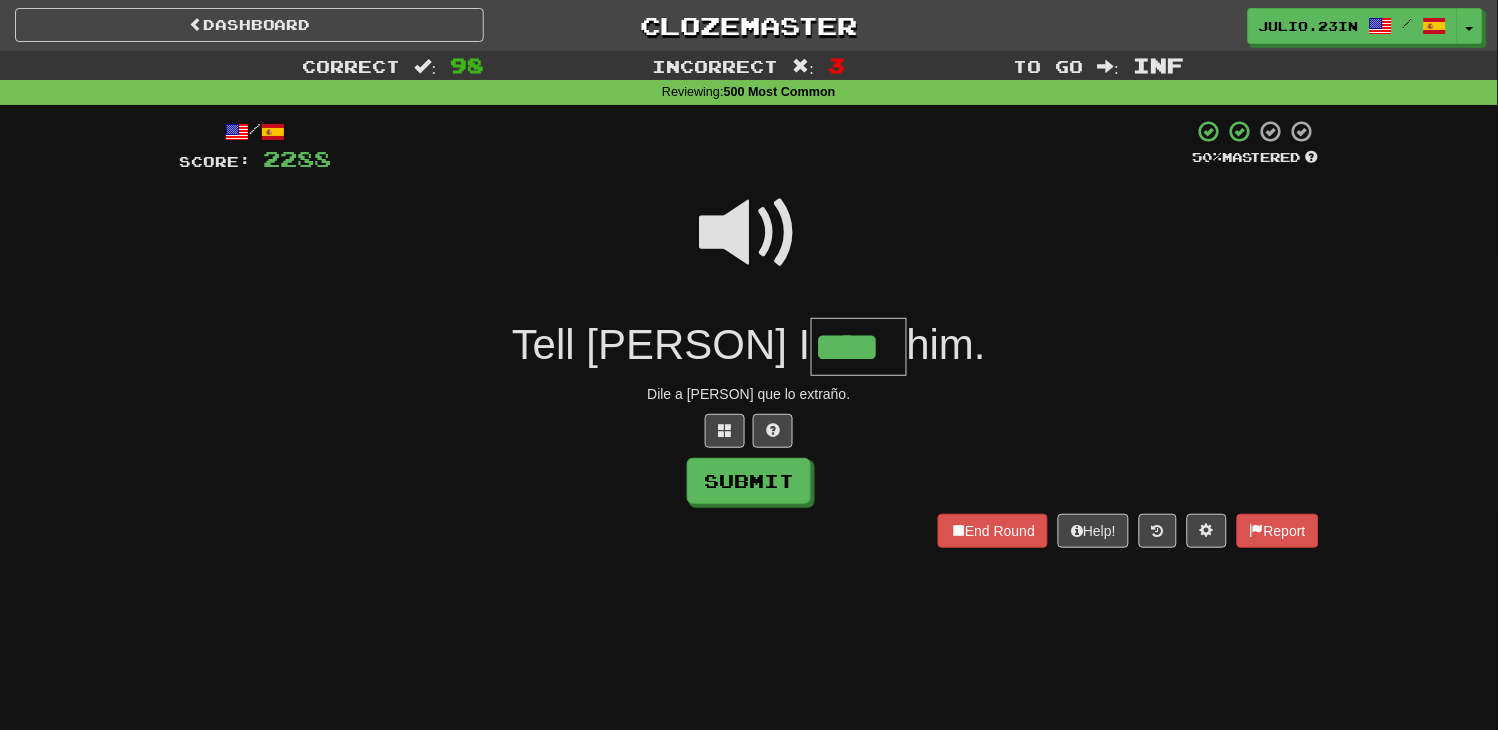 type on "****" 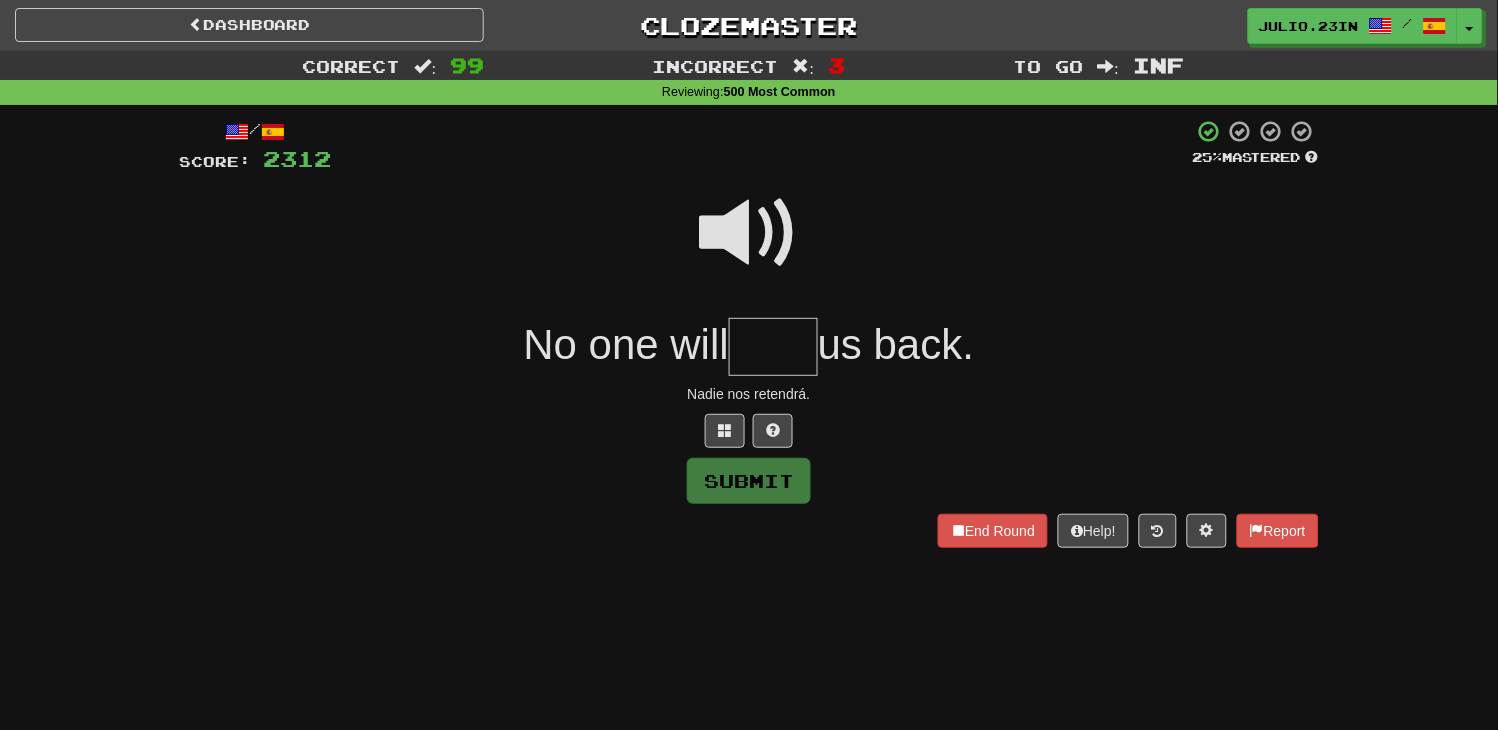 type on "****" 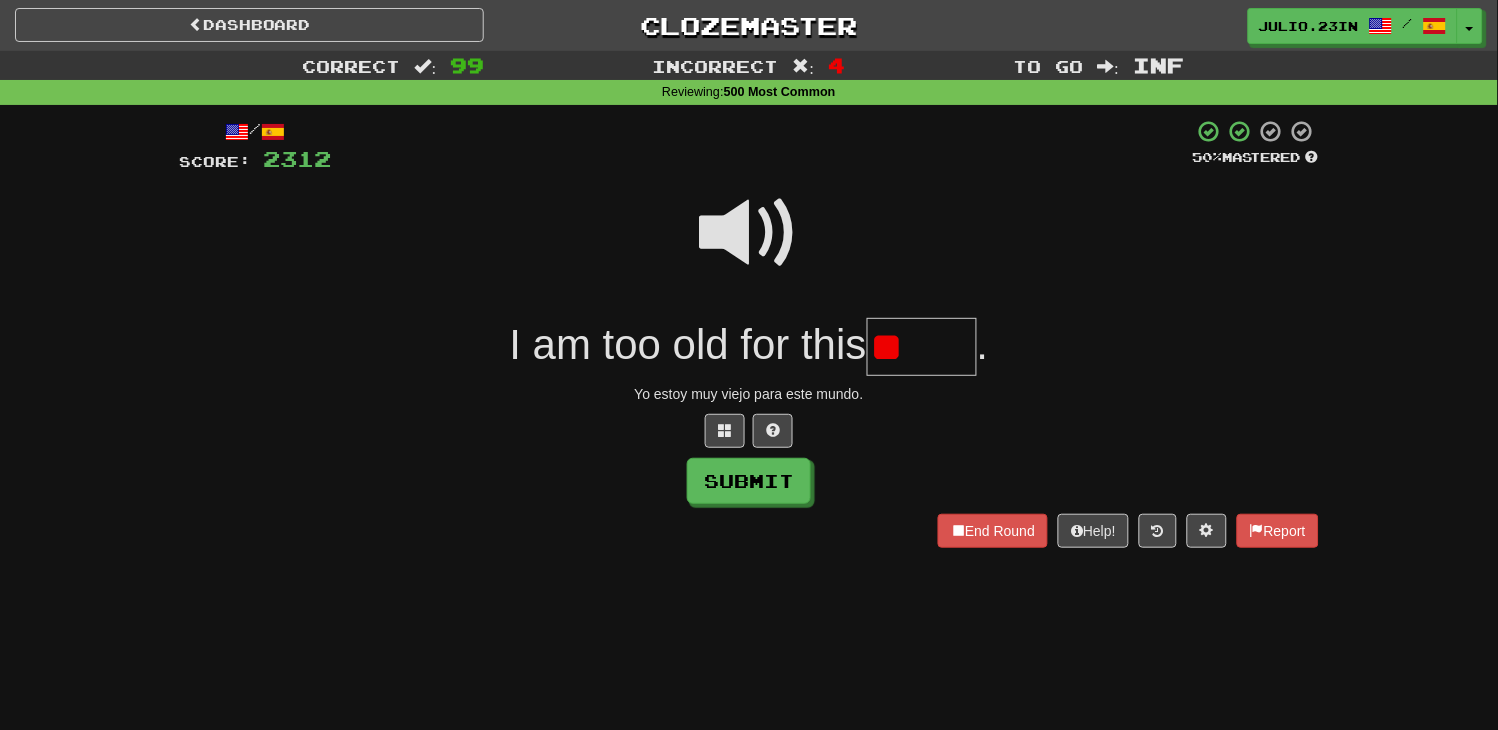 type on "*" 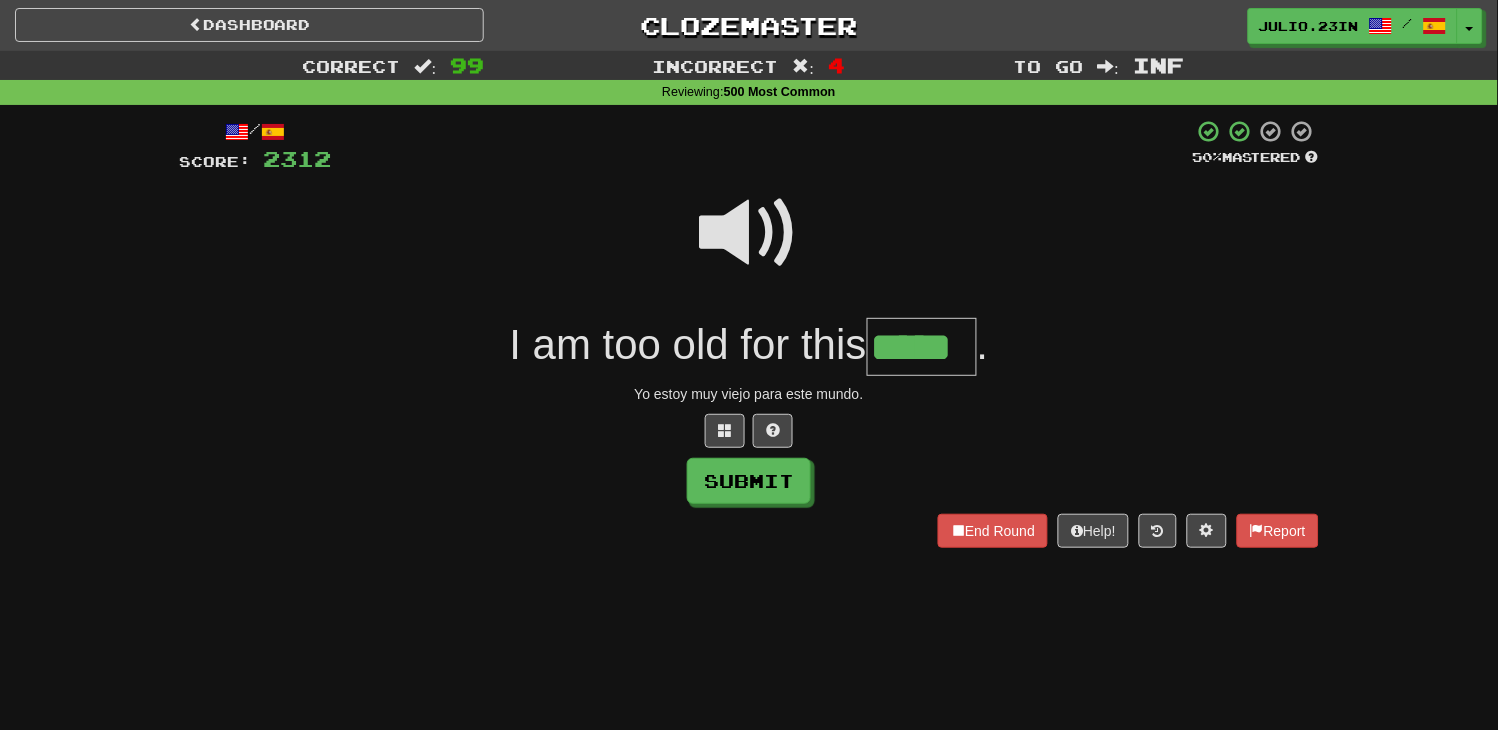 type on "*****" 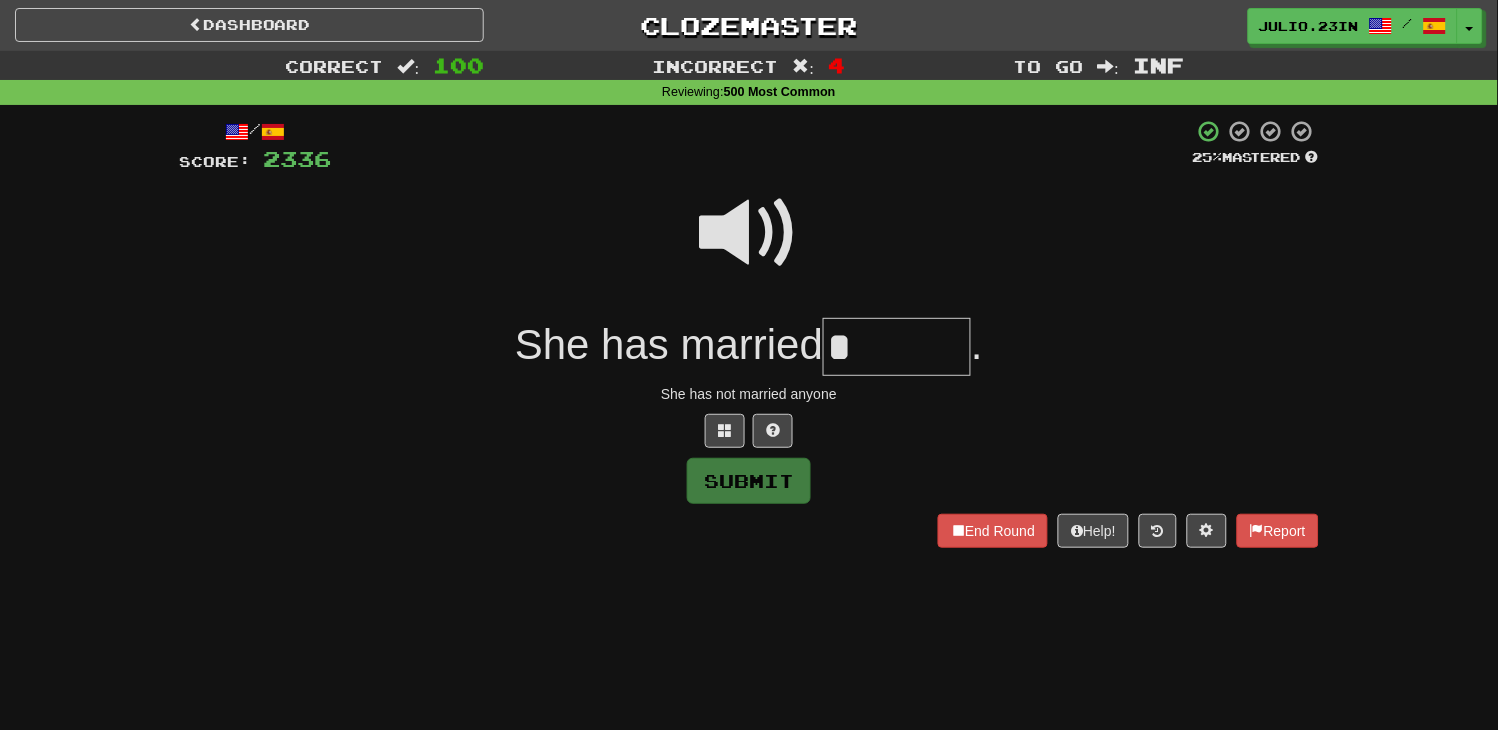 type on "******" 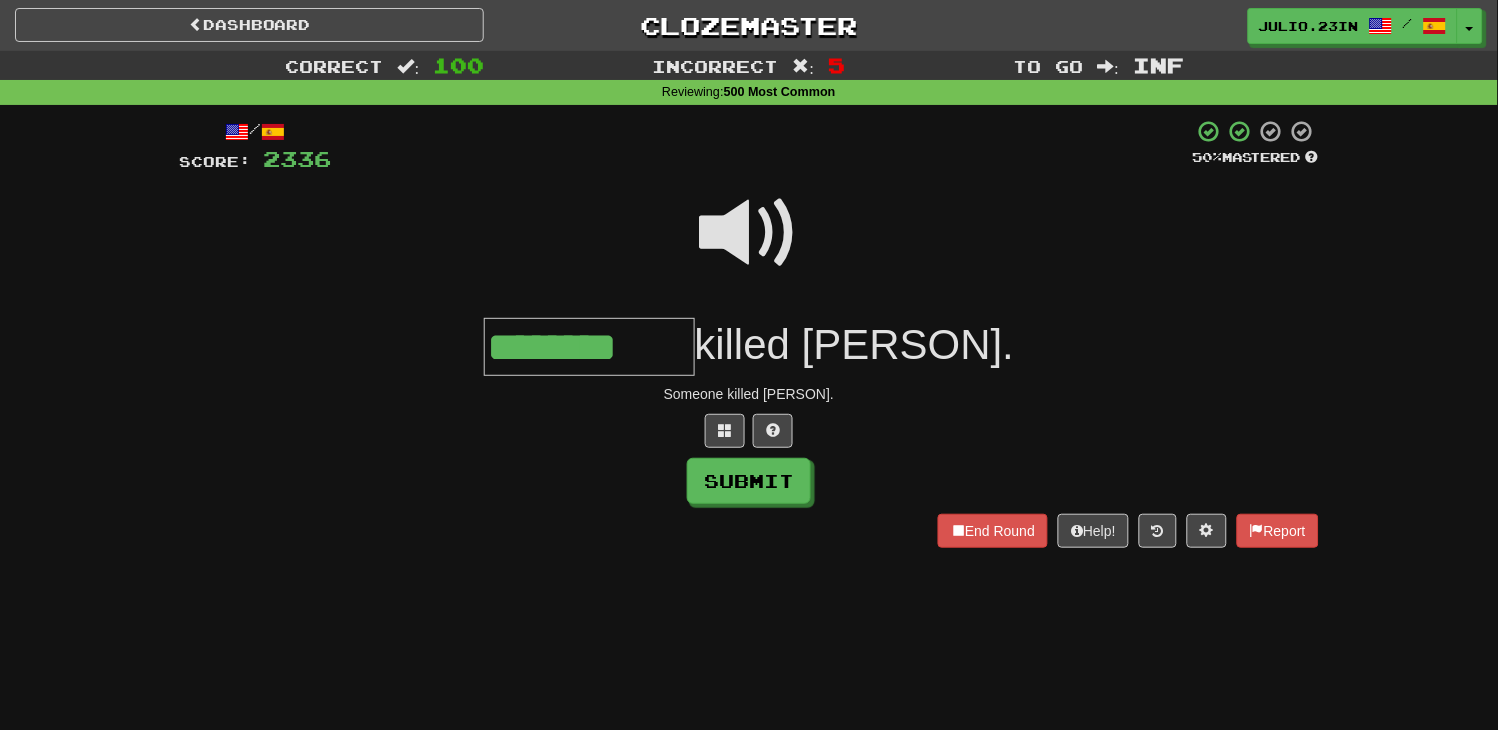 type on "********" 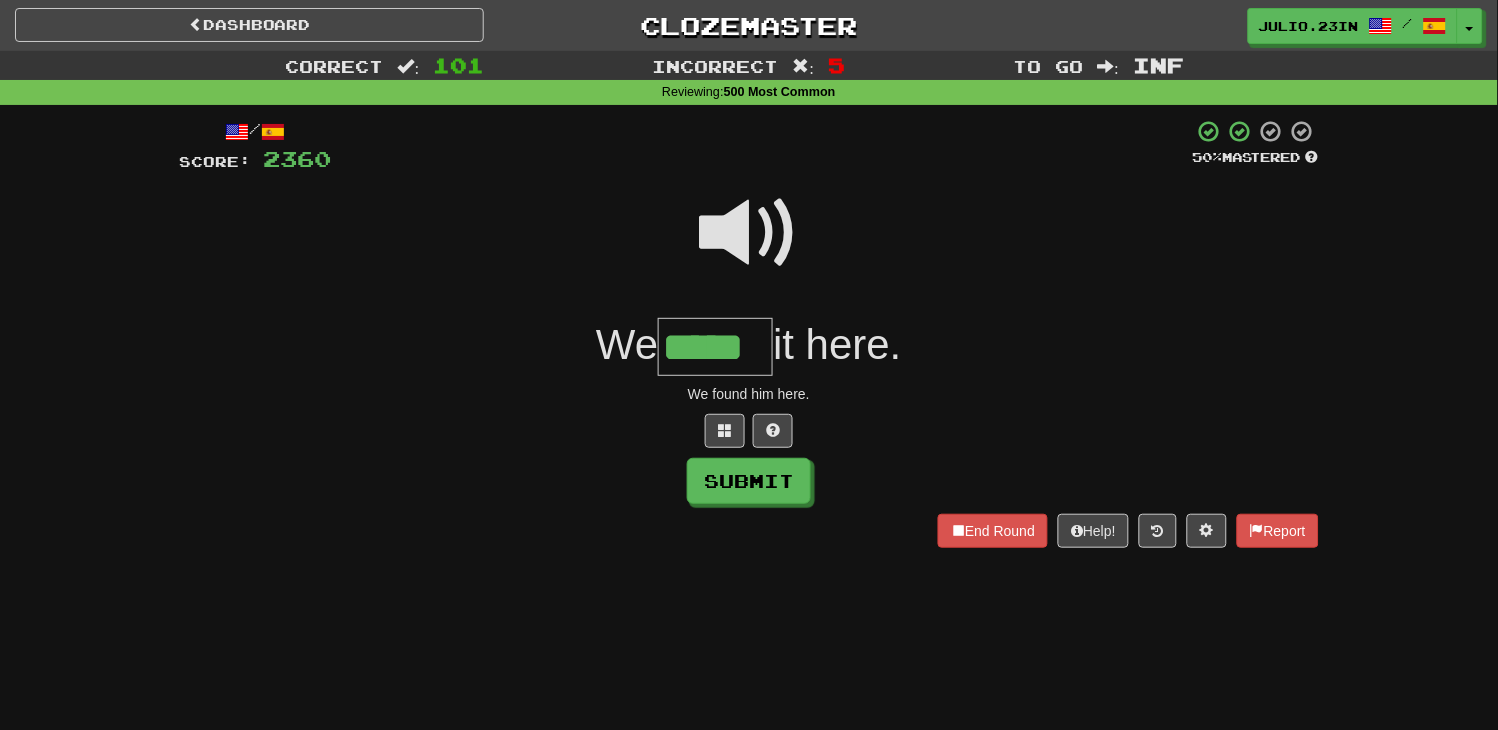 type on "*****" 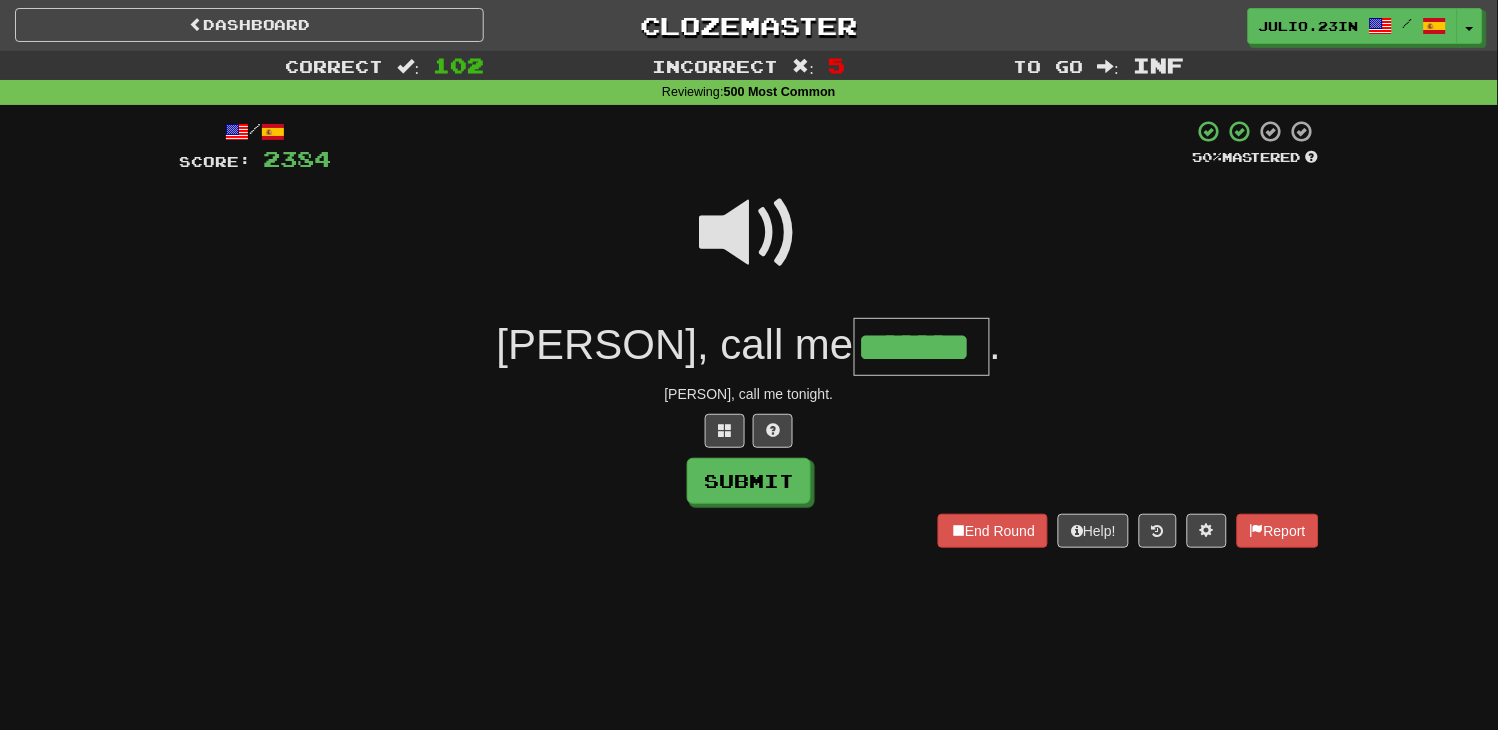 type on "*******" 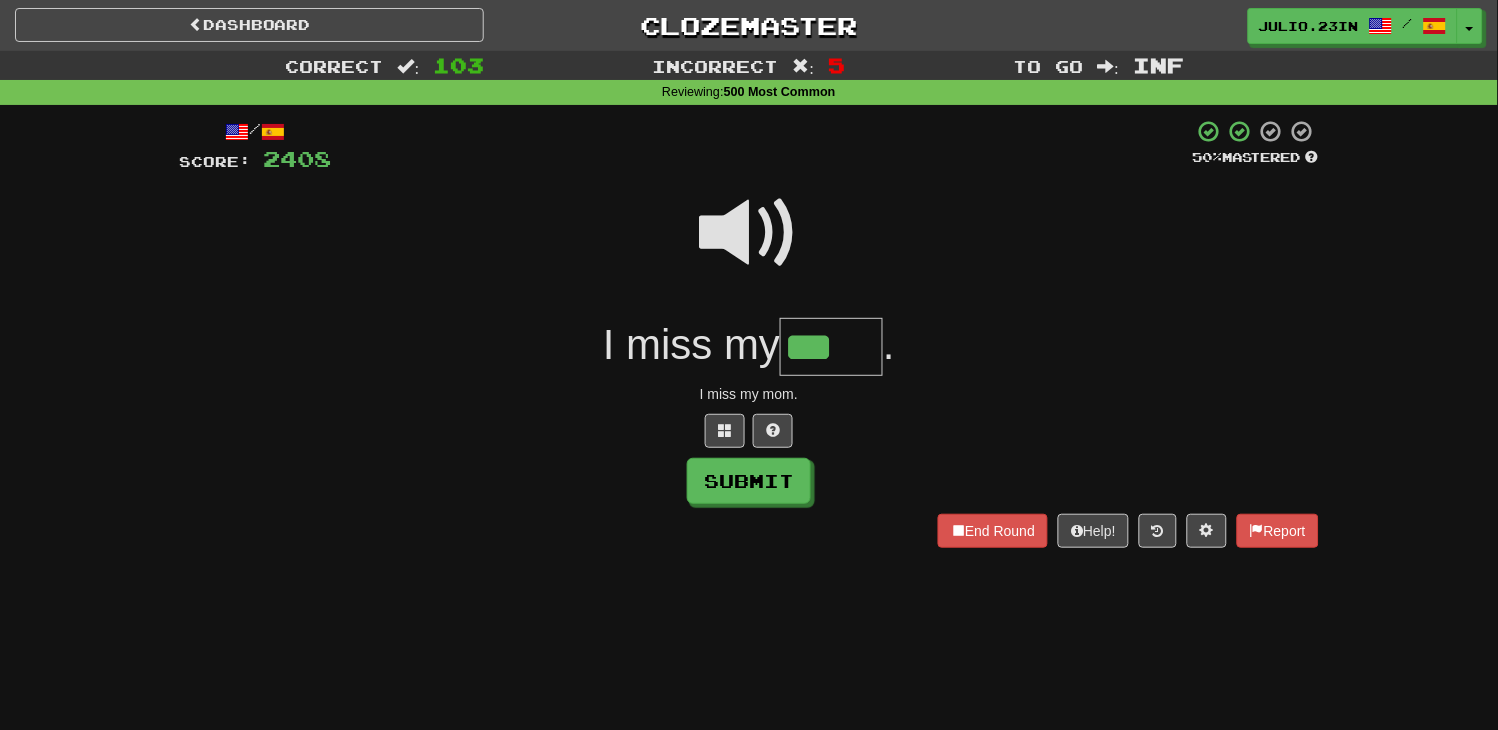 type on "***" 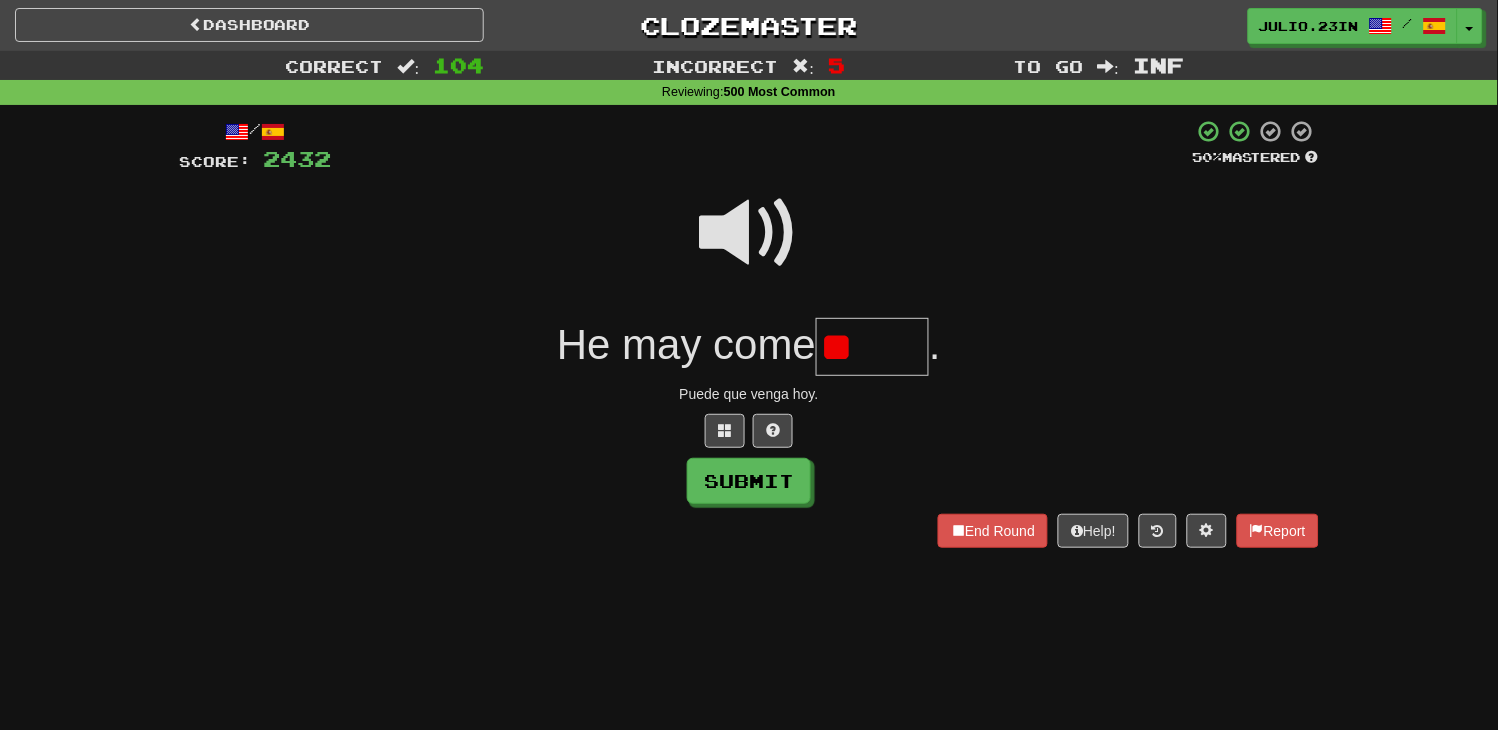 type on "*" 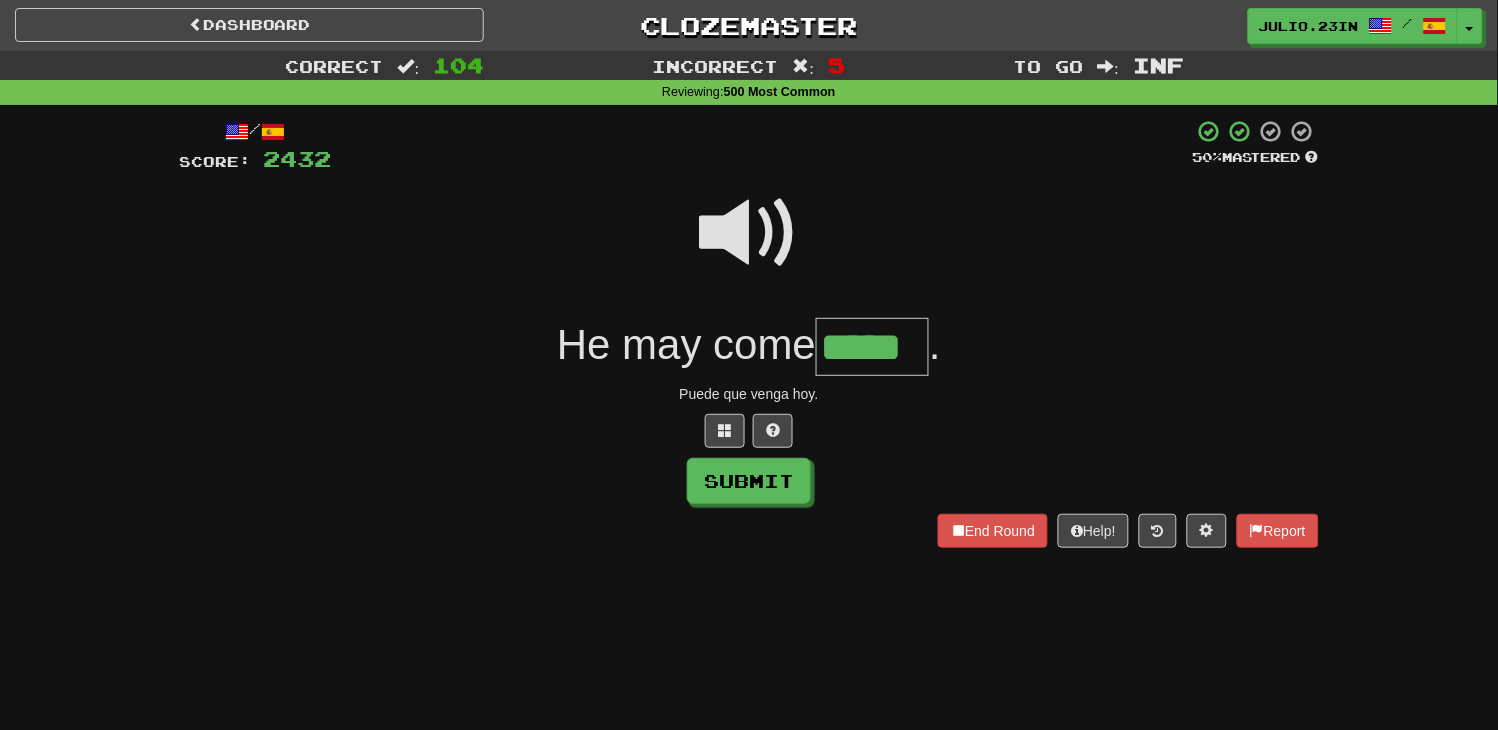 type on "*****" 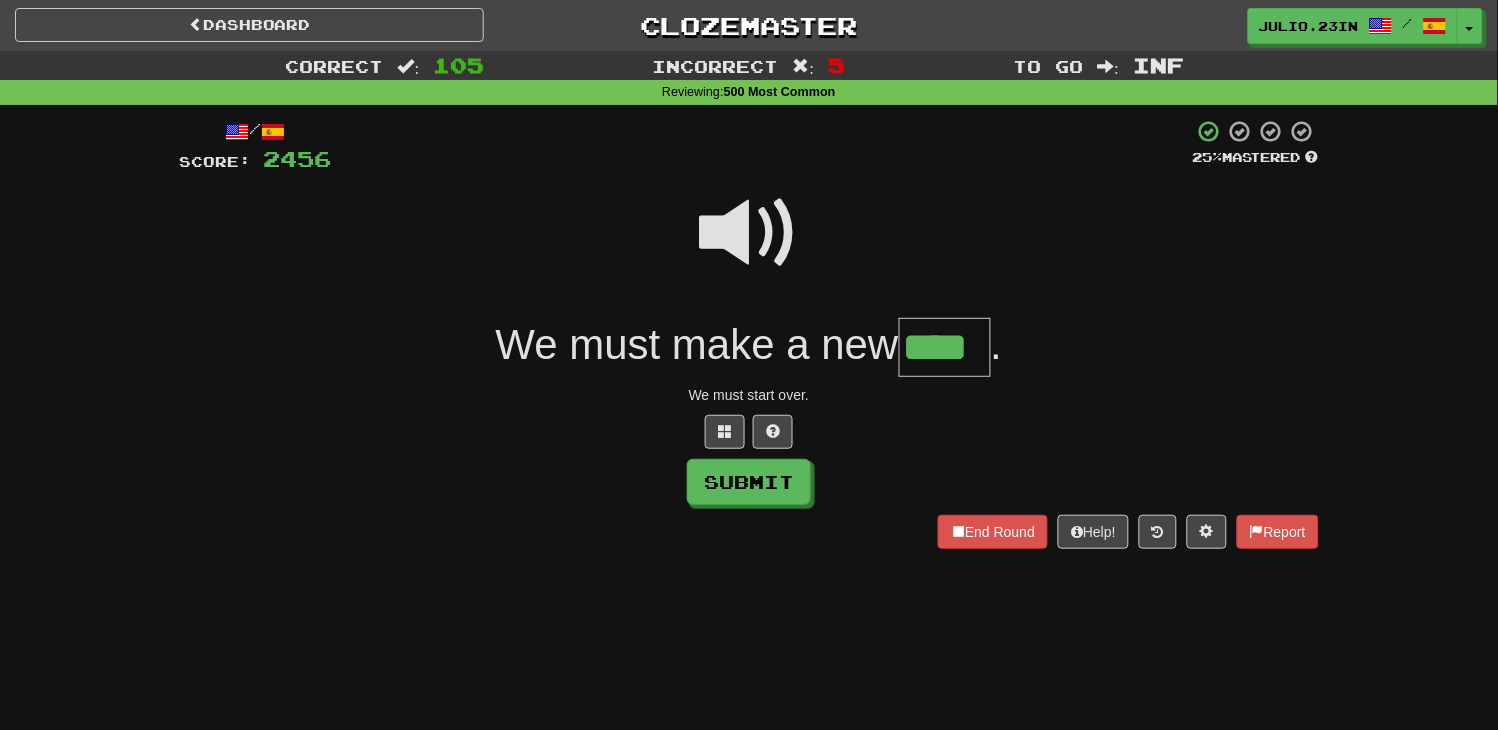 scroll, scrollTop: 0, scrollLeft: 0, axis: both 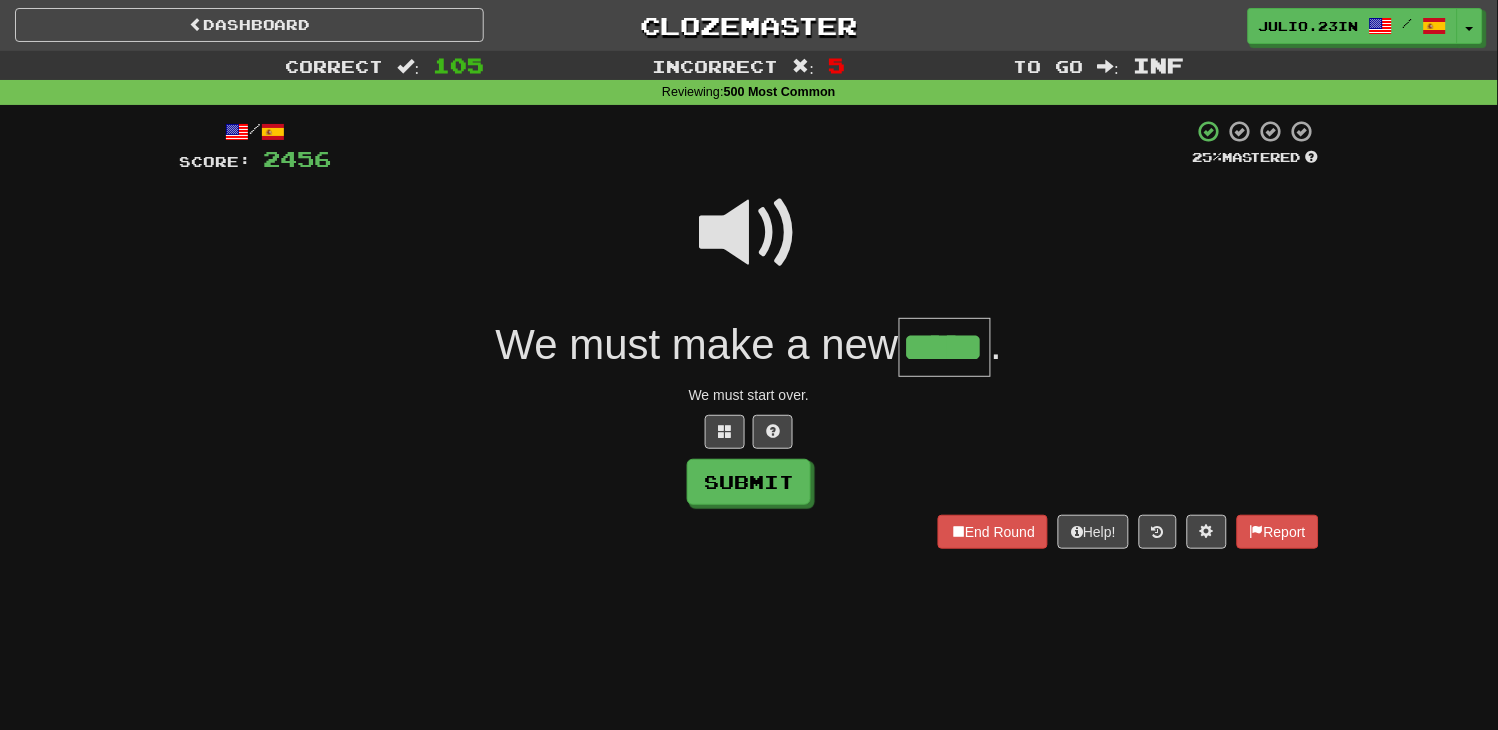 type on "*****" 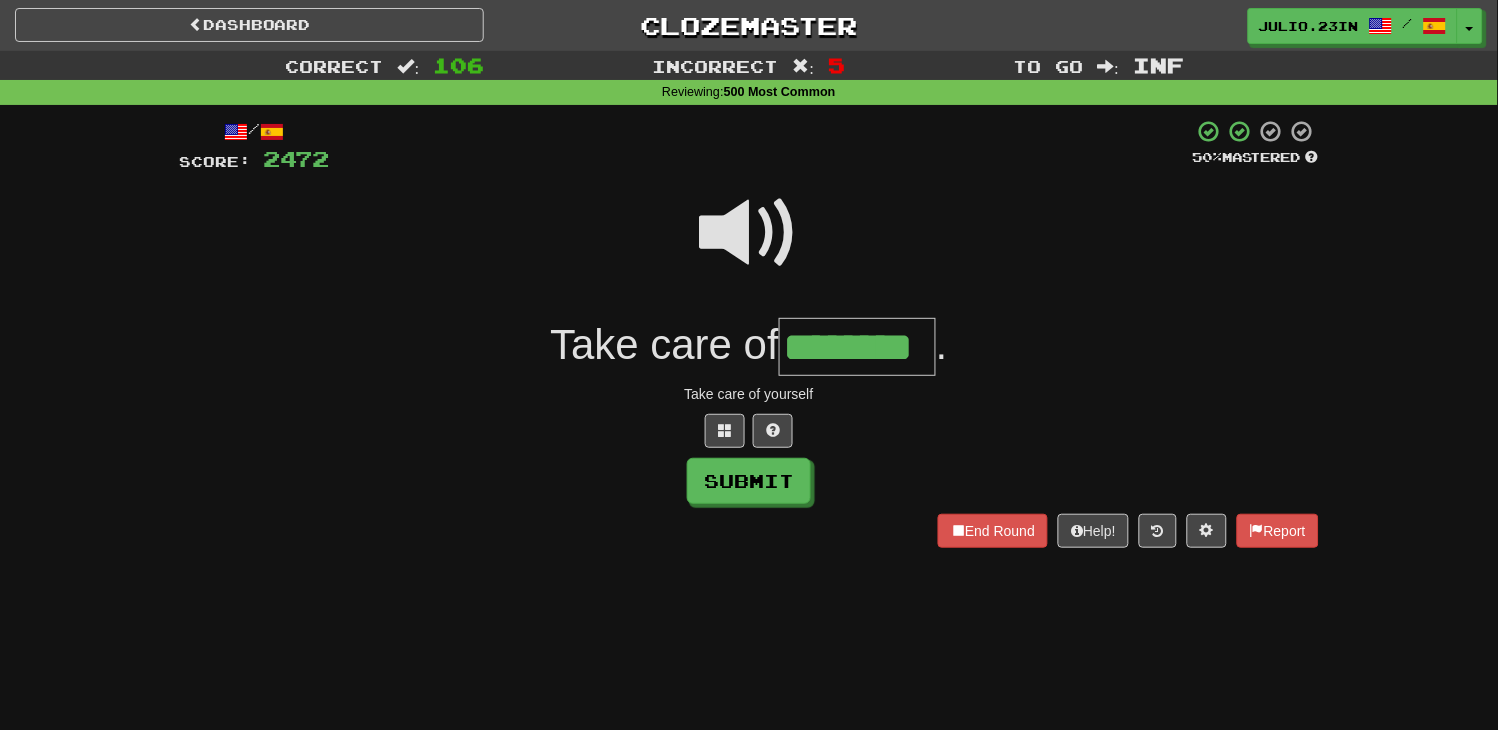 type on "********" 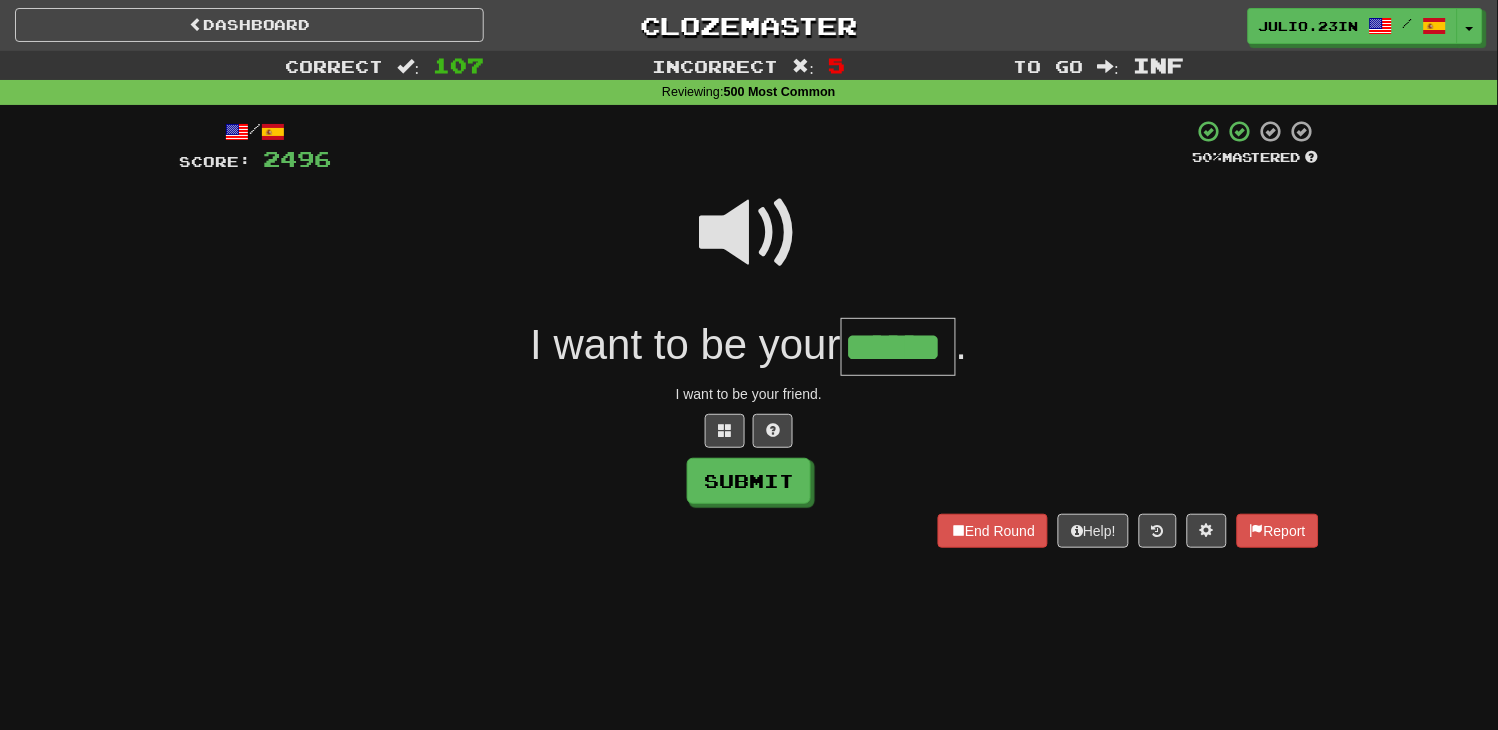 type on "******" 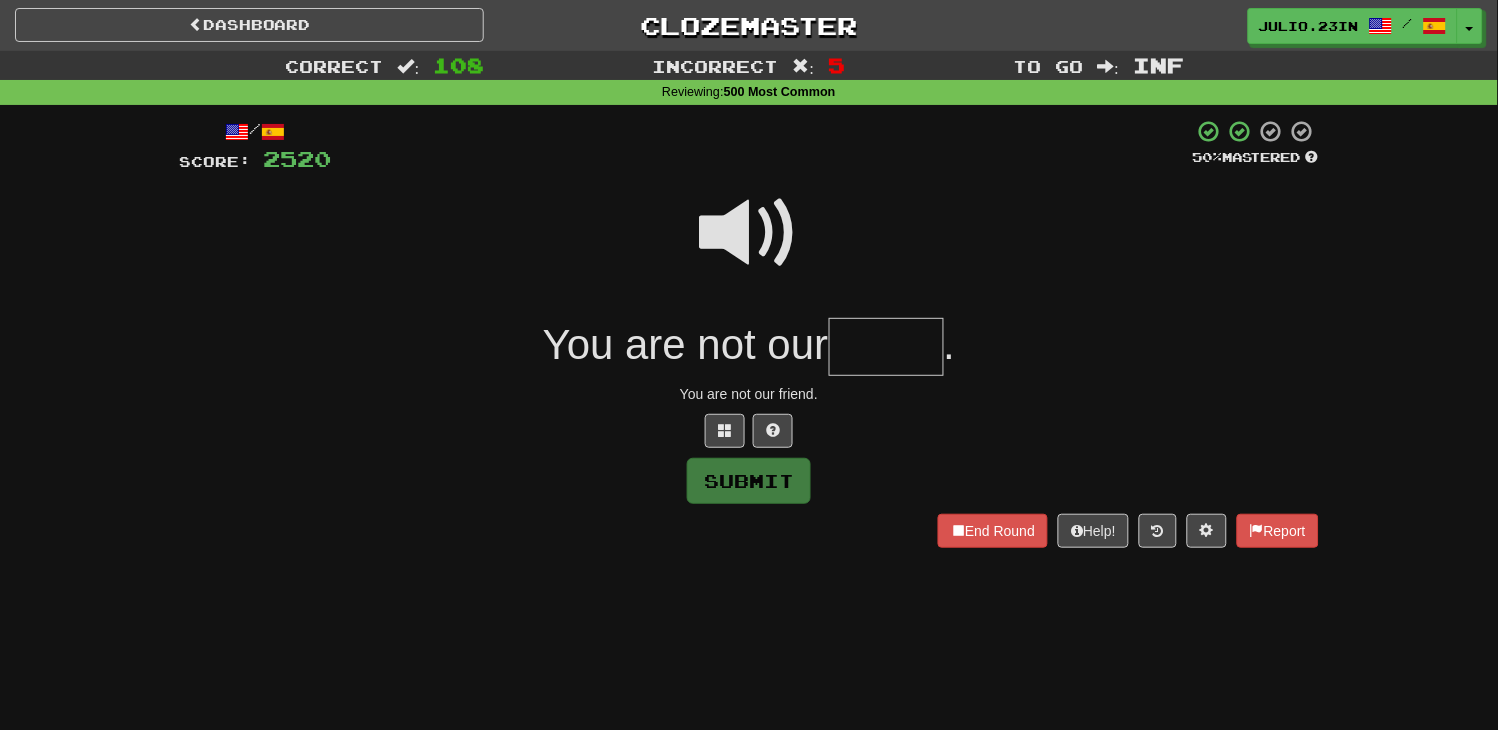 click at bounding box center [749, 246] 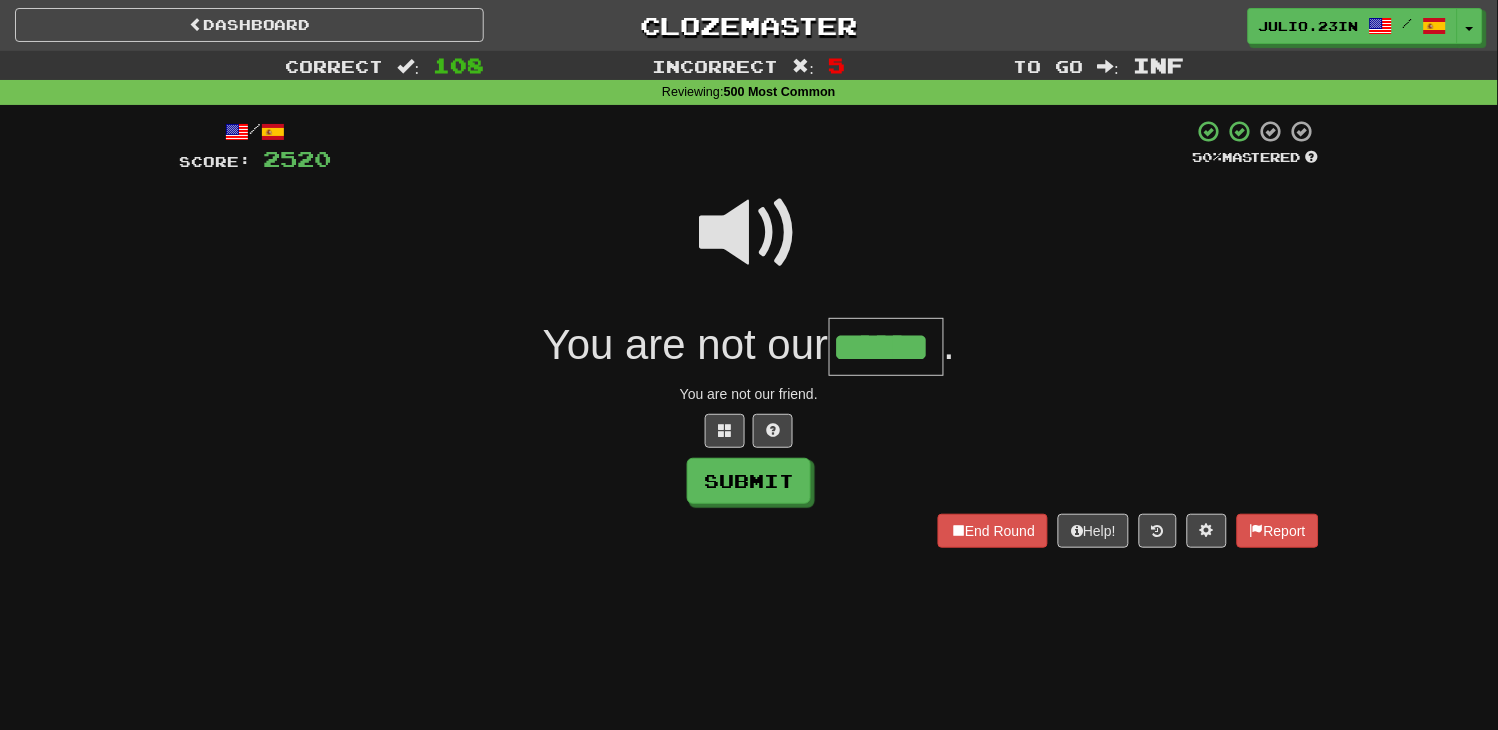 type on "******" 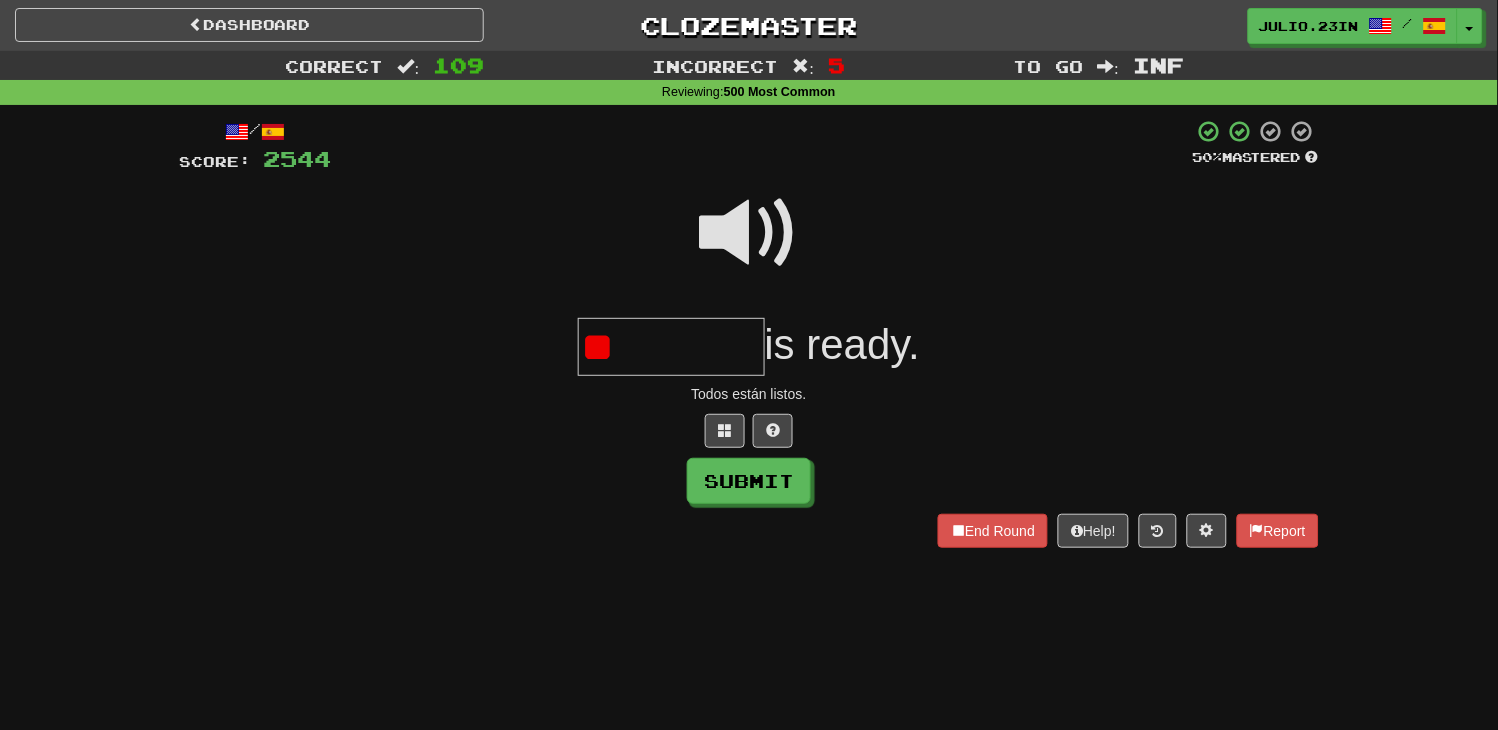 type on "*" 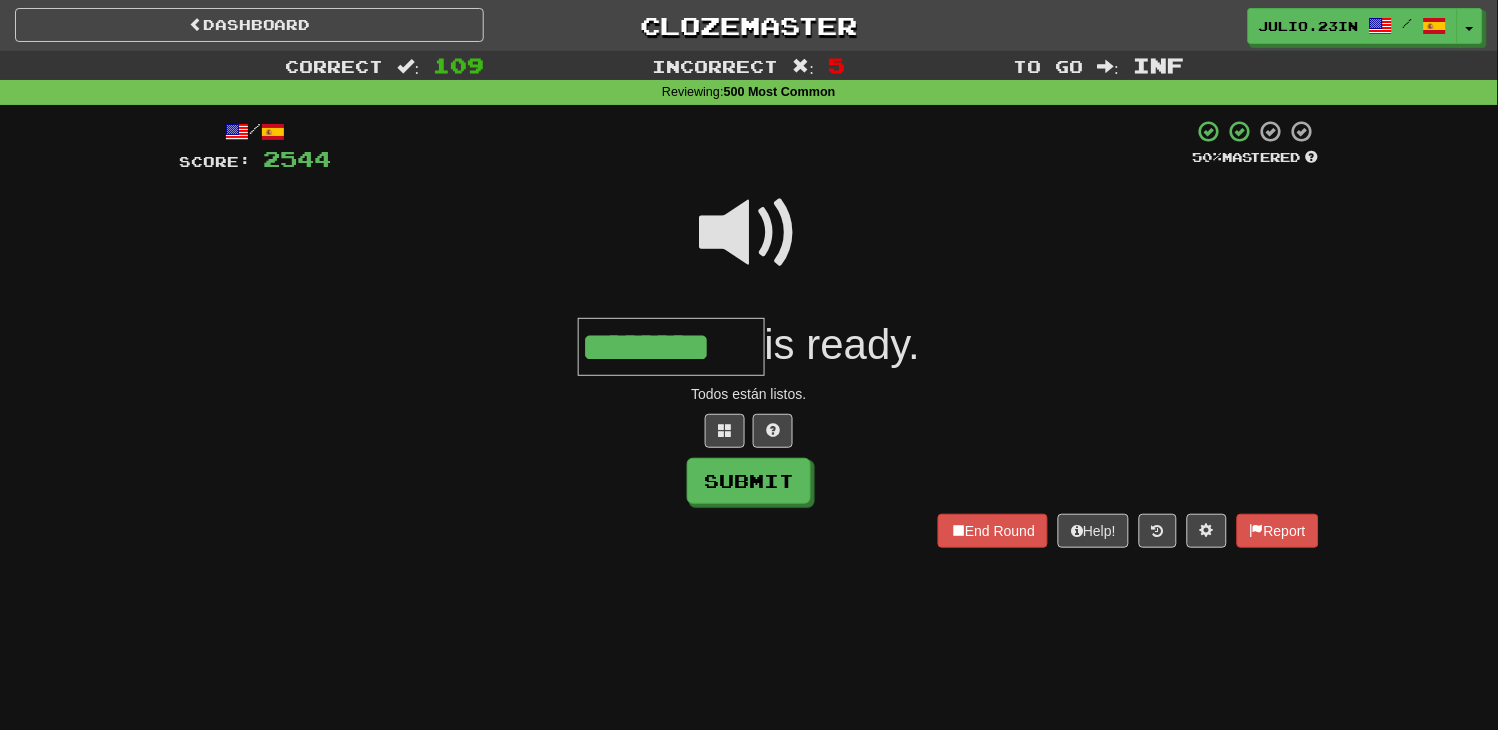 type on "********" 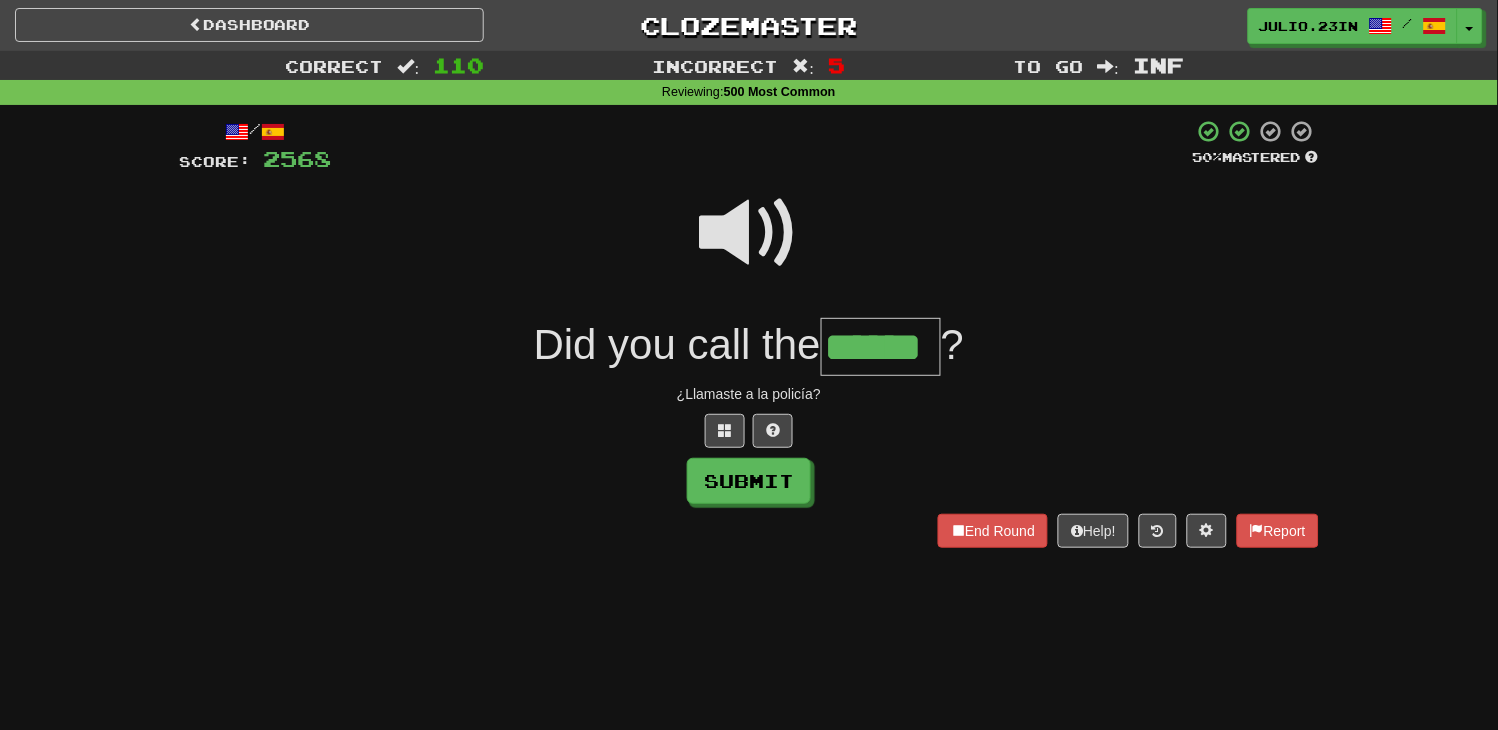 type on "******" 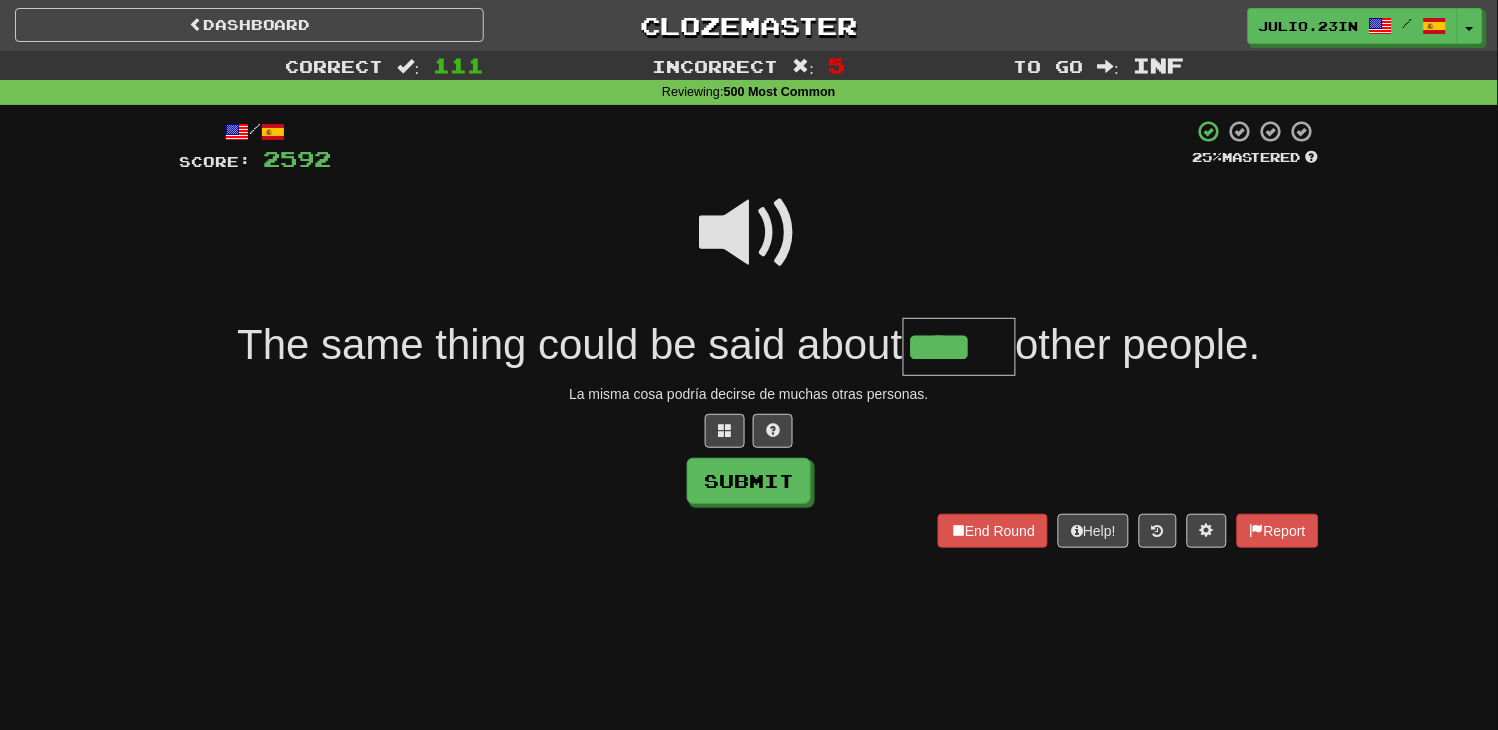 type on "****" 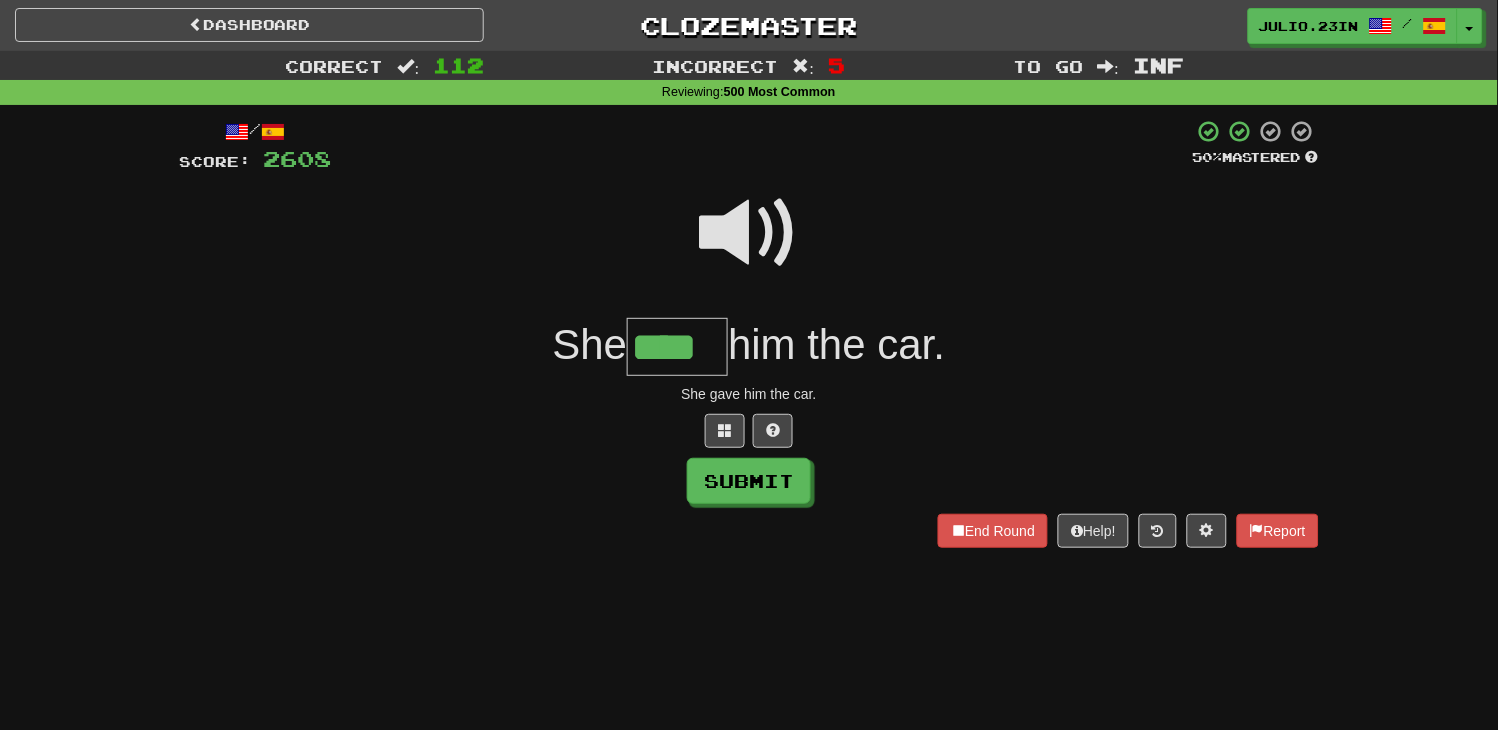 type on "****" 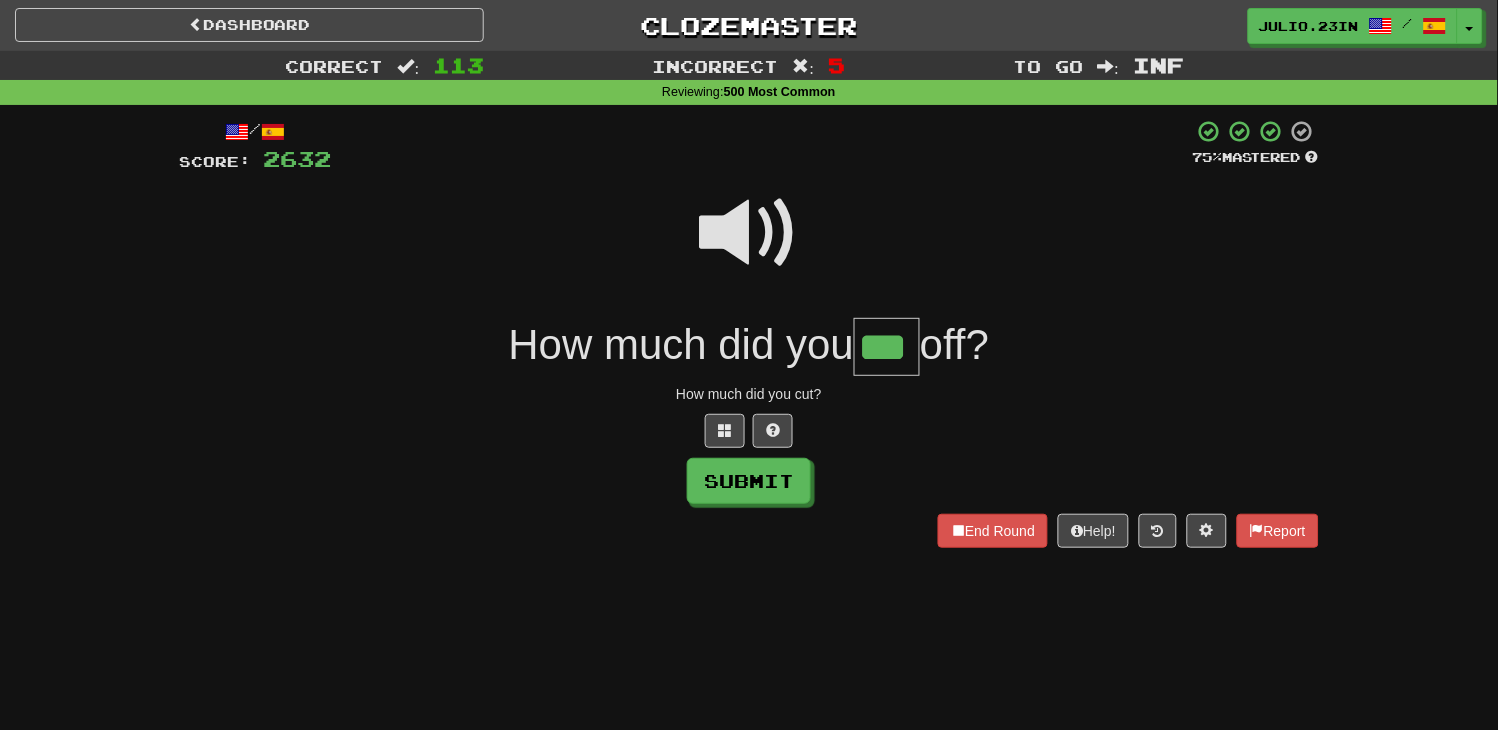 type on "***" 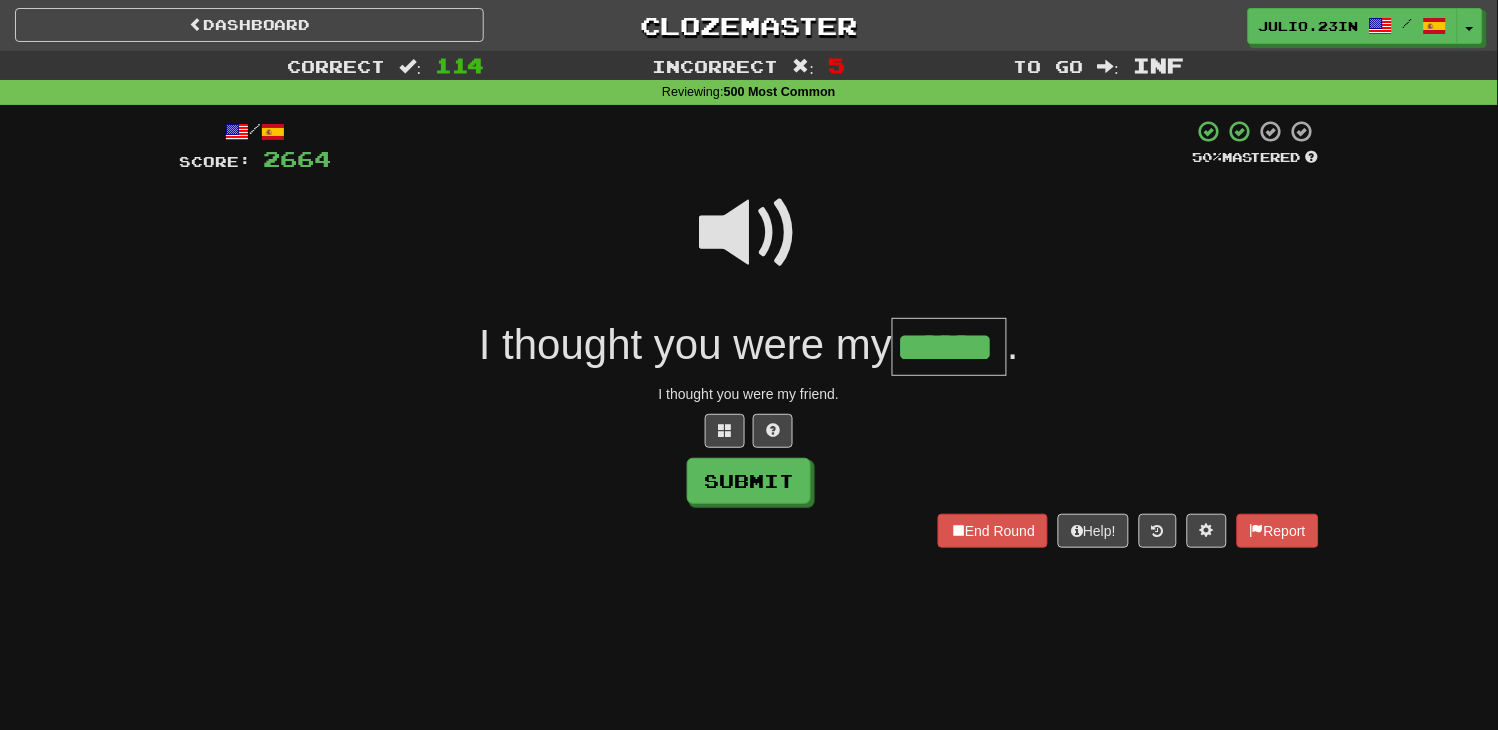 type on "******" 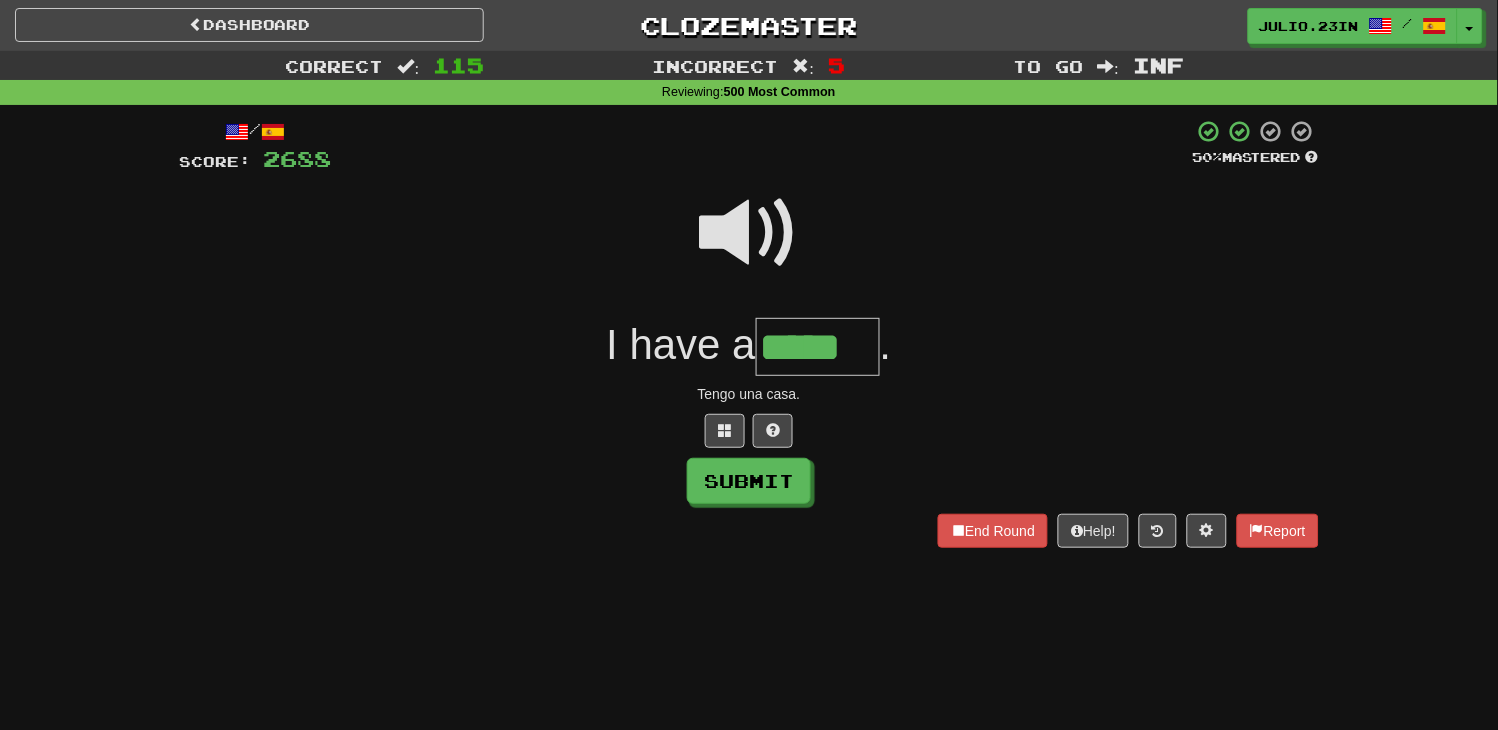 type on "*****" 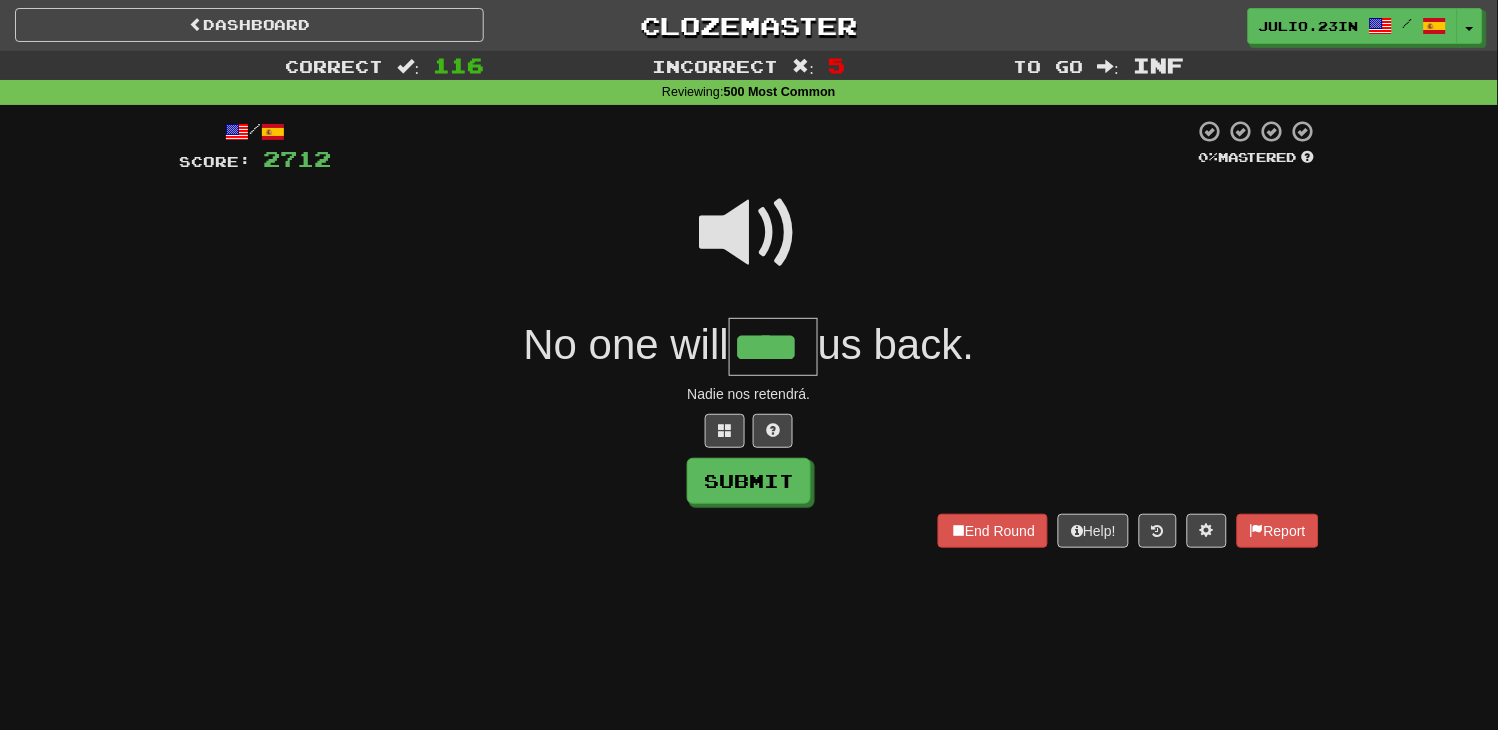 type on "****" 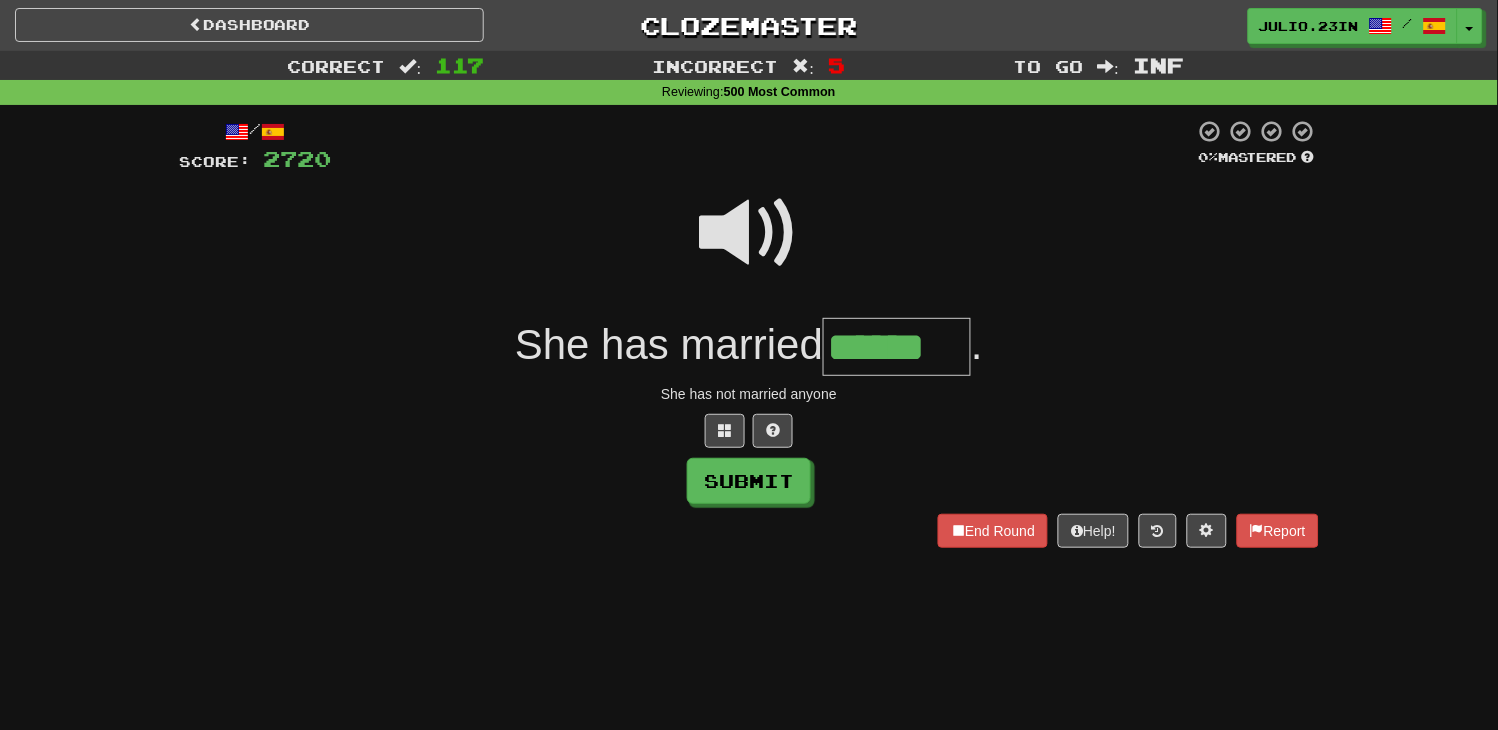 type on "******" 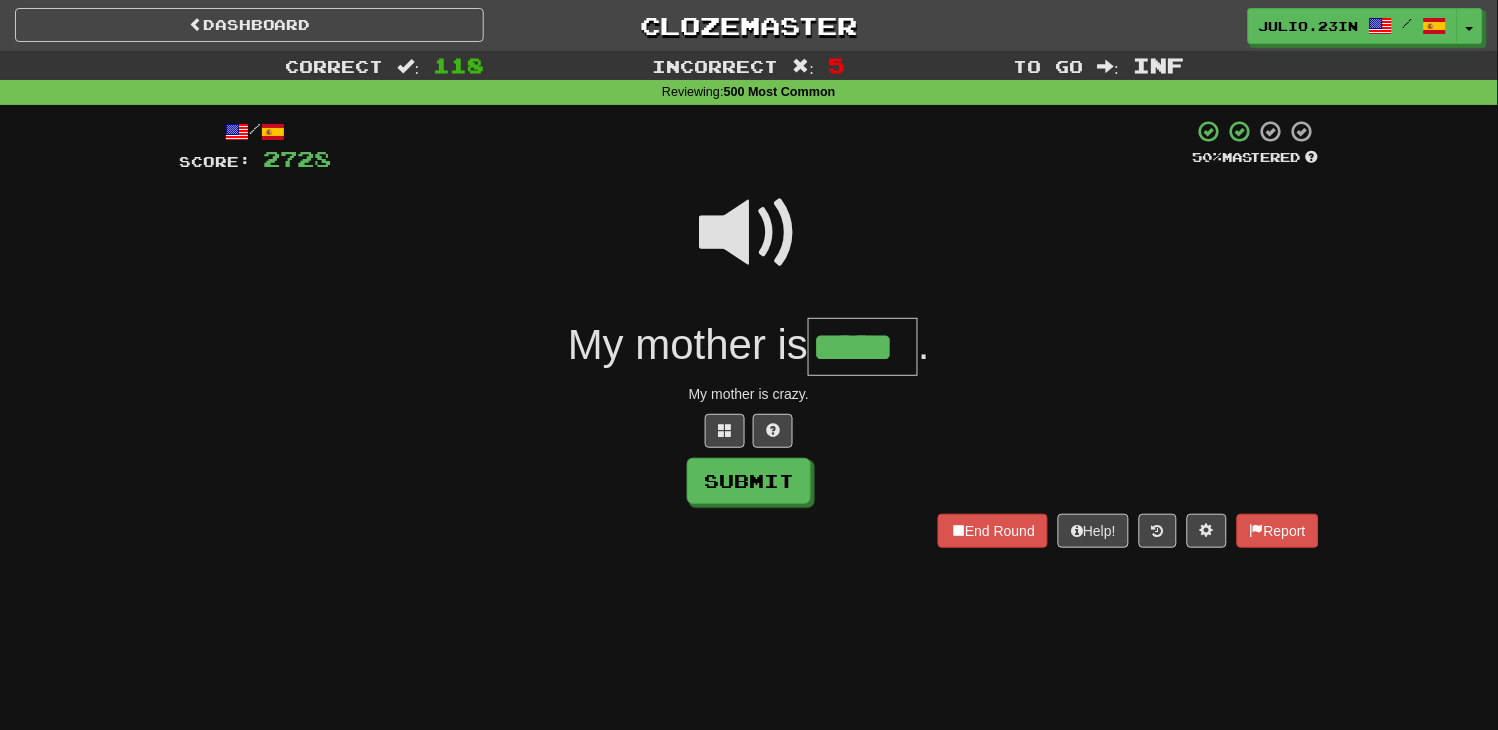 type on "*****" 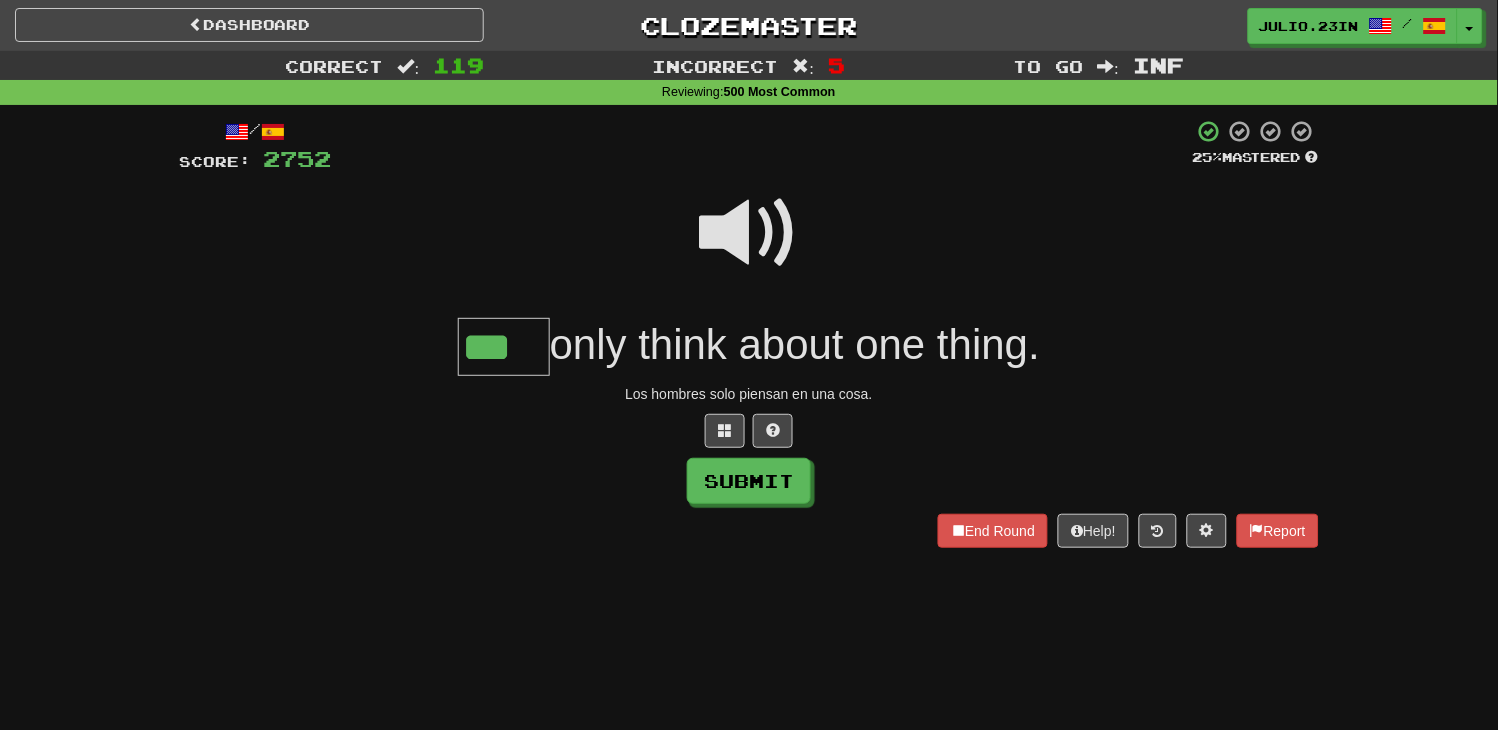 type on "***" 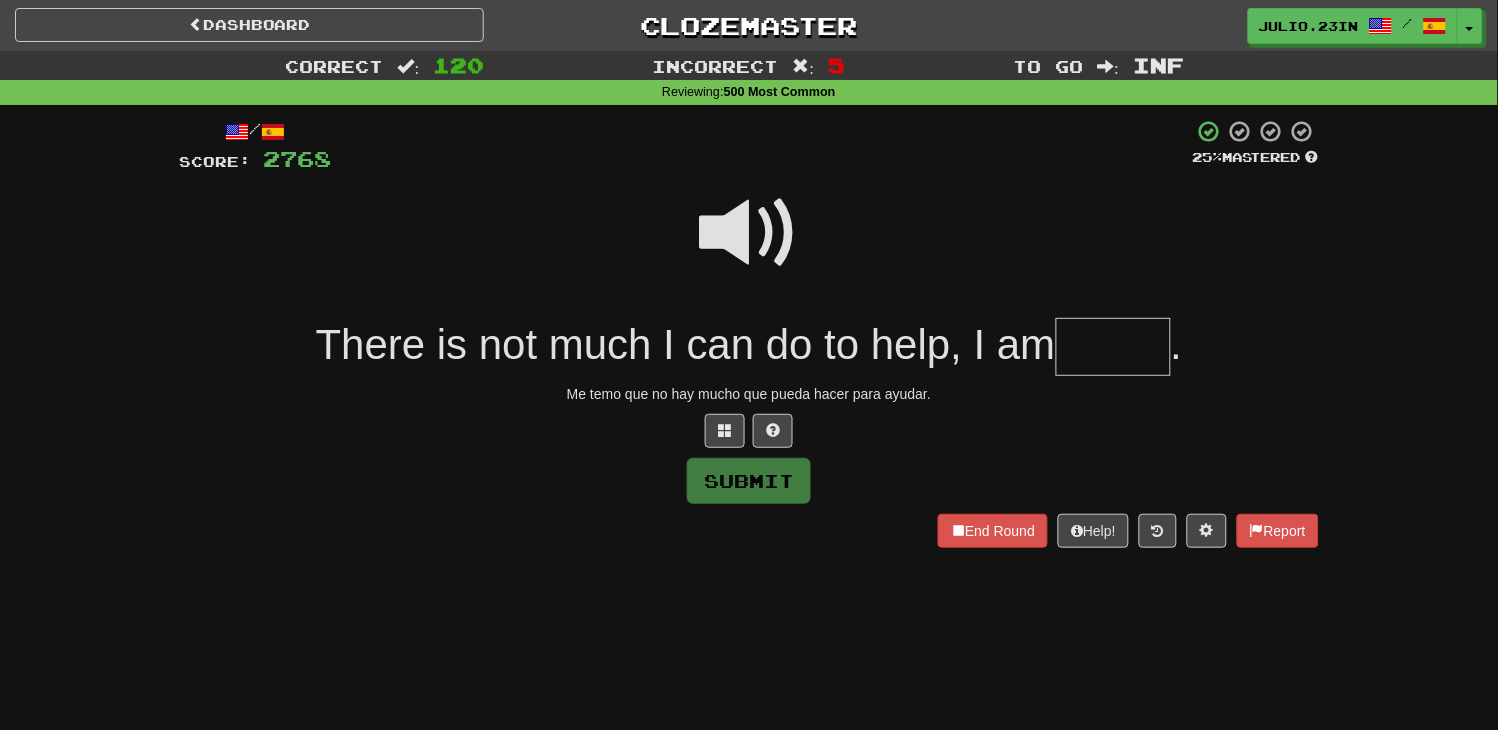 type on "*" 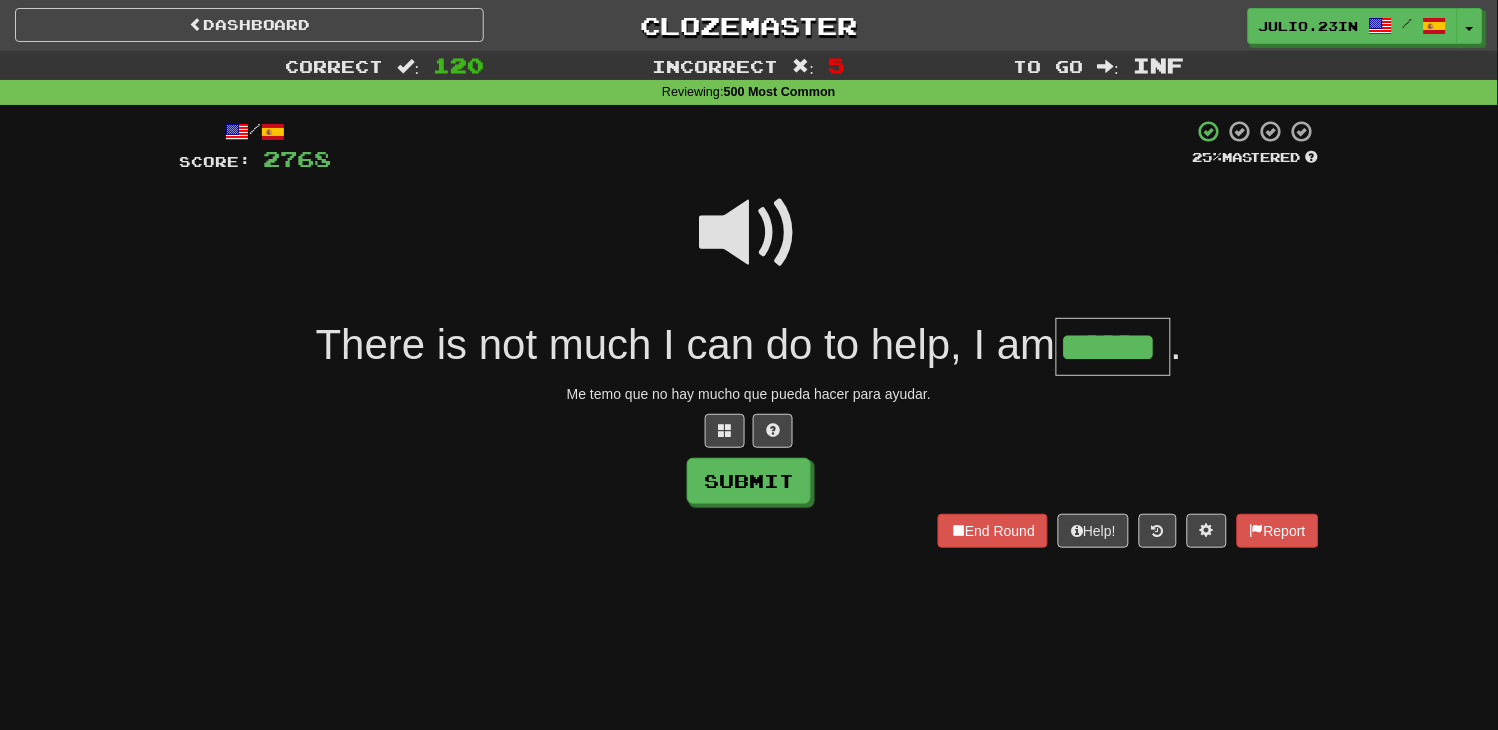 type on "******" 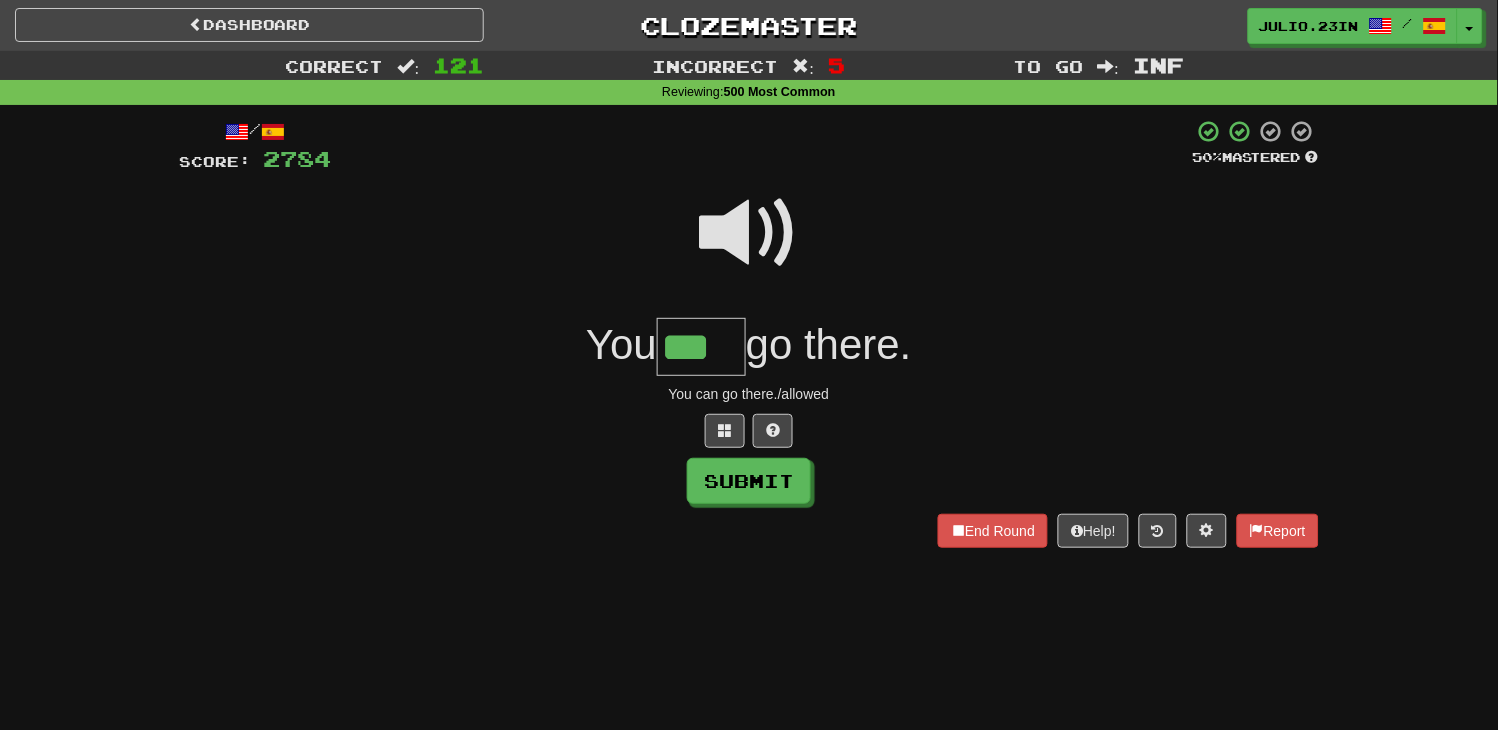 type on "***" 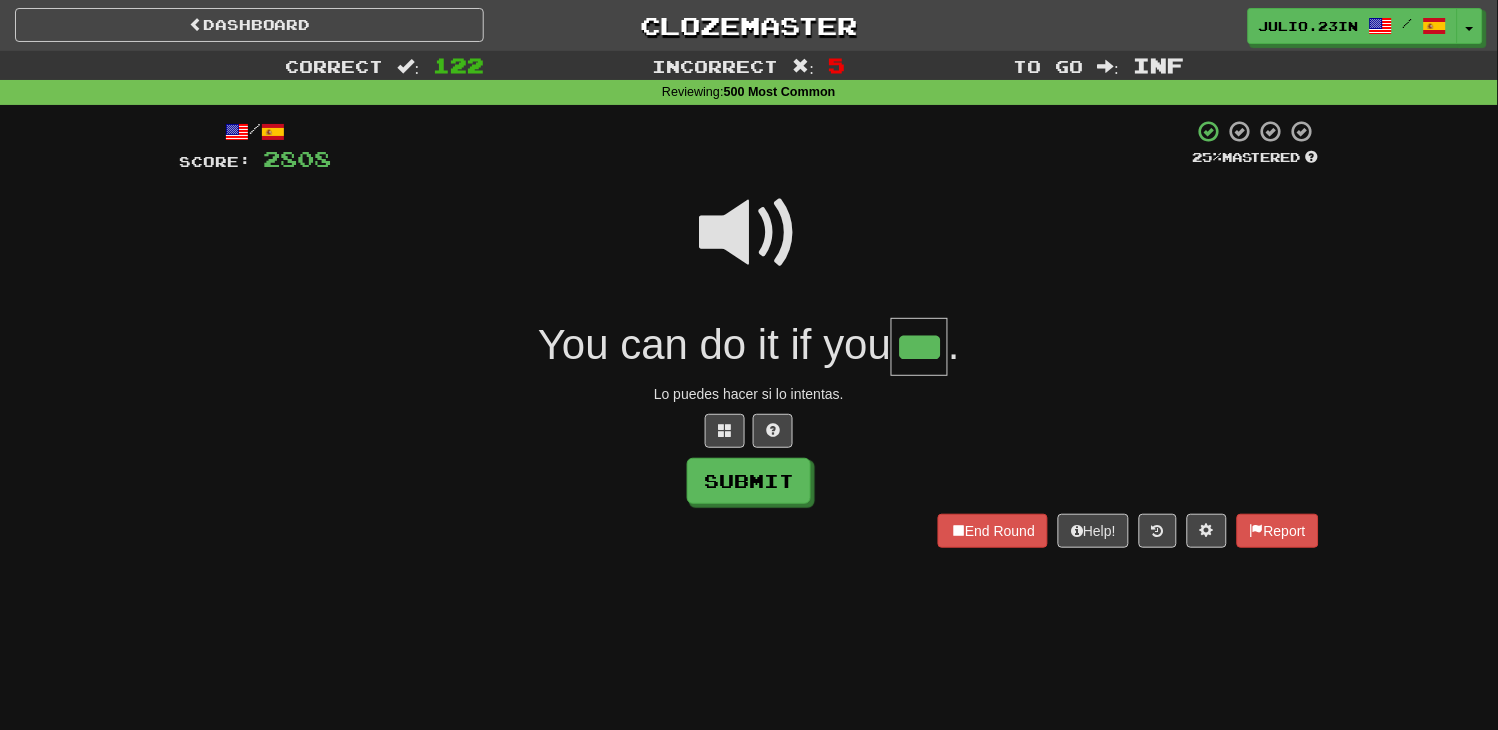 type on "***" 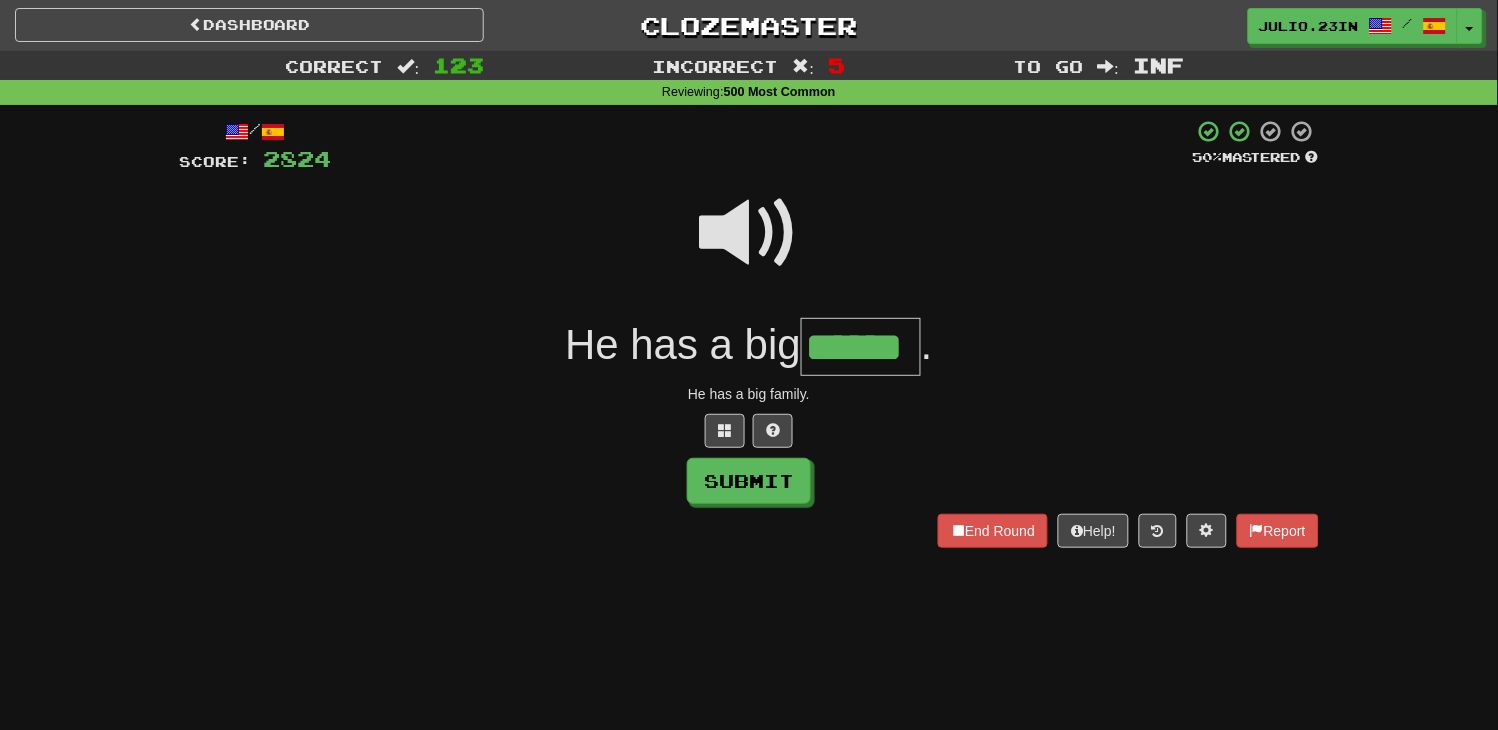 type on "******" 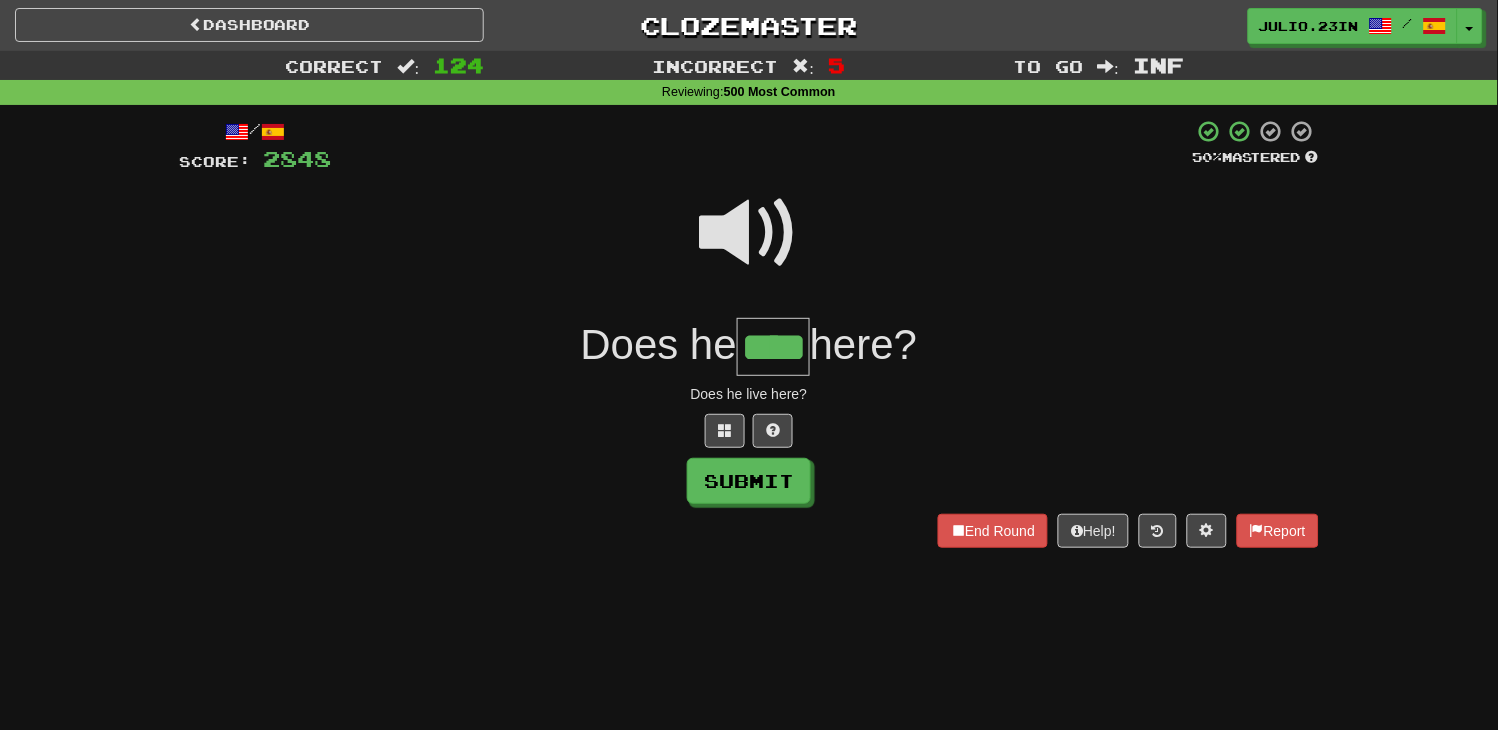 type on "****" 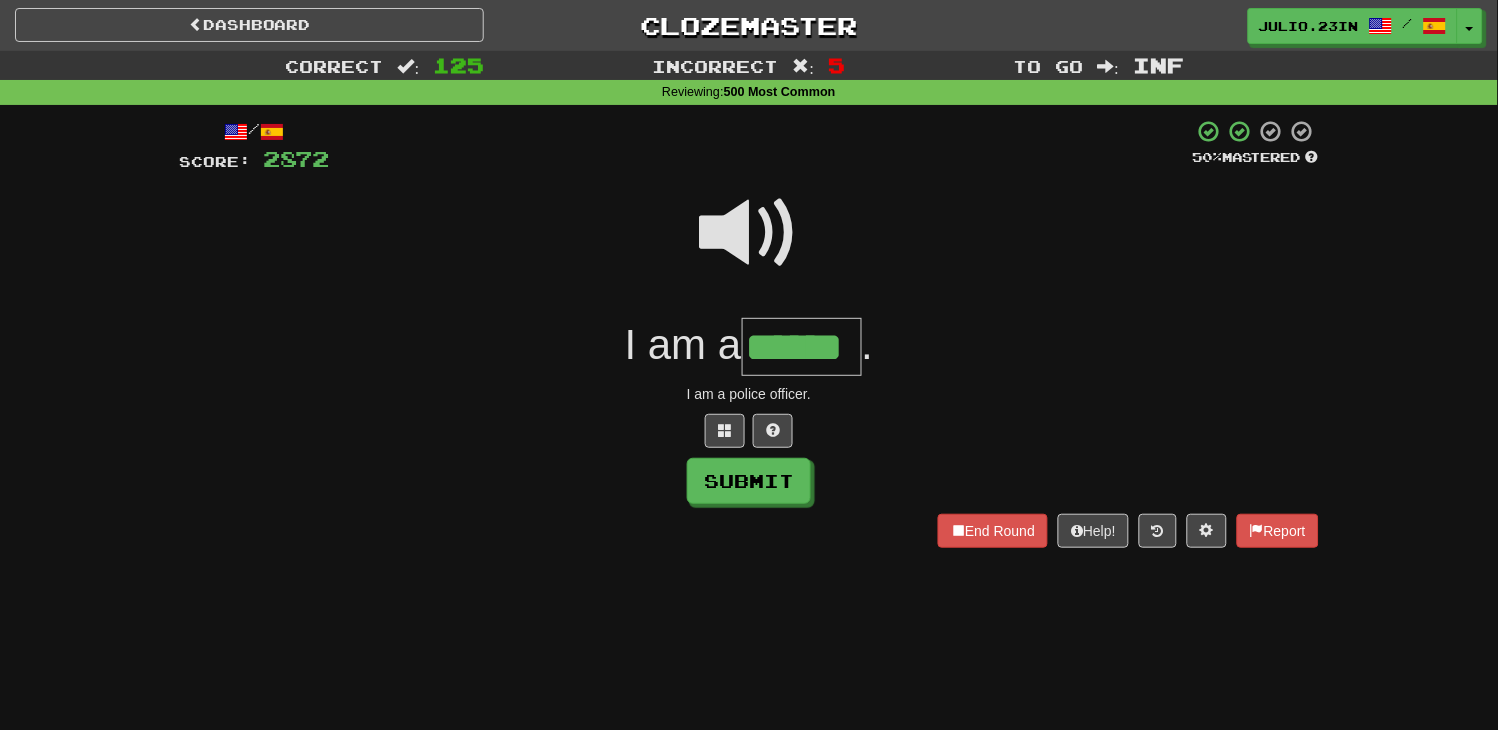 type on "******" 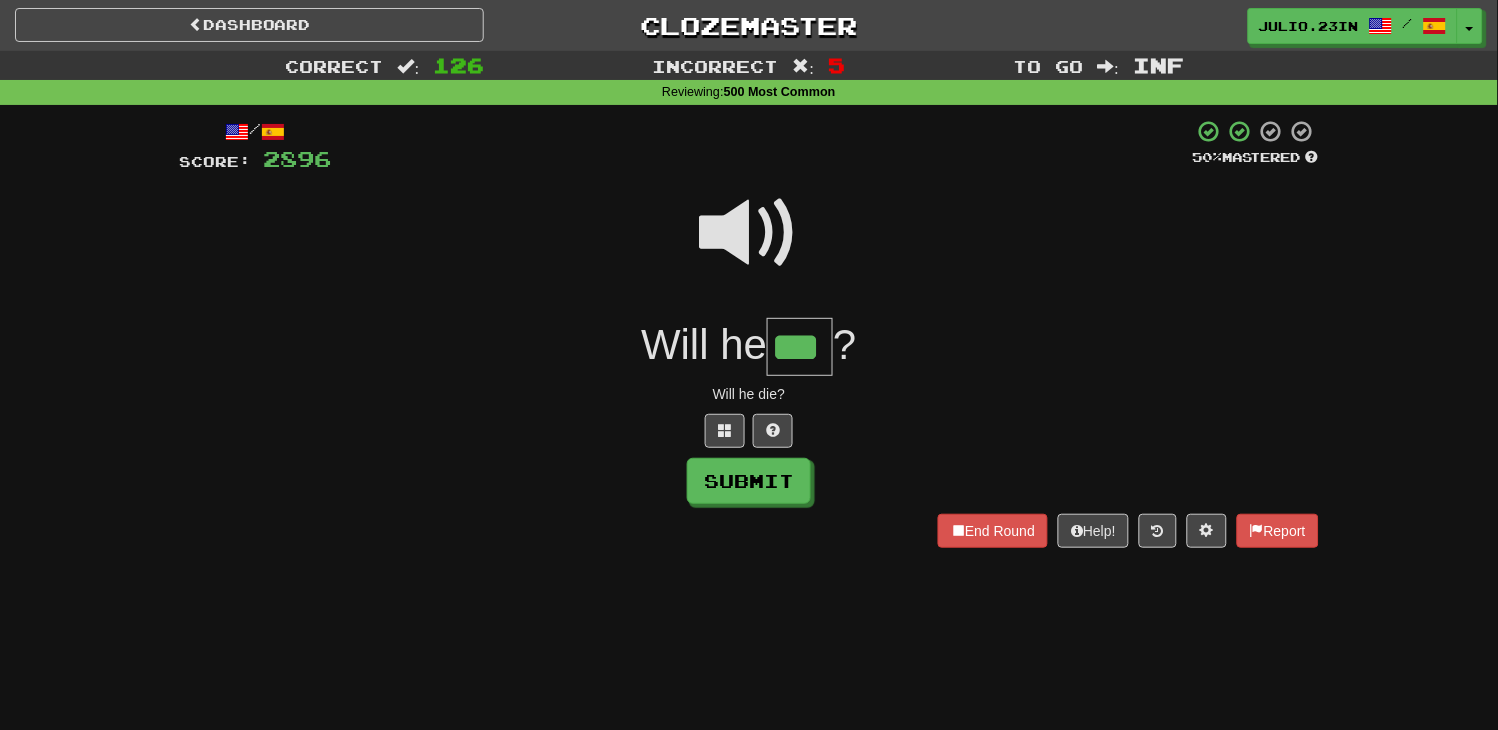 type on "***" 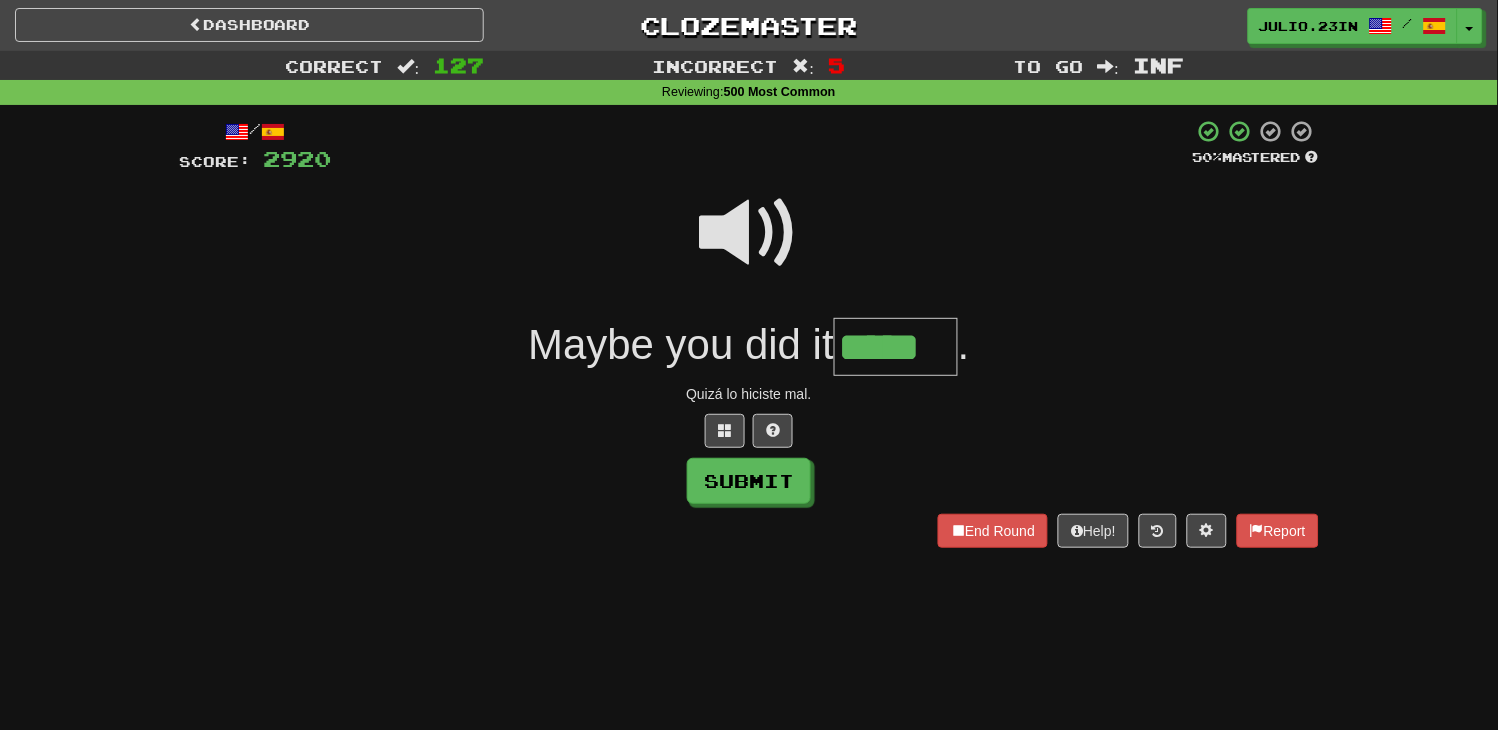 type on "*****" 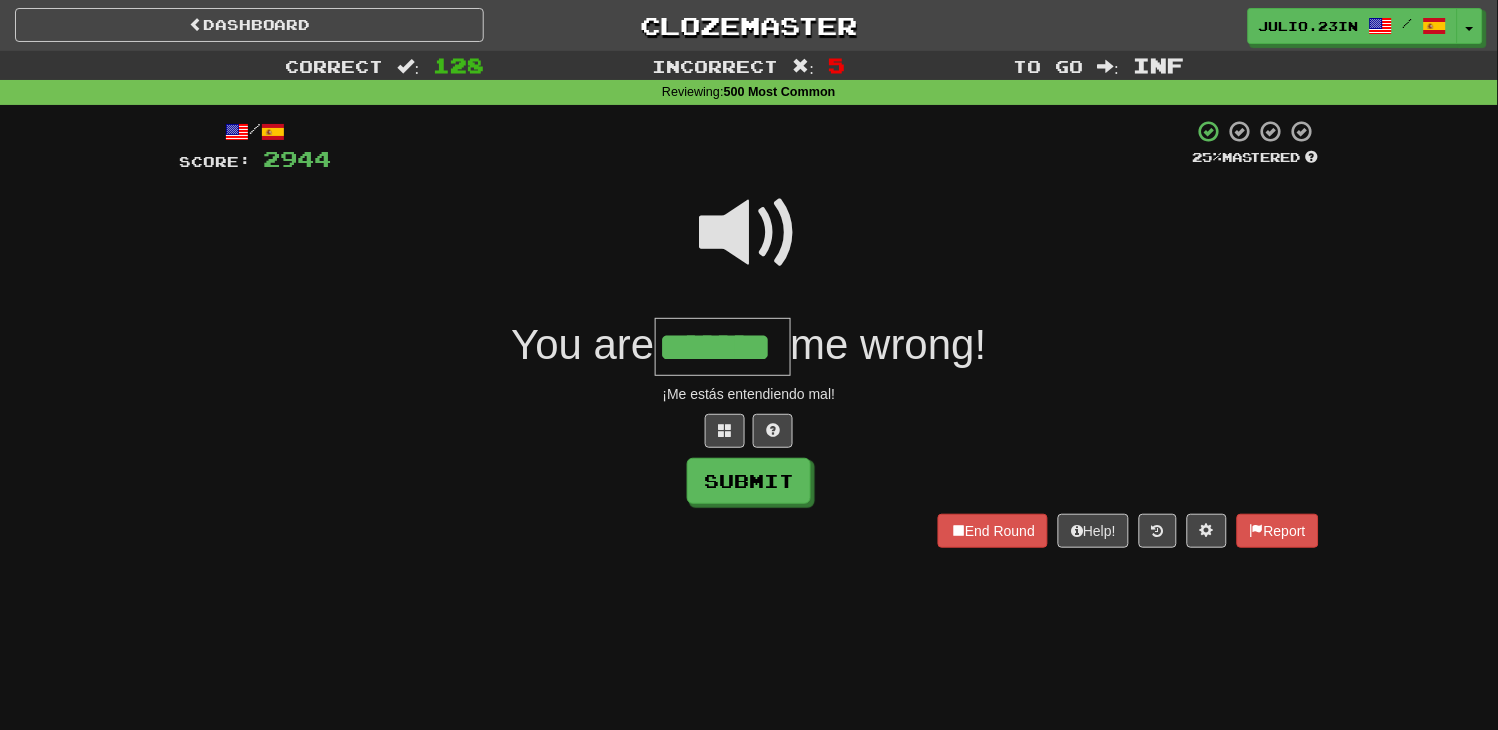 type on "*******" 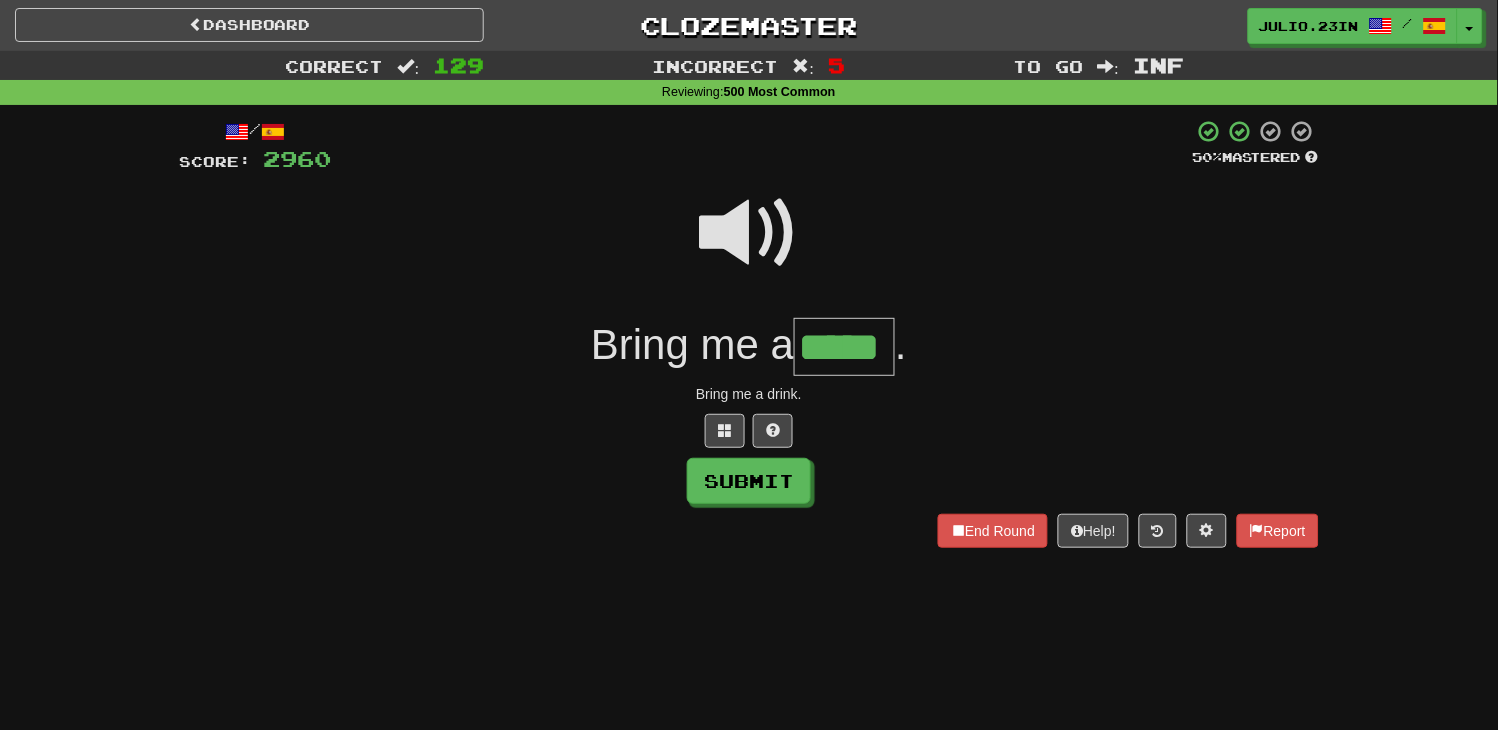 type on "*****" 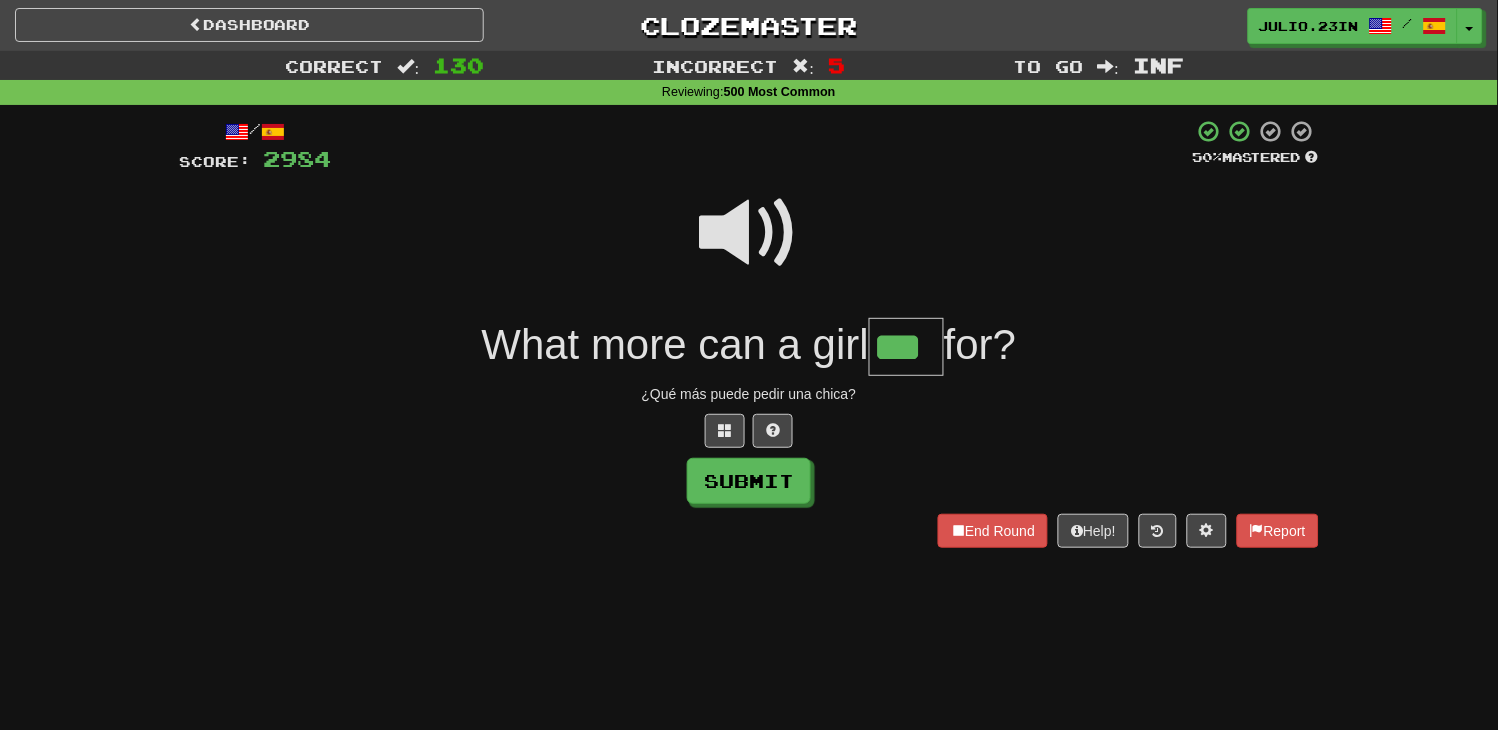 type on "***" 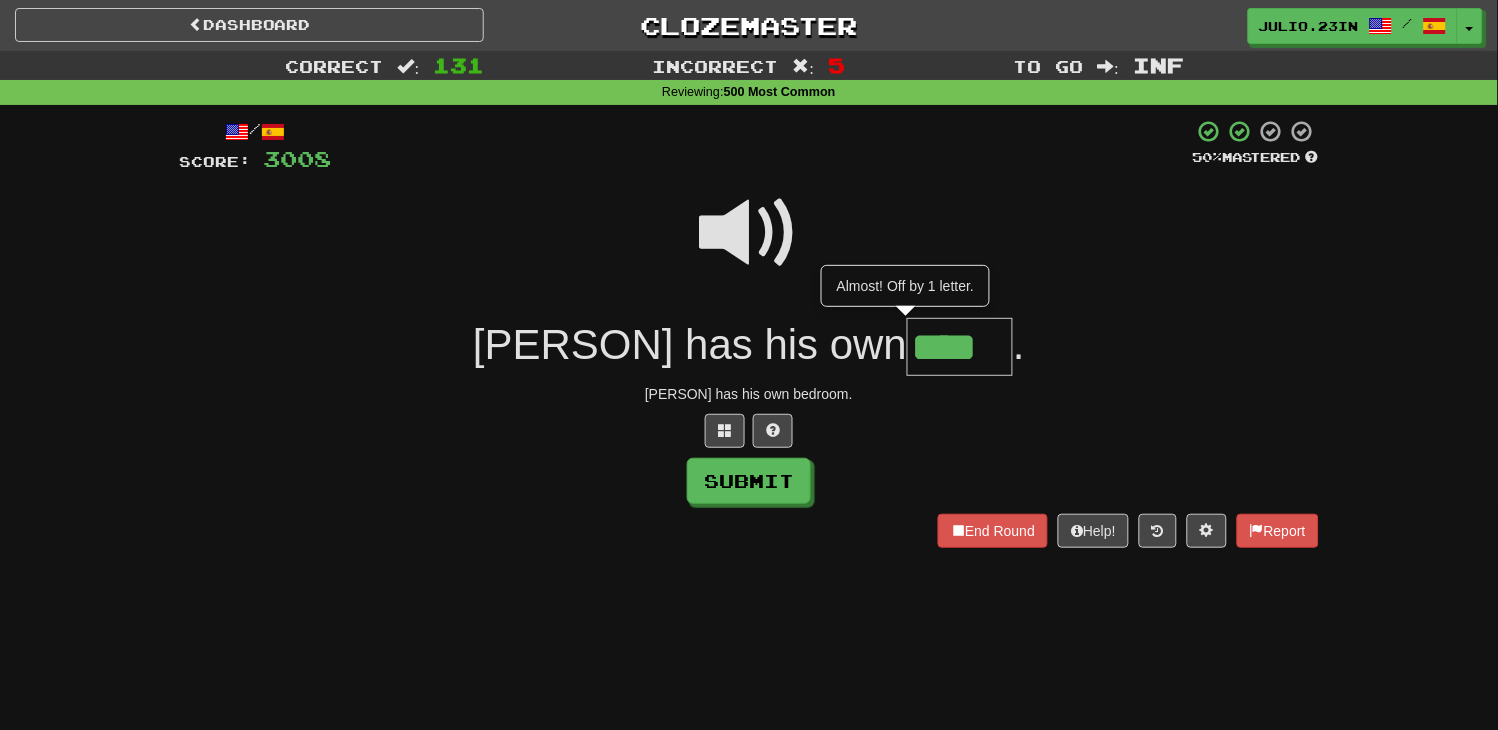 type on "****" 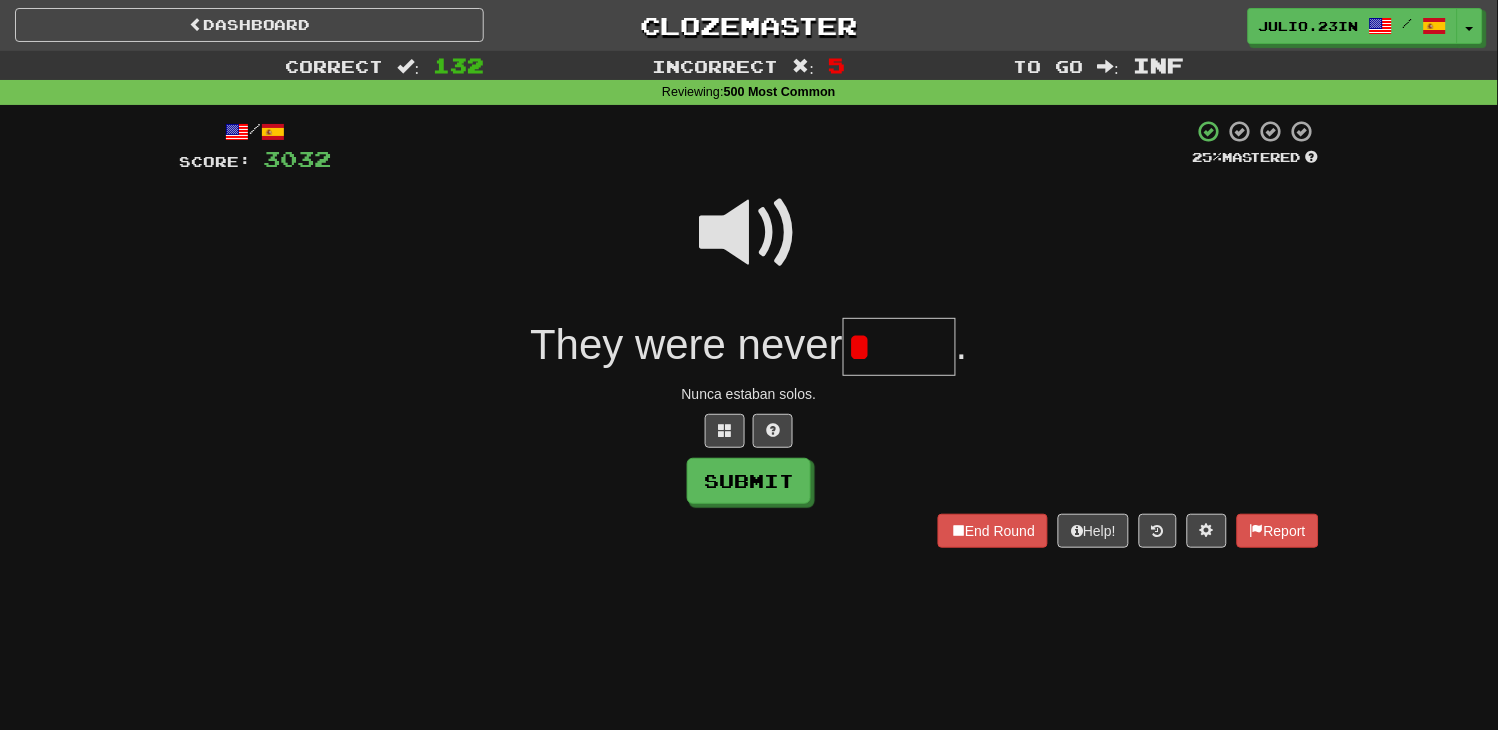 type on "*****" 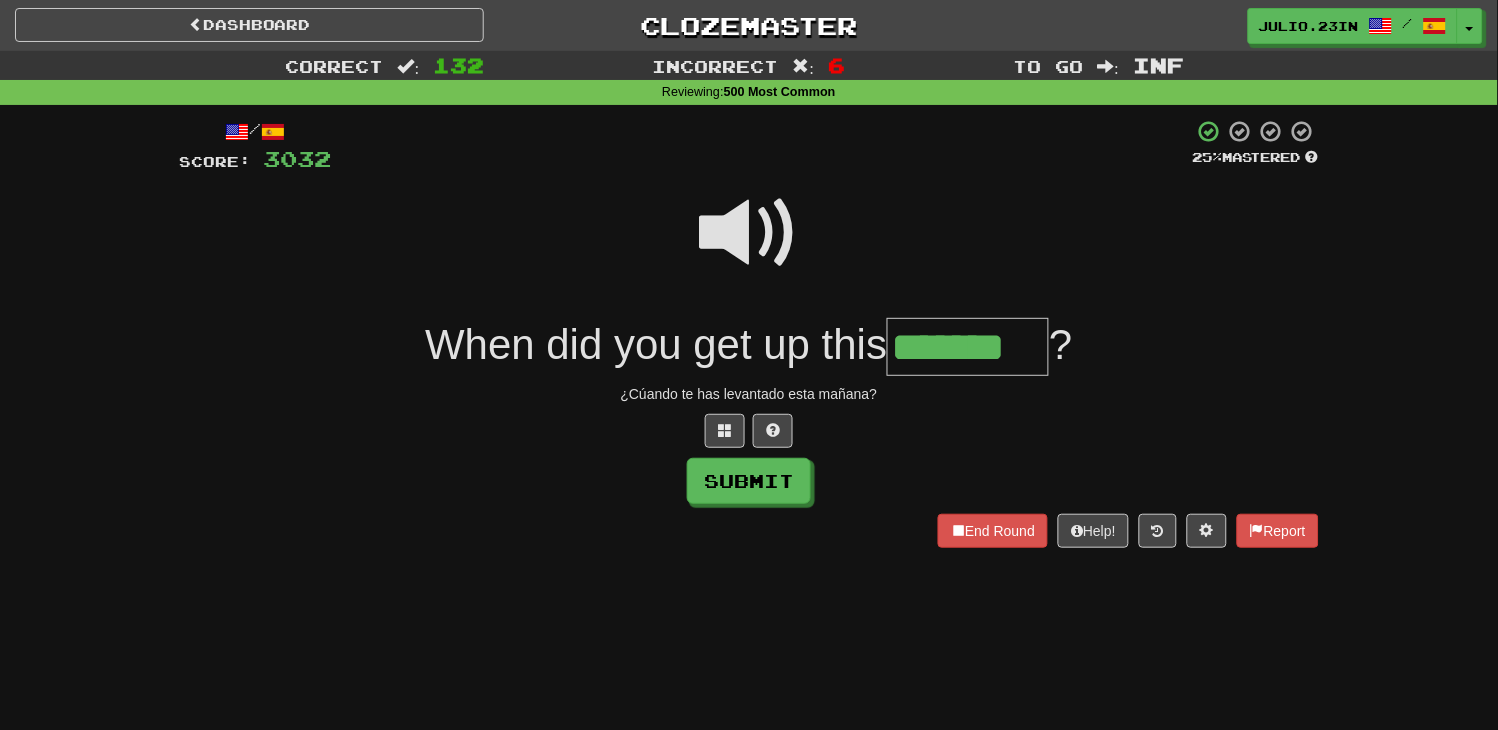 type on "*******" 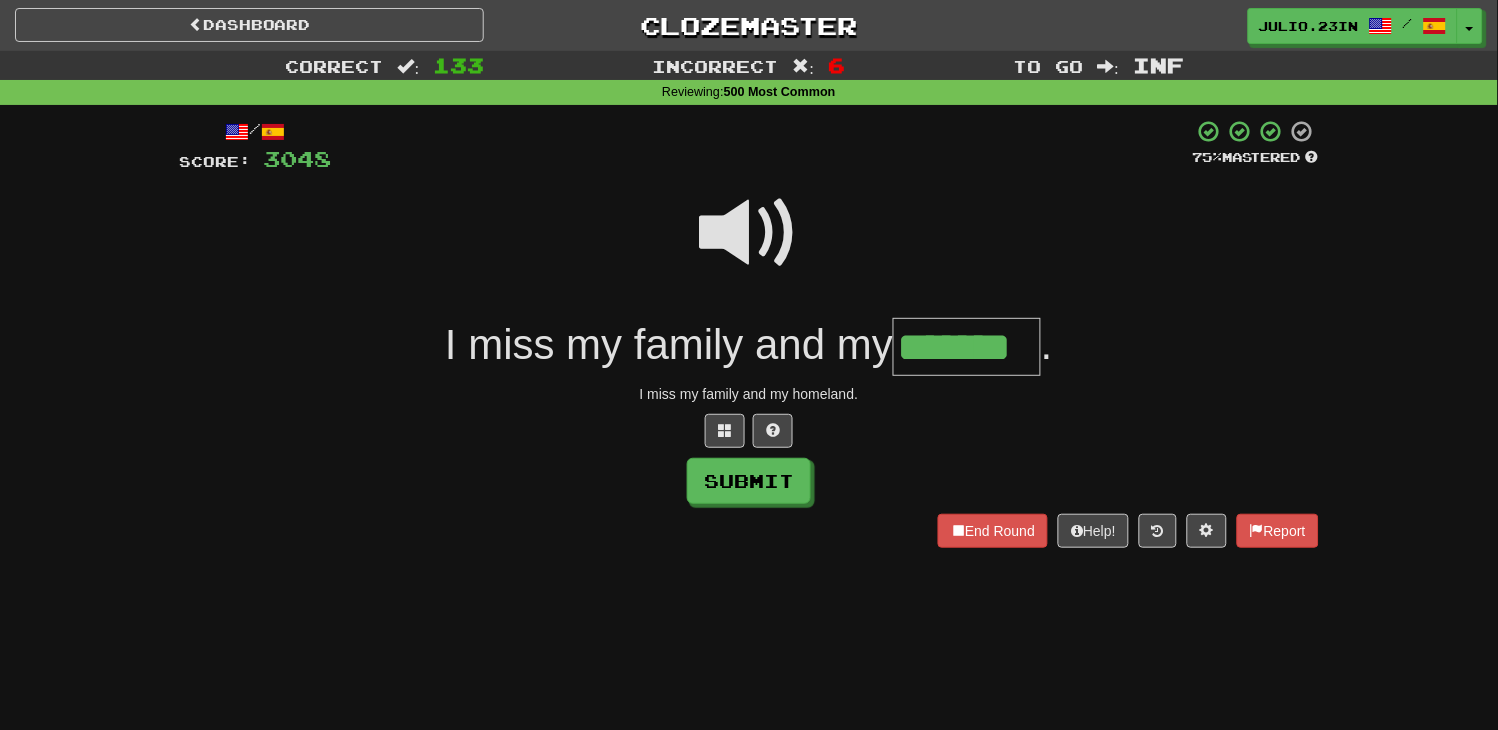 type on "*******" 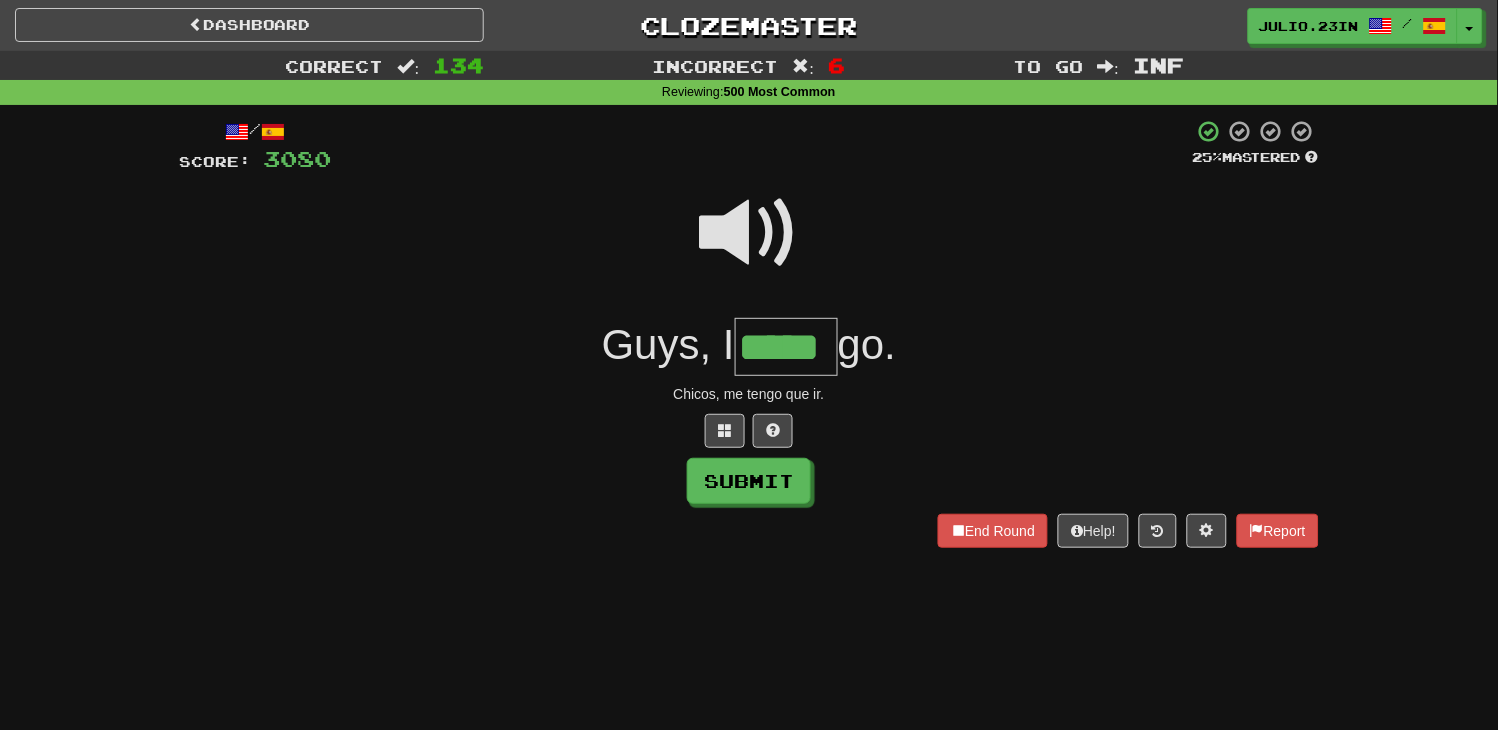 type on "*****" 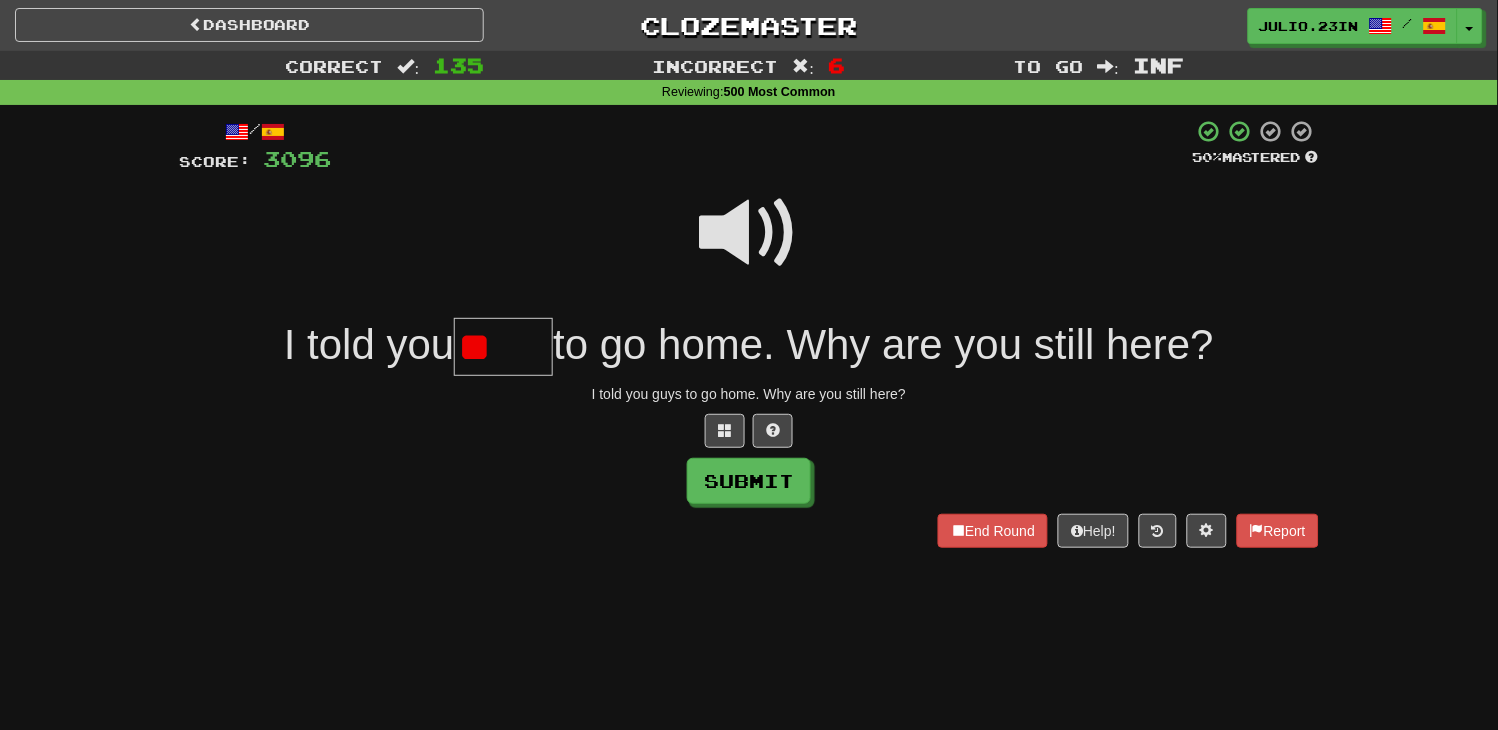 type on "*" 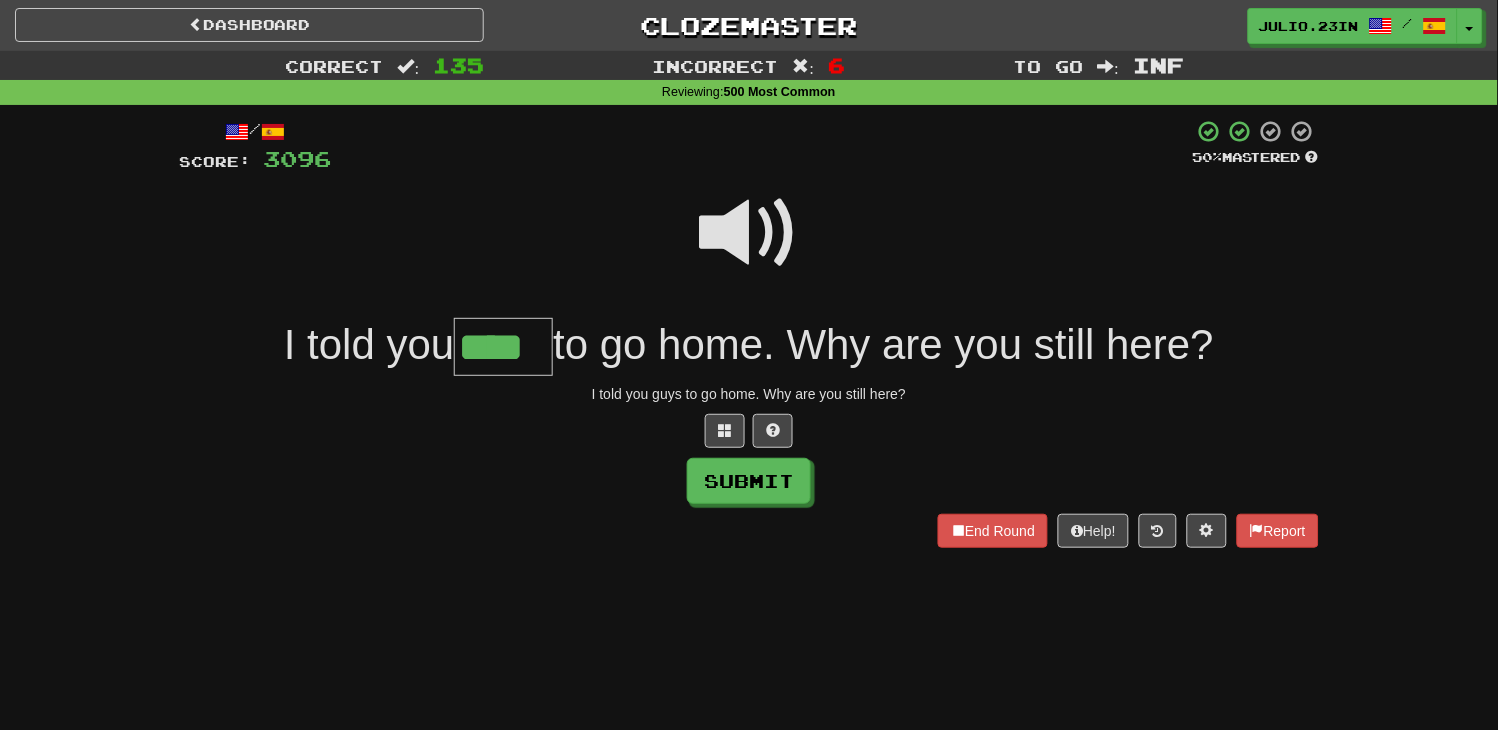 type on "****" 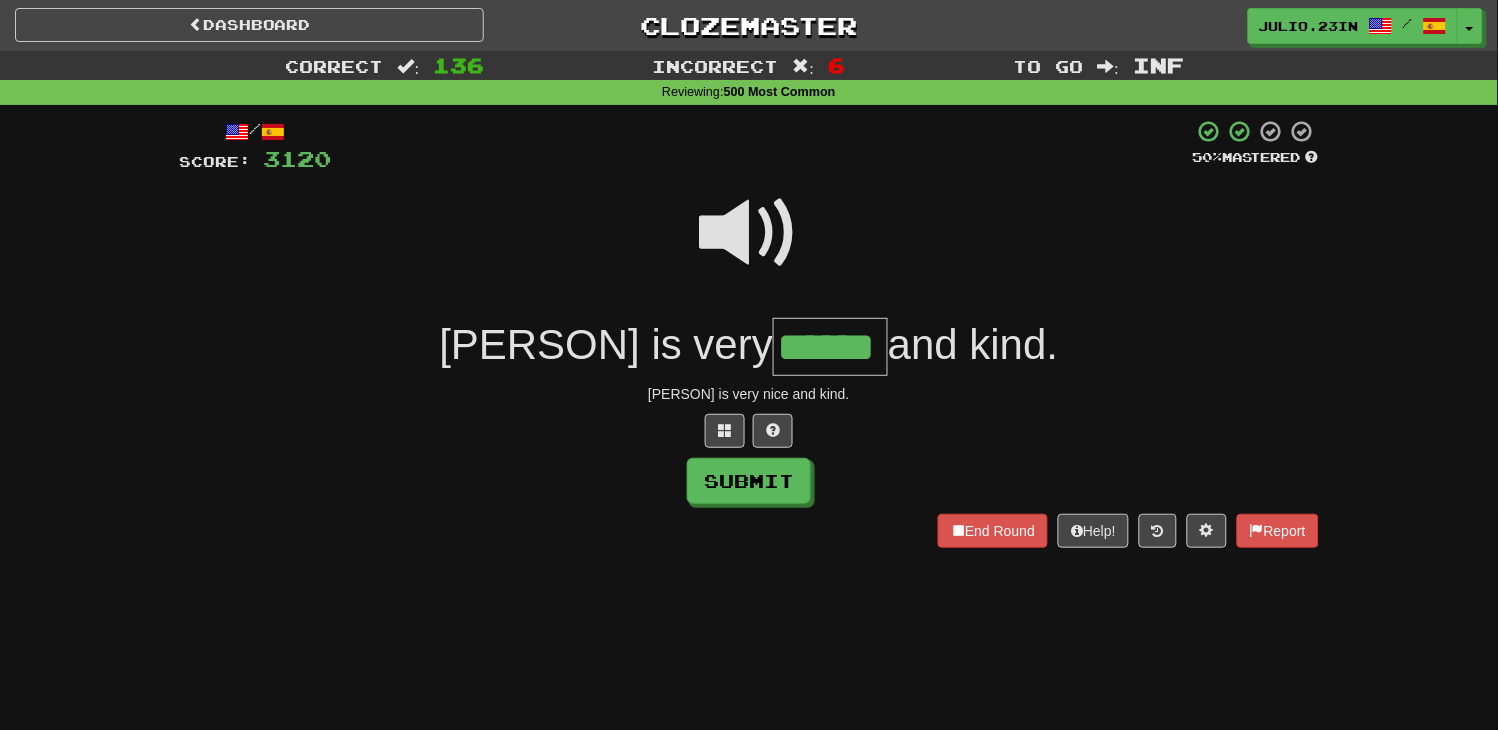 type on "******" 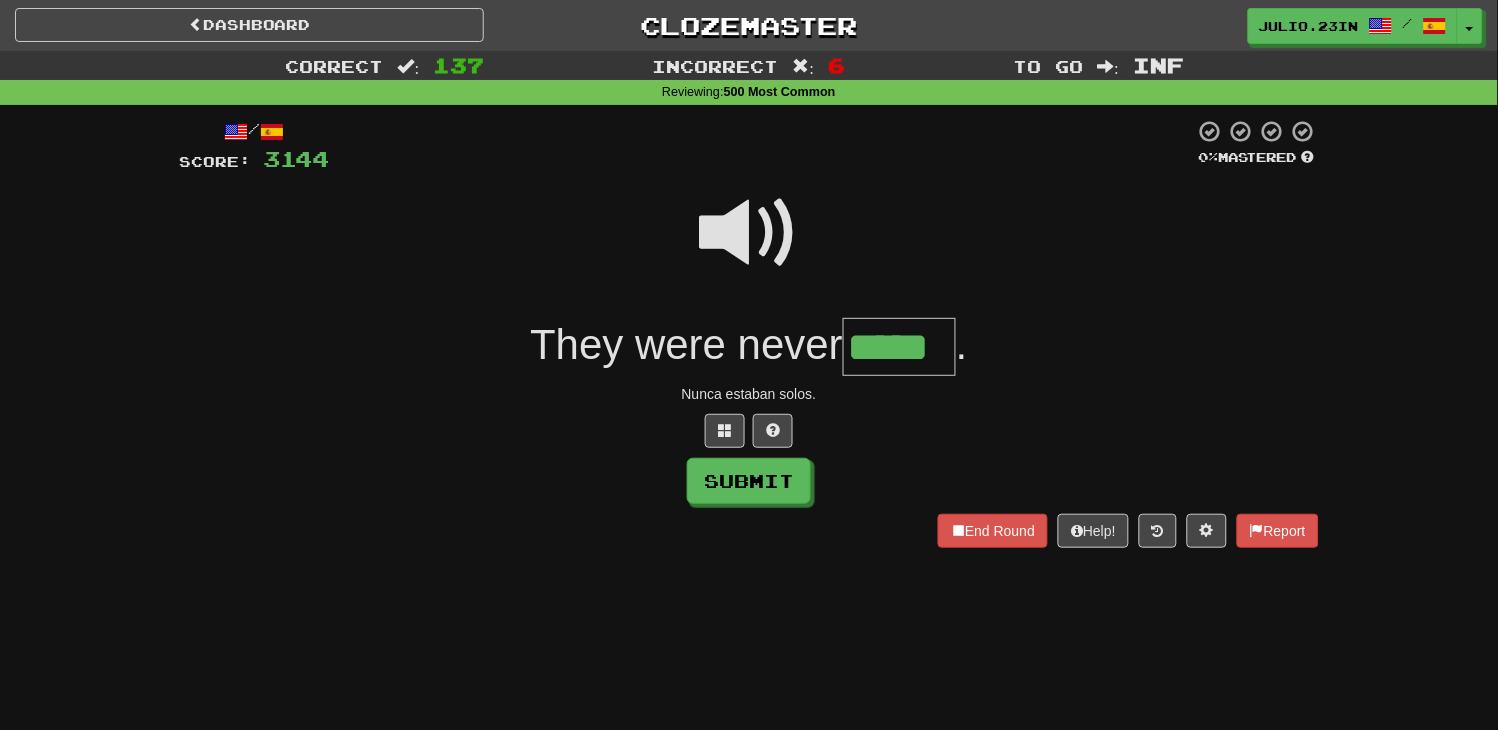 type on "*****" 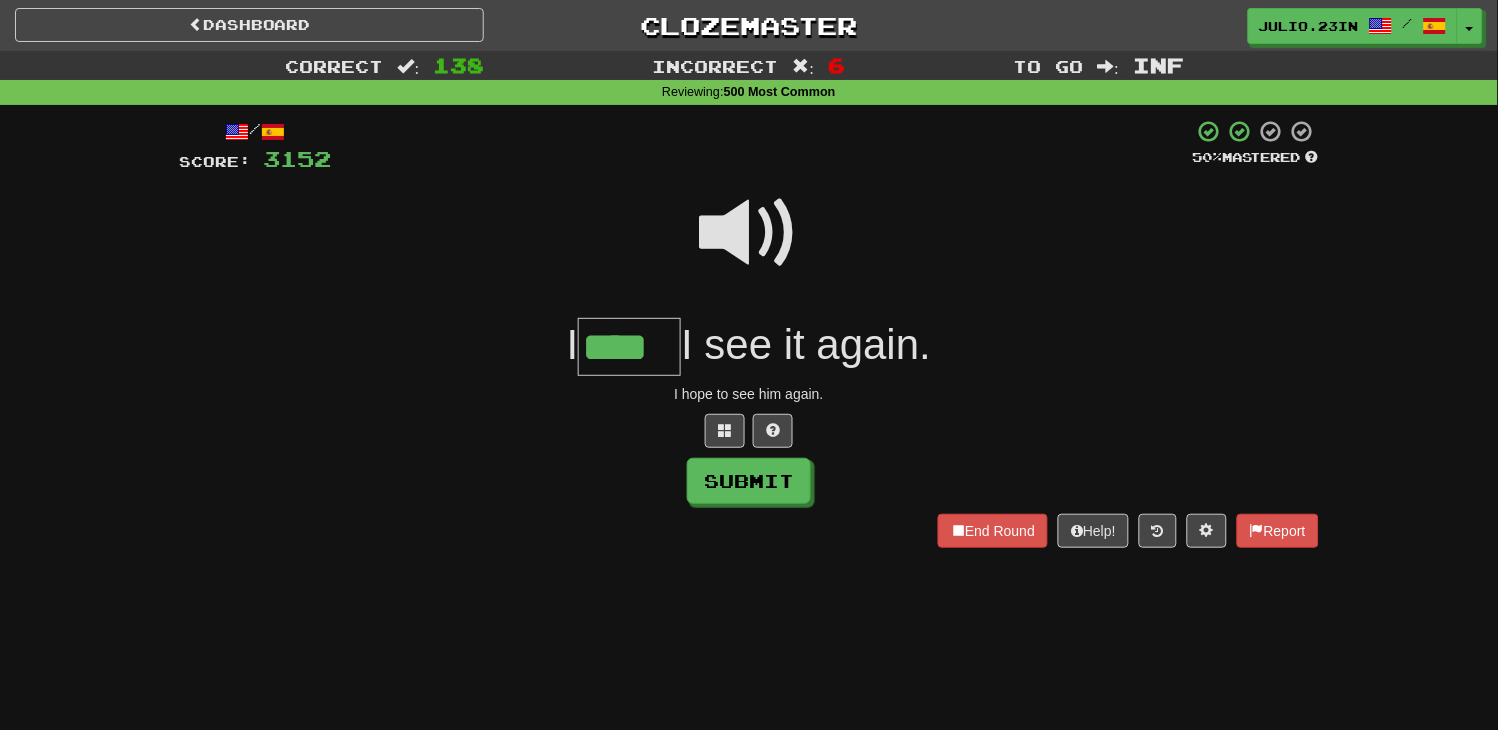 type on "****" 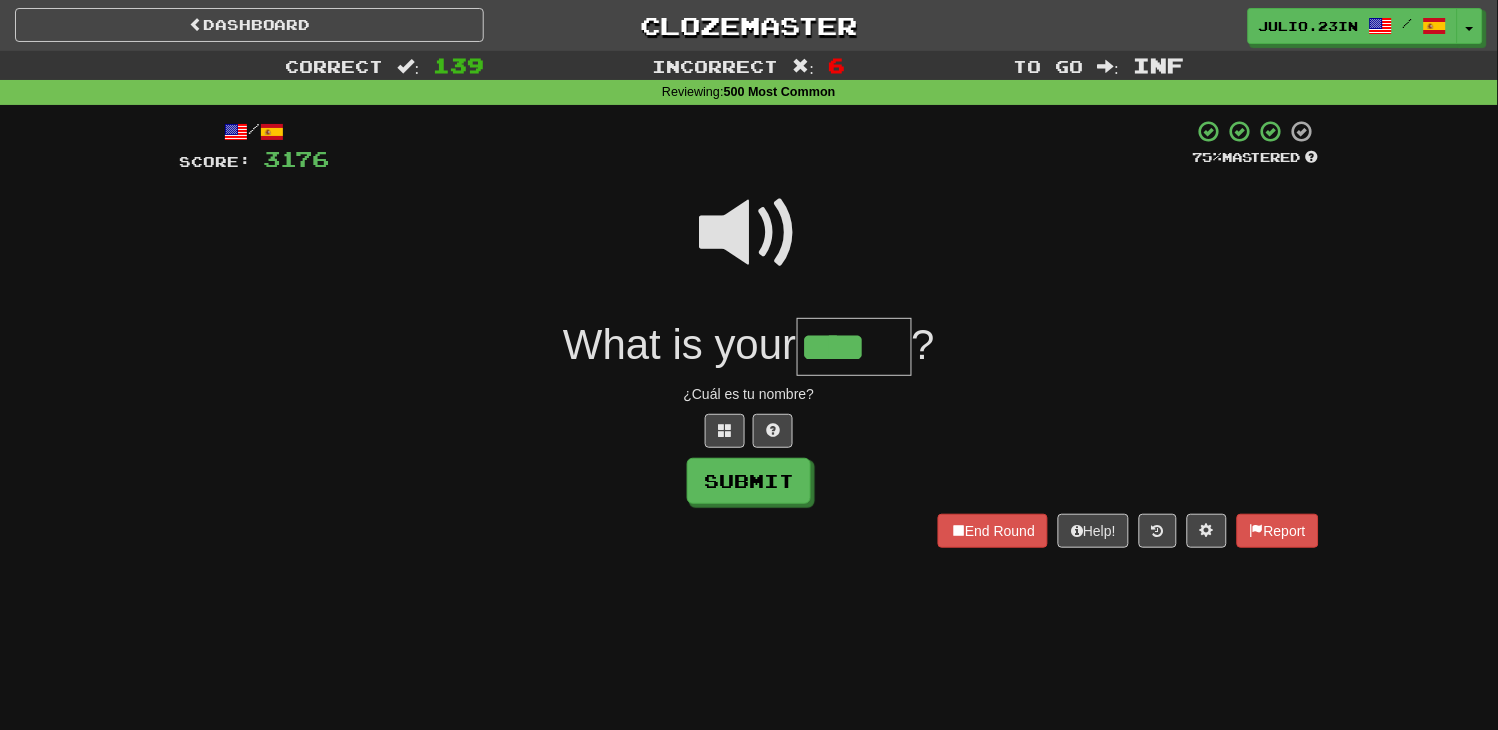 type on "****" 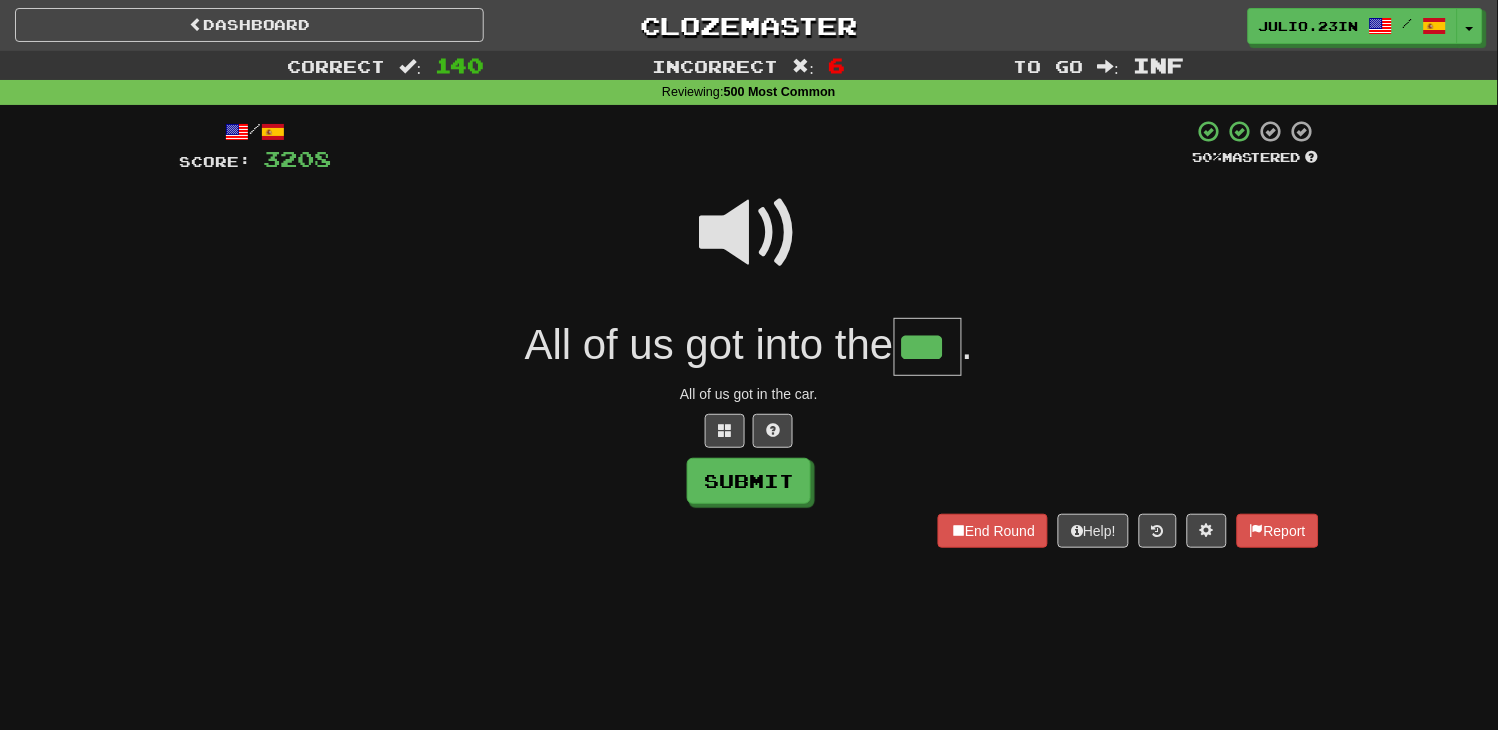 type on "***" 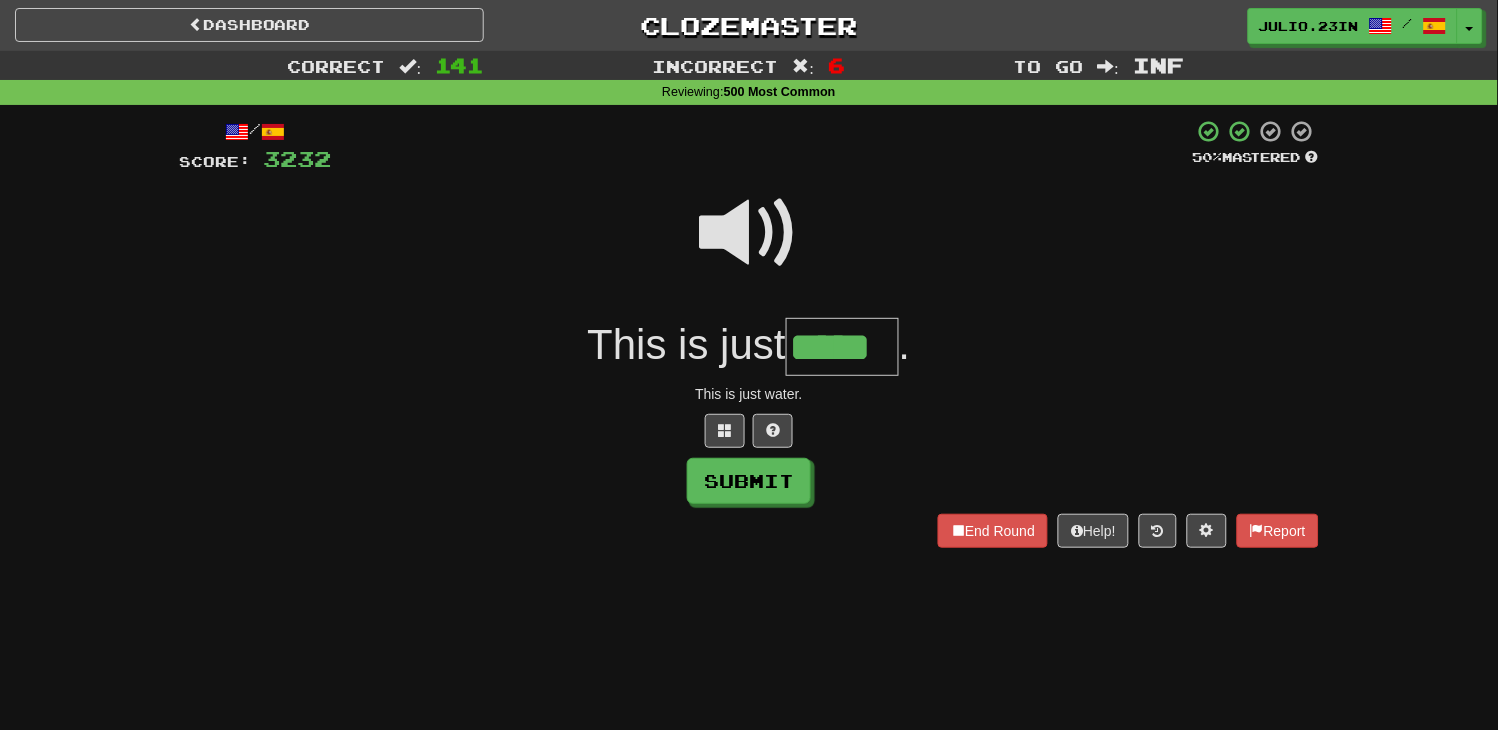 type on "*****" 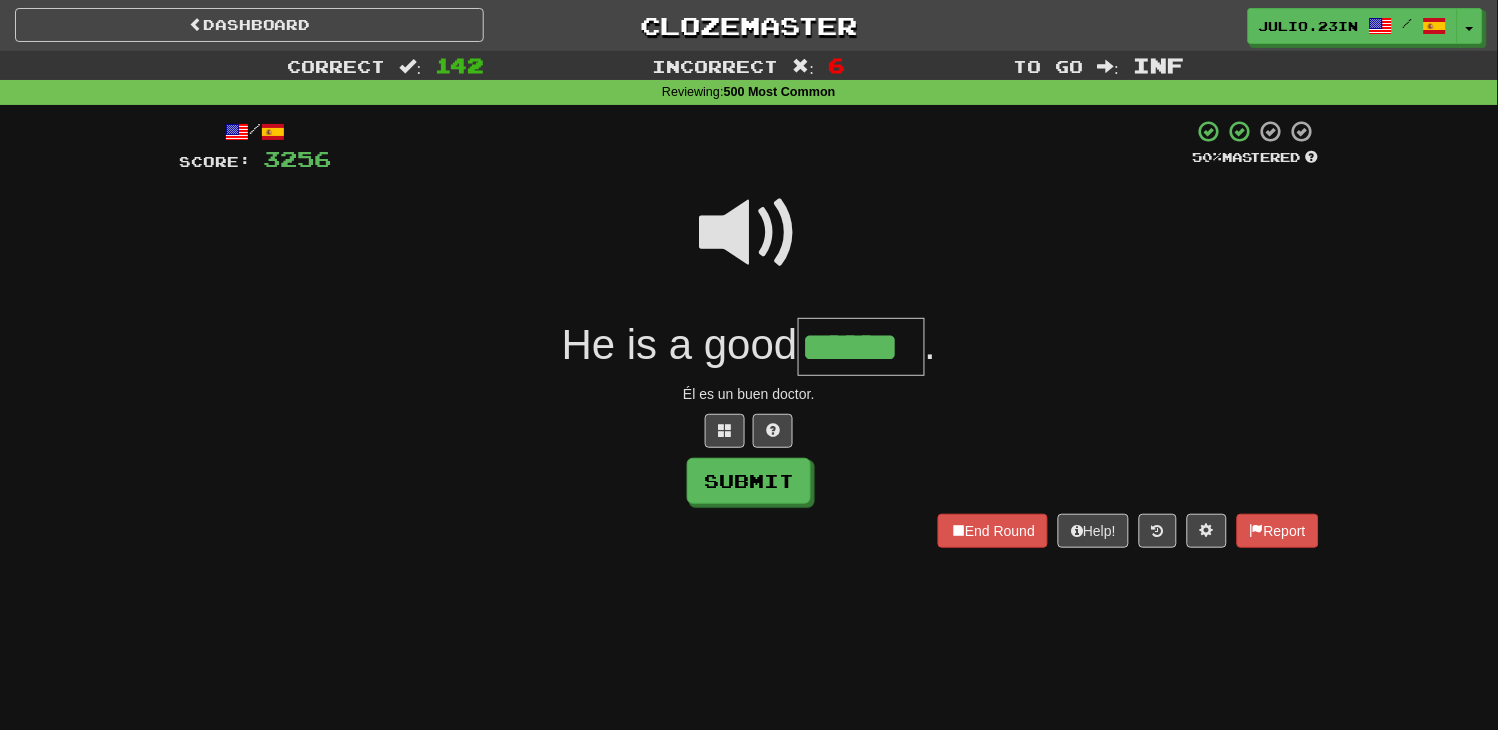 type on "******" 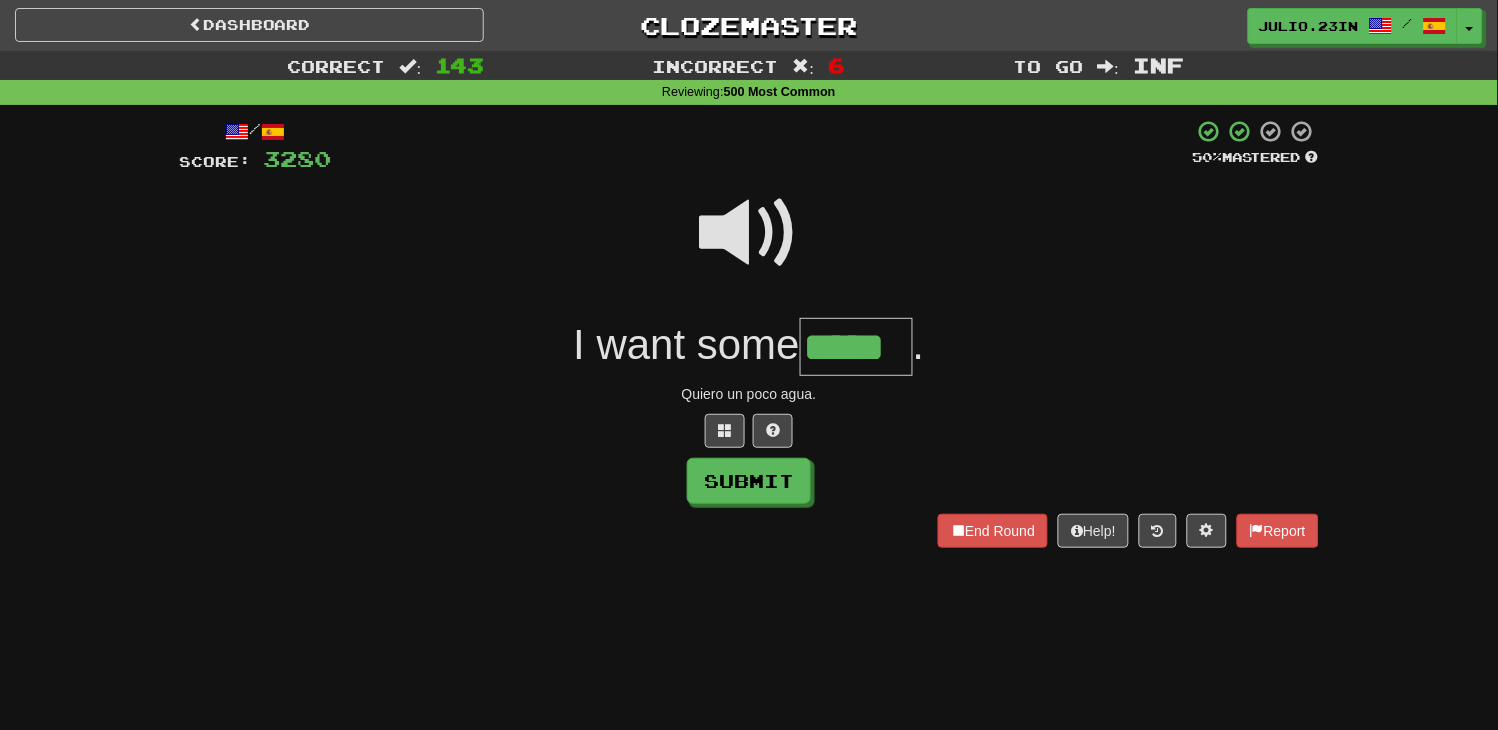 type on "*****" 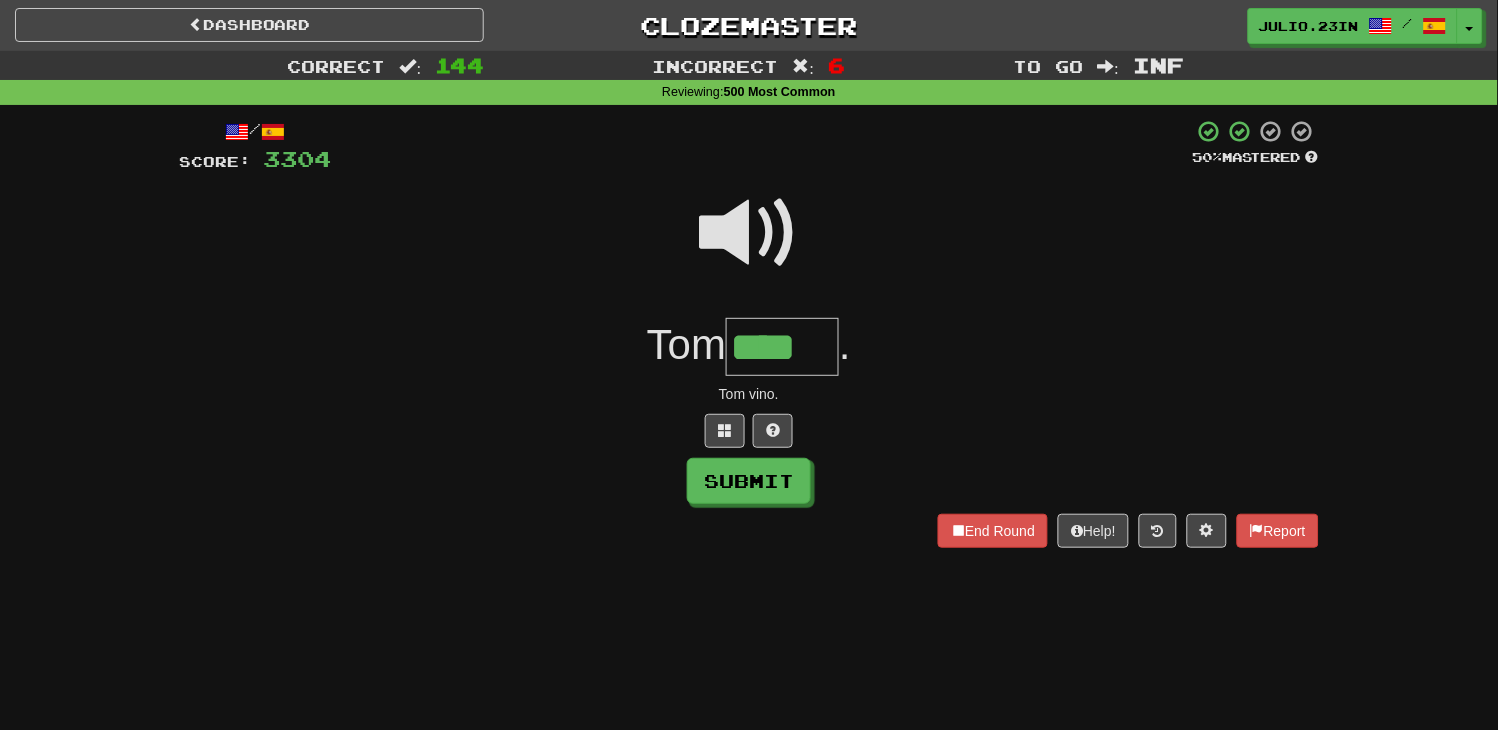 type on "****" 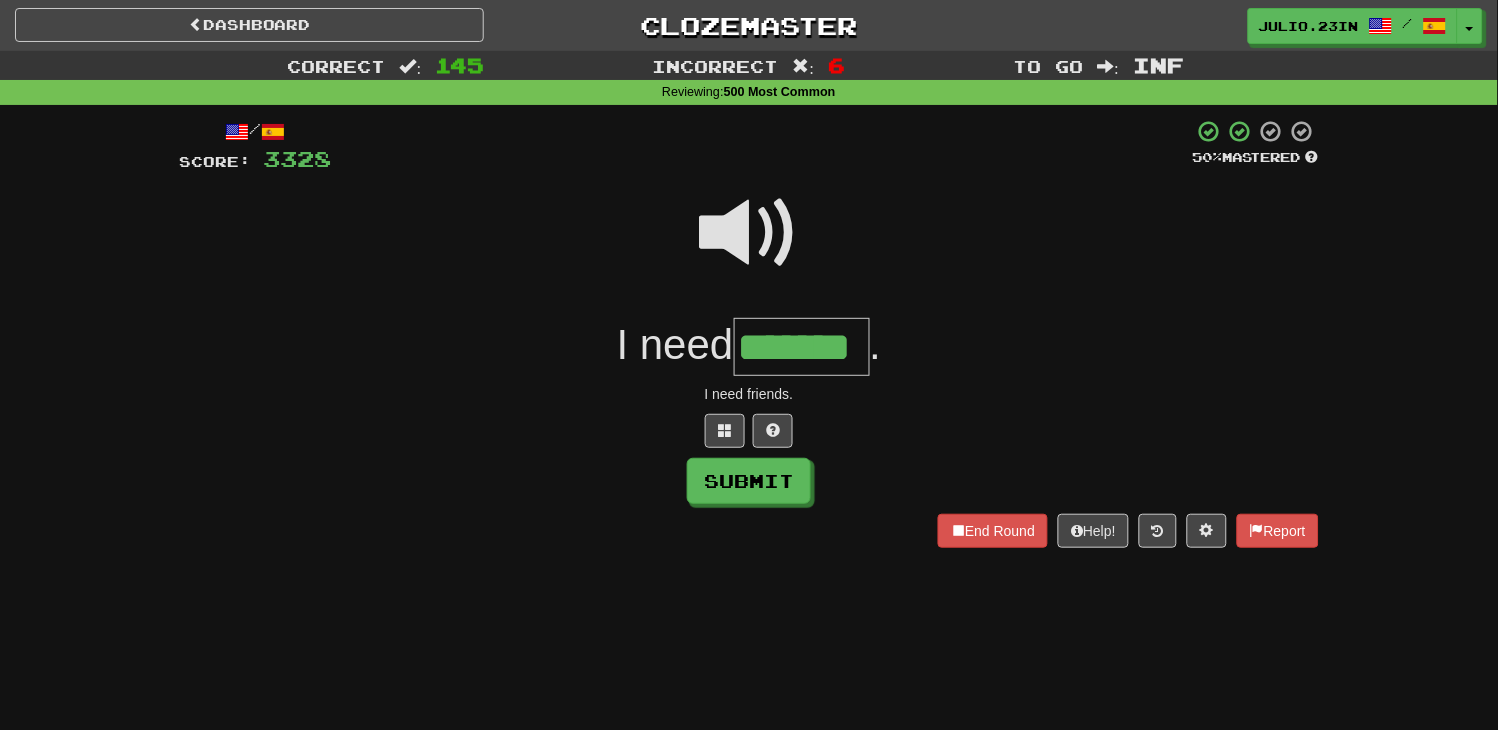 type on "*******" 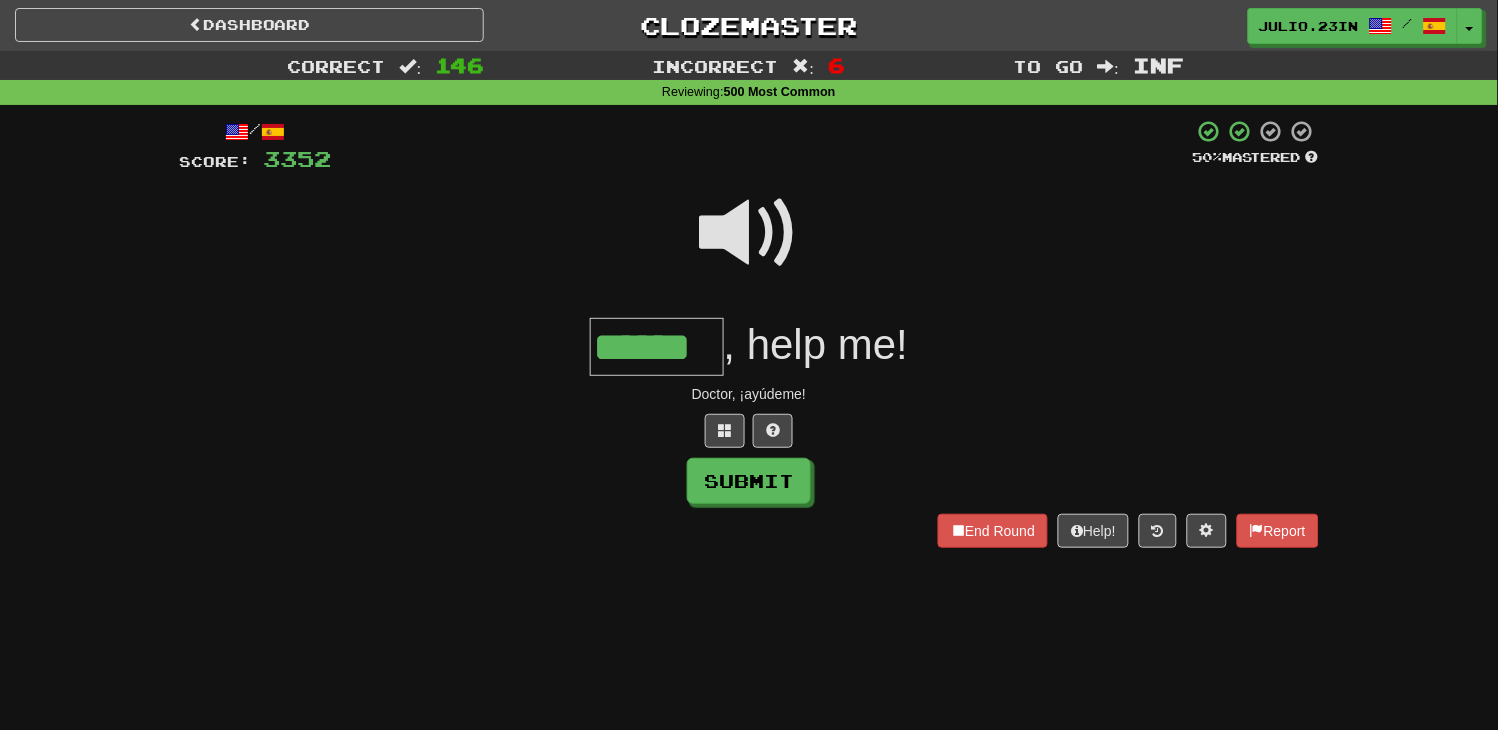 type on "******" 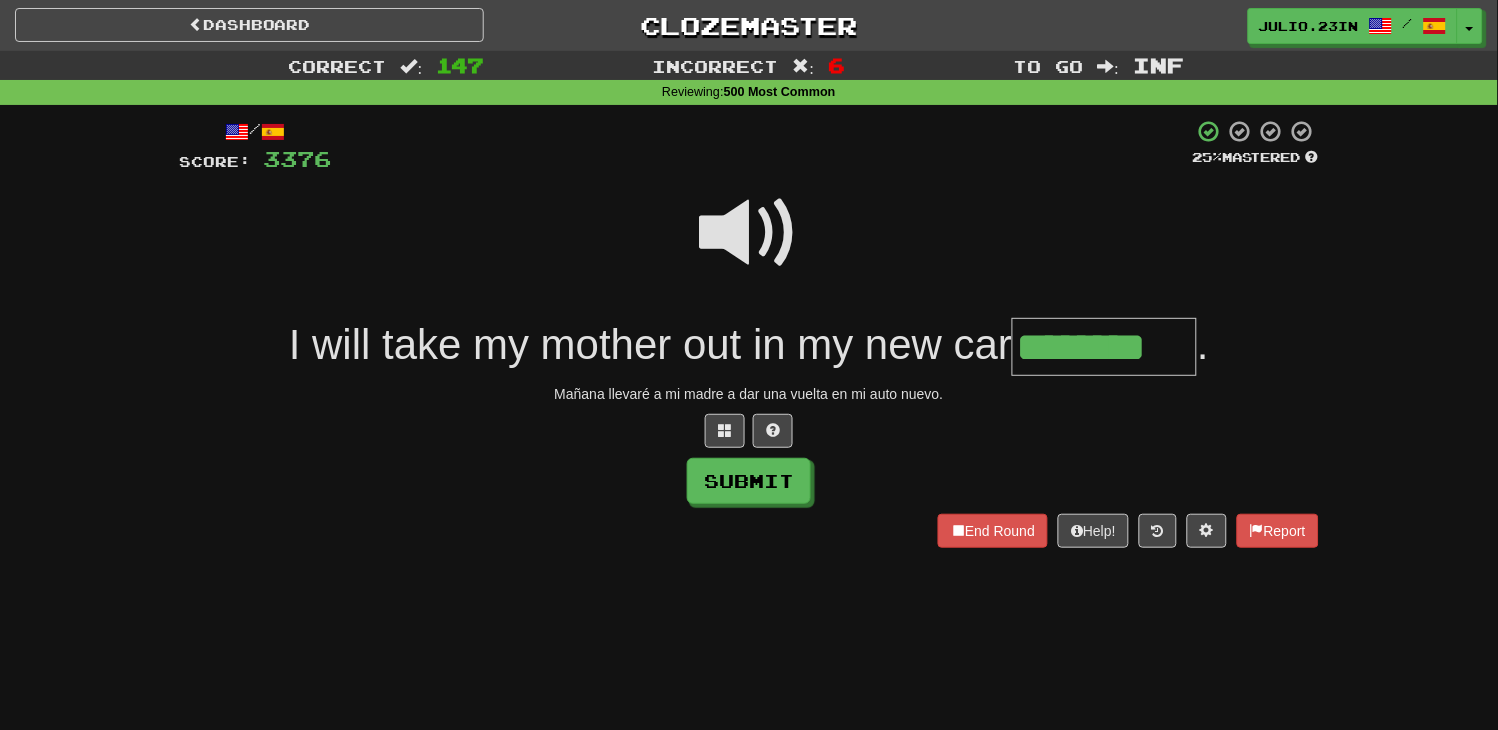 type on "********" 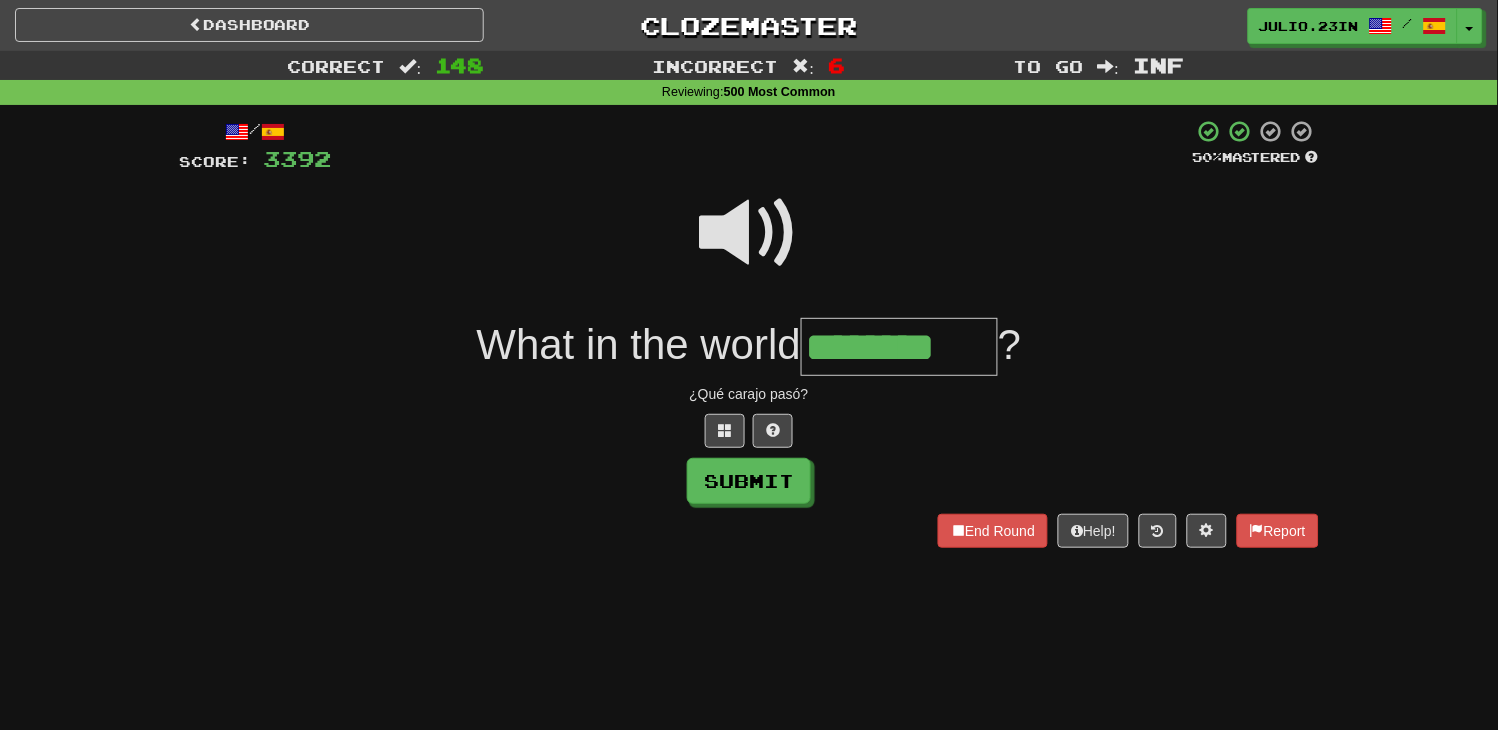 type on "********" 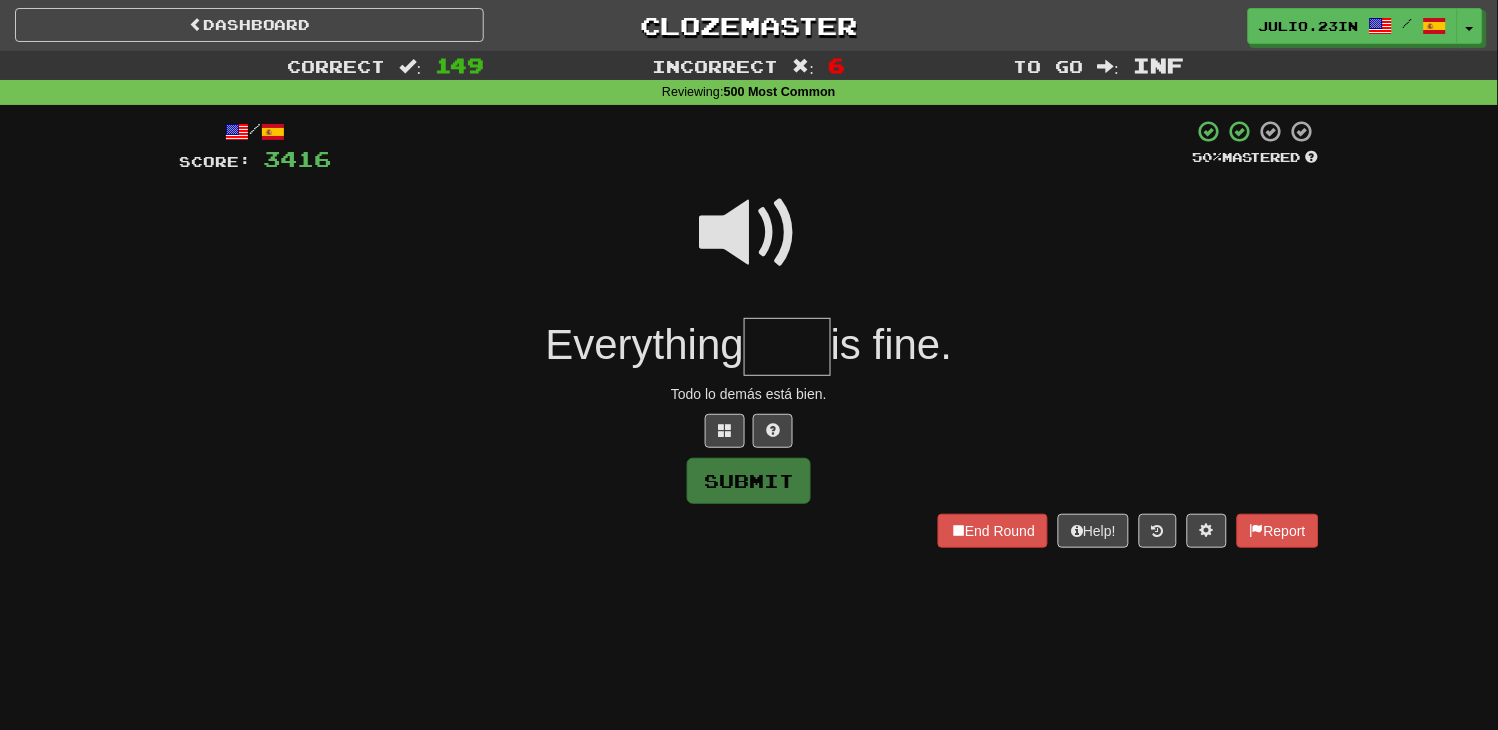 type on "****" 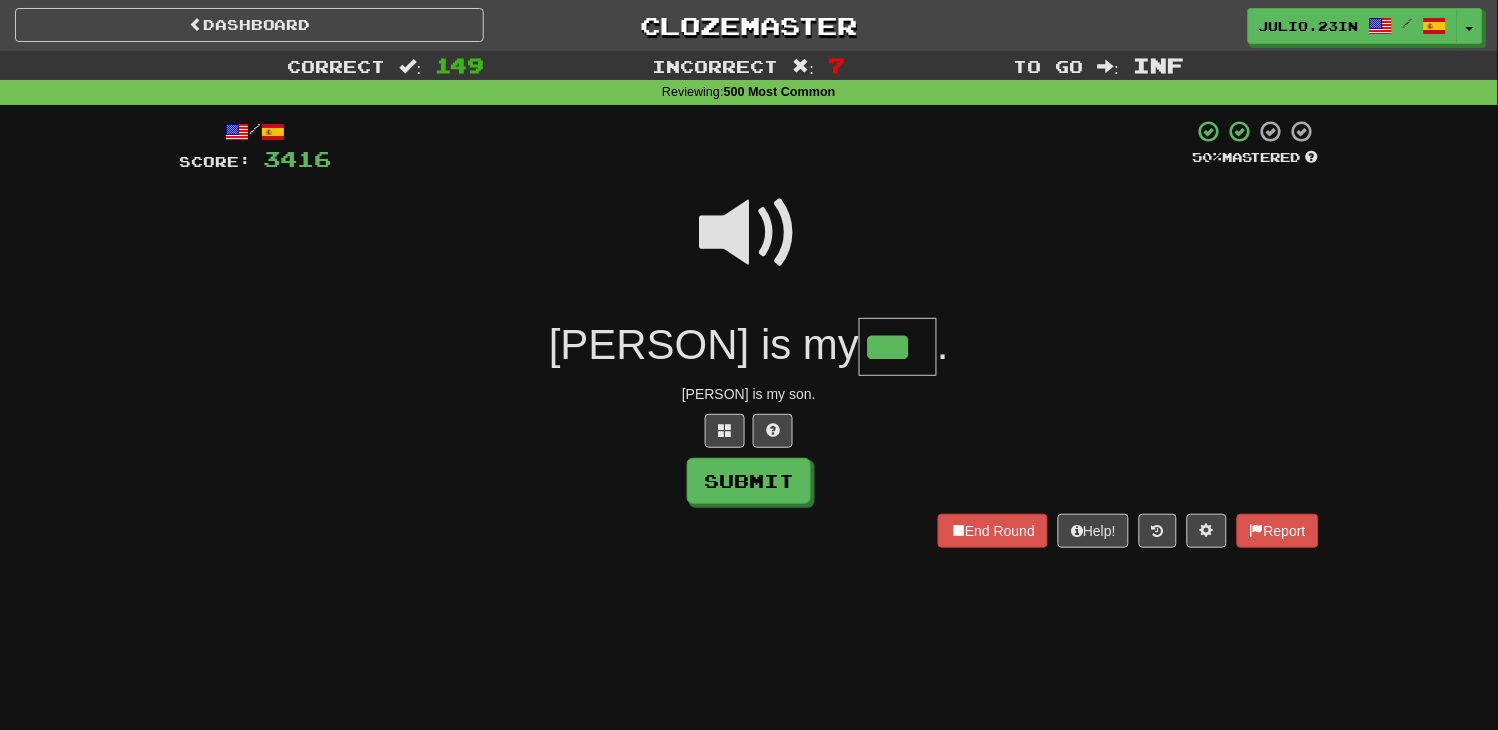 type on "***" 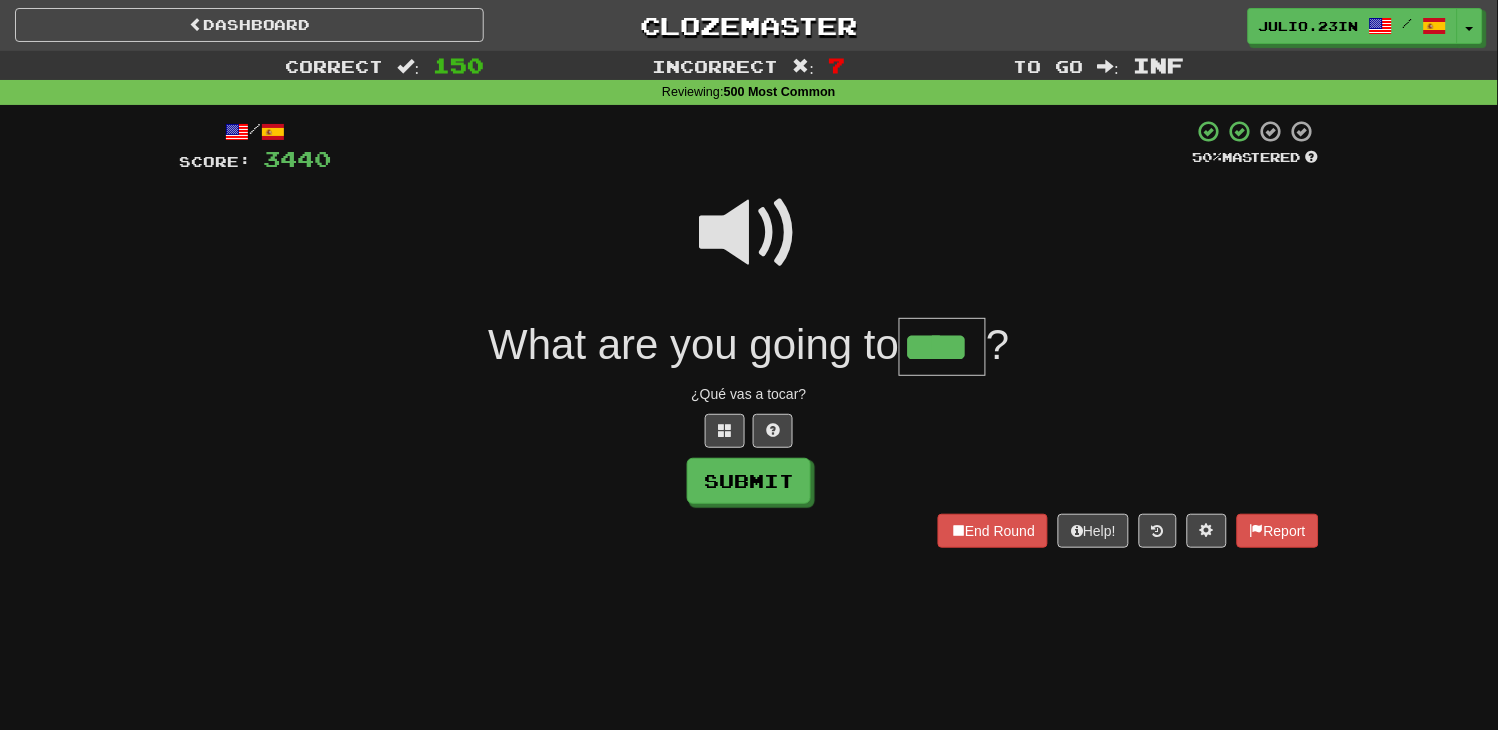 type on "****" 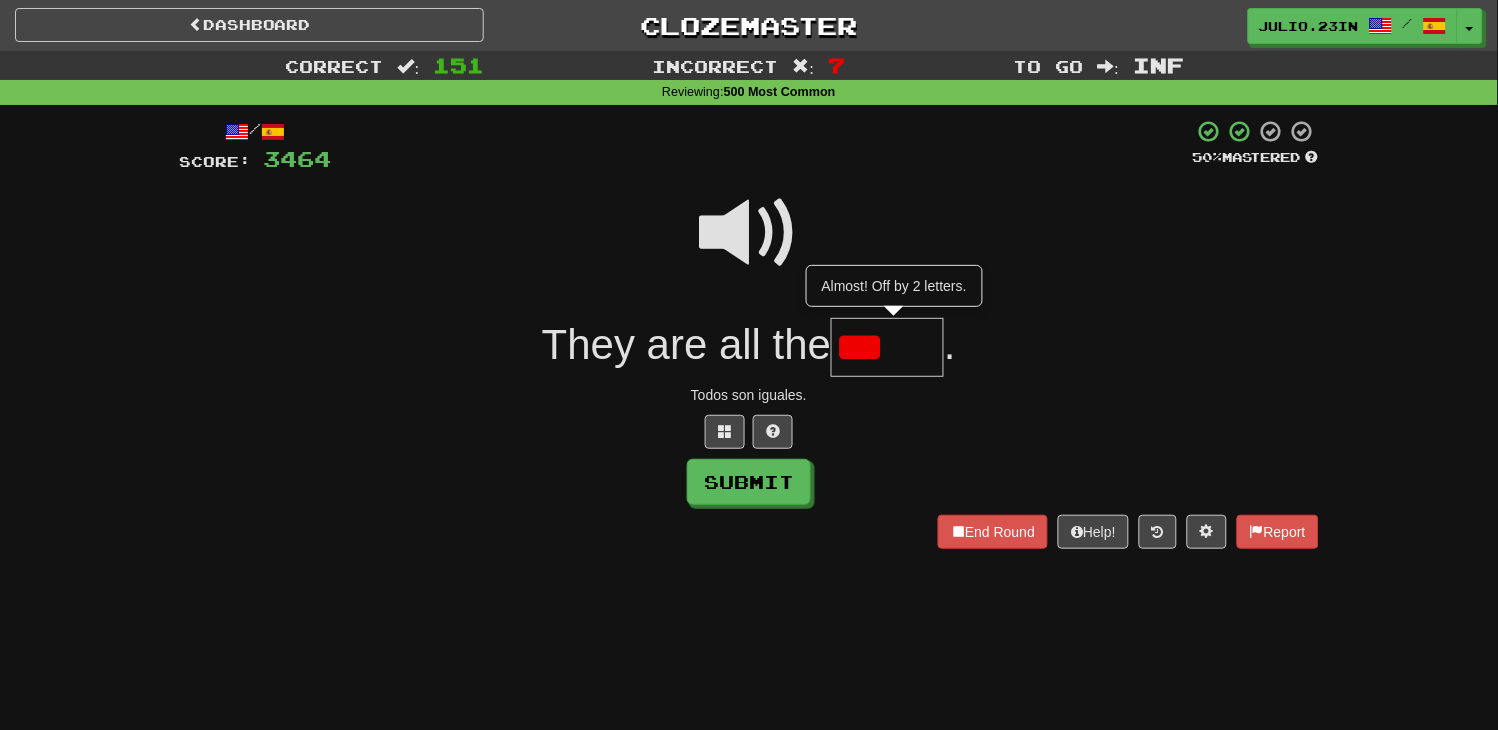 scroll, scrollTop: 0, scrollLeft: 0, axis: both 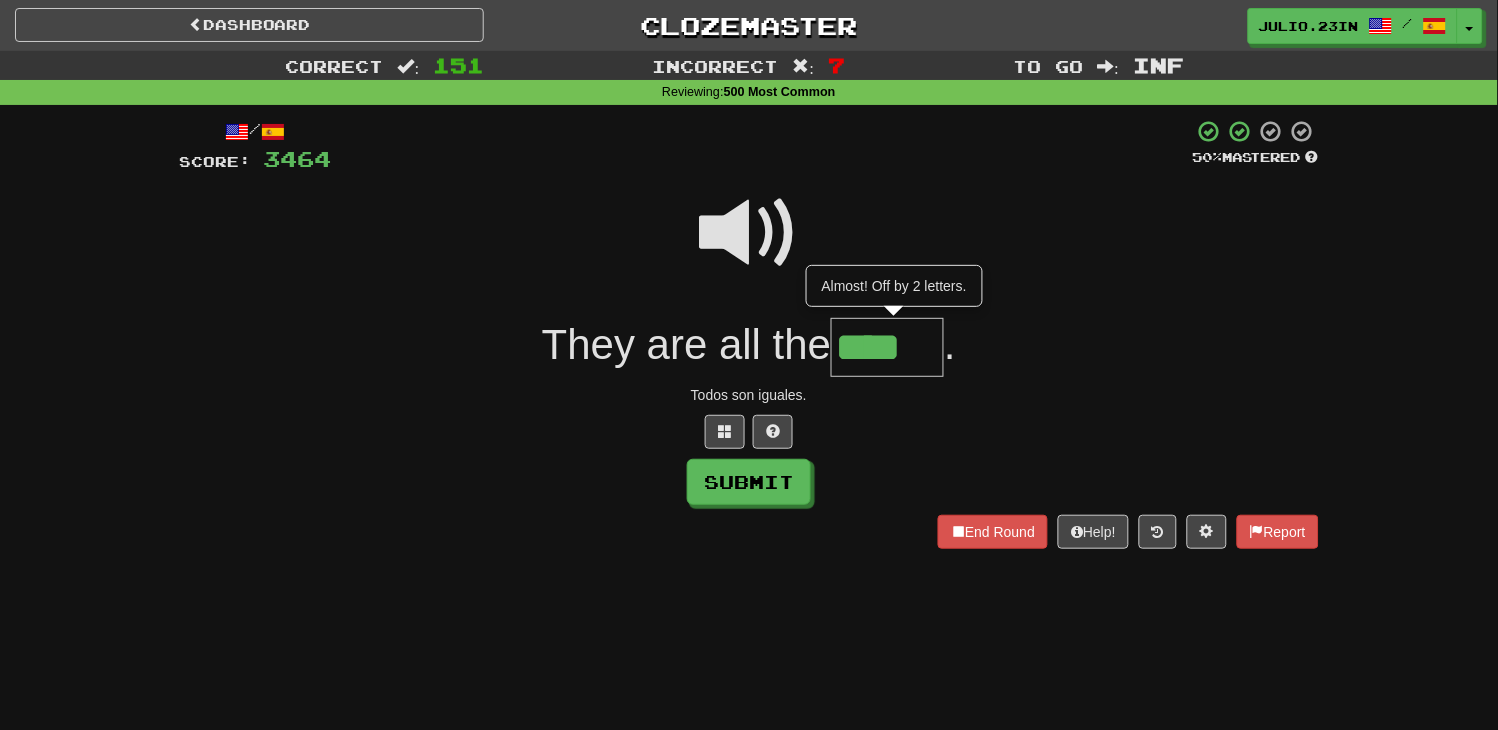 type on "****" 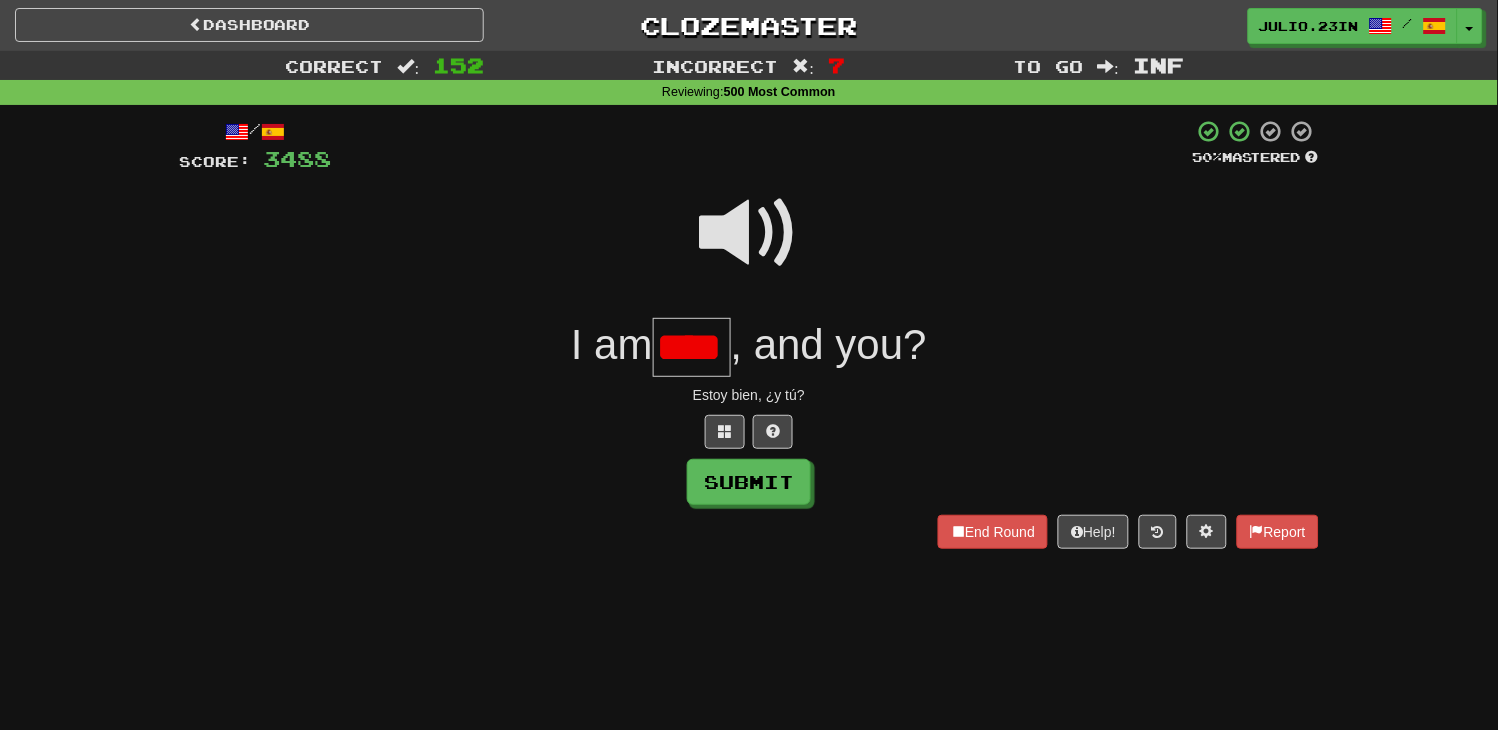 scroll, scrollTop: 0, scrollLeft: 0, axis: both 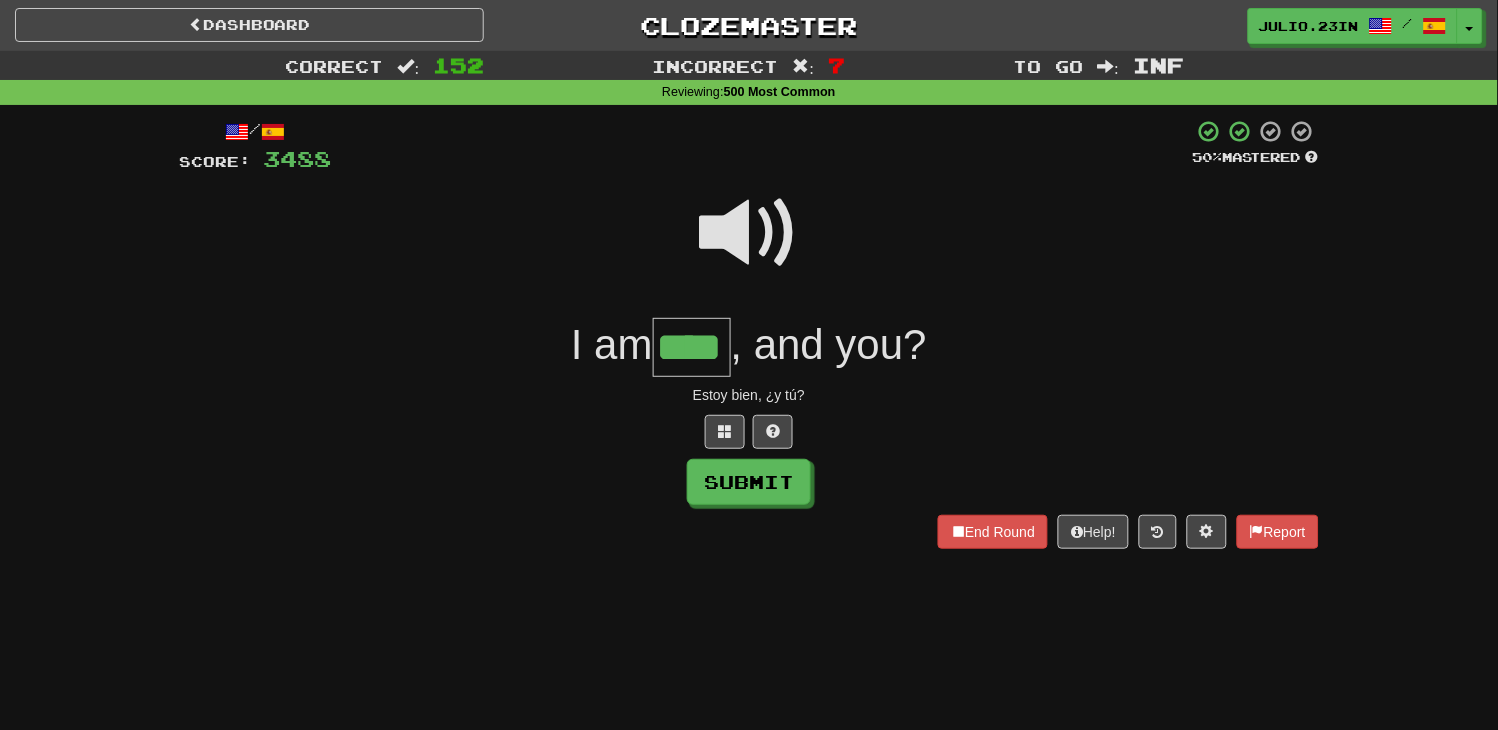 type on "****" 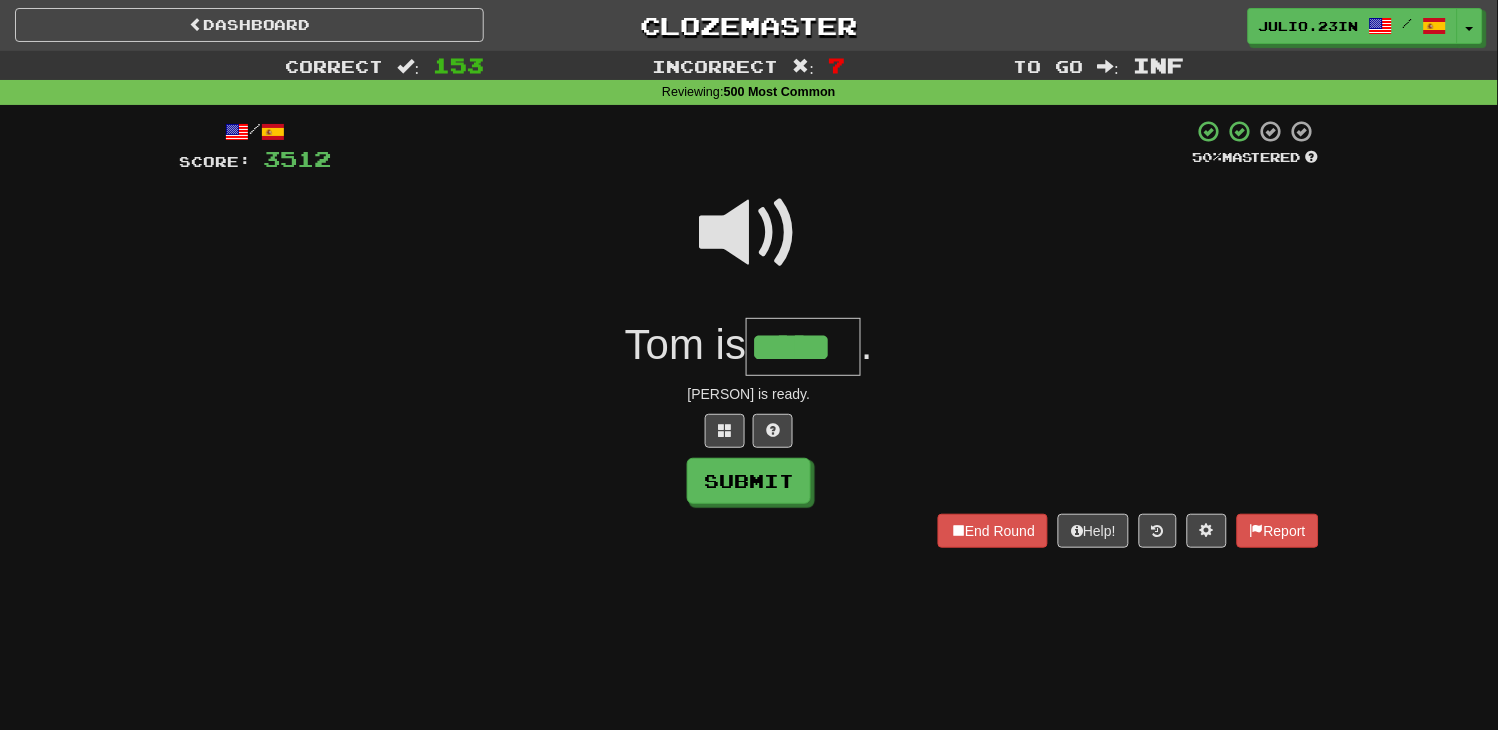 type on "*****" 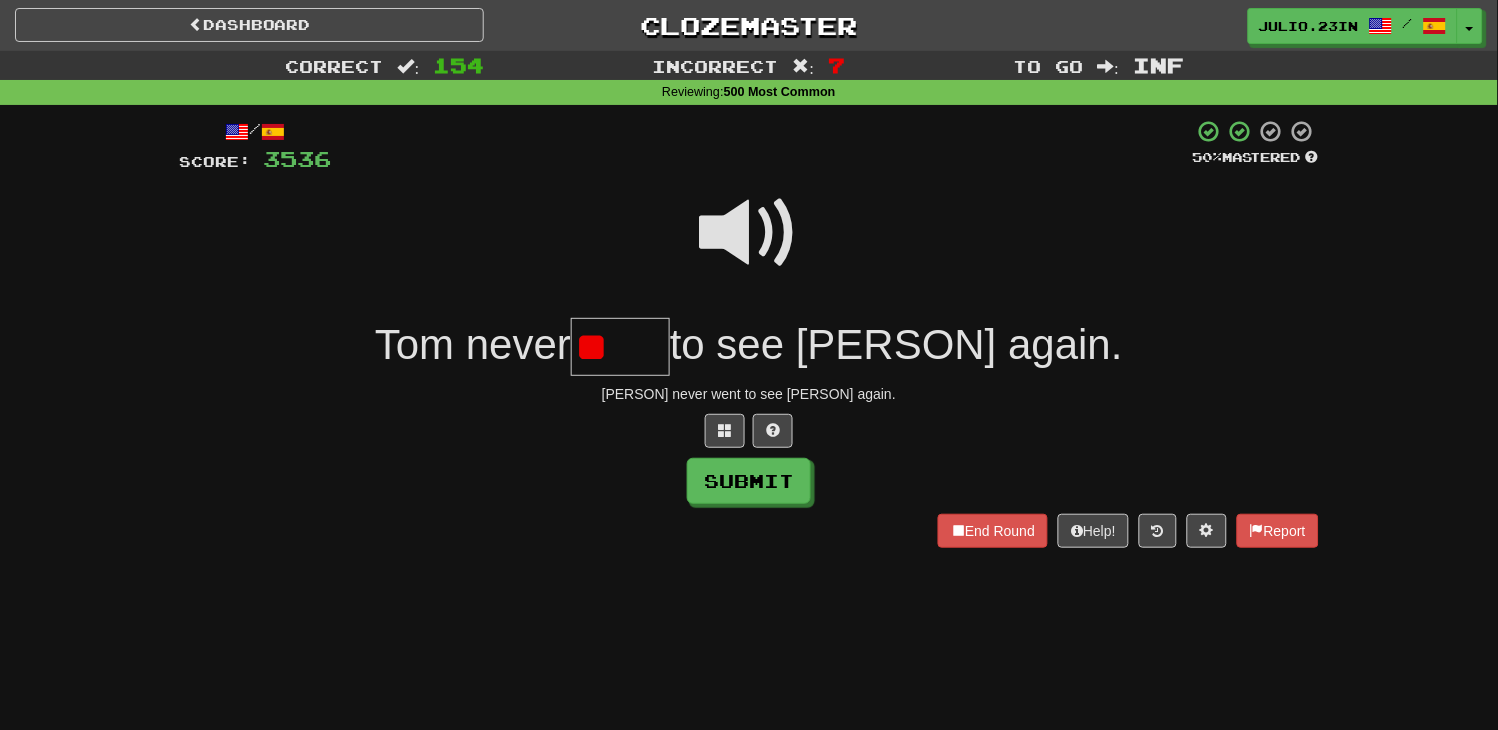 type on "*" 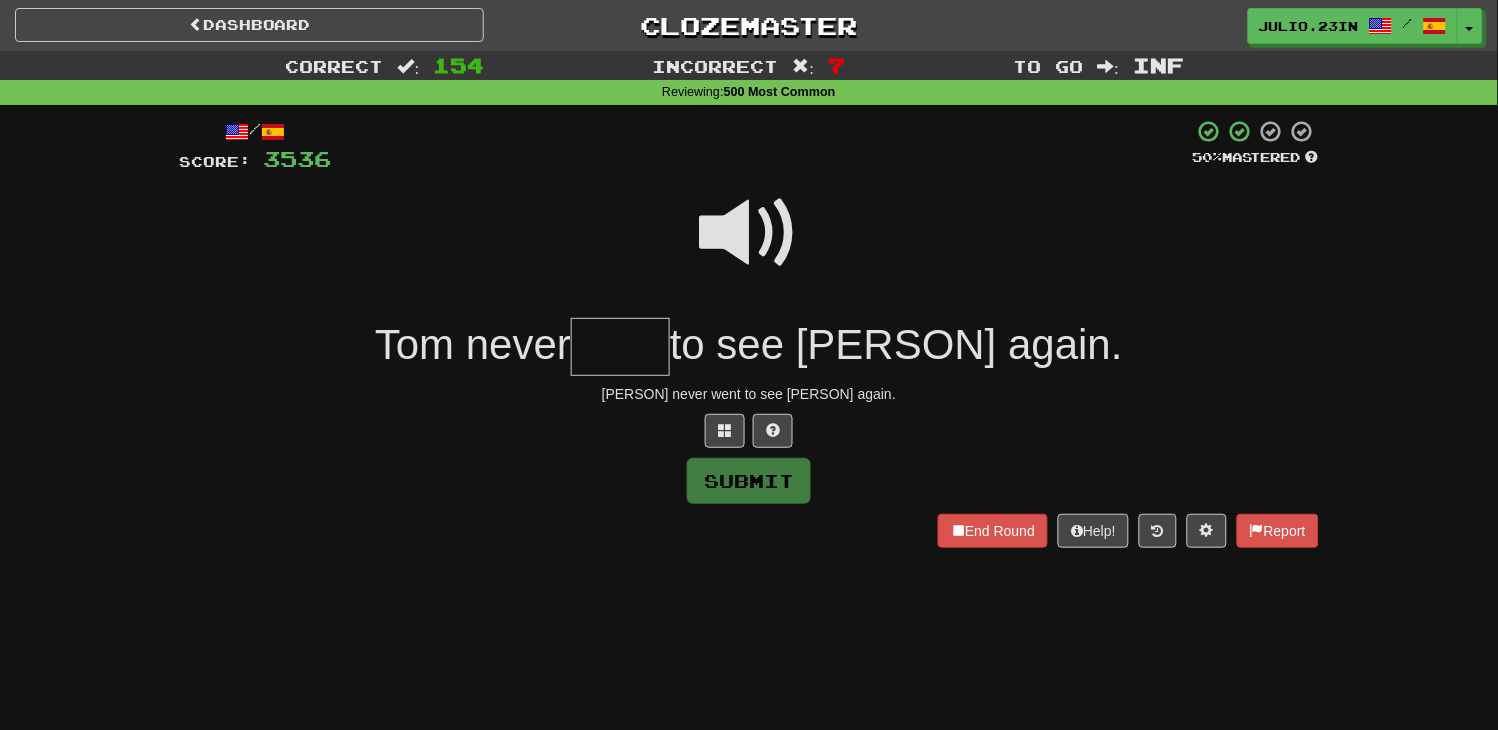 type on "****" 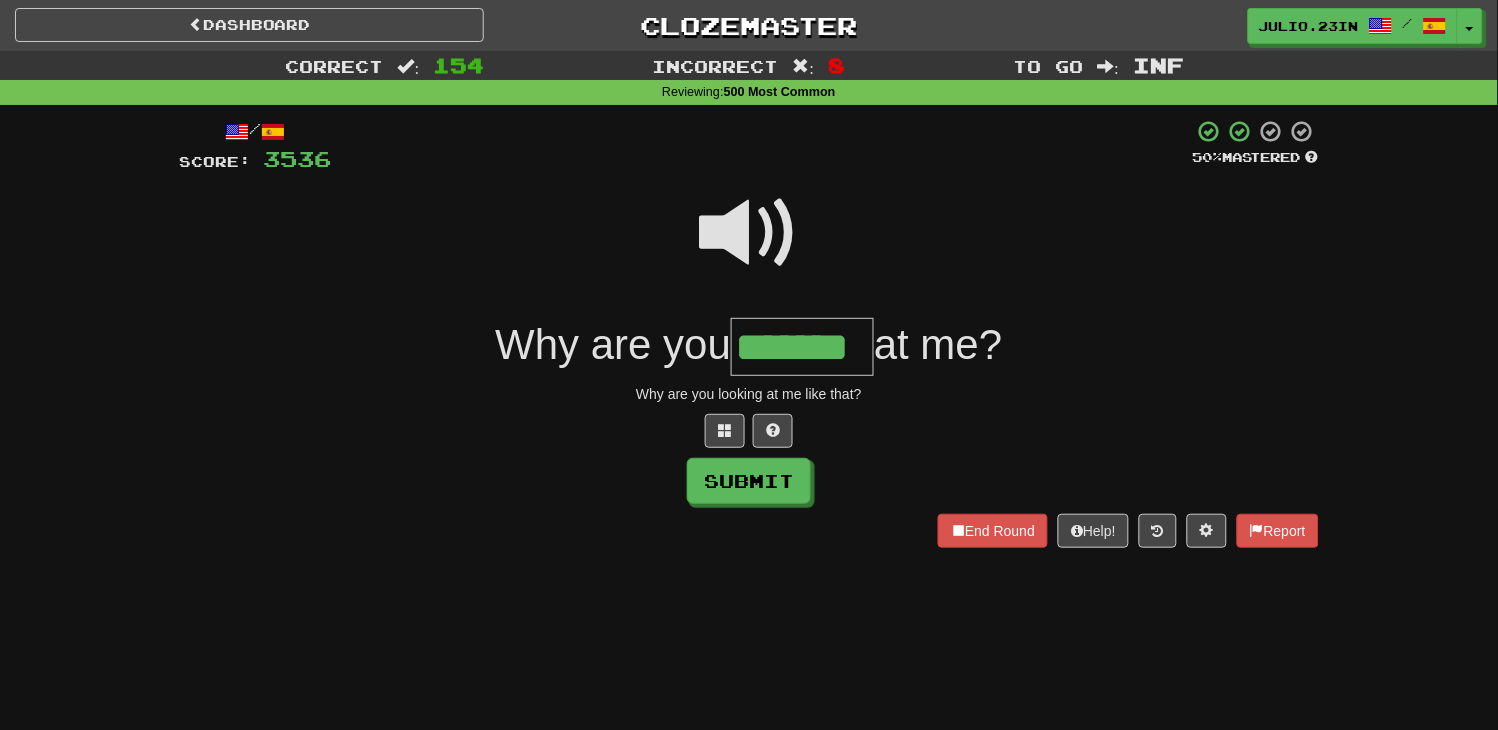 type on "*******" 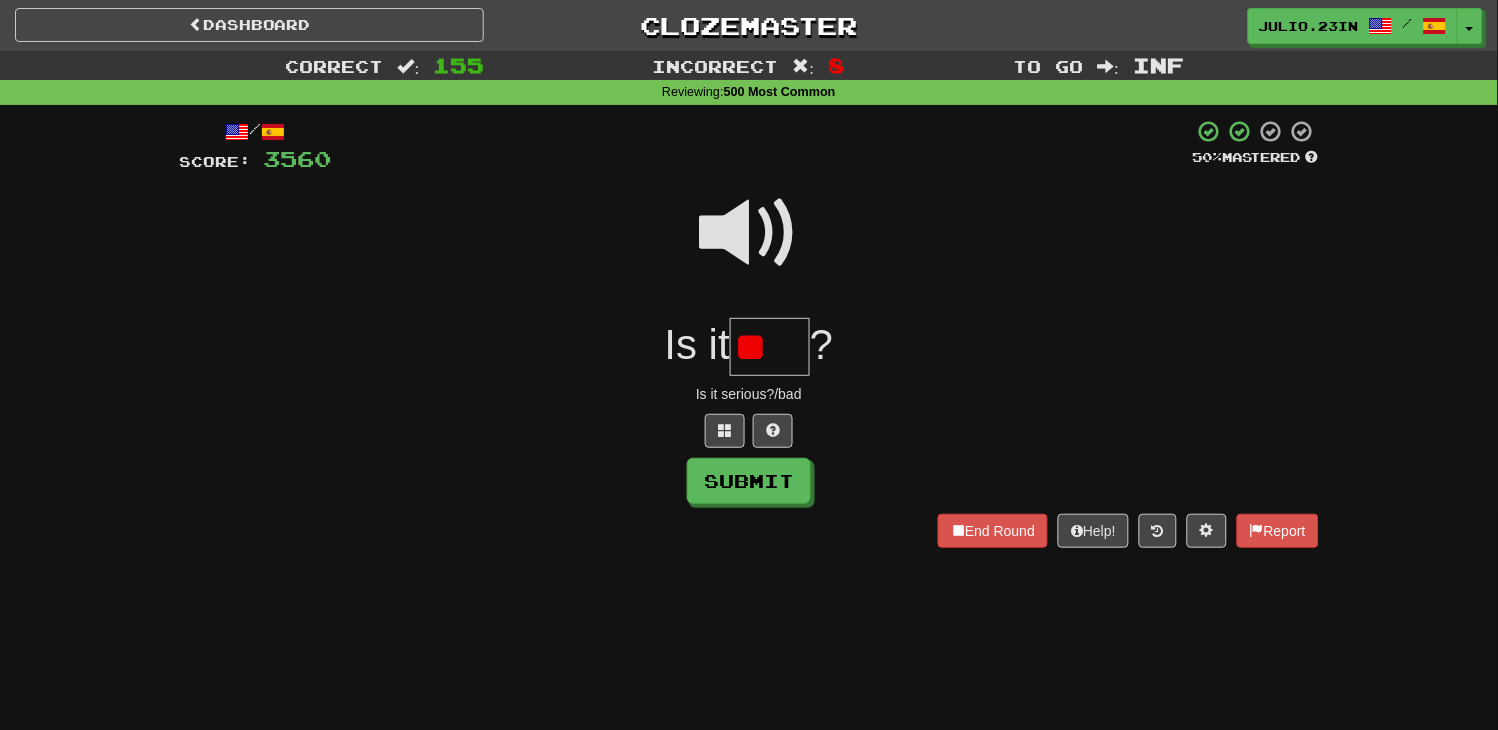 type on "*" 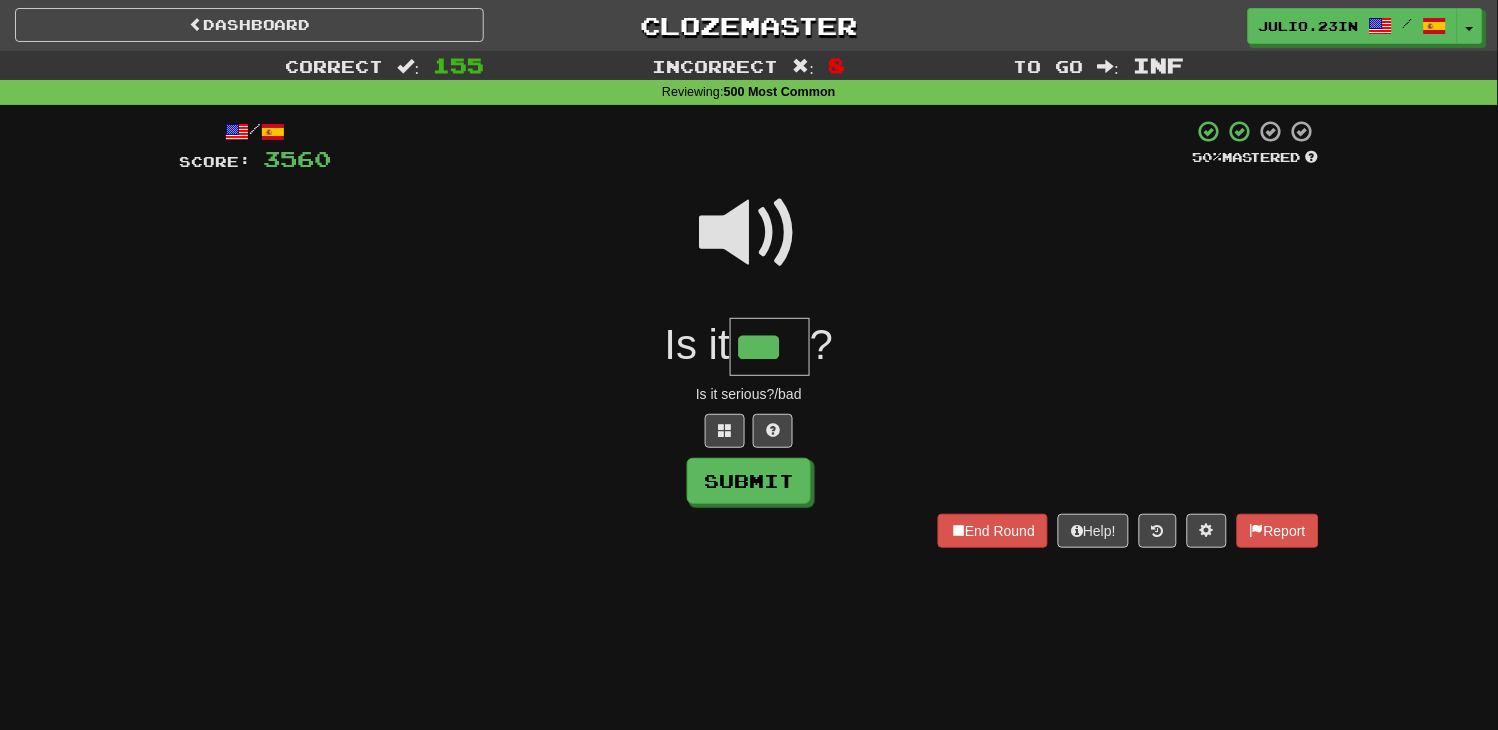 type on "***" 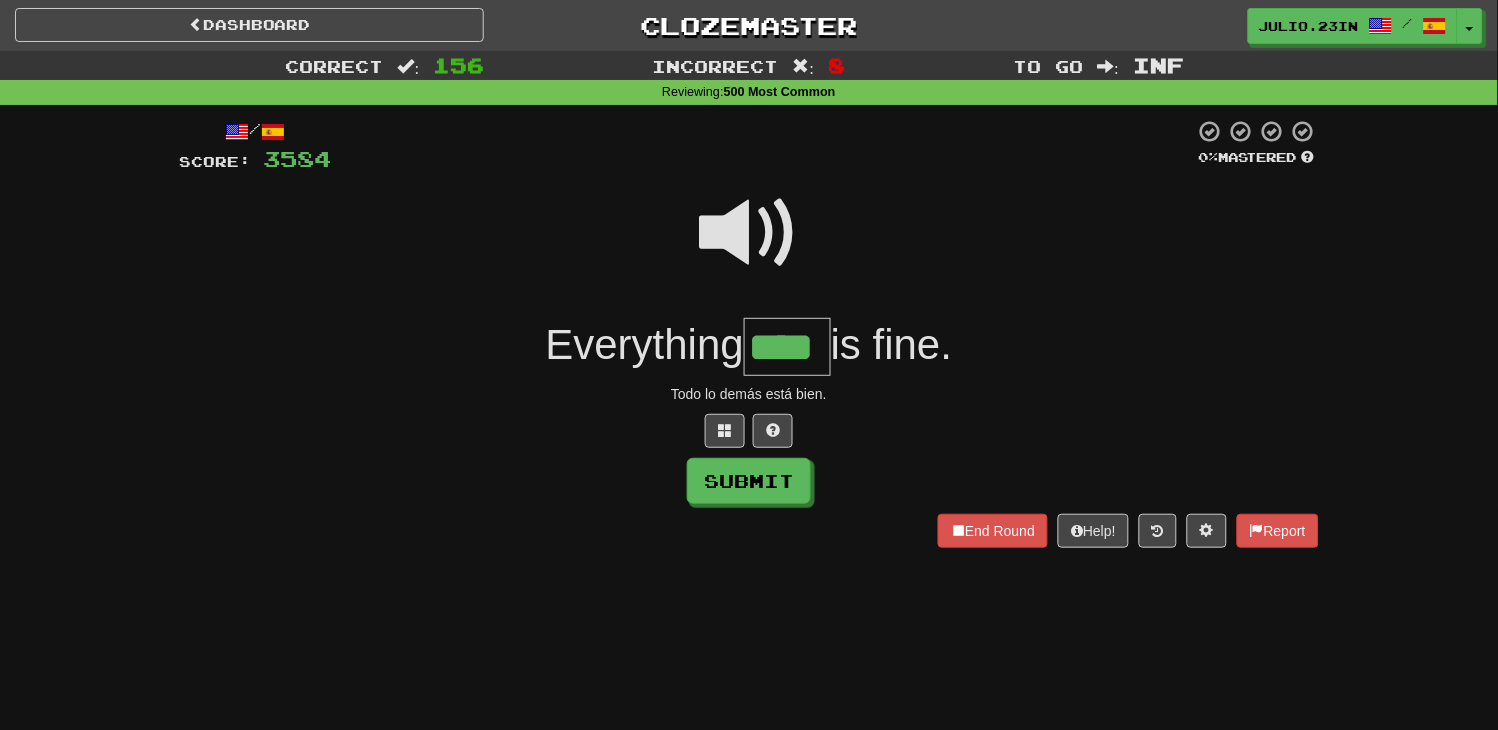 type on "****" 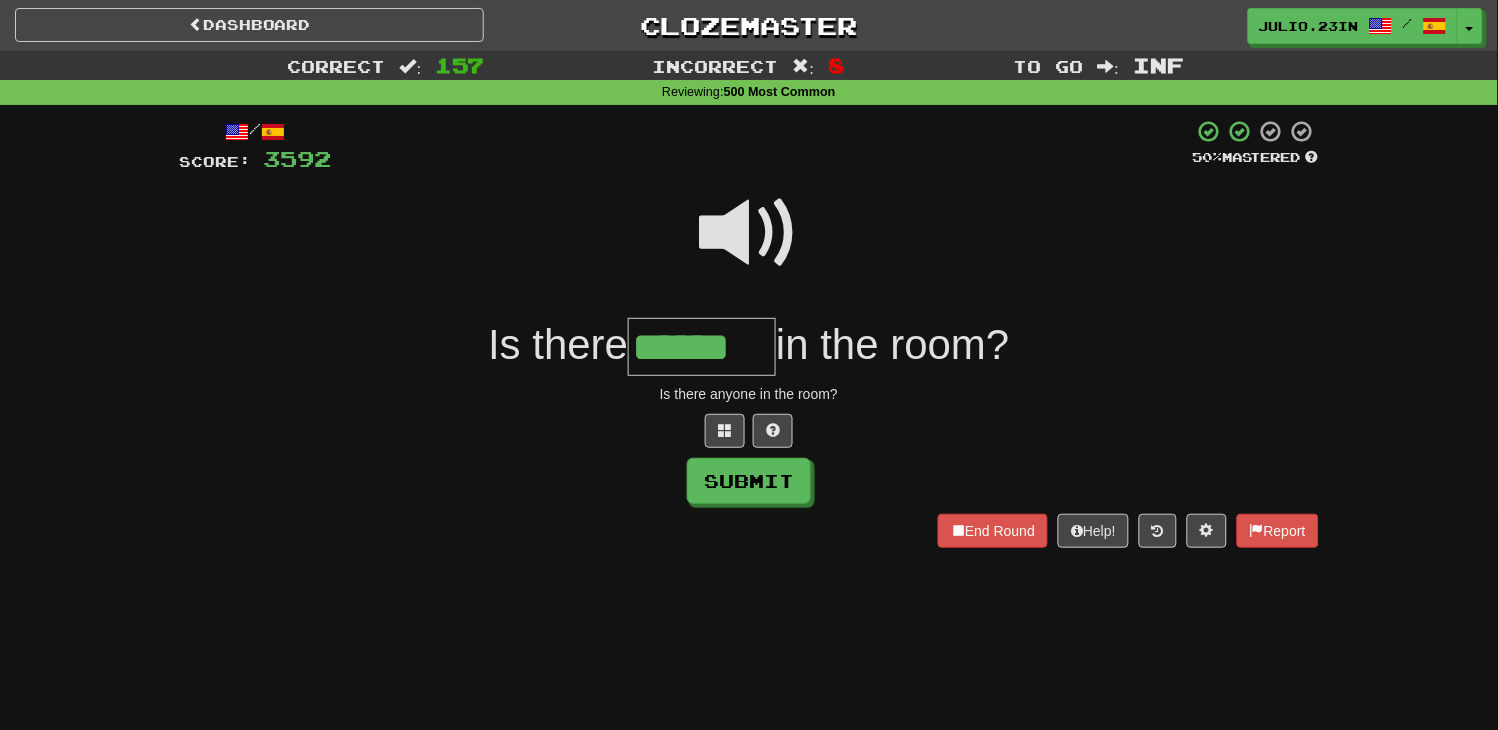 type on "******" 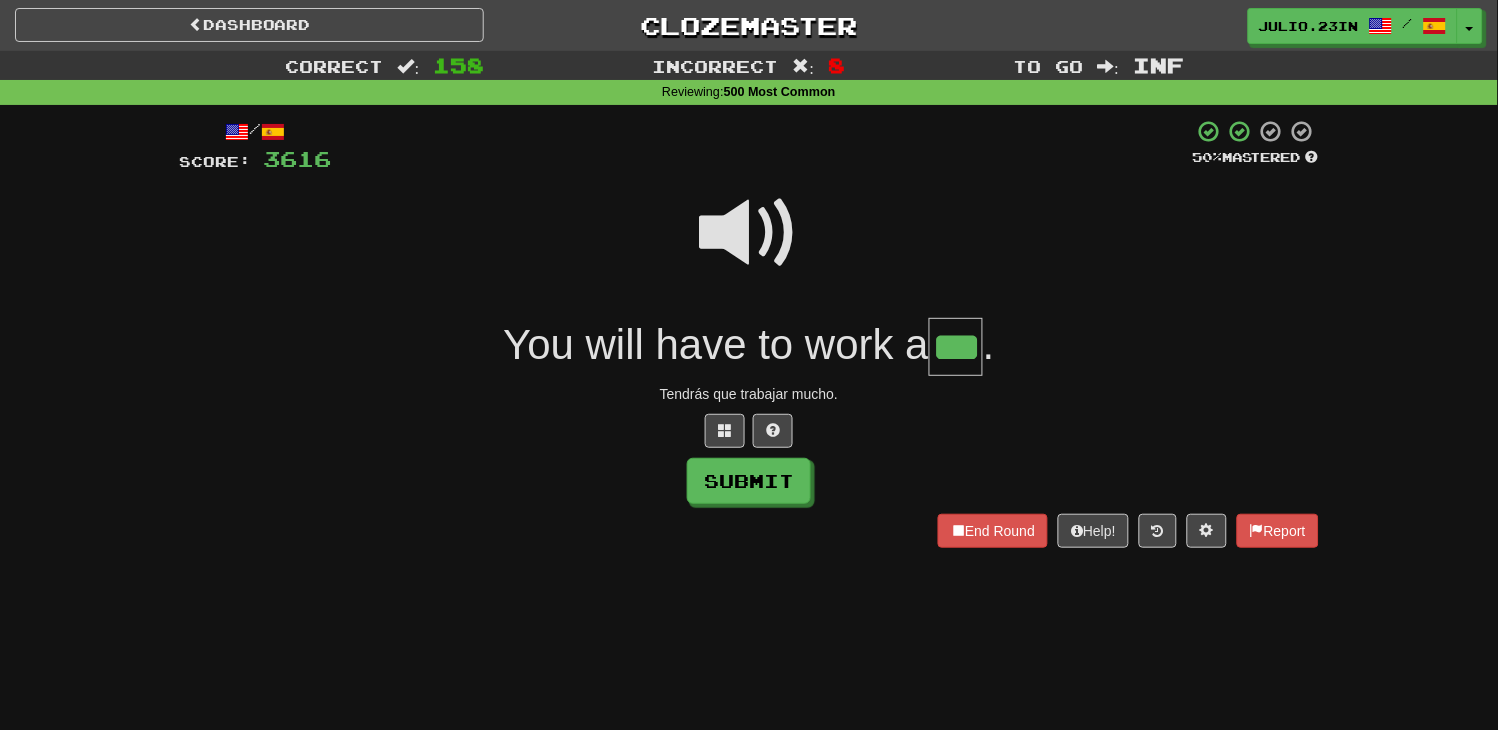 type on "***" 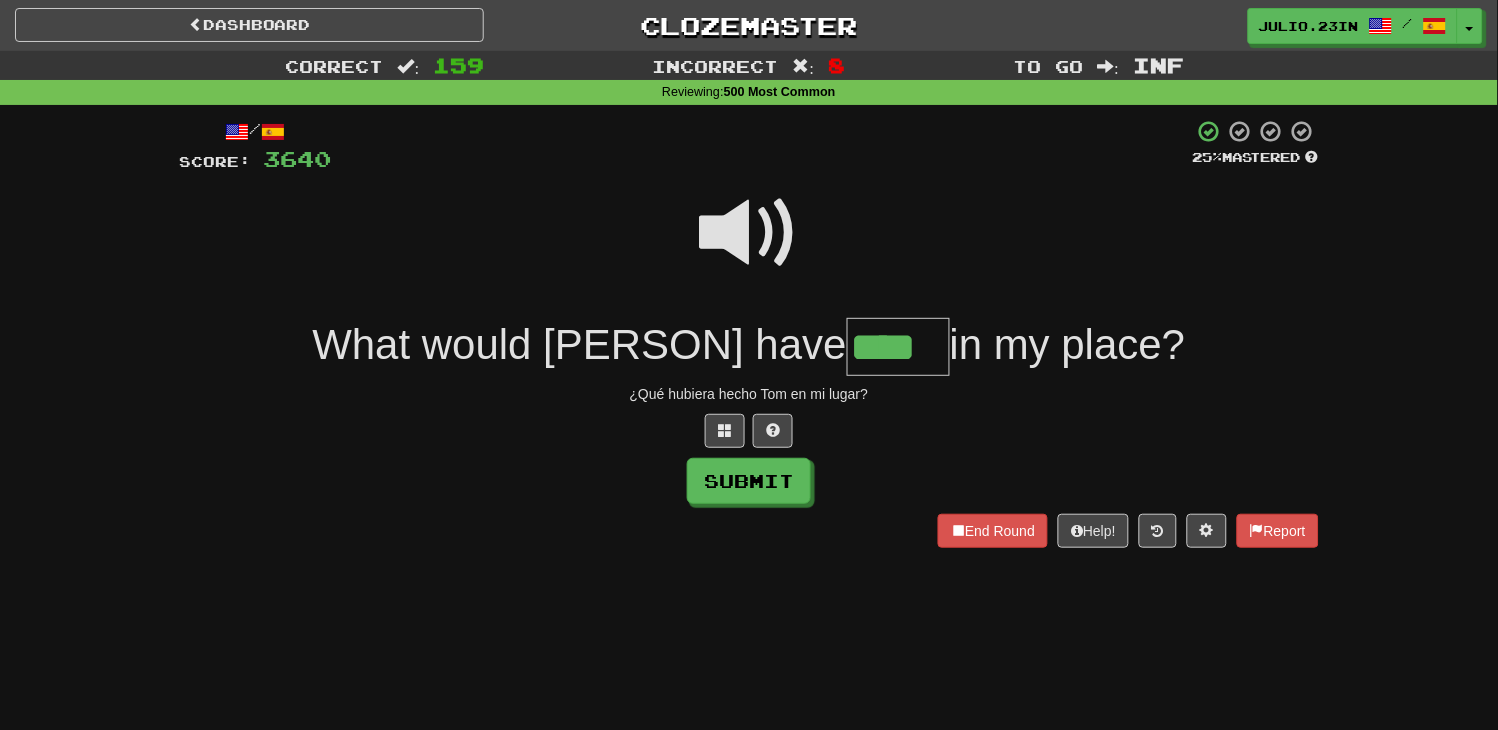 type on "****" 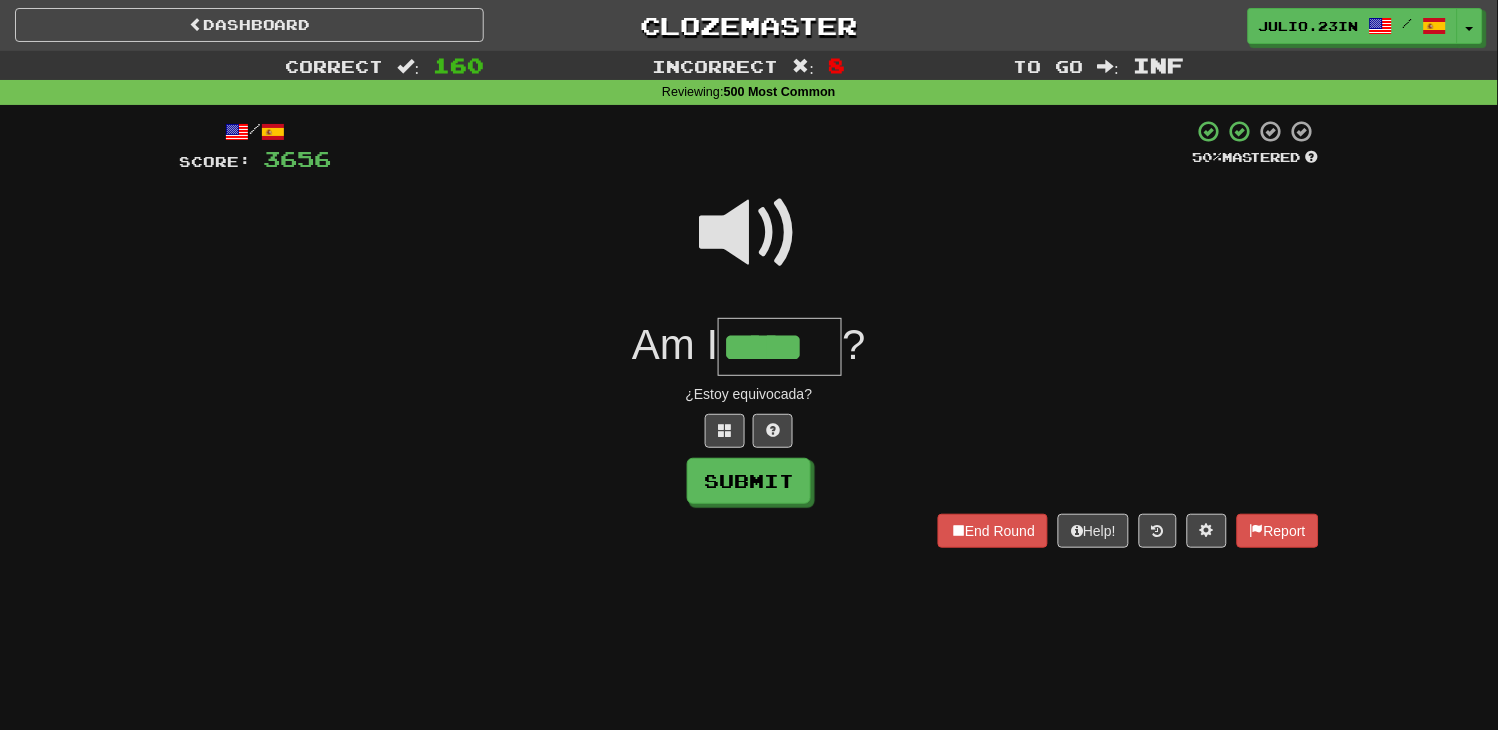 type on "*****" 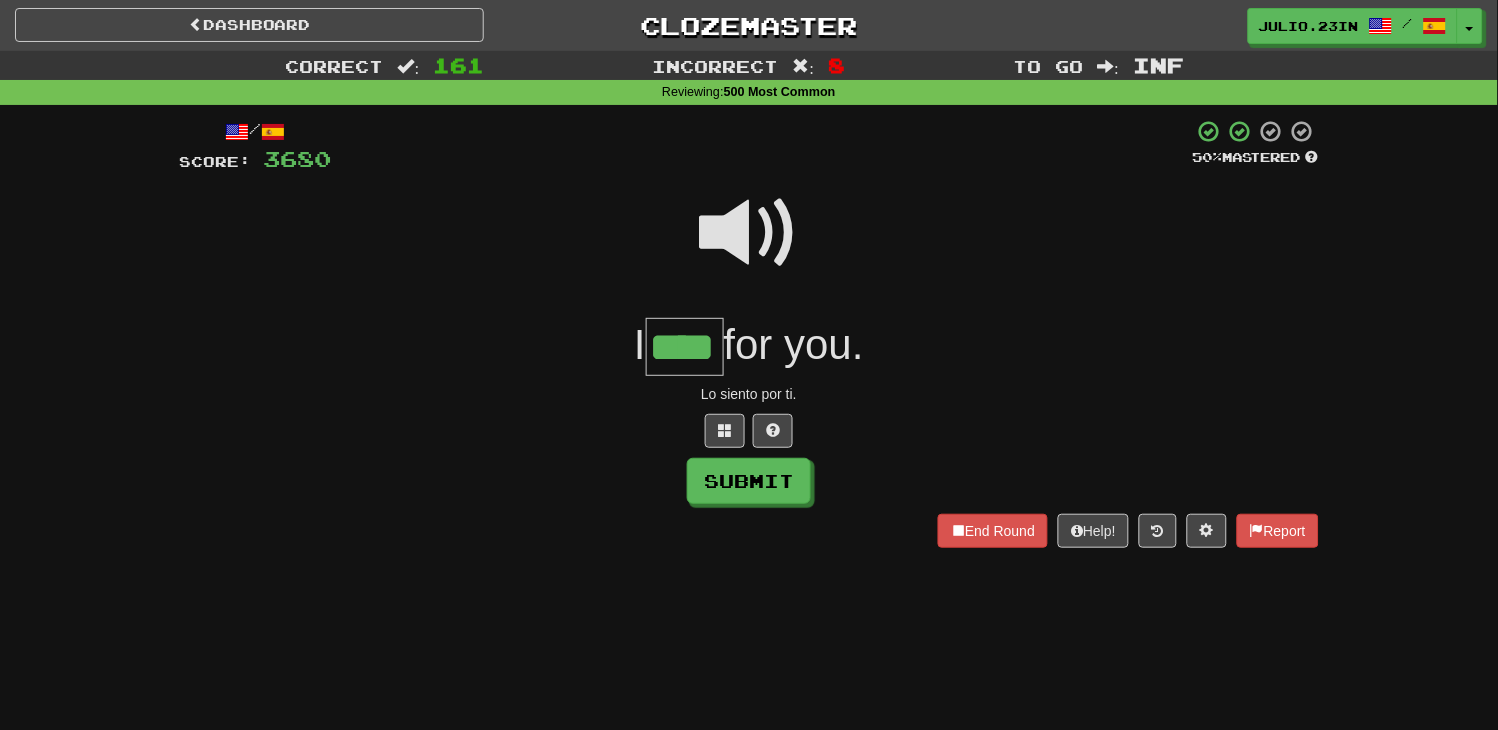 type on "****" 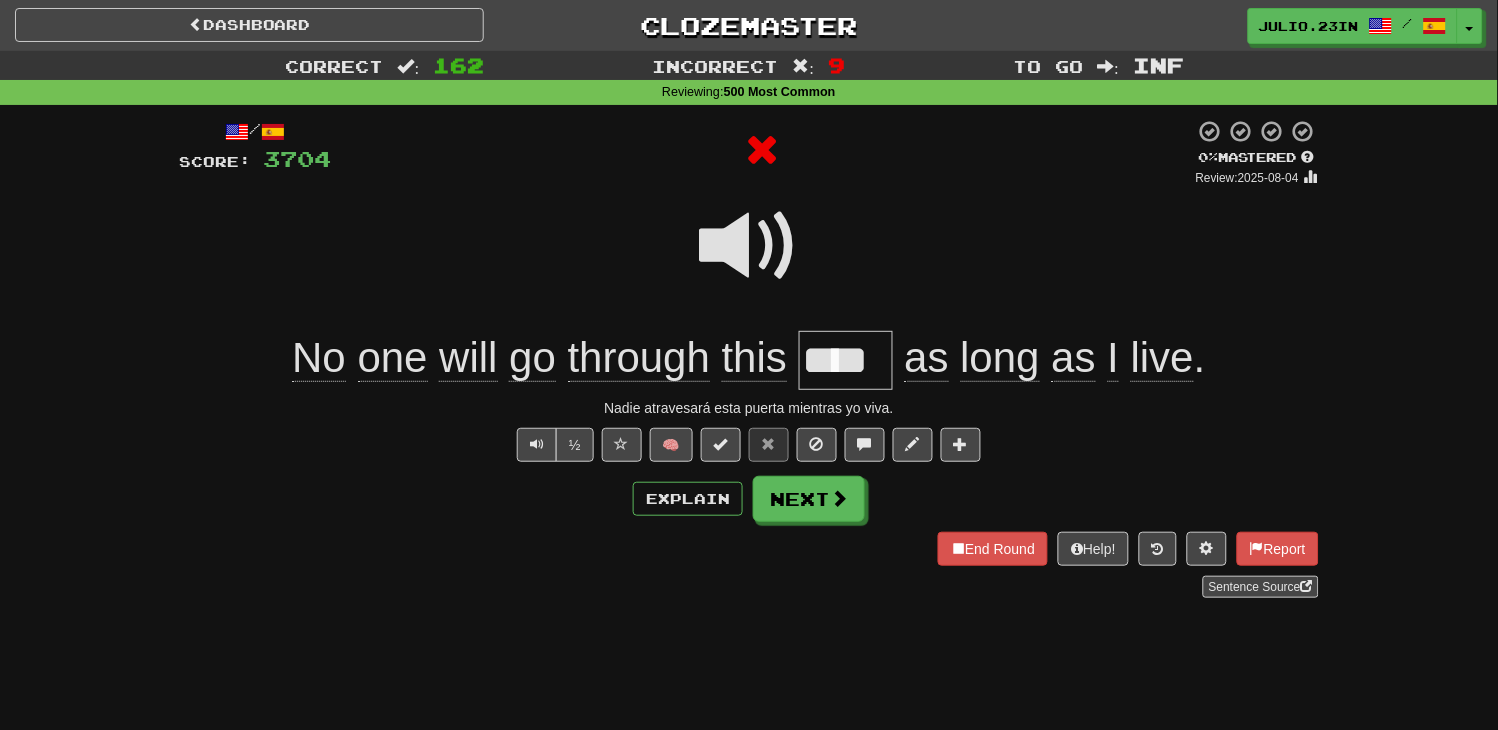 type on "****" 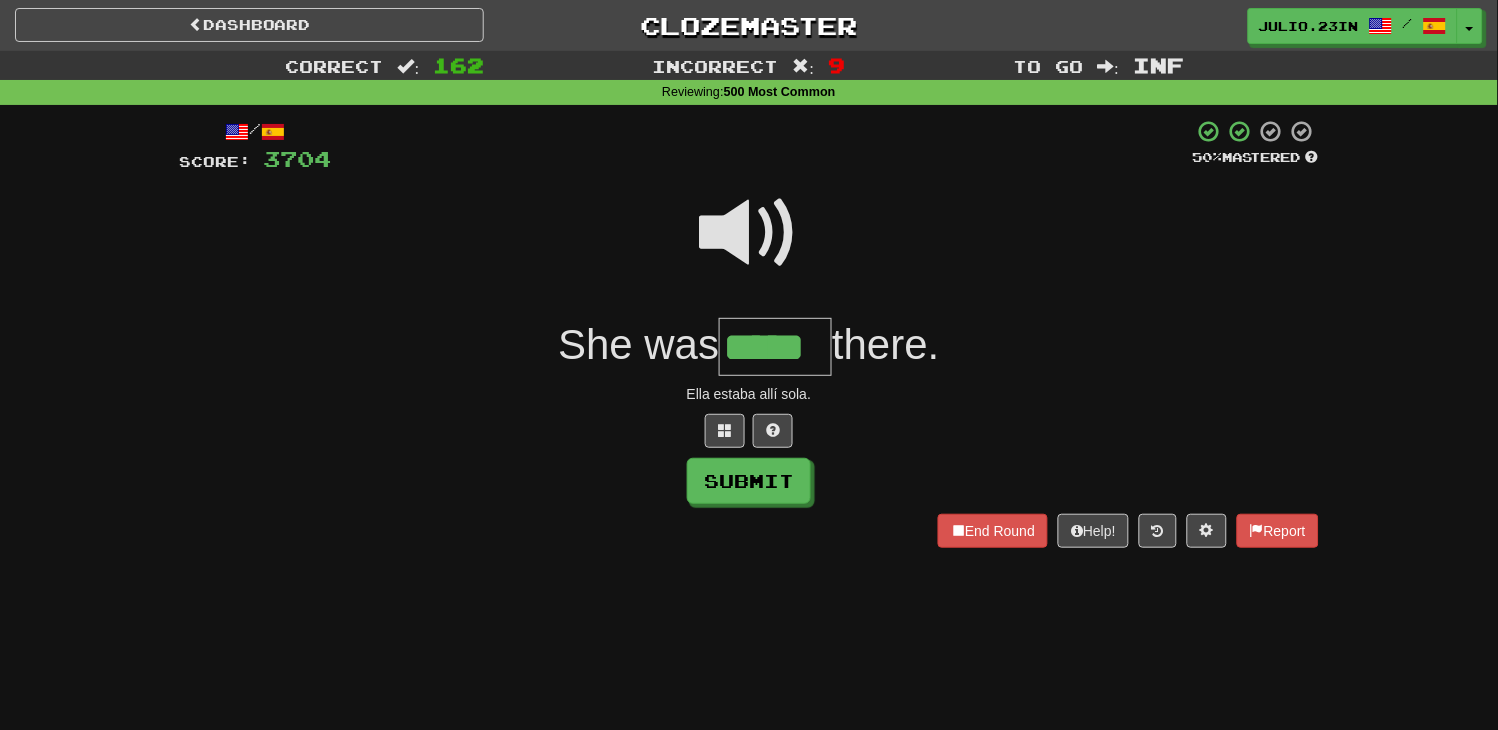 type on "*****" 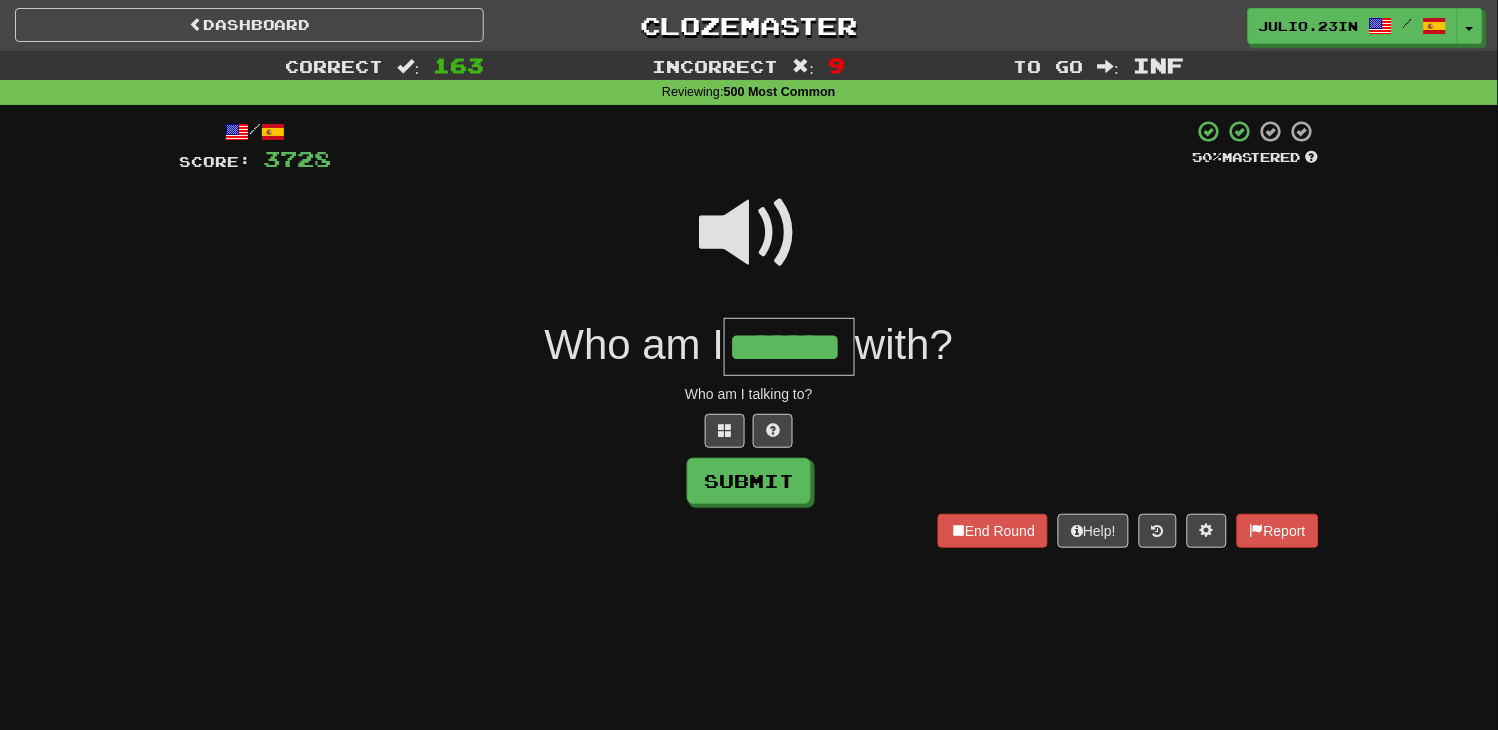 type on "*******" 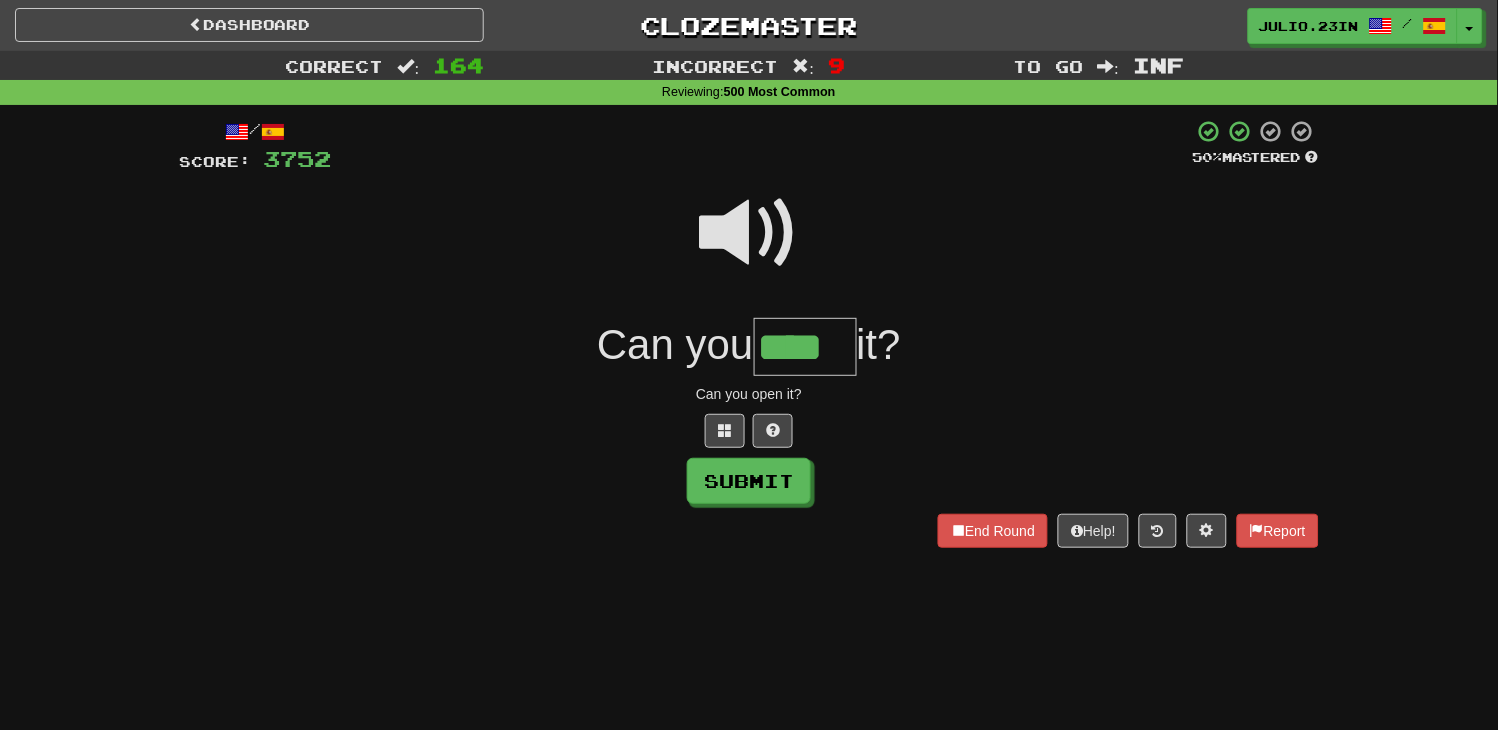 type on "****" 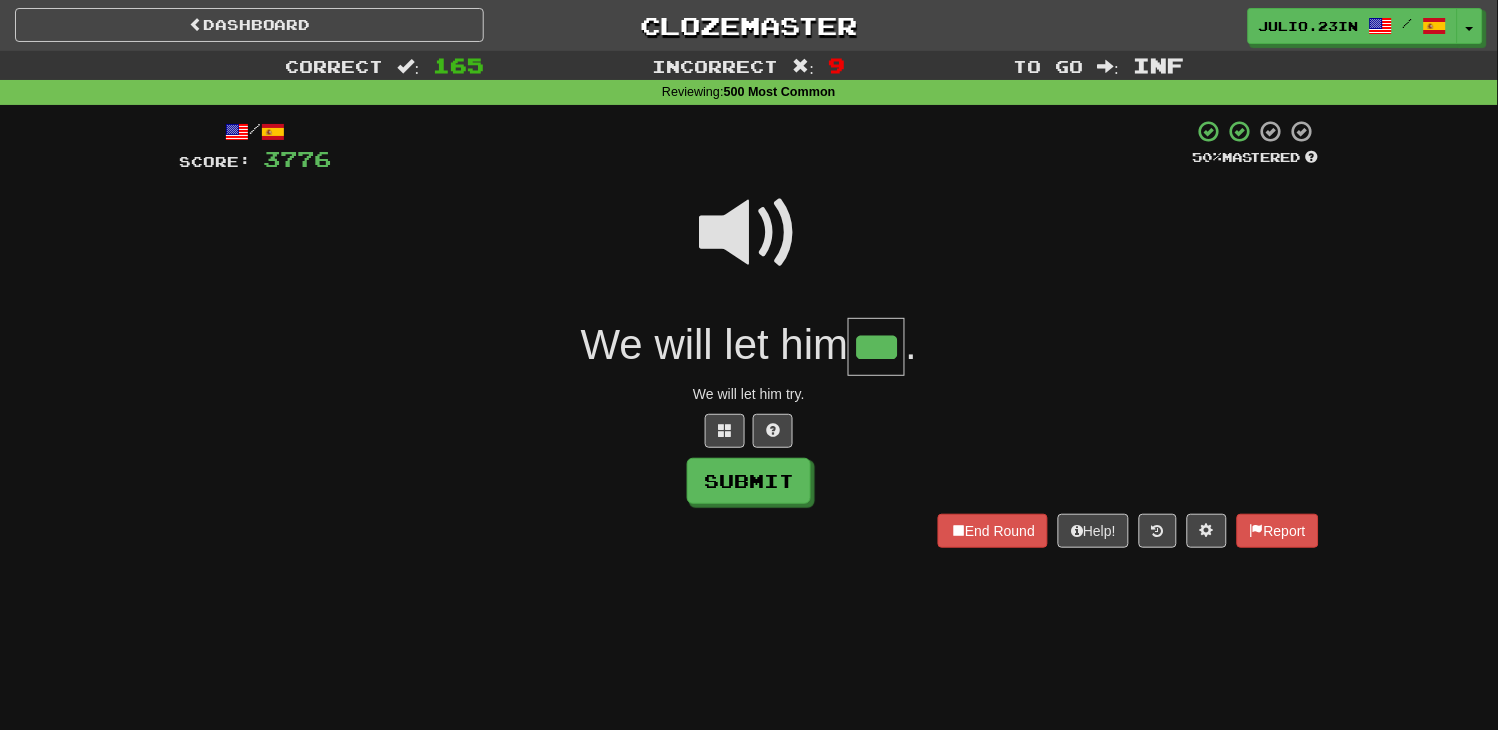 type on "***" 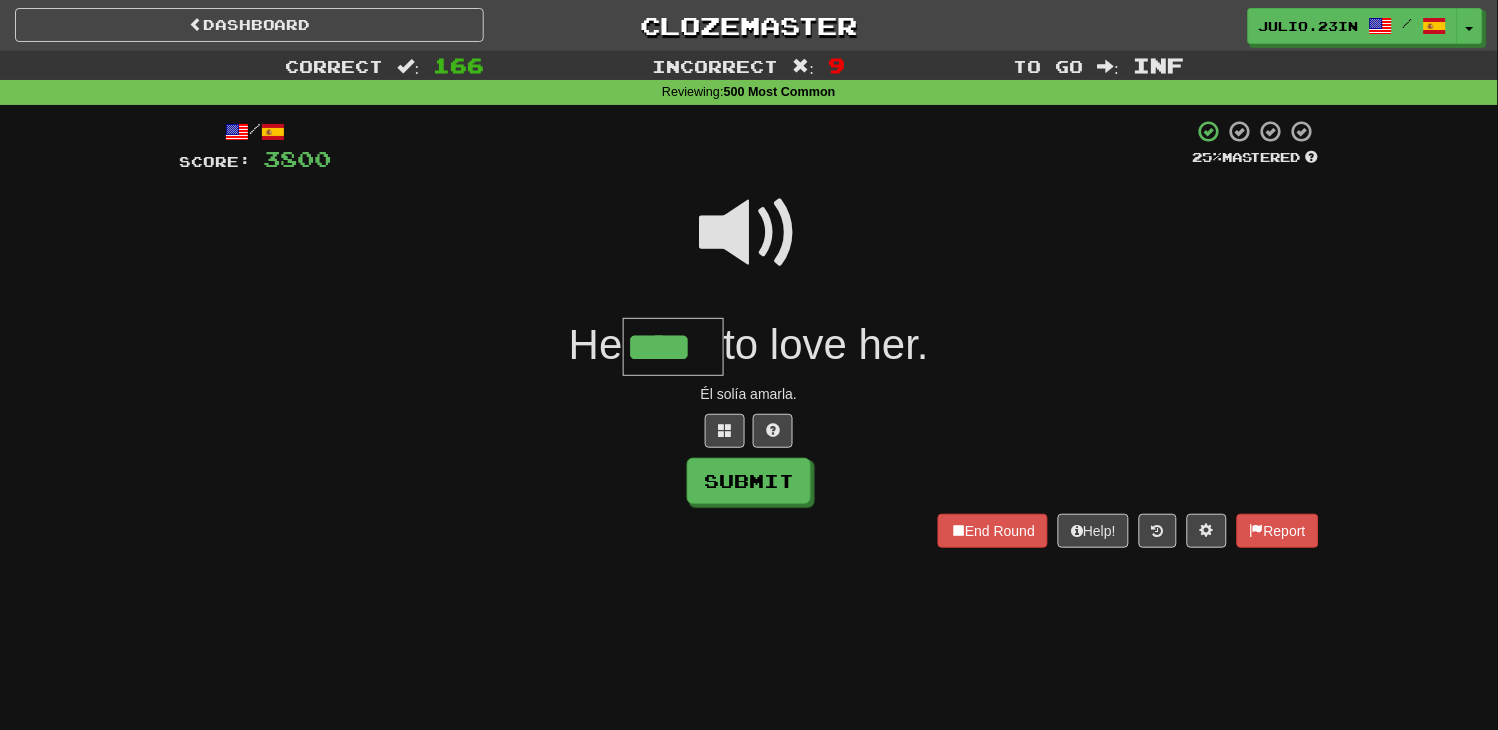 type on "****" 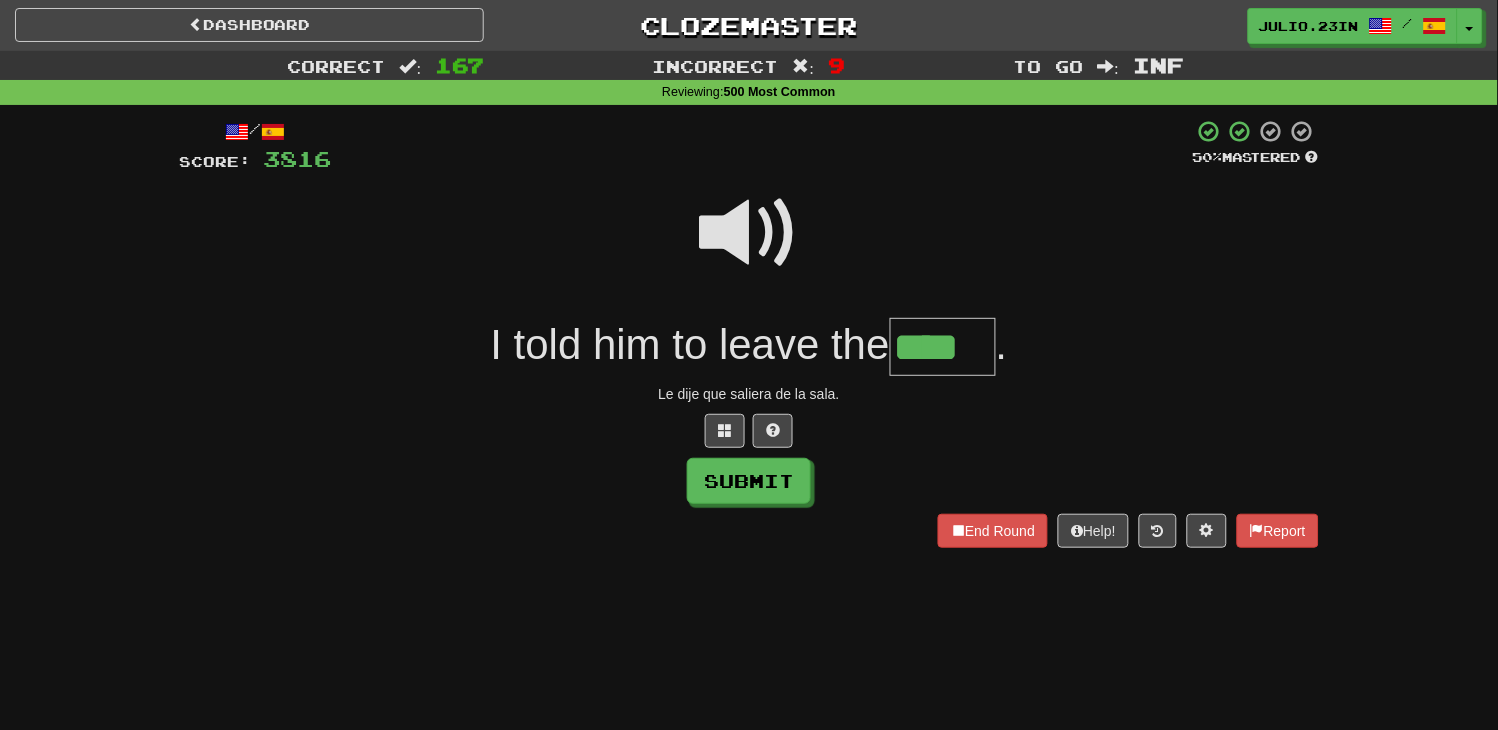 type on "****" 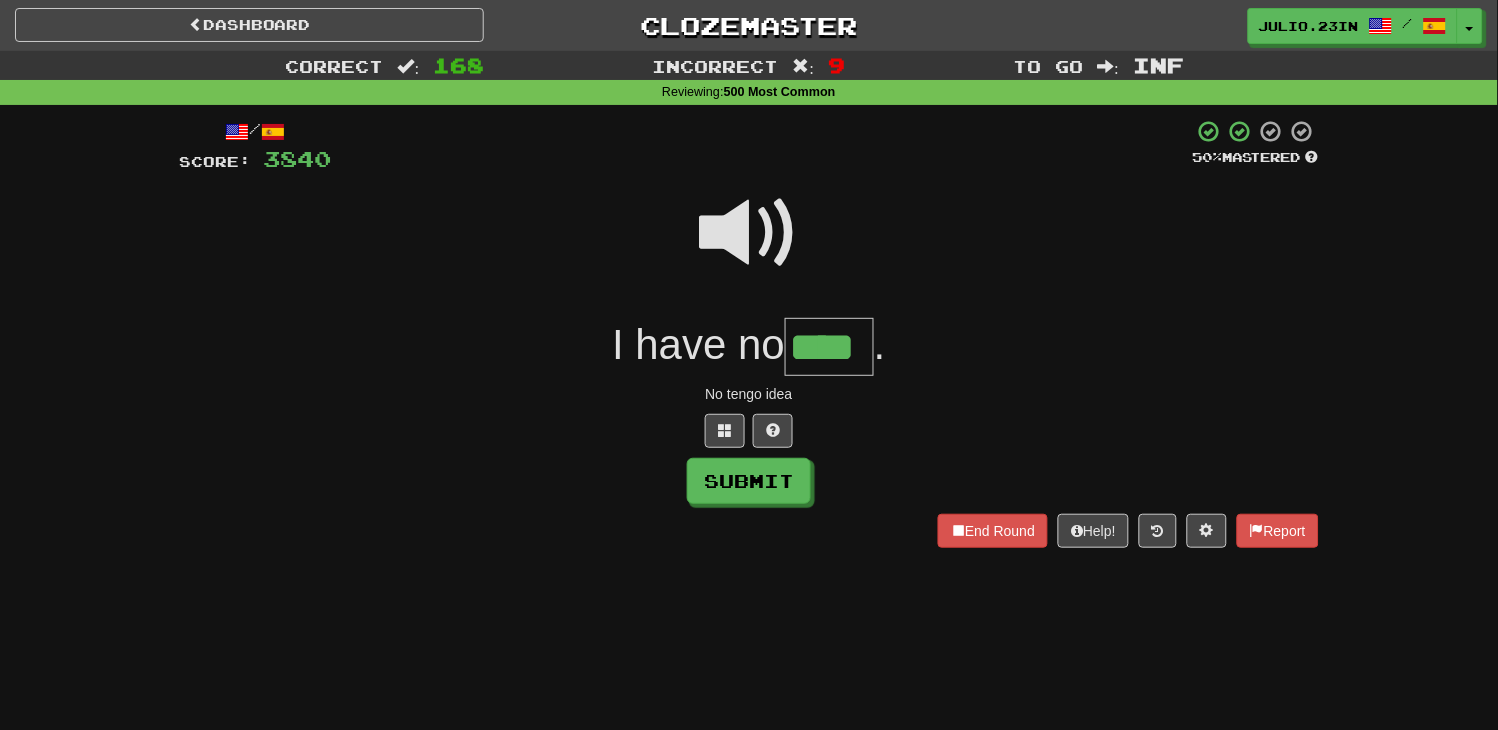type on "****" 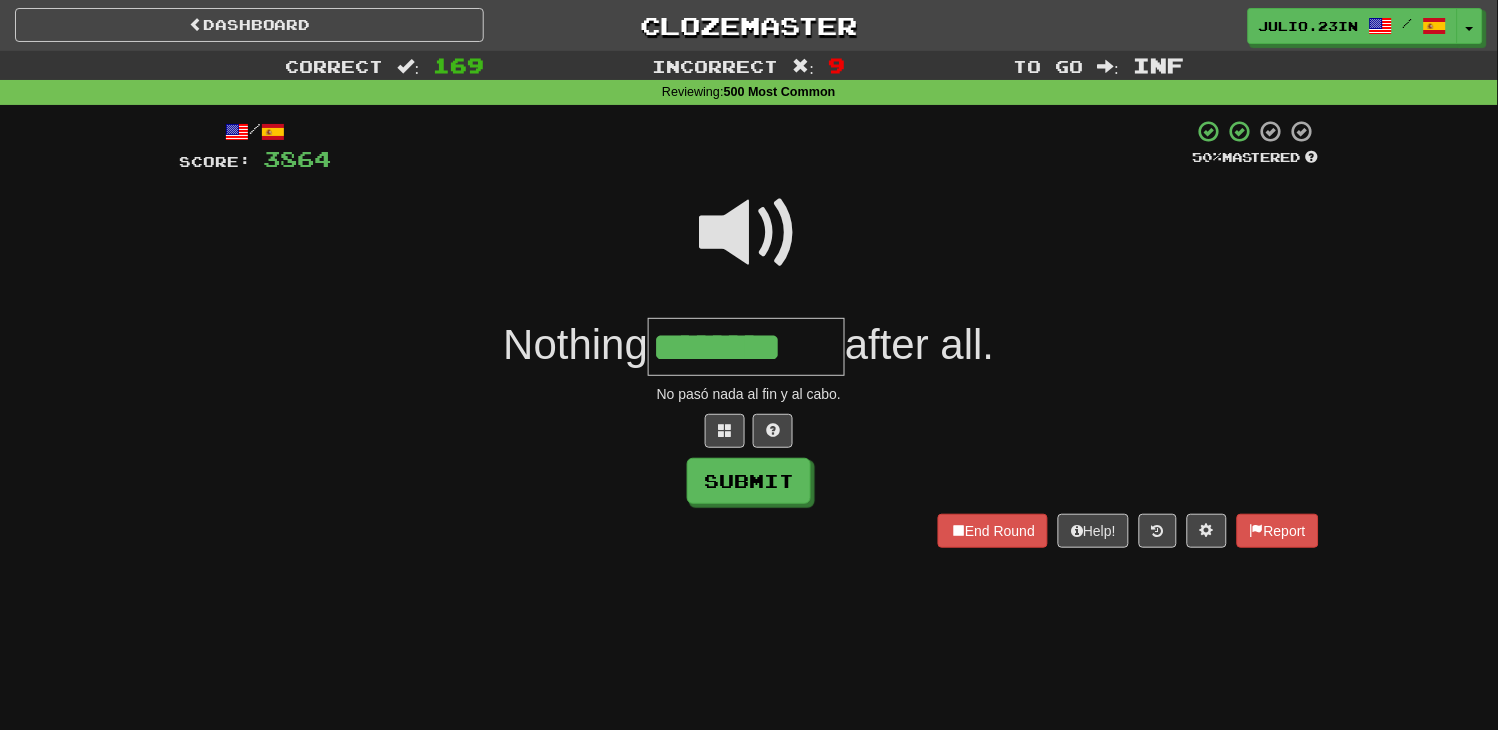 type on "********" 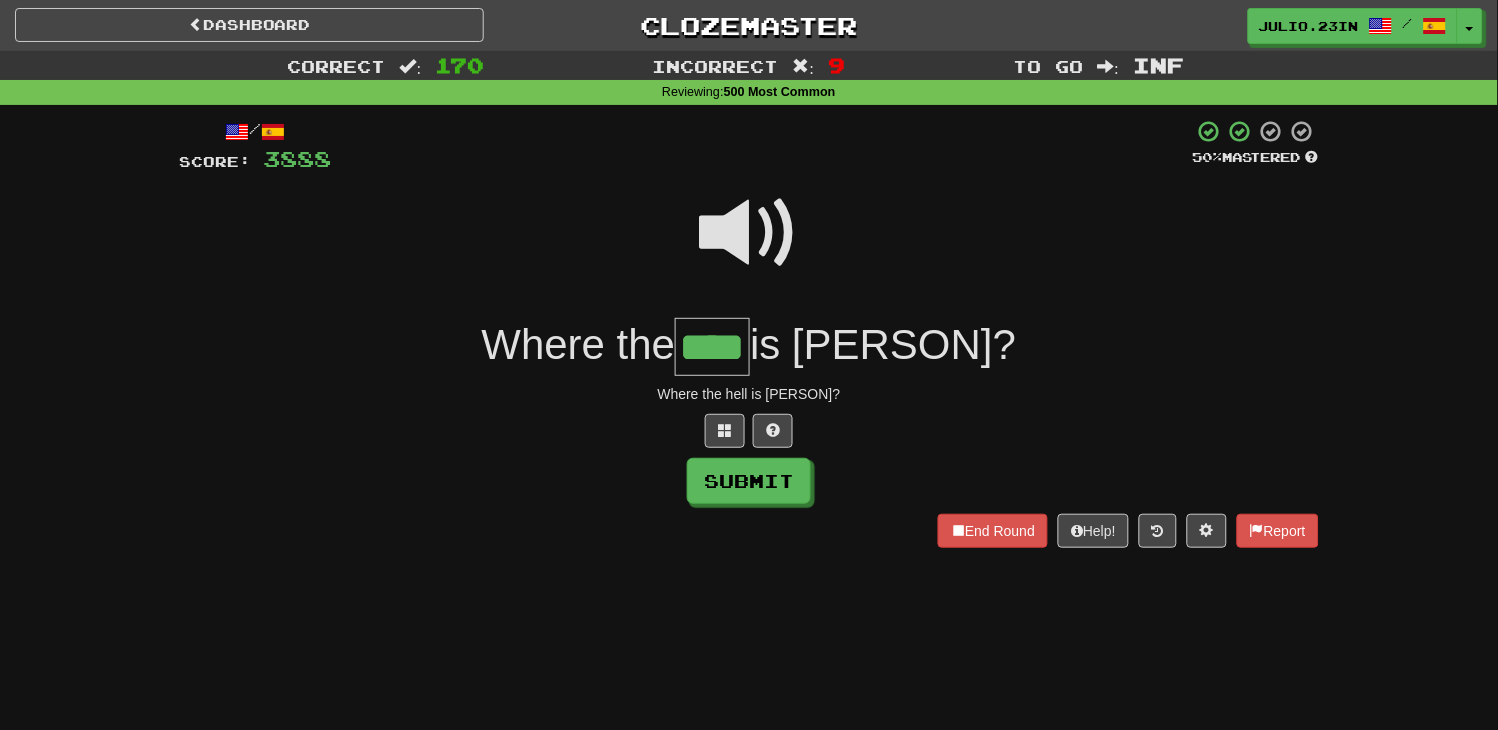 type on "****" 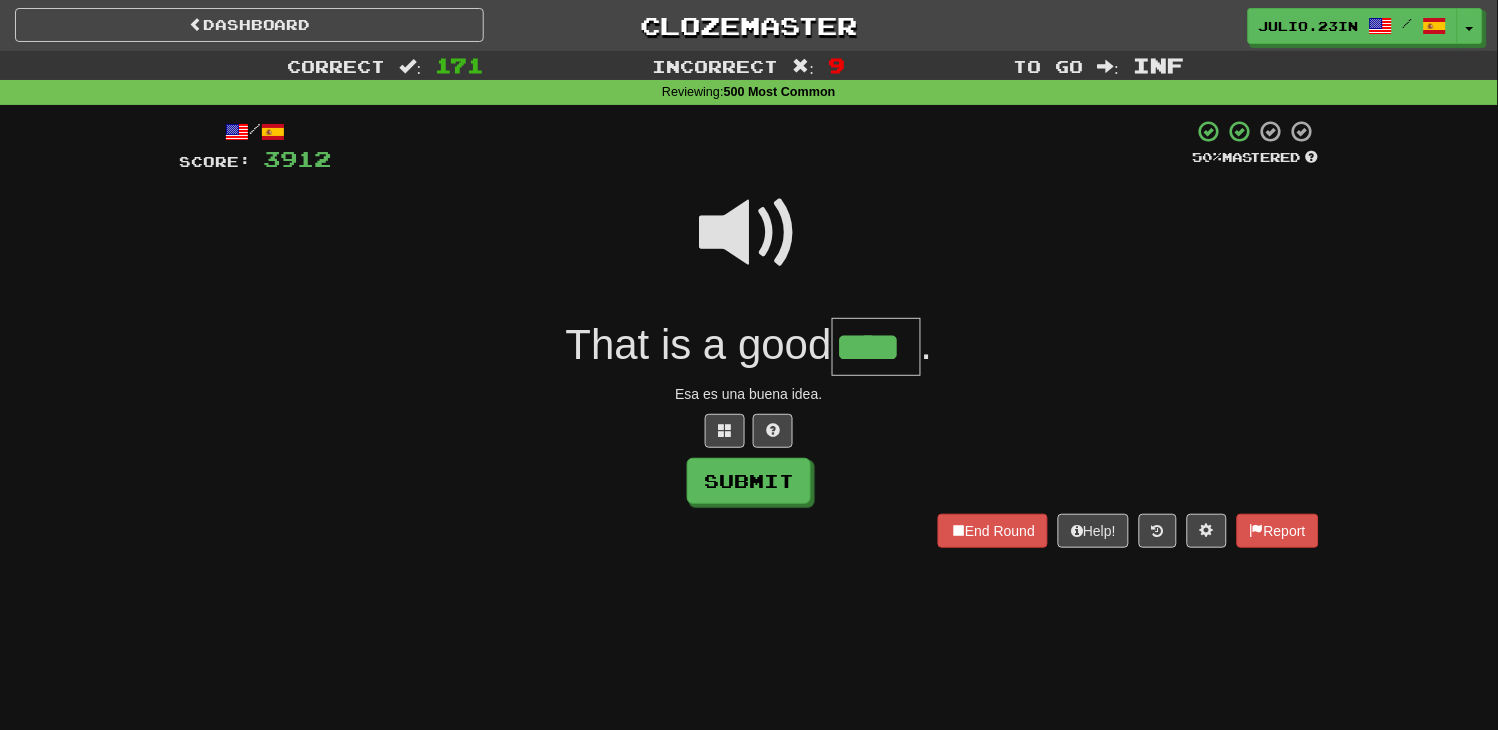 type on "****" 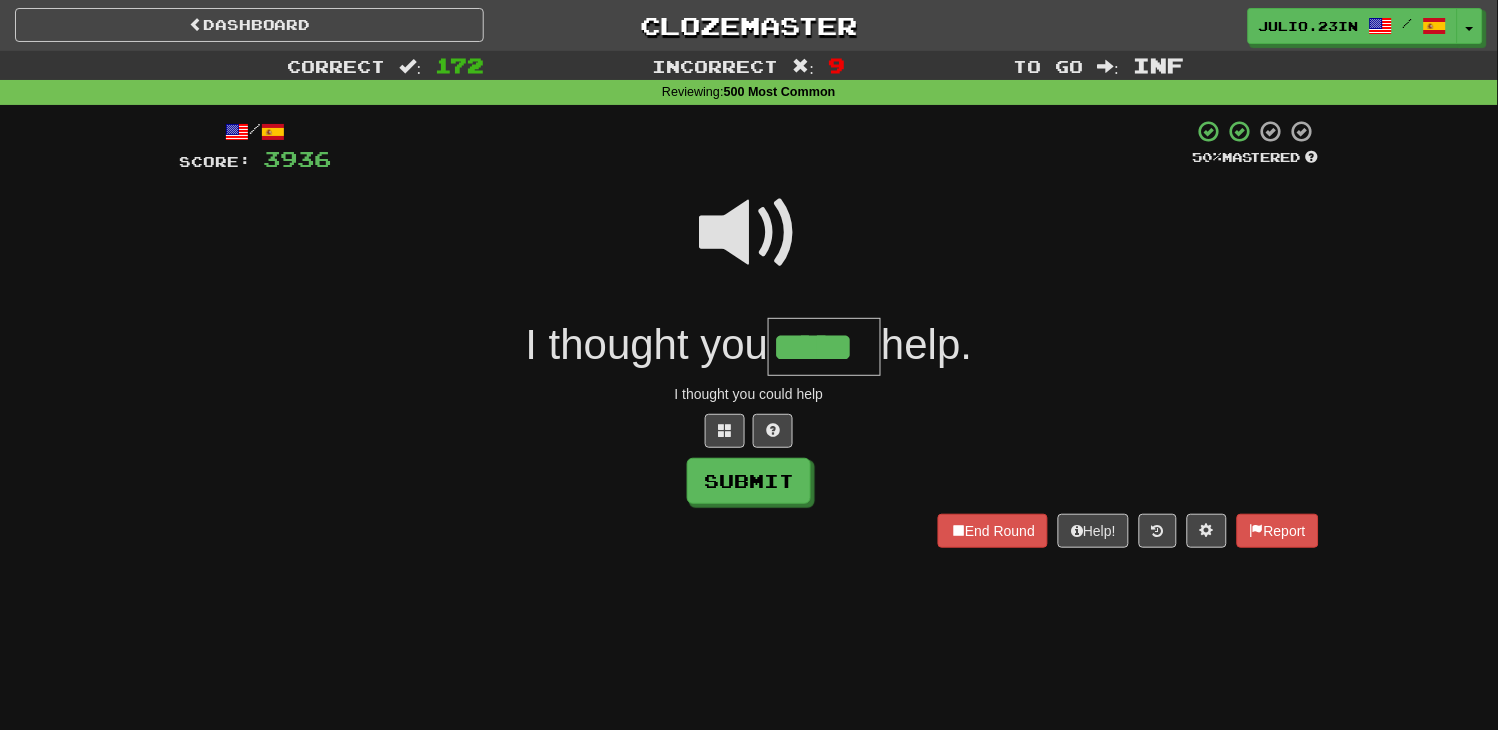 type 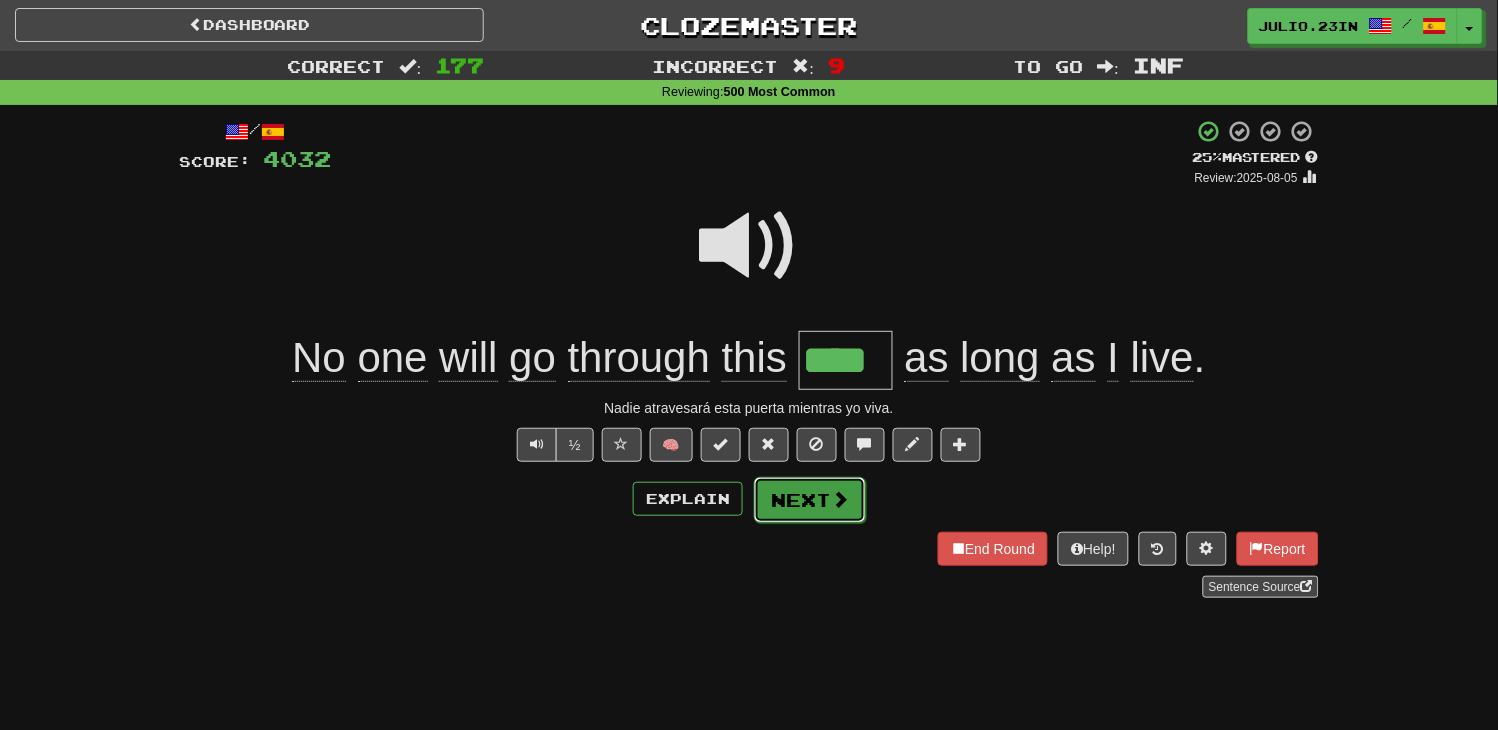 click on "Next" at bounding box center (810, 500) 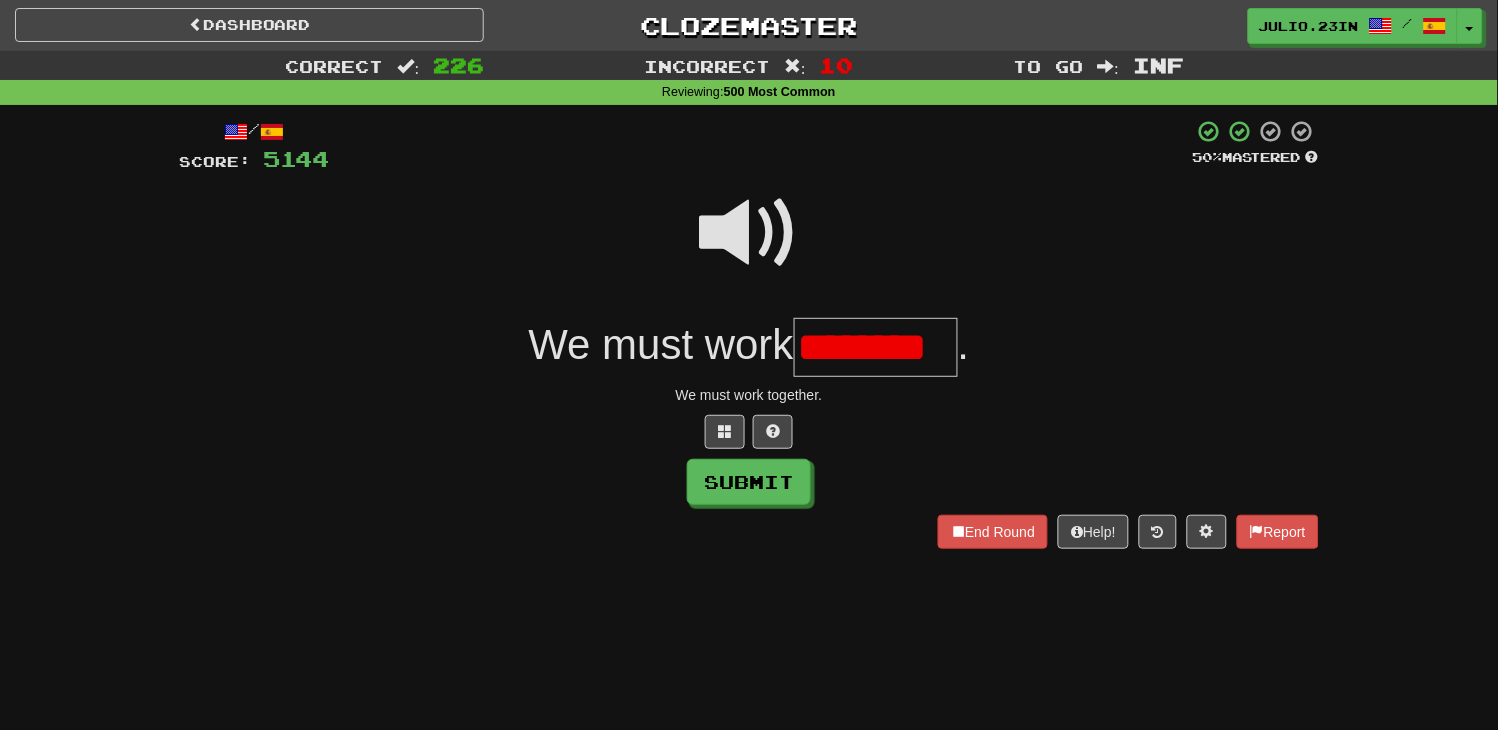 scroll, scrollTop: 0, scrollLeft: 0, axis: both 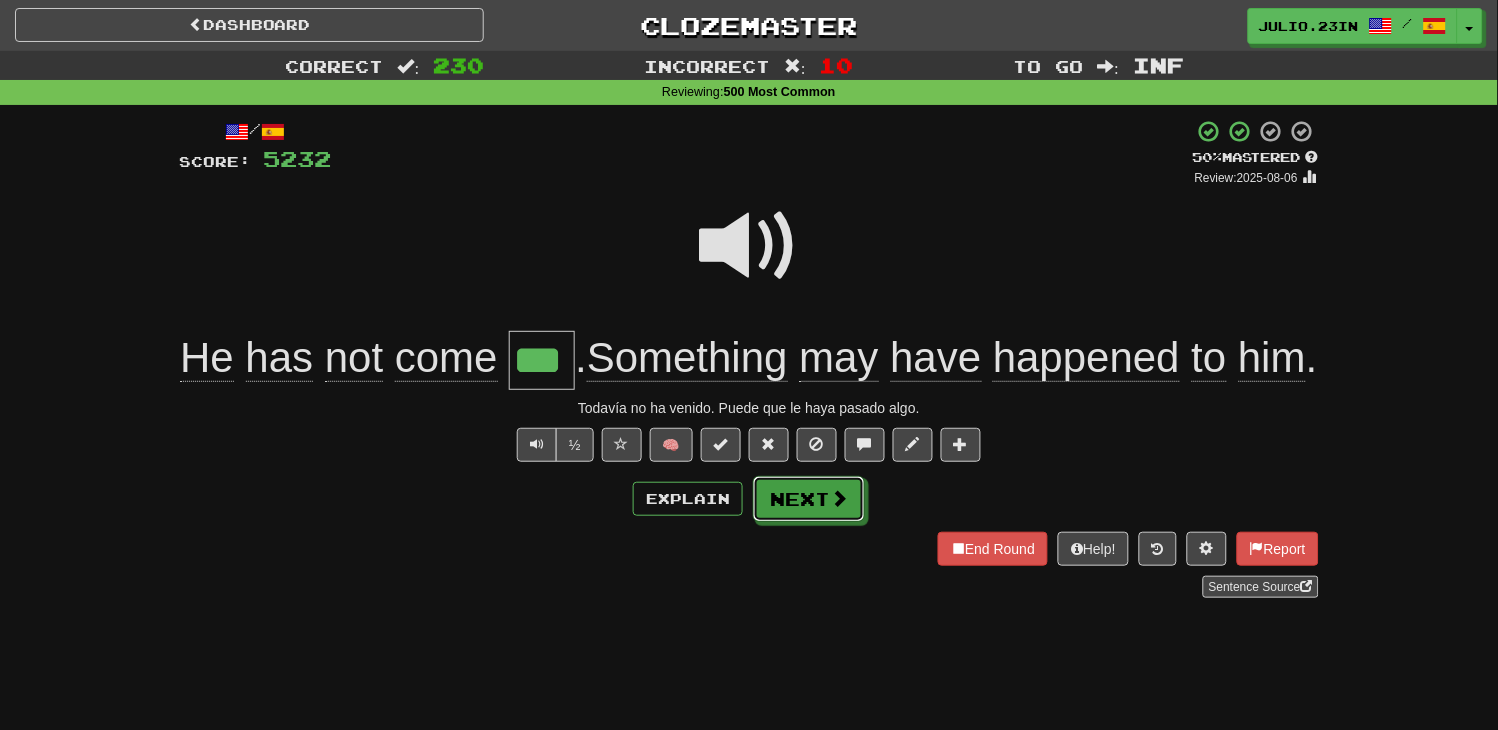 click on "Next" at bounding box center [809, 499] 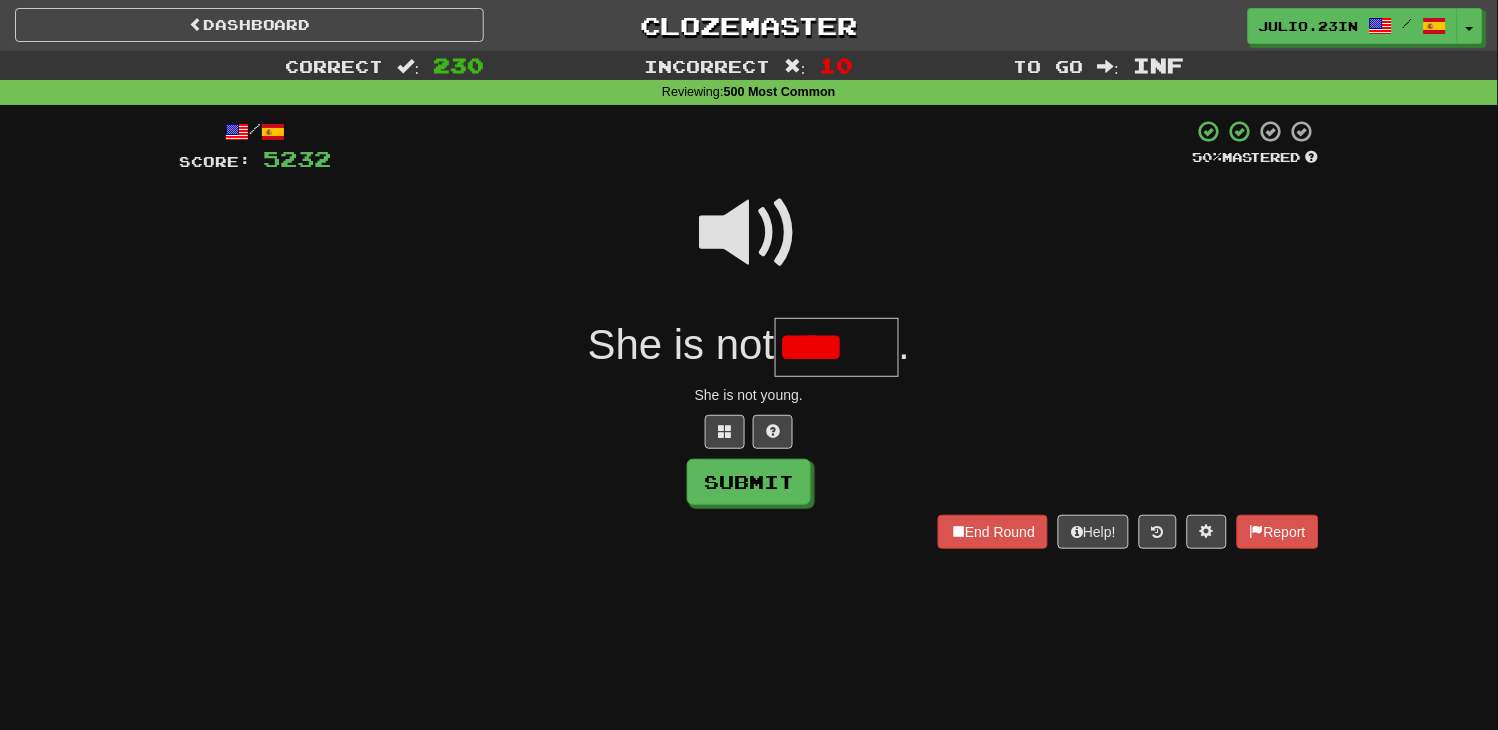 scroll, scrollTop: 0, scrollLeft: 0, axis: both 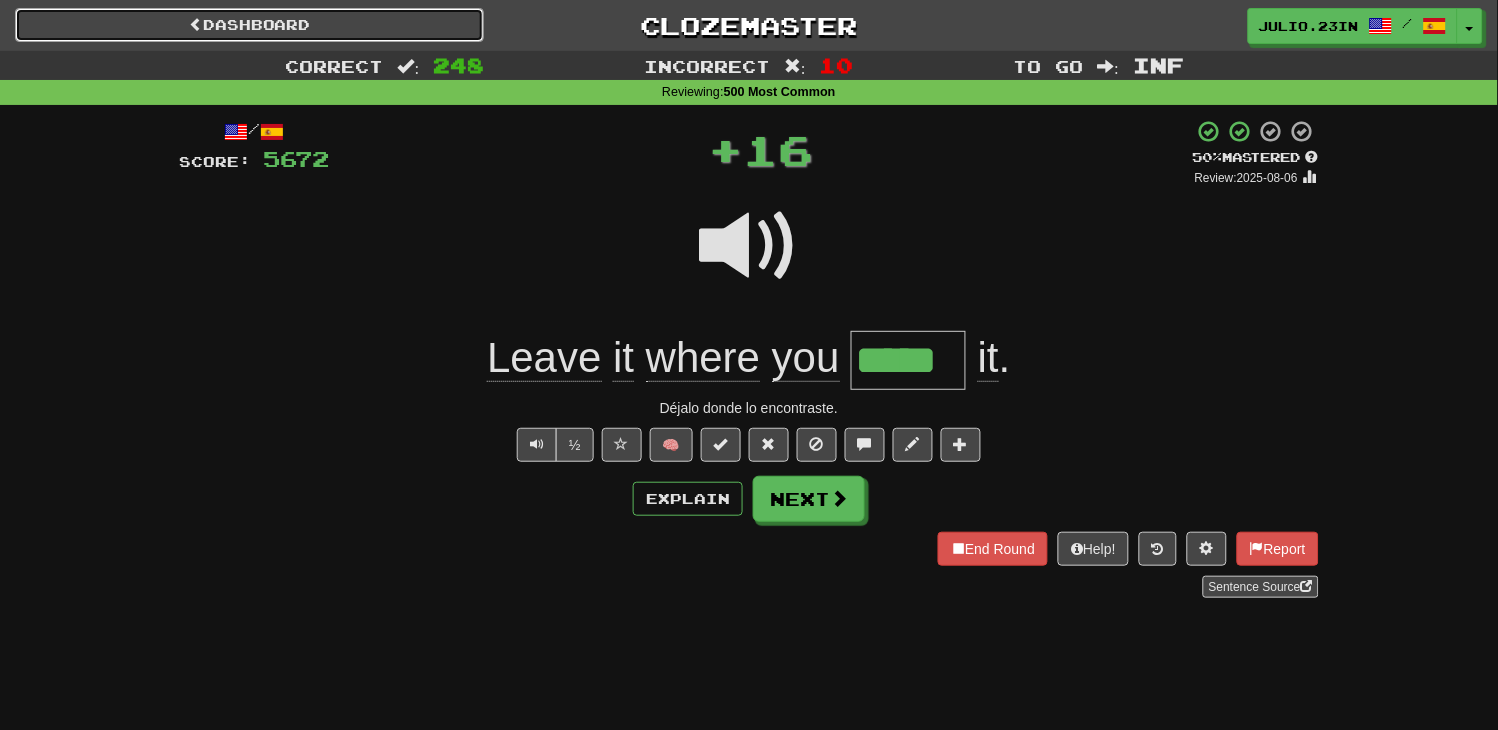 click on "Dashboard" at bounding box center [249, 25] 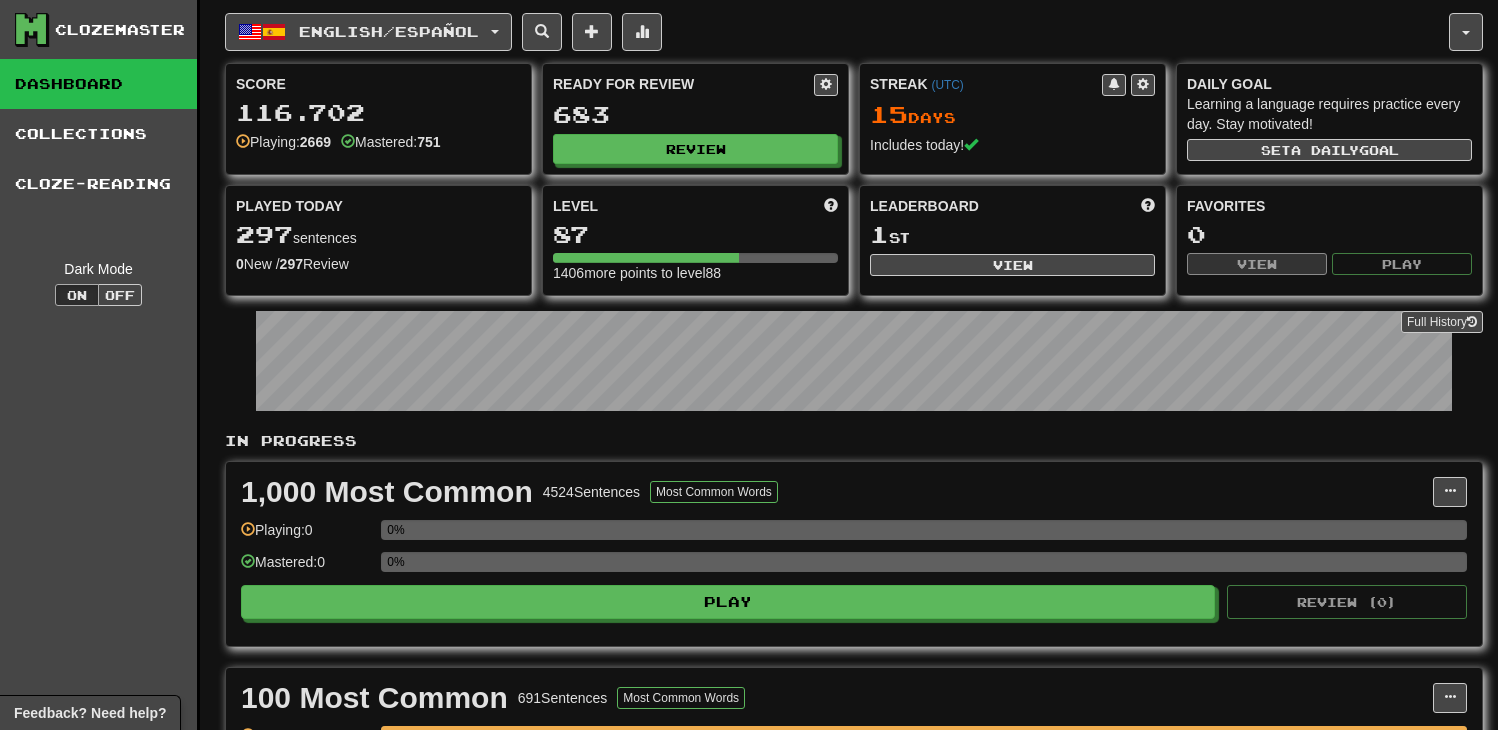 scroll, scrollTop: 0, scrollLeft: 0, axis: both 